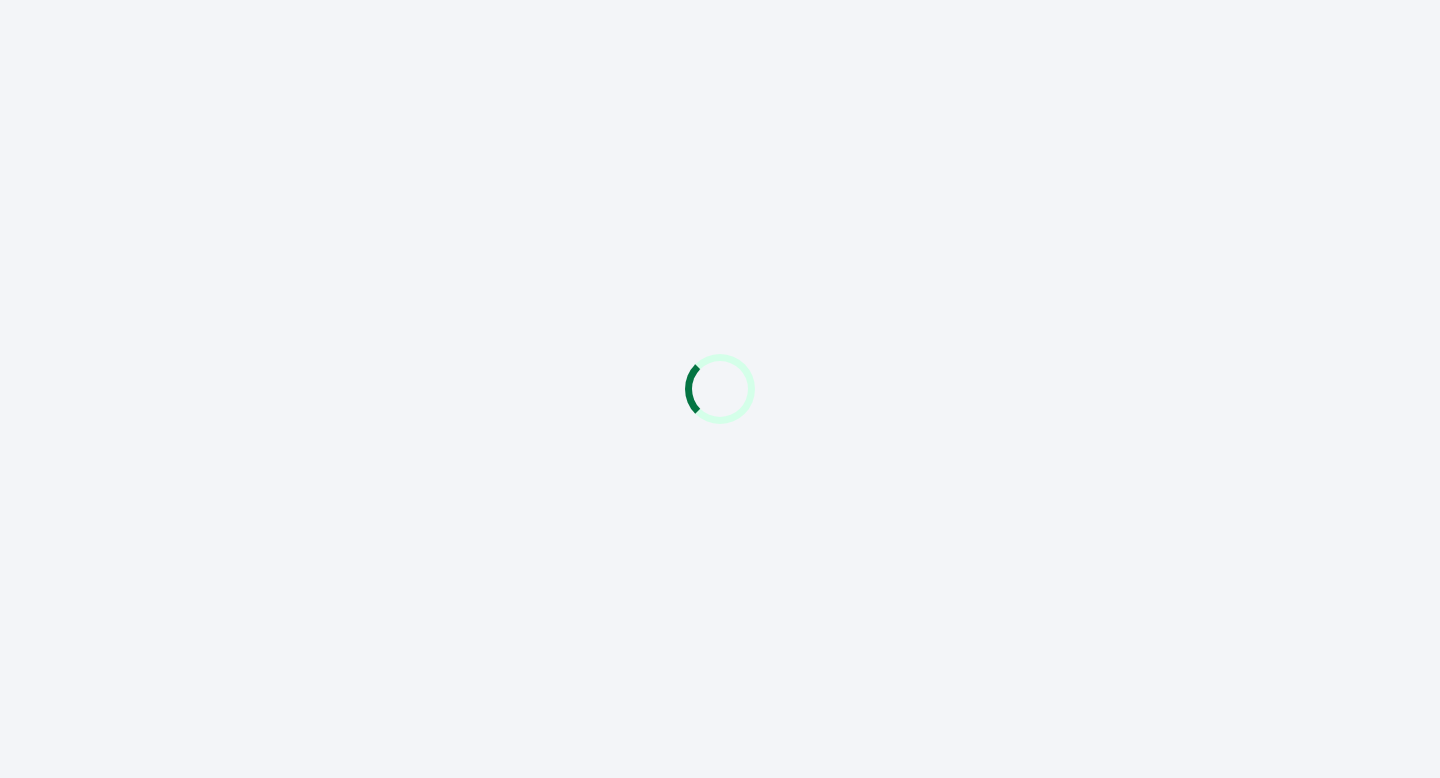 scroll, scrollTop: 0, scrollLeft: 0, axis: both 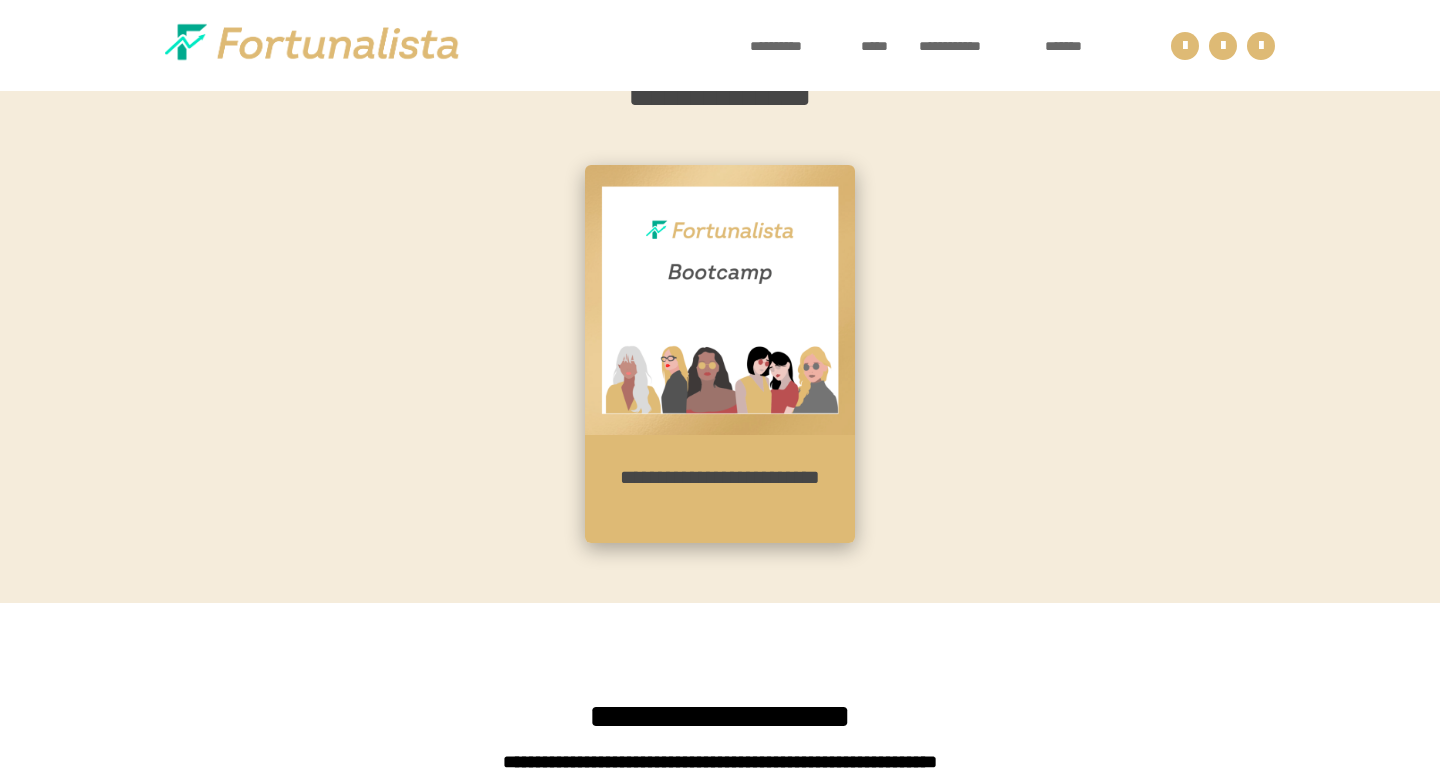 click on "**********" at bounding box center (720, 489) 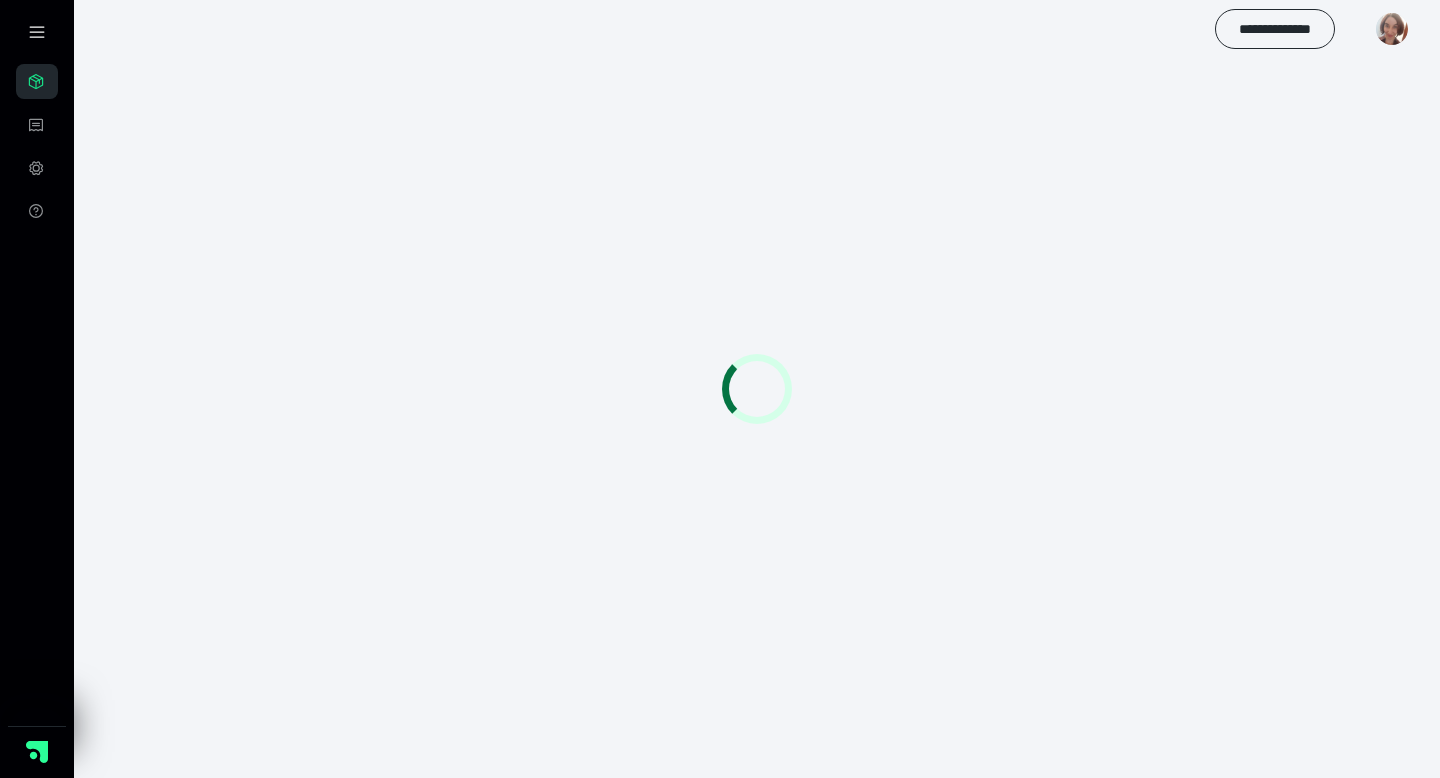 scroll, scrollTop: 0, scrollLeft: 0, axis: both 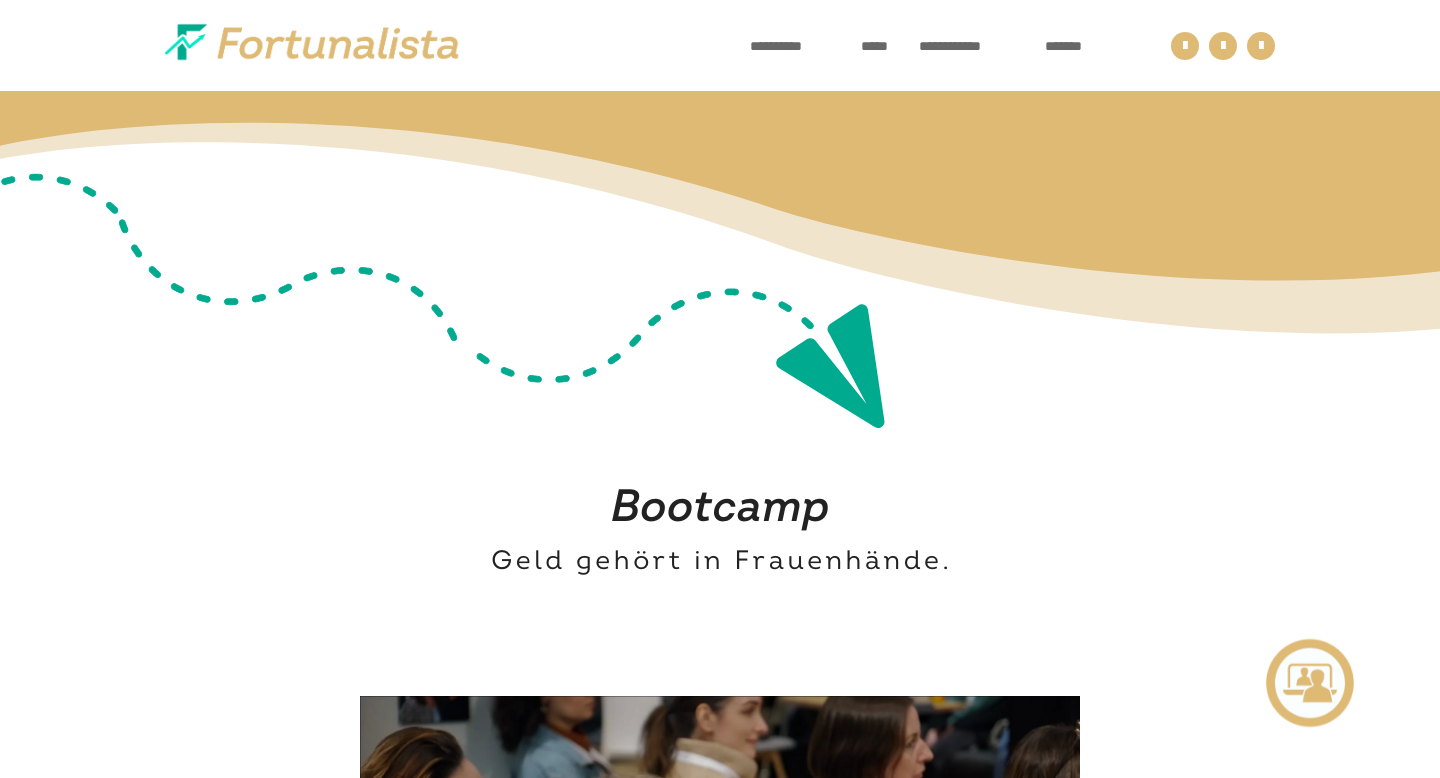 click at bounding box center (720, 391) 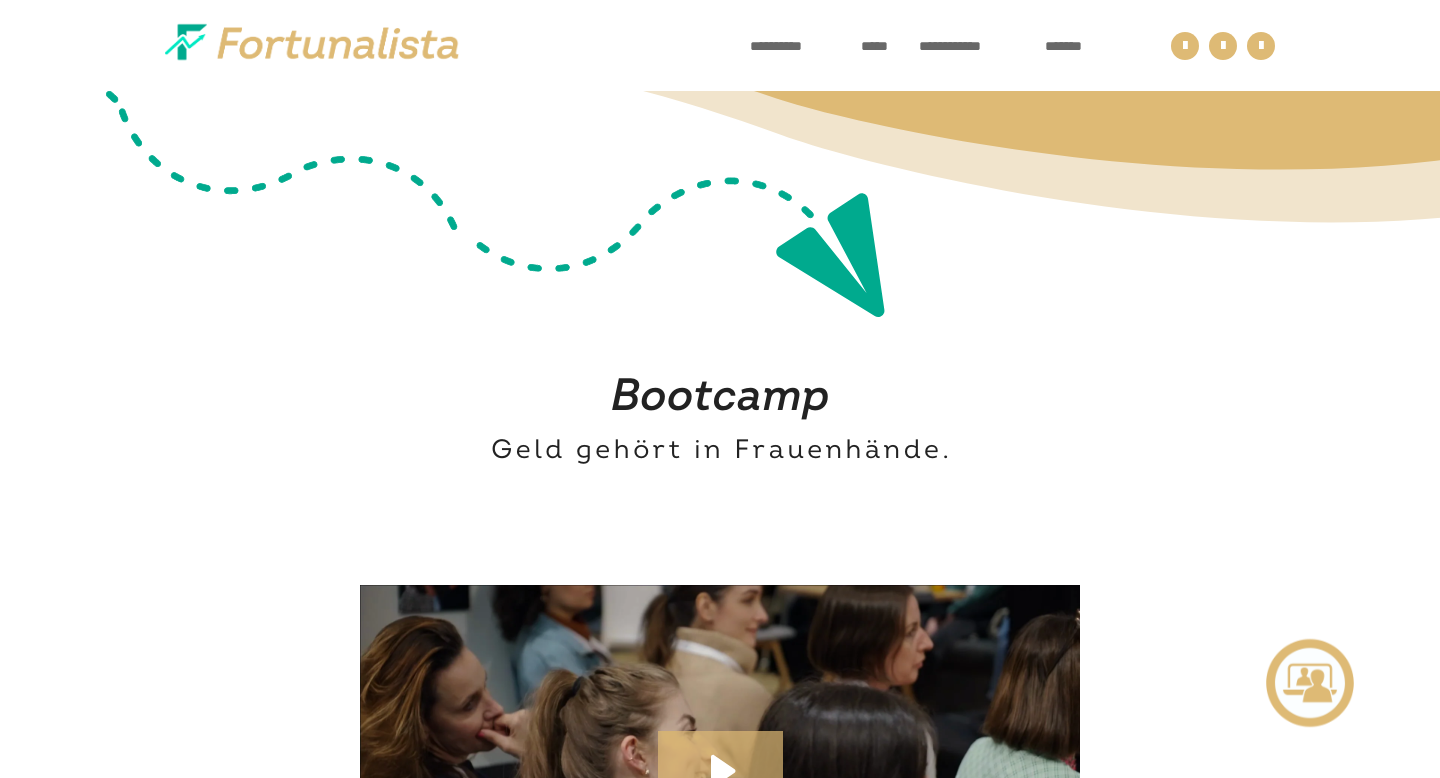 scroll, scrollTop: 120, scrollLeft: 0, axis: vertical 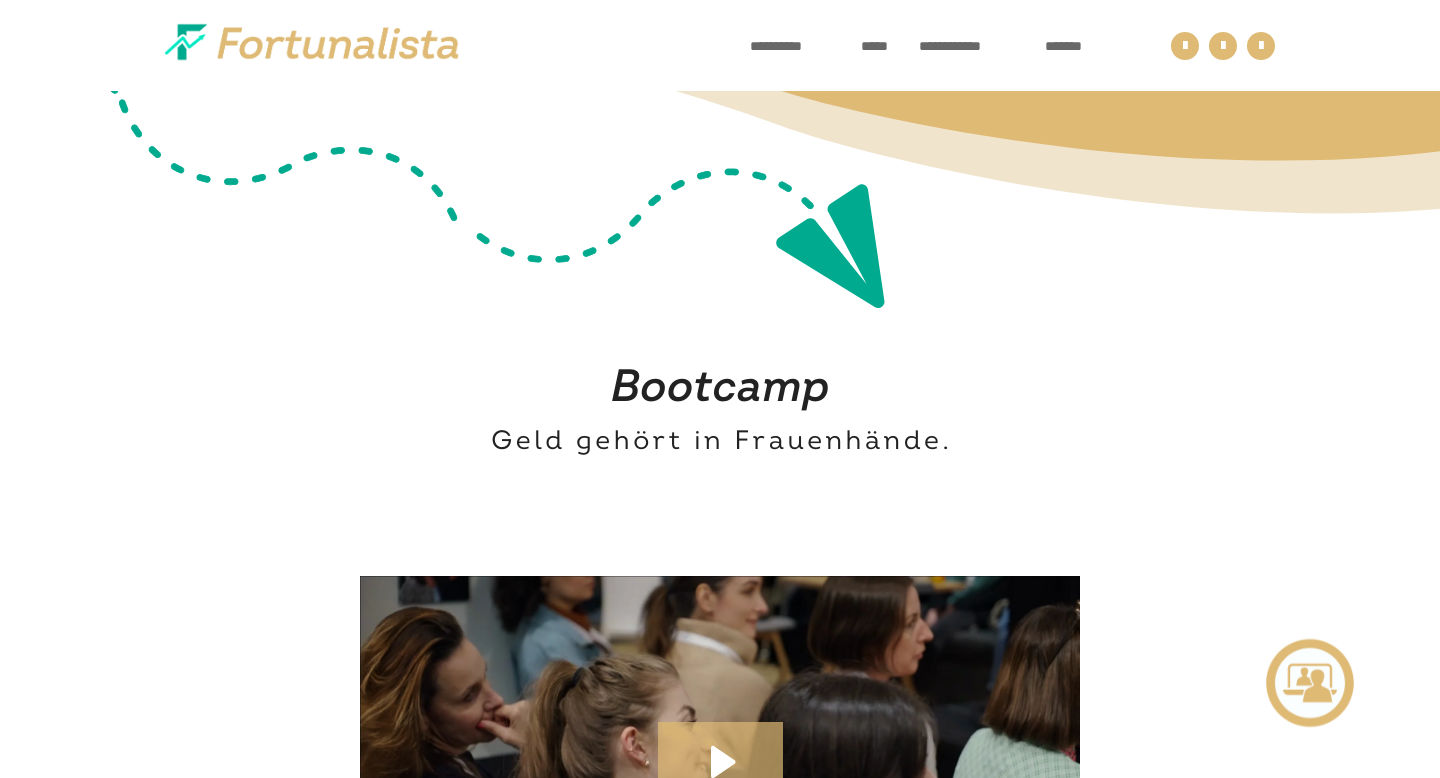 click at bounding box center (720, 776) 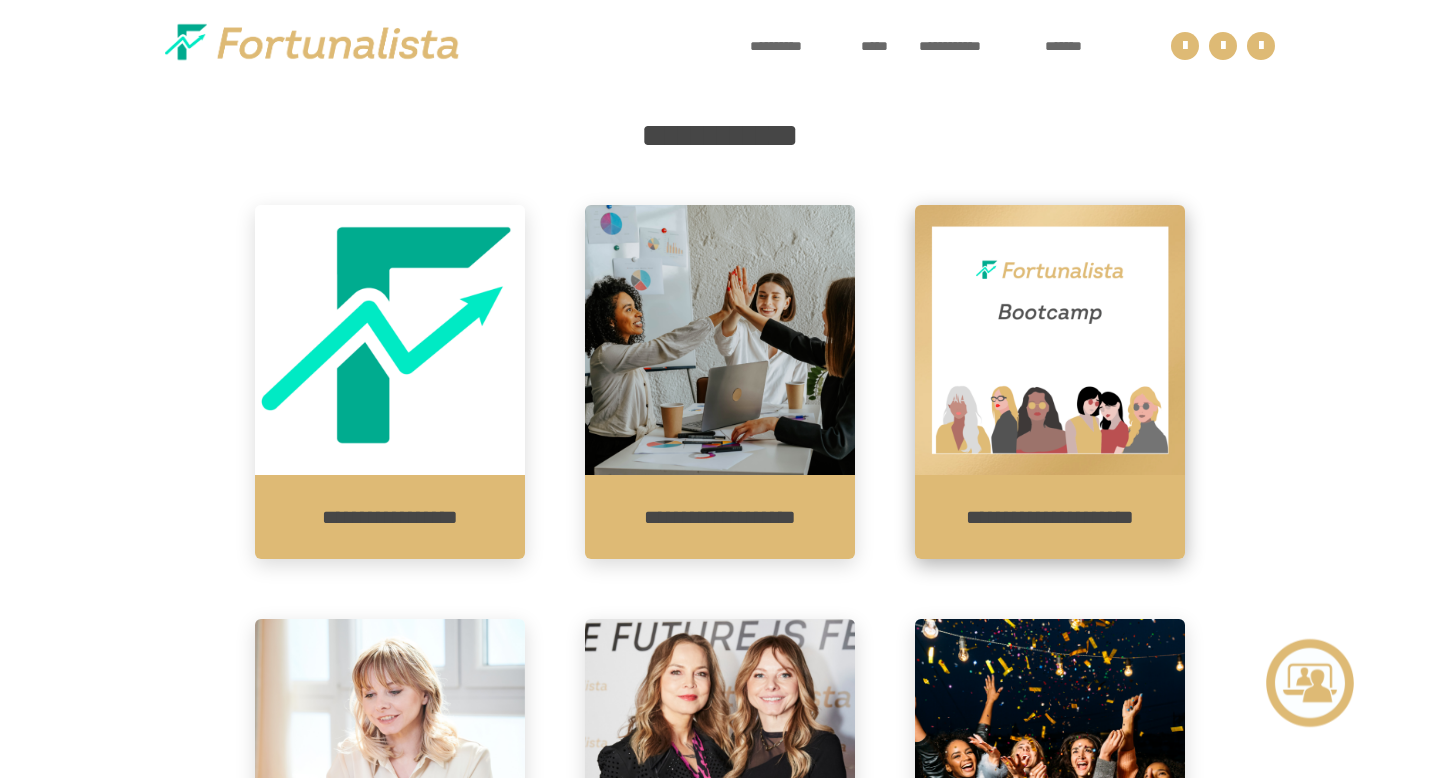 click at bounding box center [1050, 340] 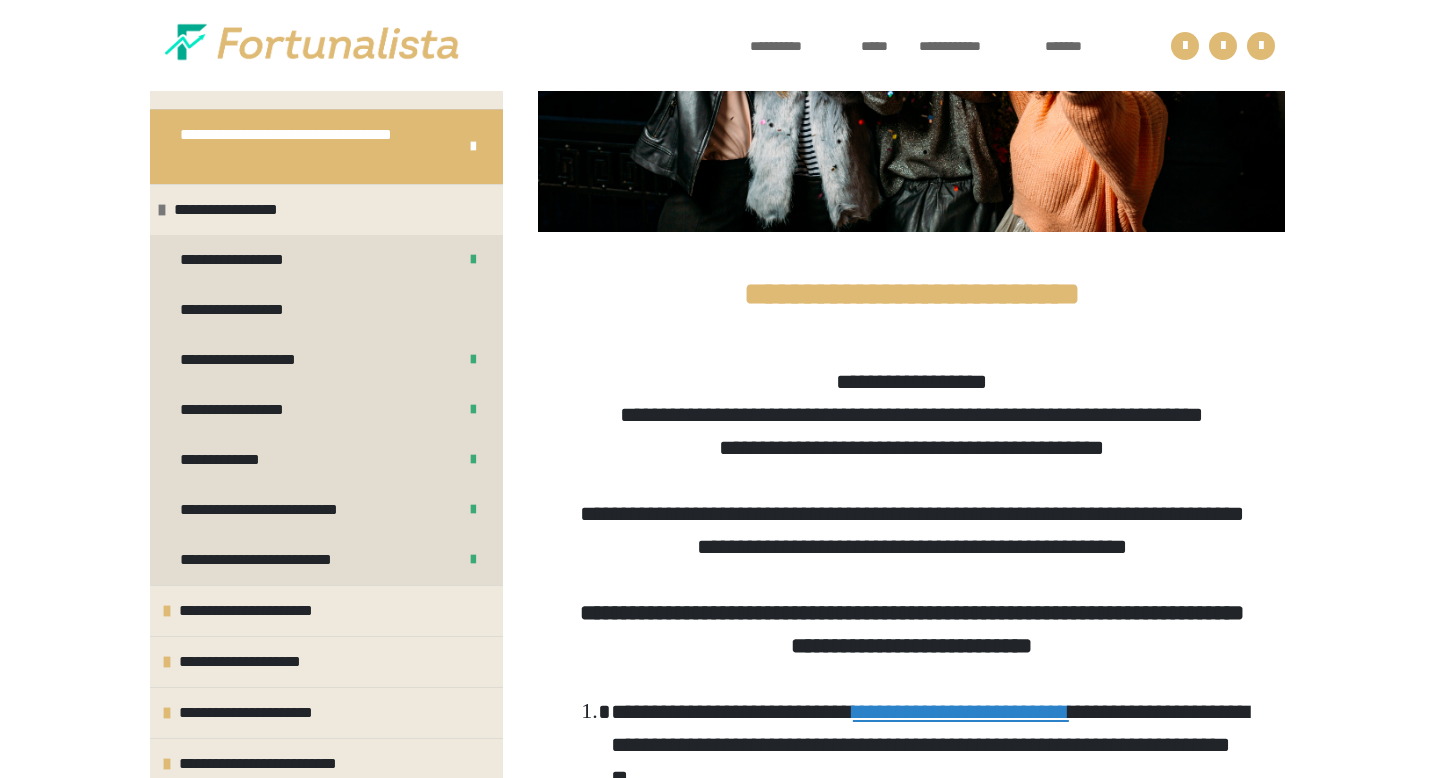 scroll, scrollTop: 696, scrollLeft: 0, axis: vertical 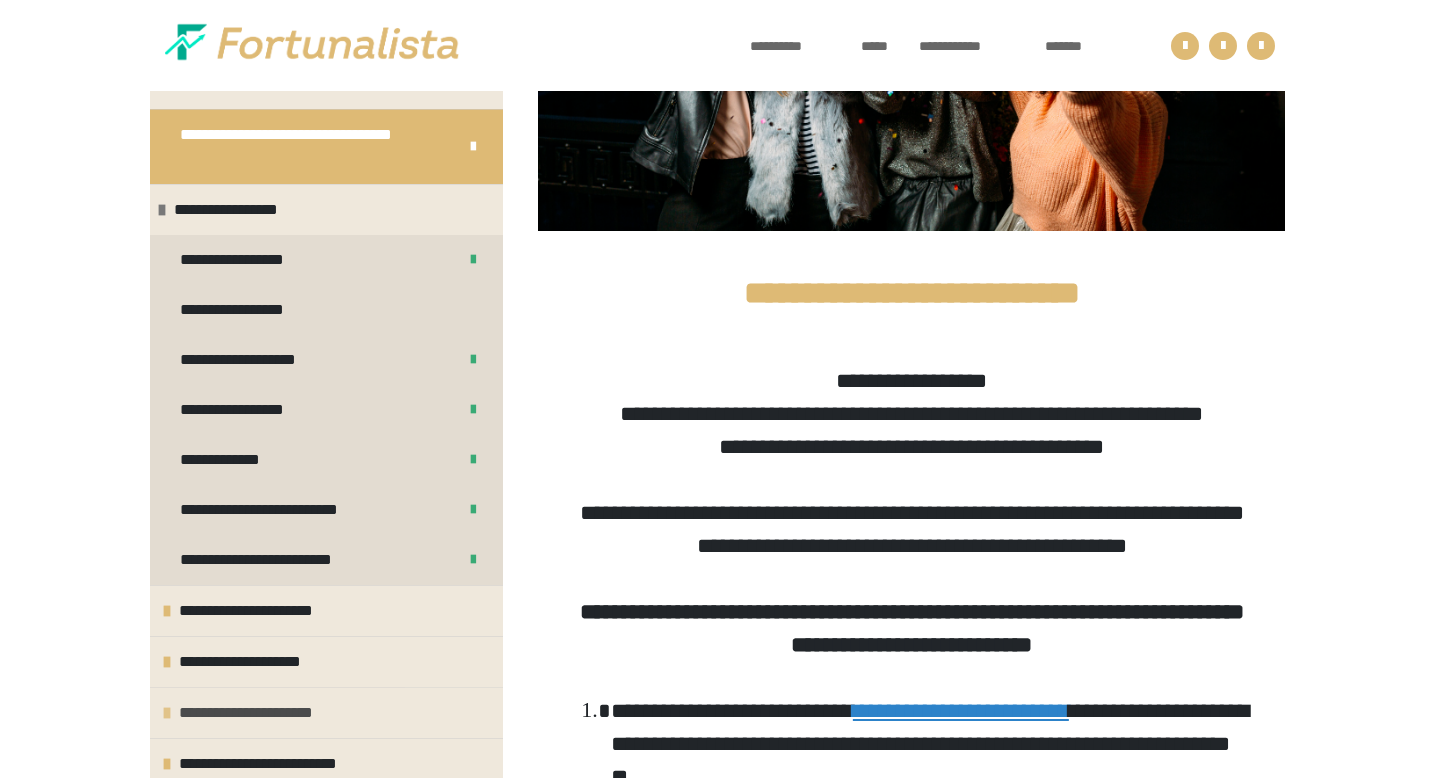 click on "**********" at bounding box center (326, 712) 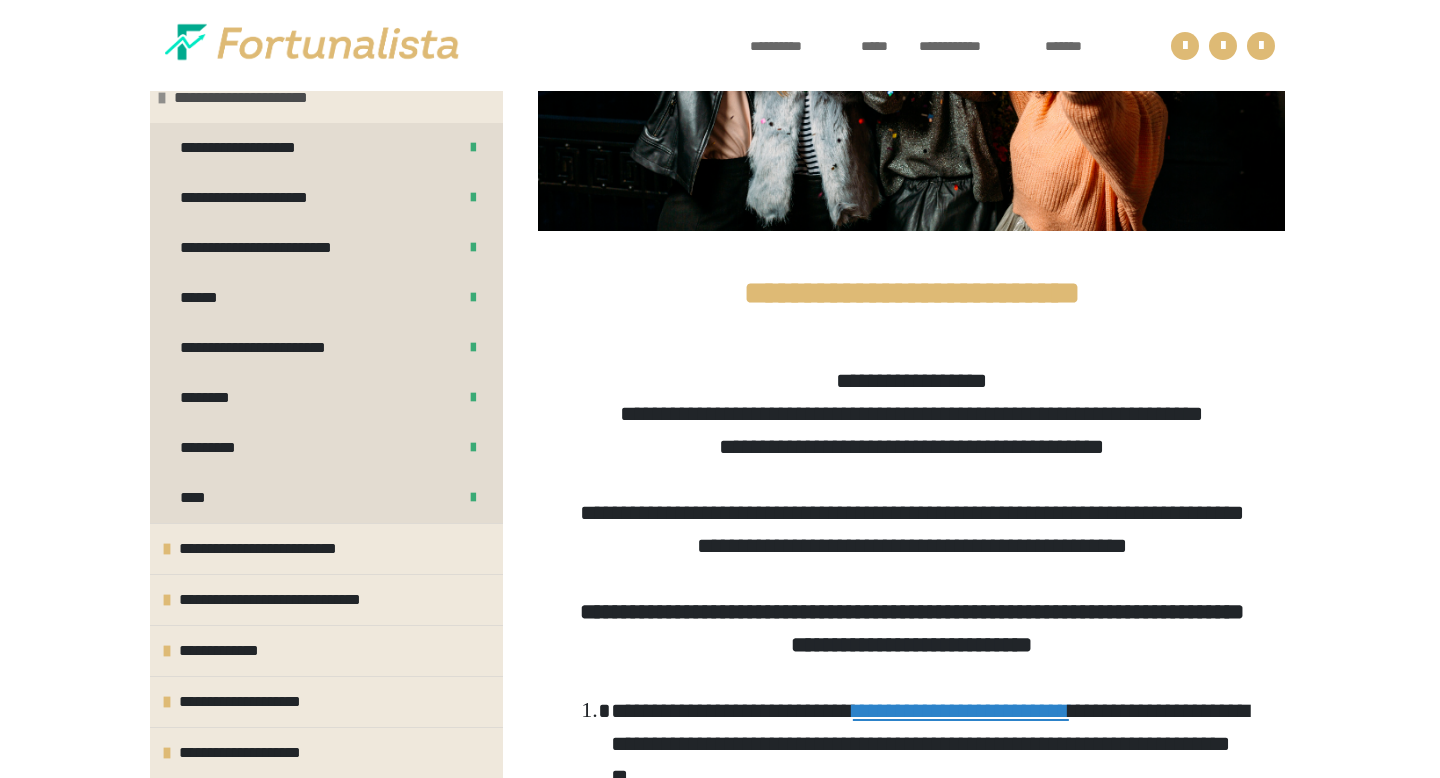 scroll, scrollTop: 640, scrollLeft: 0, axis: vertical 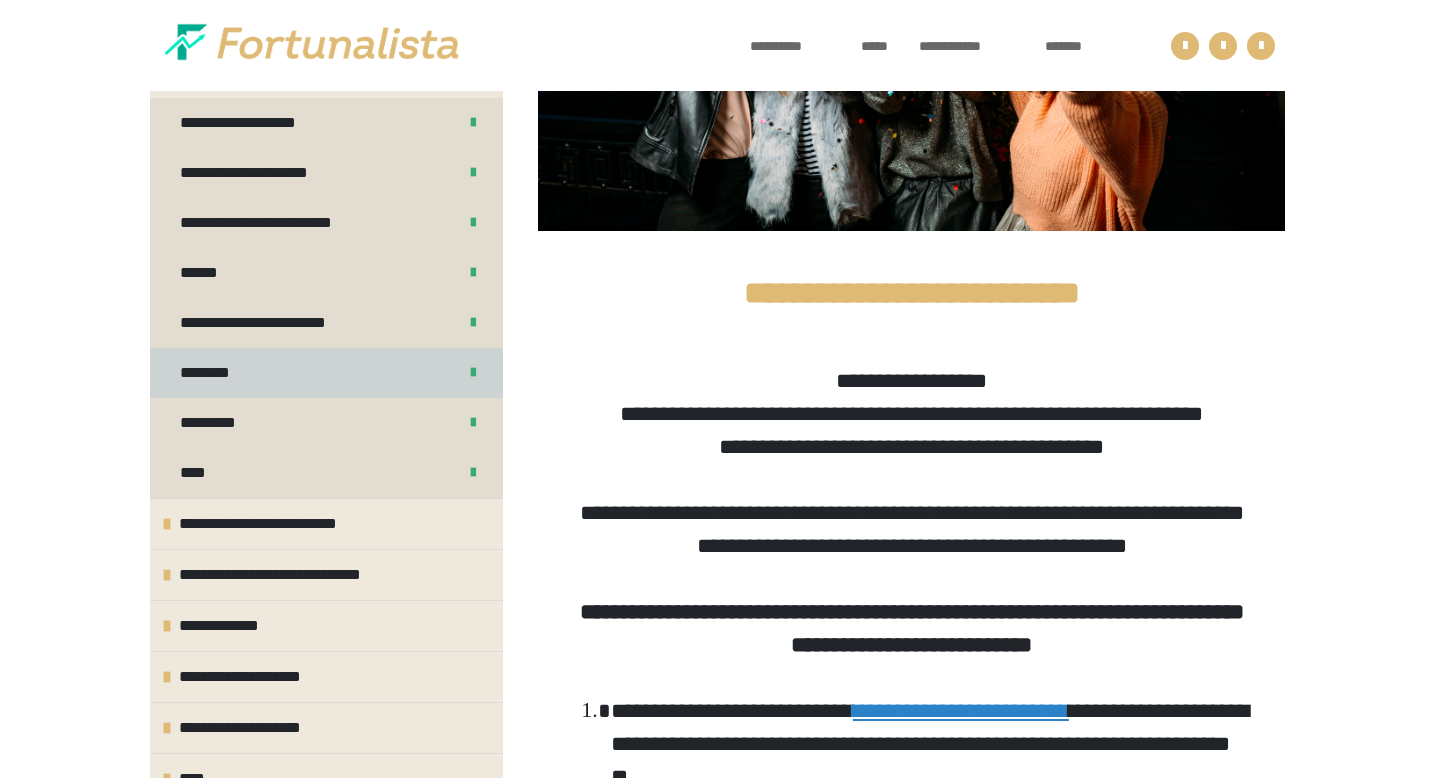 click on "********" at bounding box center [326, 373] 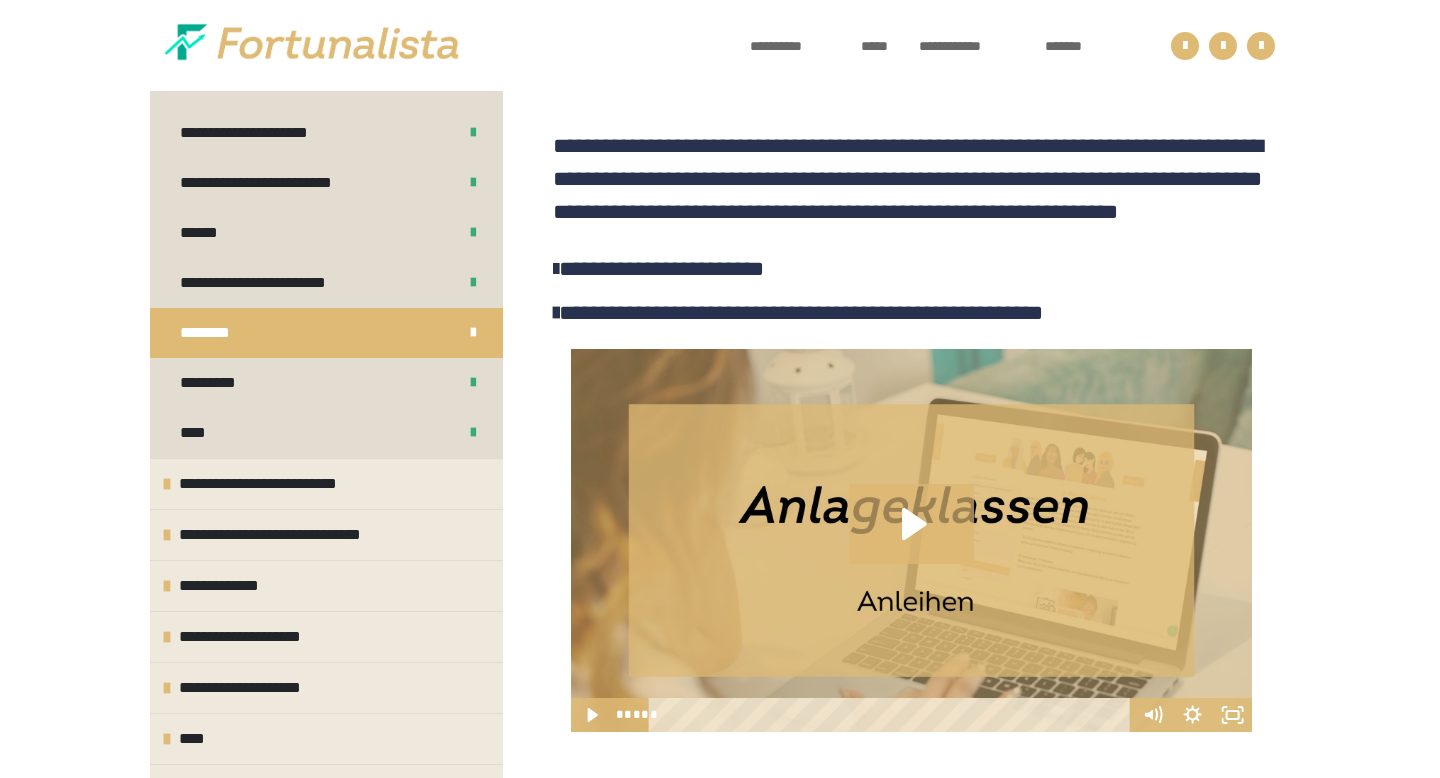 scroll, scrollTop: 712, scrollLeft: 0, axis: vertical 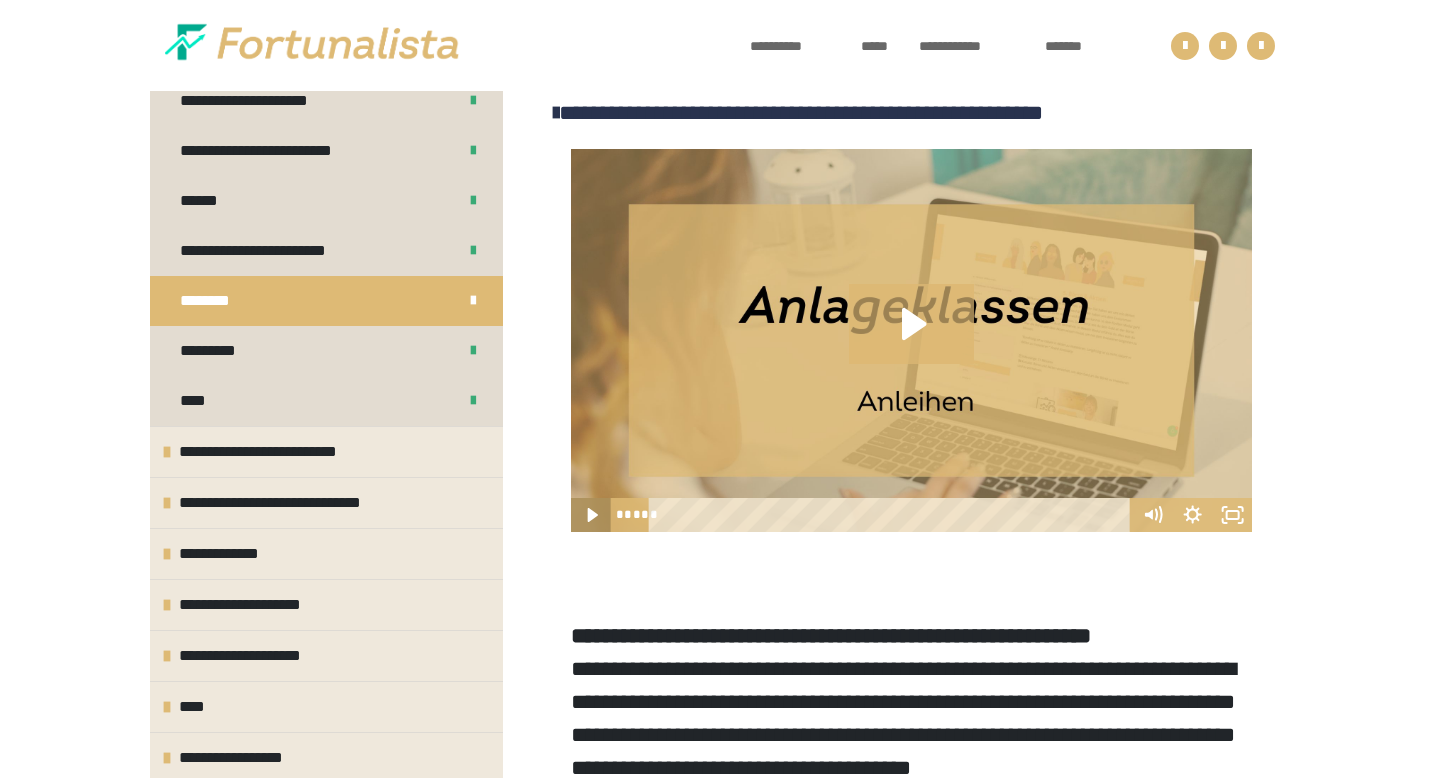 click 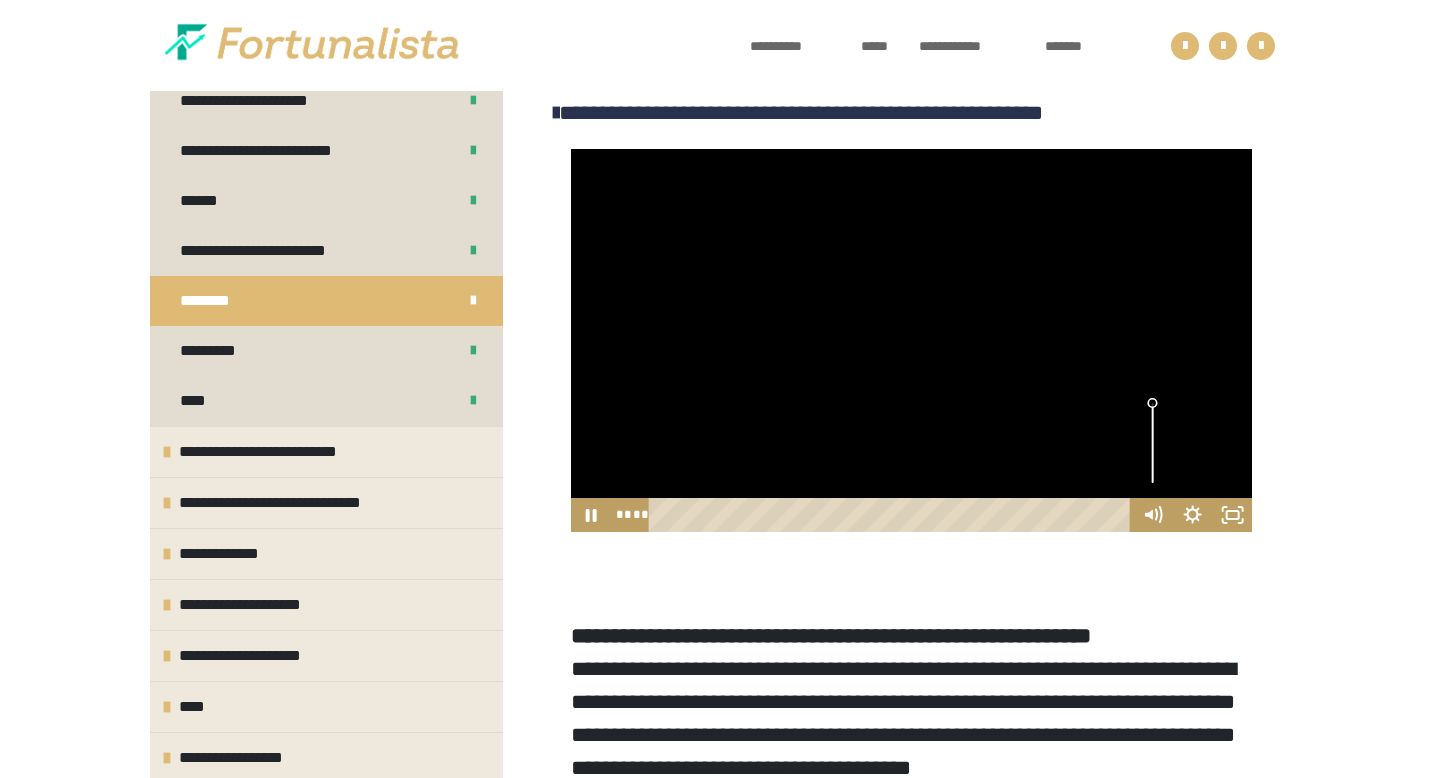 click at bounding box center [1152, 443] 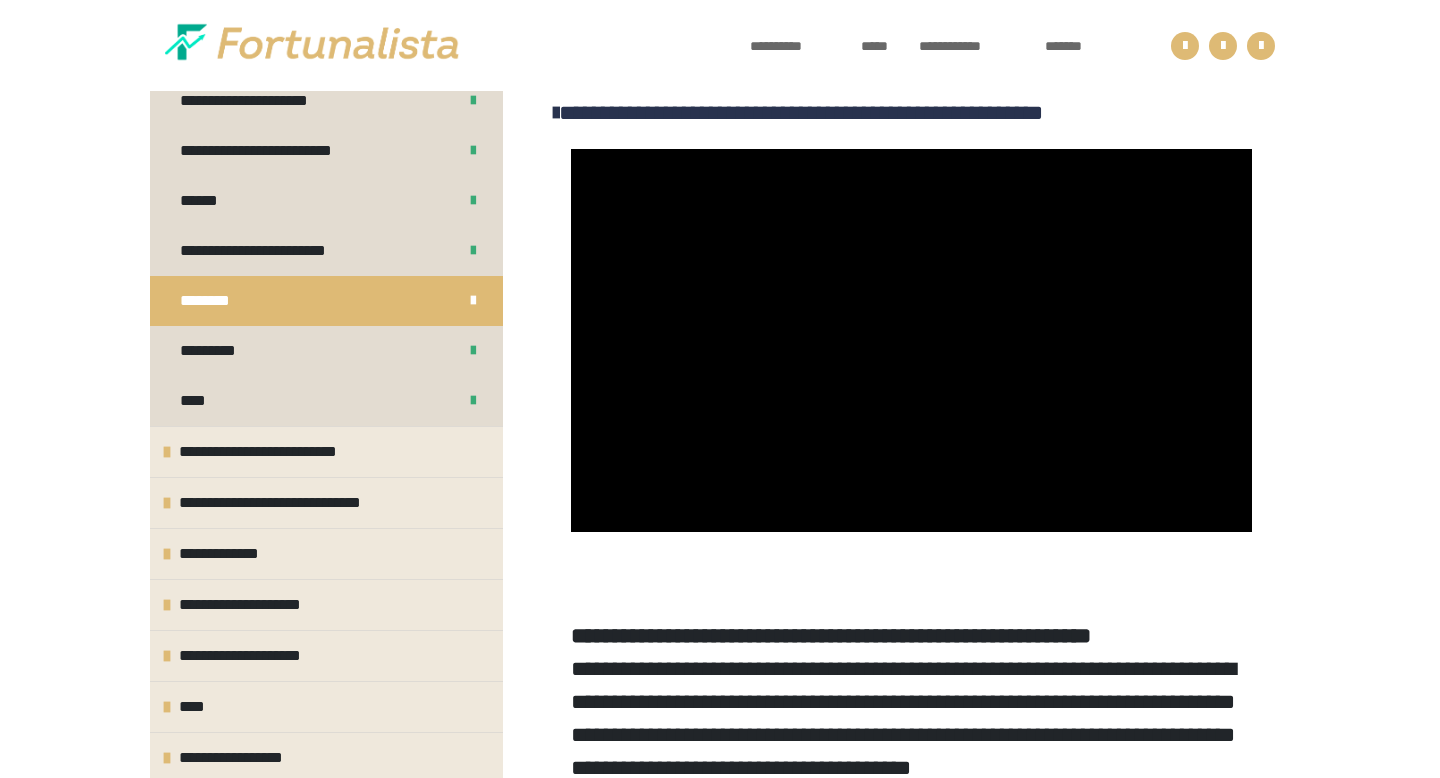 click at bounding box center (911, 340) 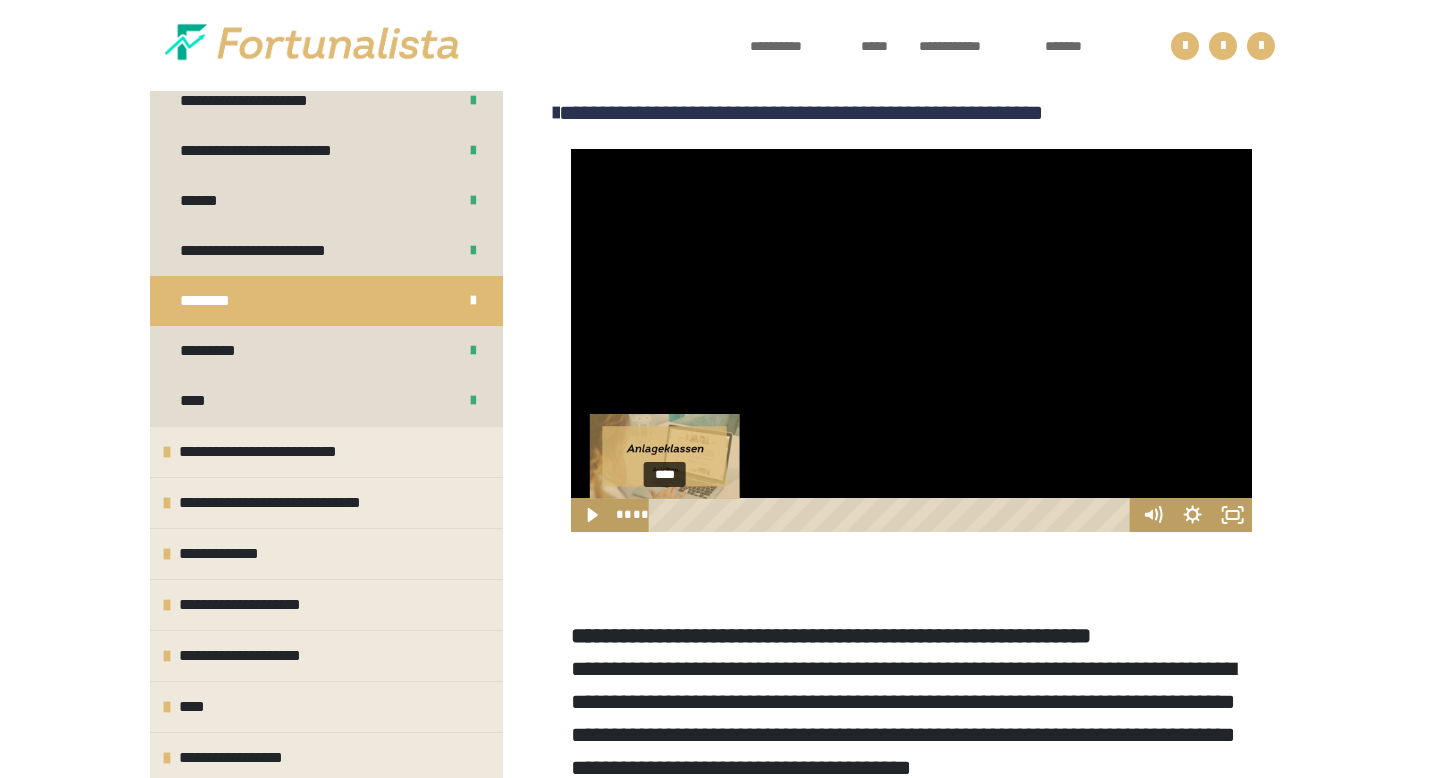 click on "****" at bounding box center [892, 515] 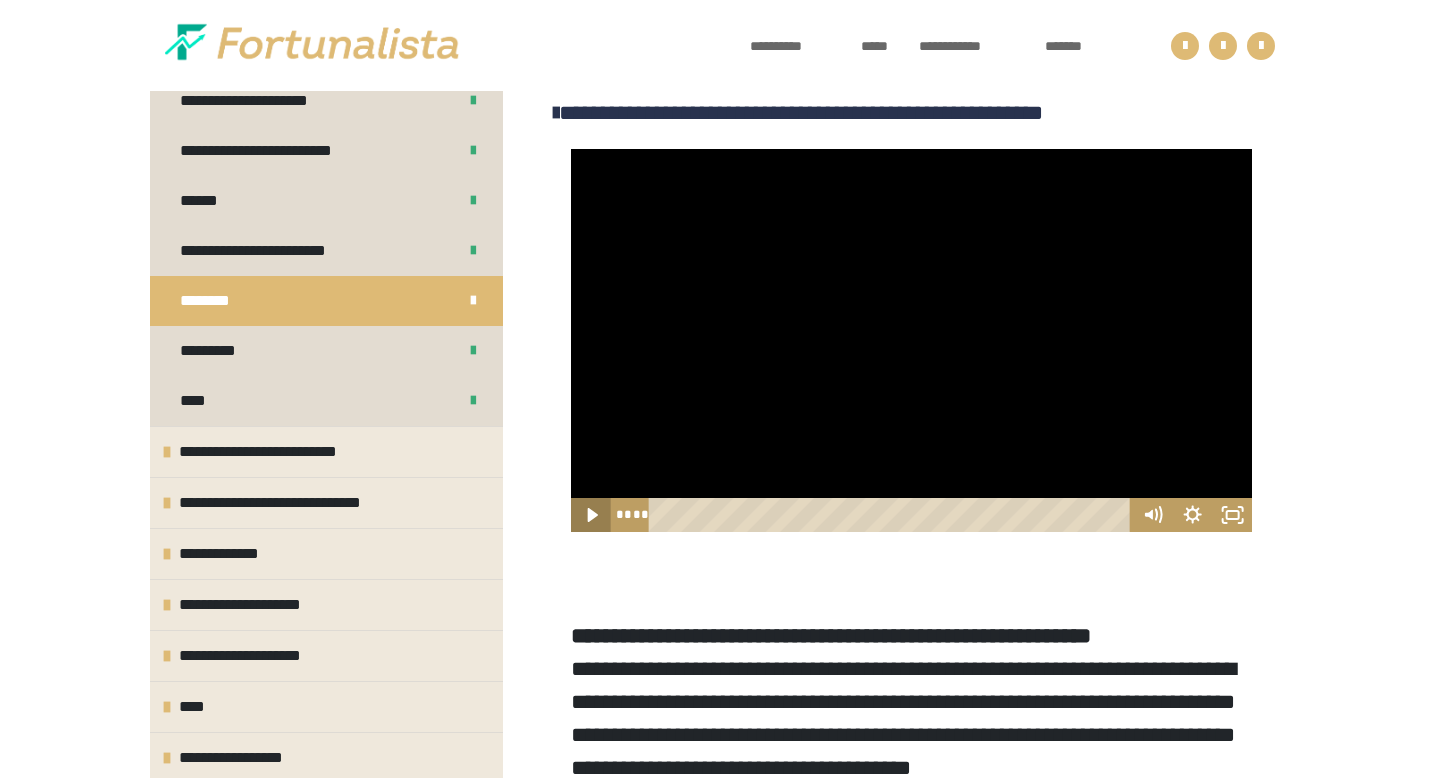 click 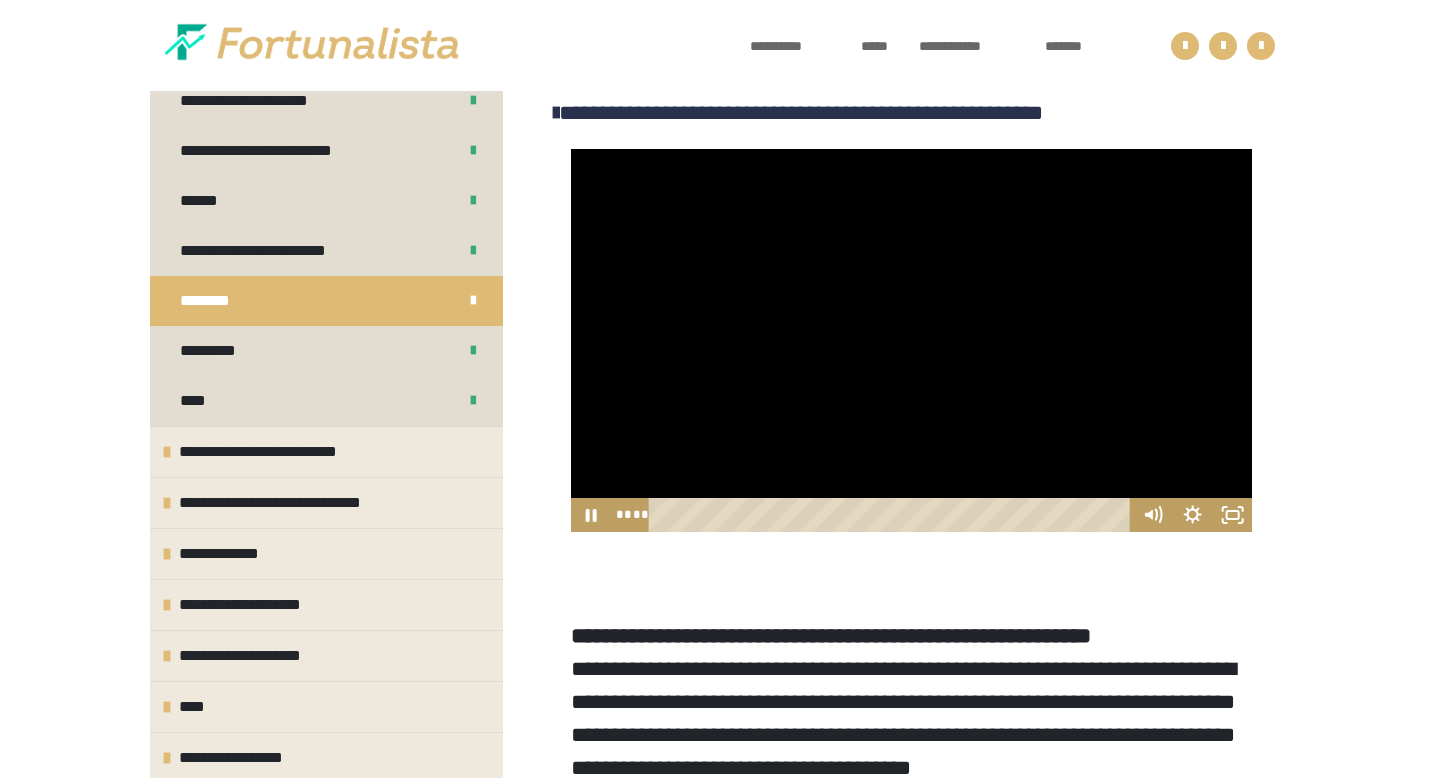 click at bounding box center [911, 340] 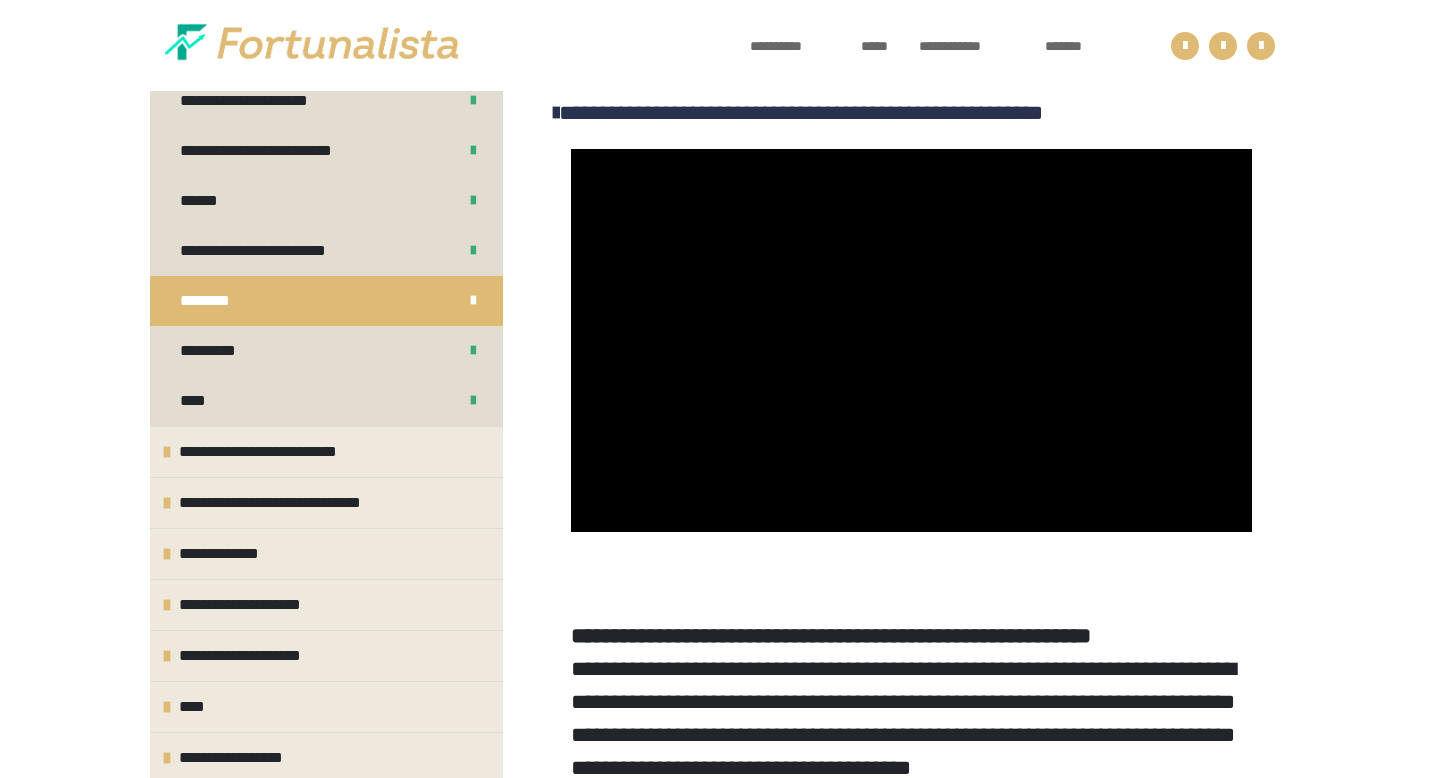 click at bounding box center [911, 340] 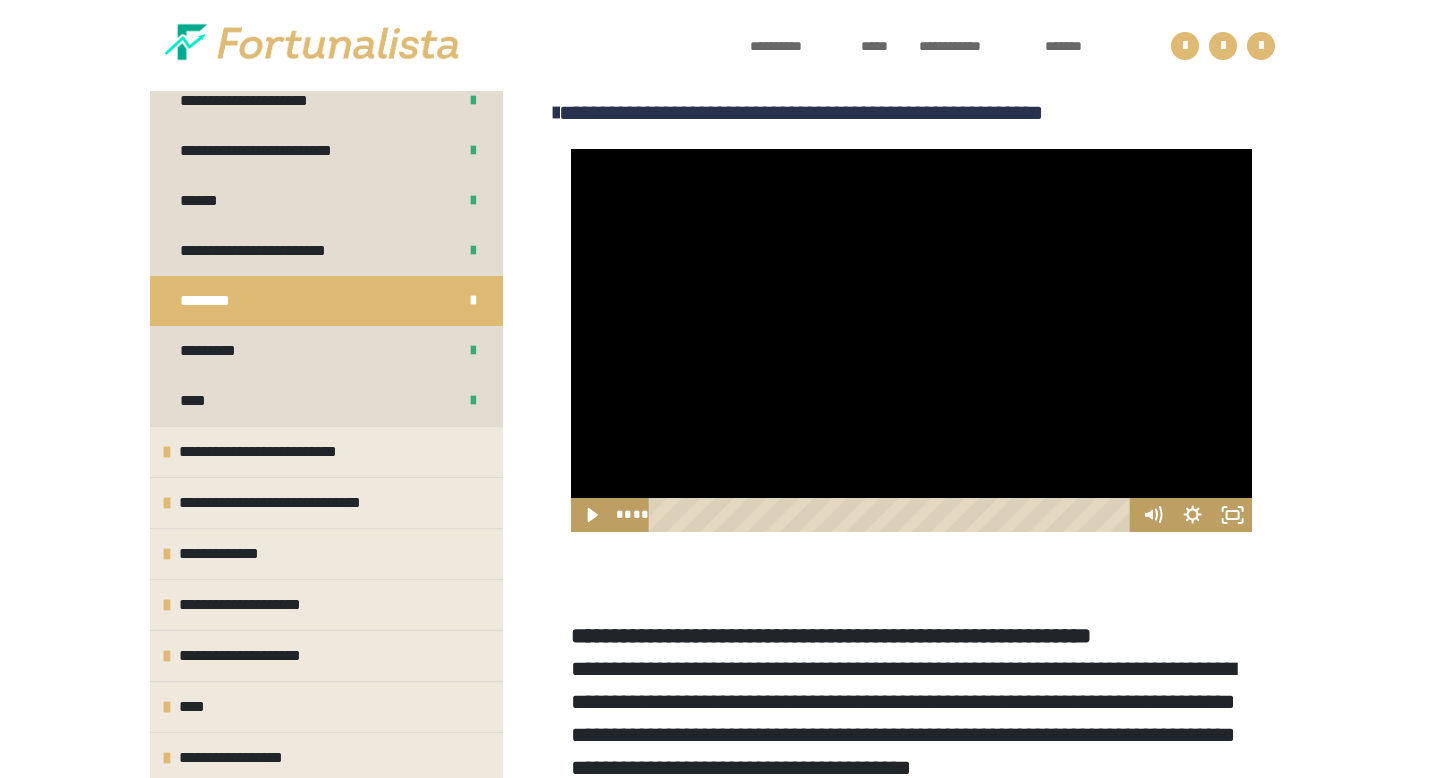 click at bounding box center [911, 340] 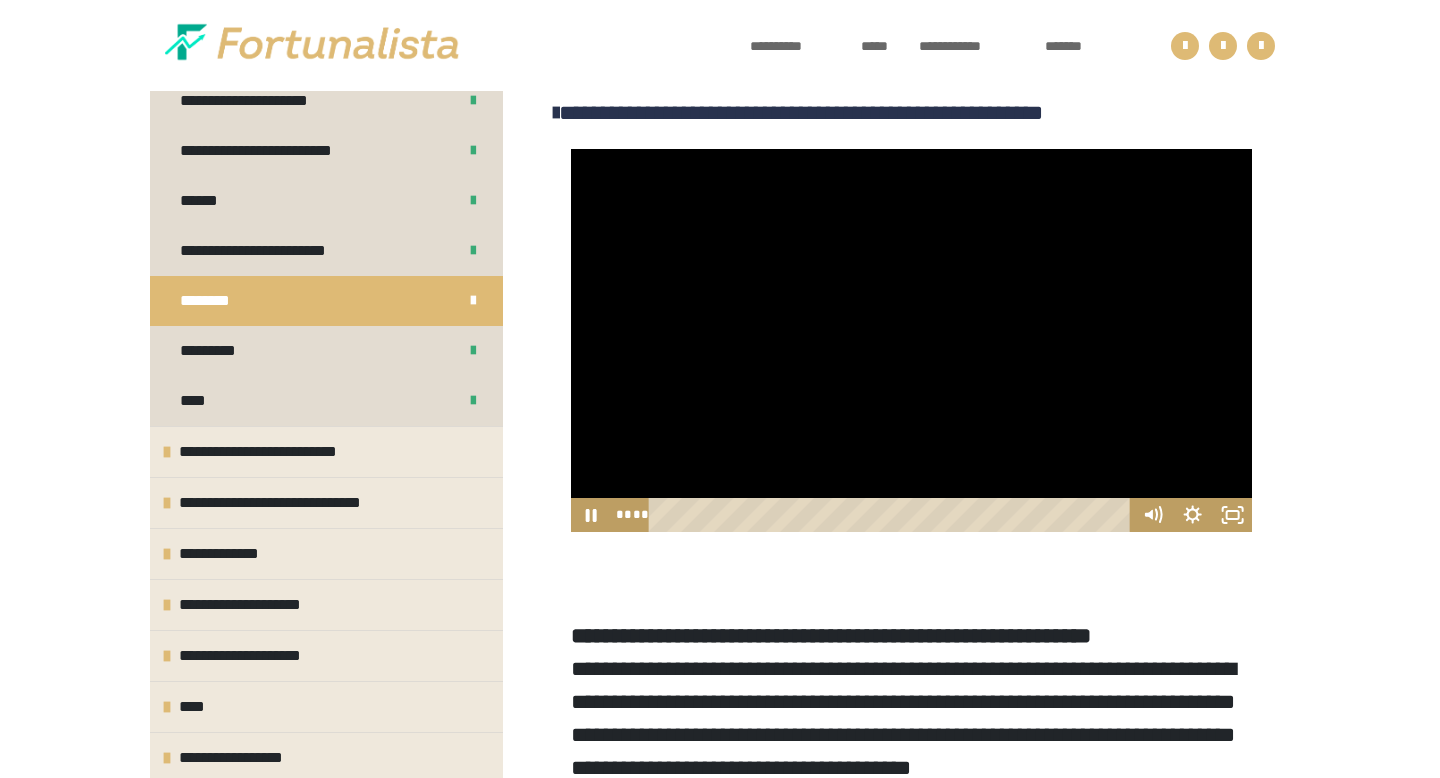 click at bounding box center [911, 340] 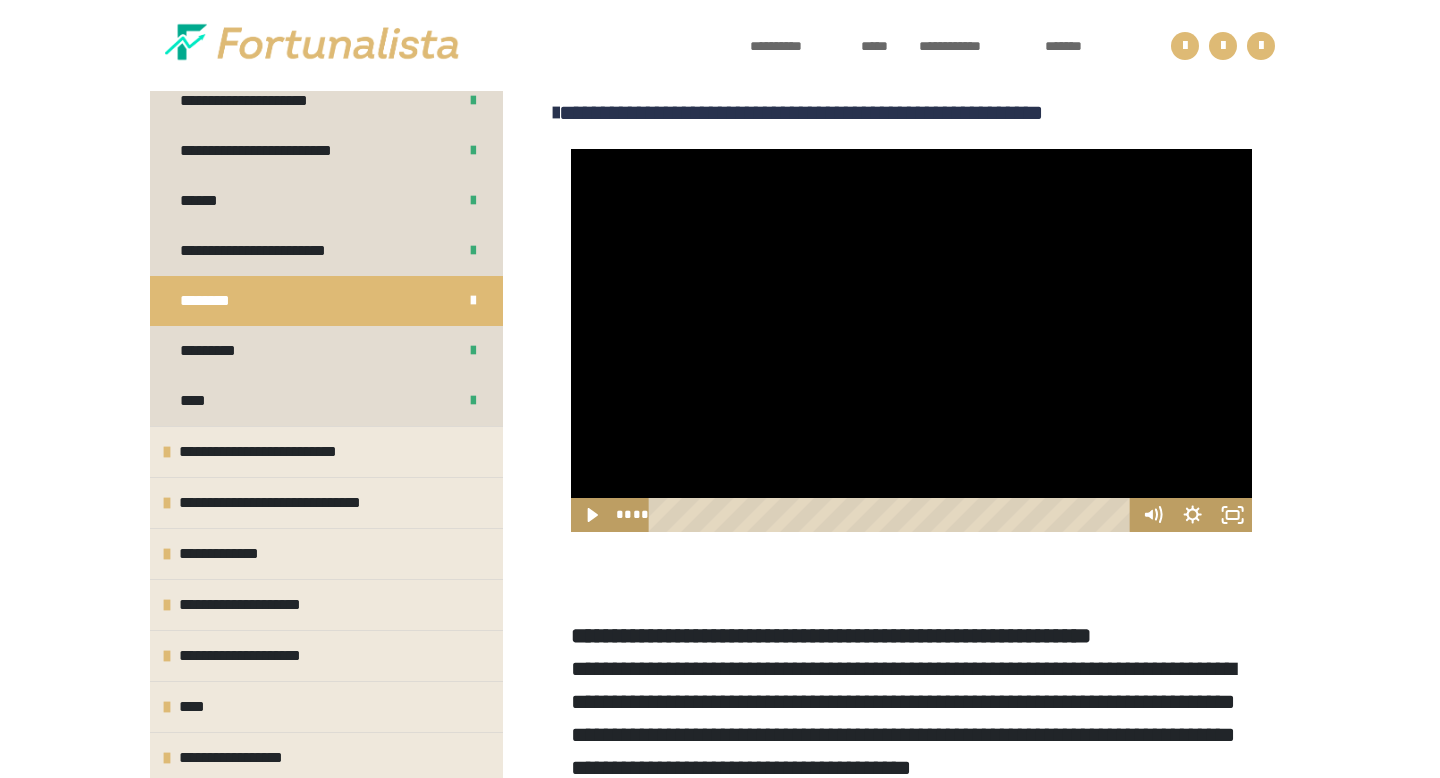 click at bounding box center (911, 340) 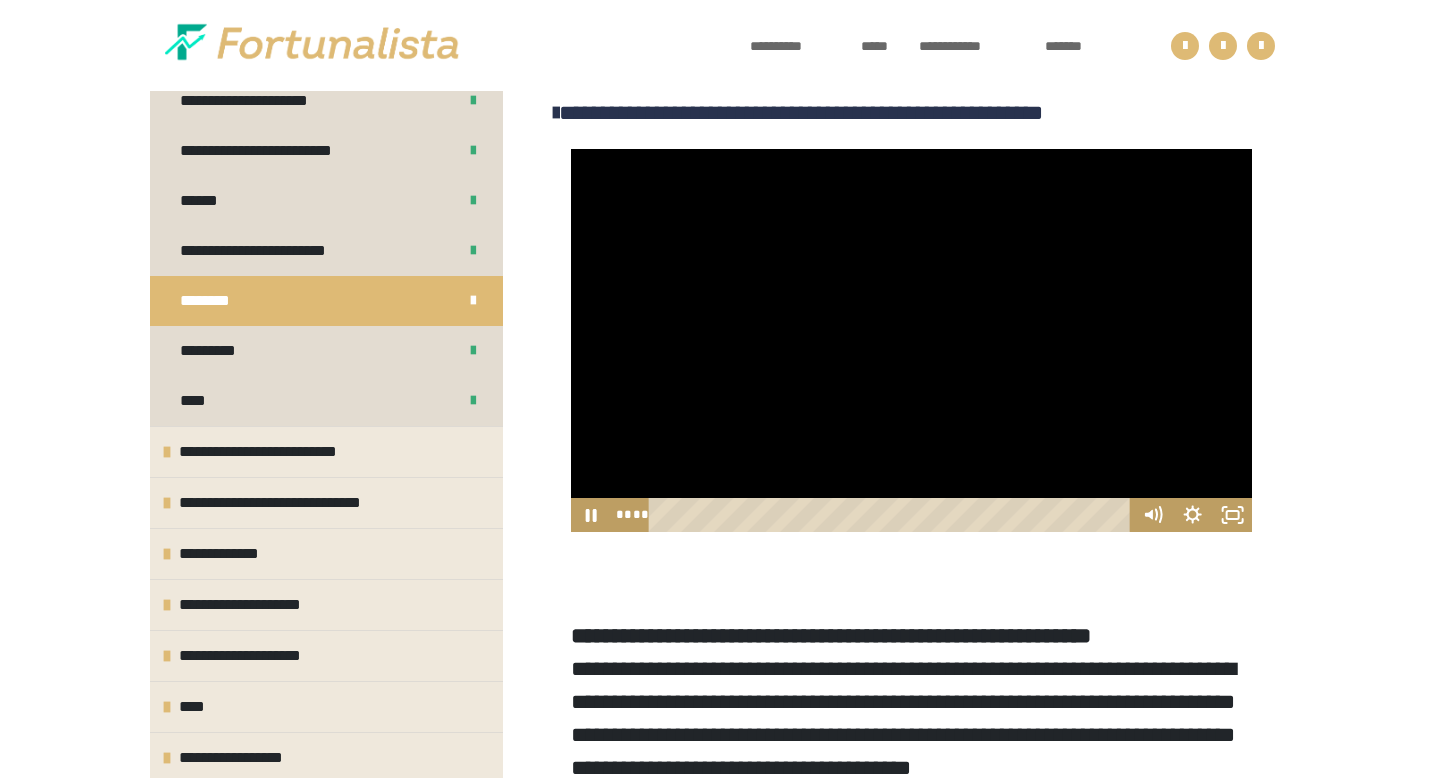 click at bounding box center (911, 340) 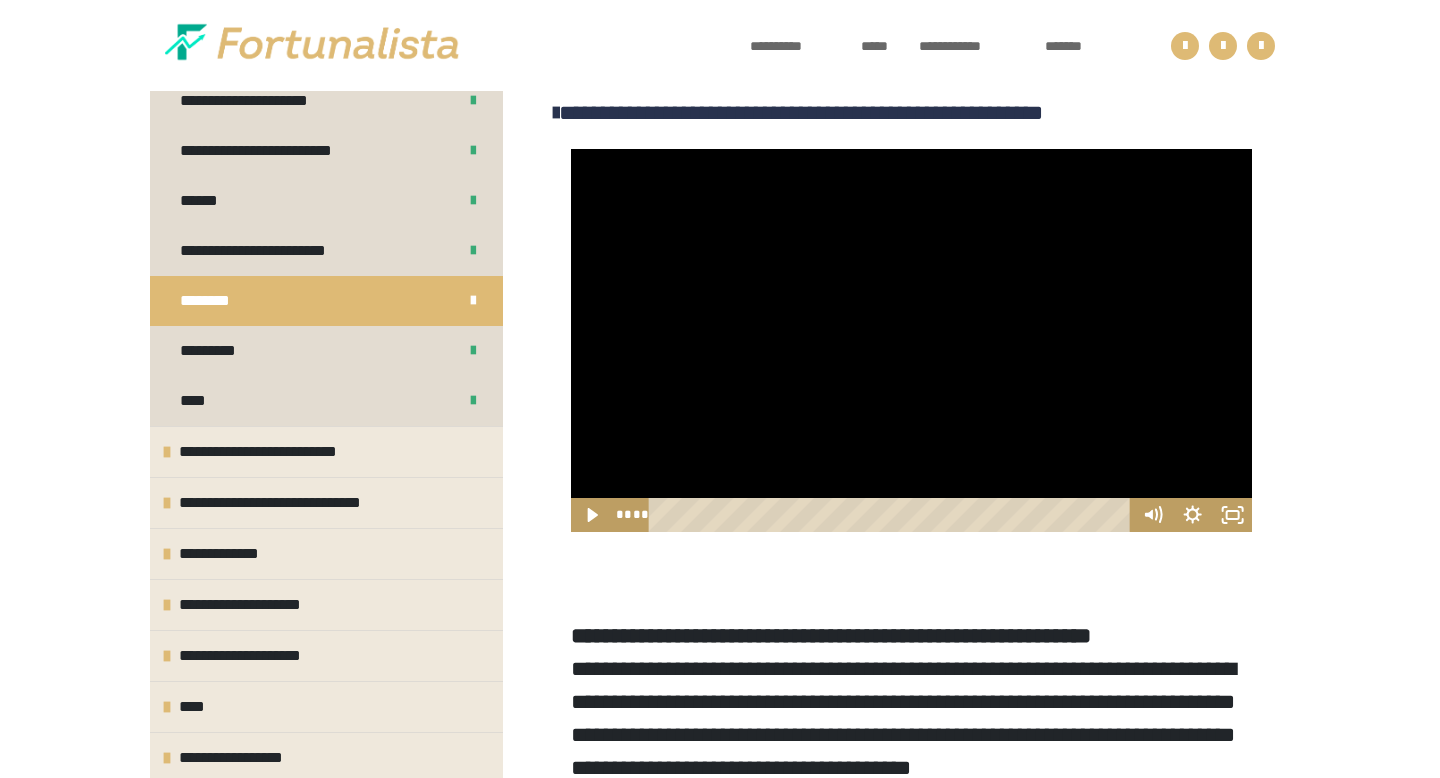 click at bounding box center (911, 340) 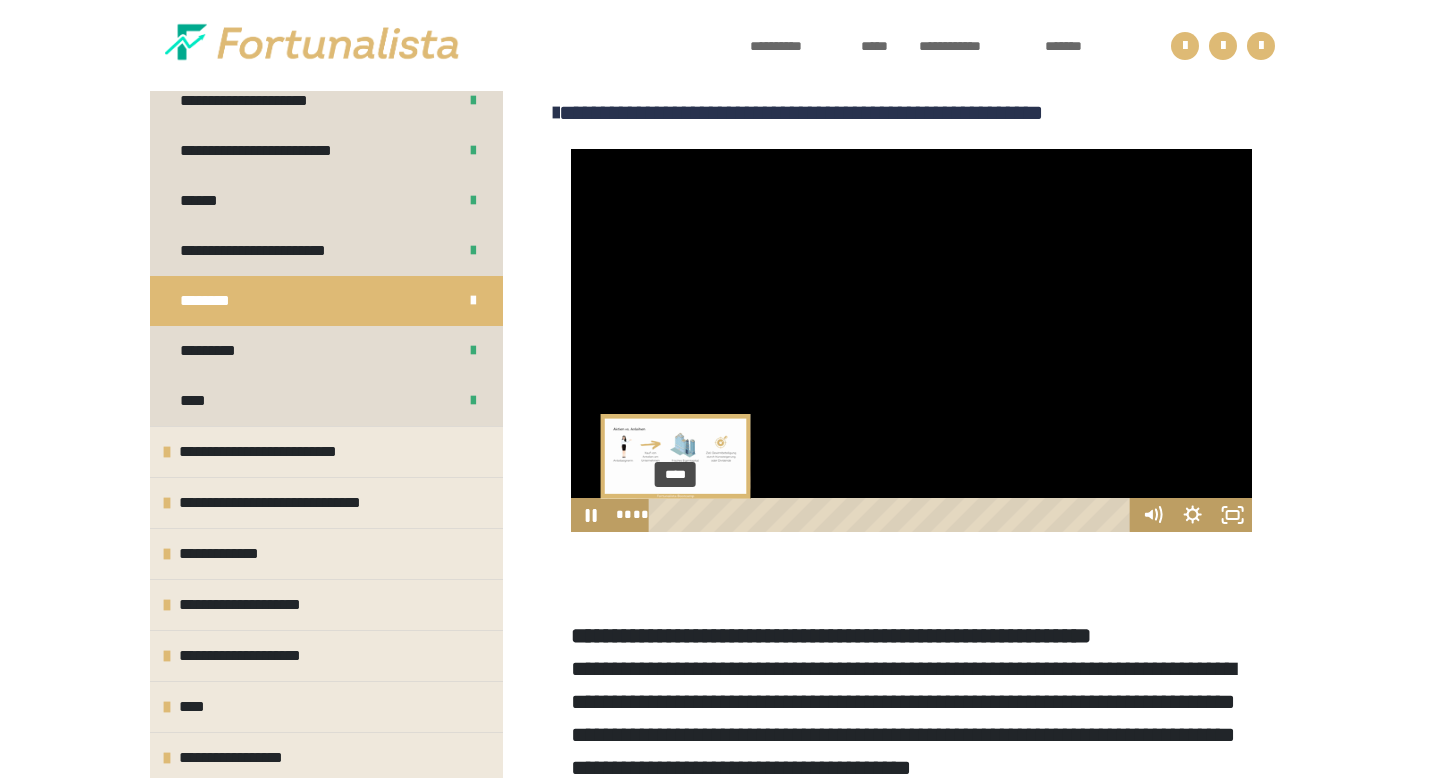 click at bounding box center (675, 515) 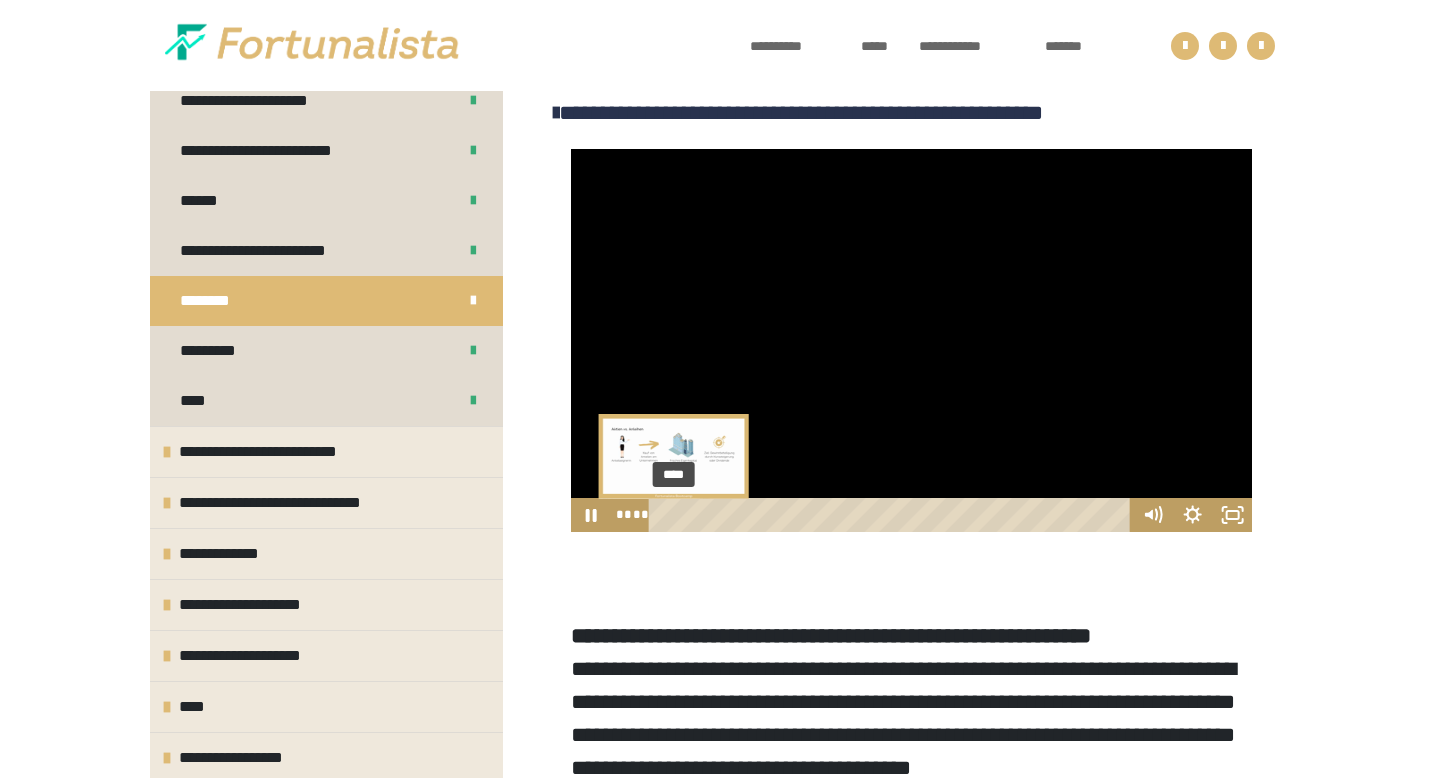 click at bounding box center (676, 515) 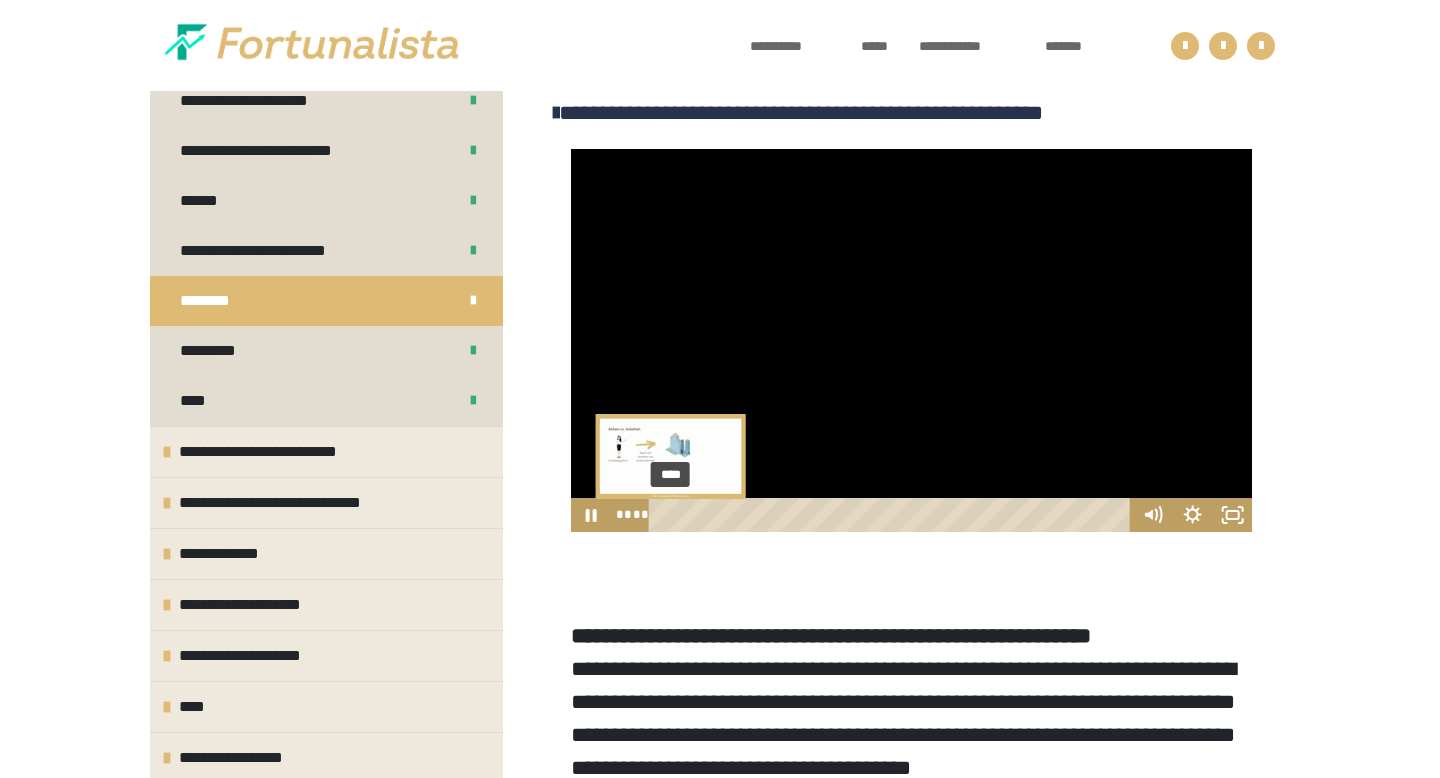 click at bounding box center [670, 515] 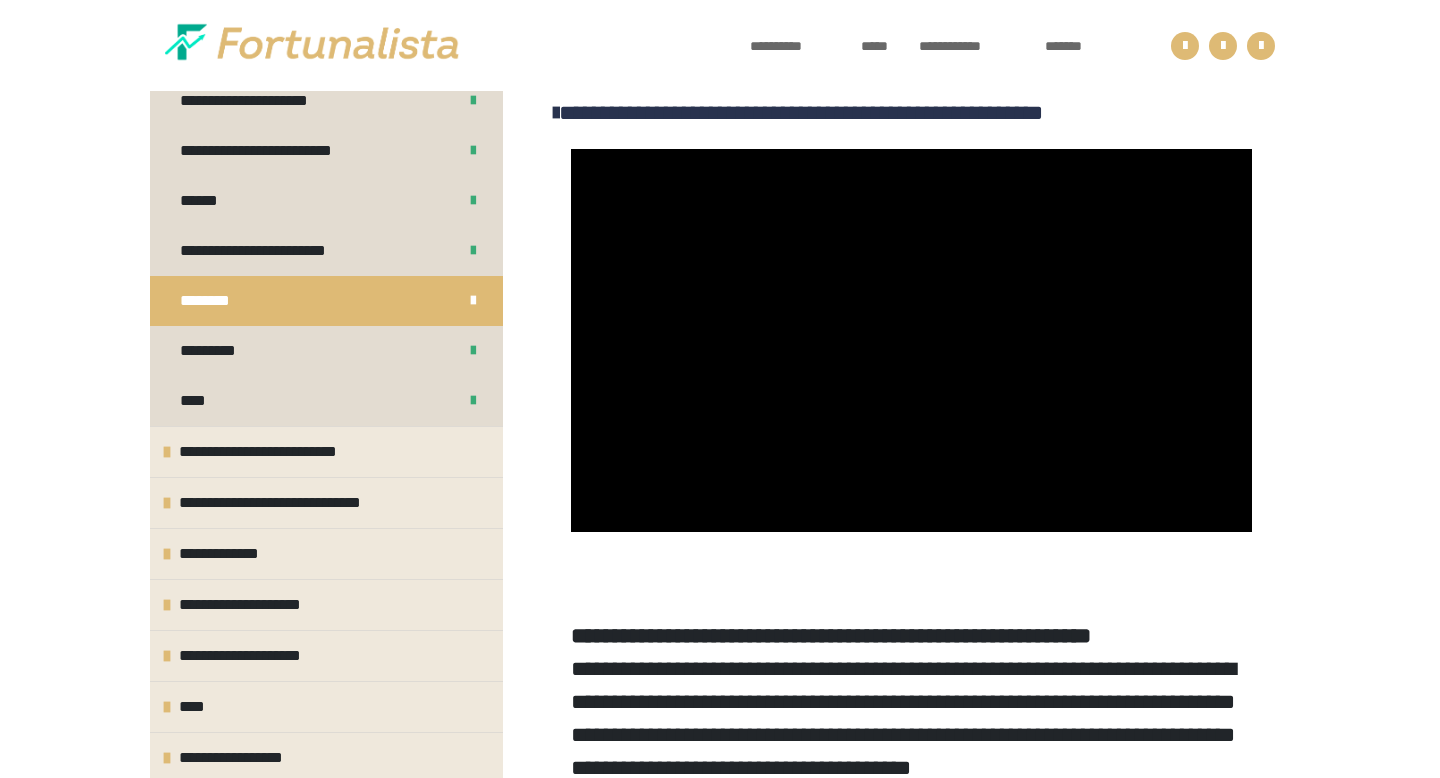 click at bounding box center [911, 340] 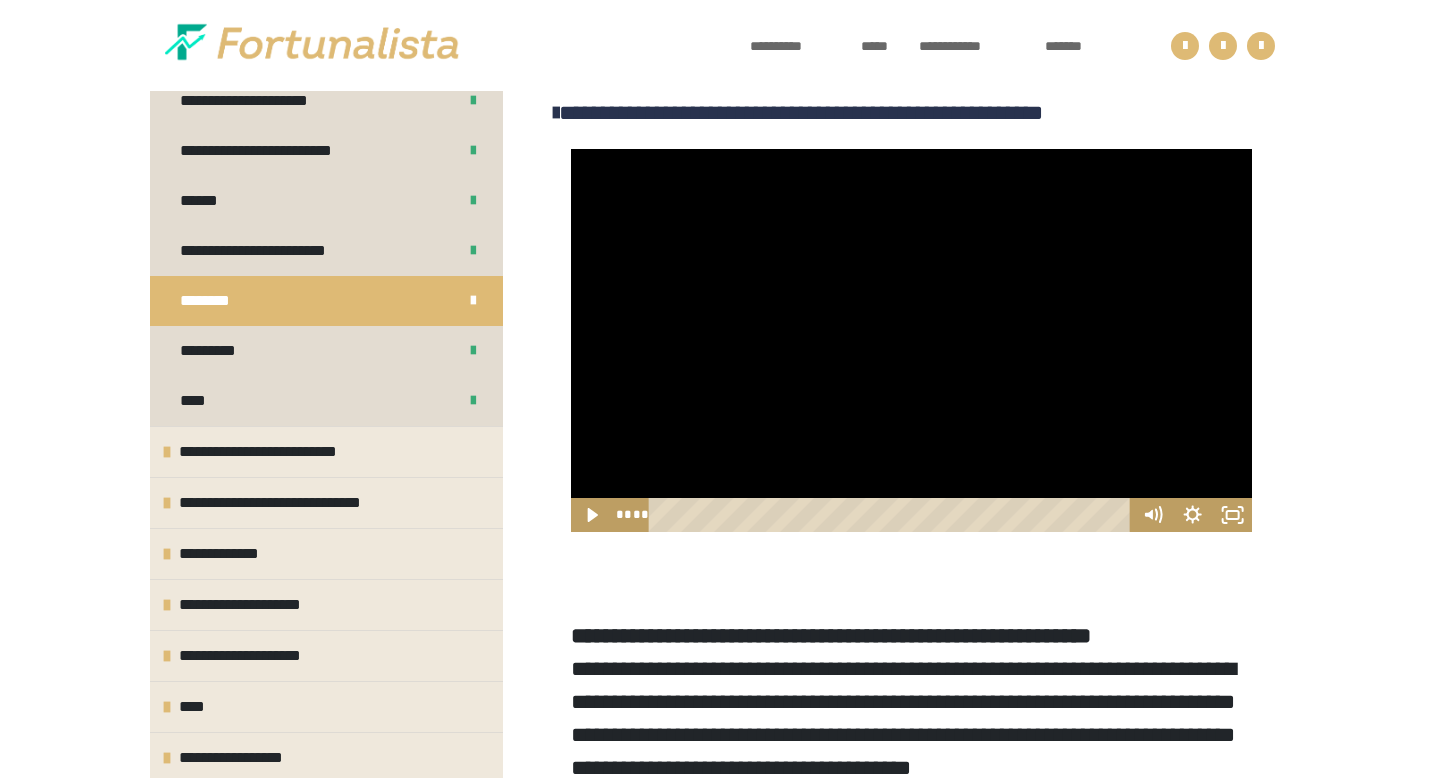 click at bounding box center (911, 340) 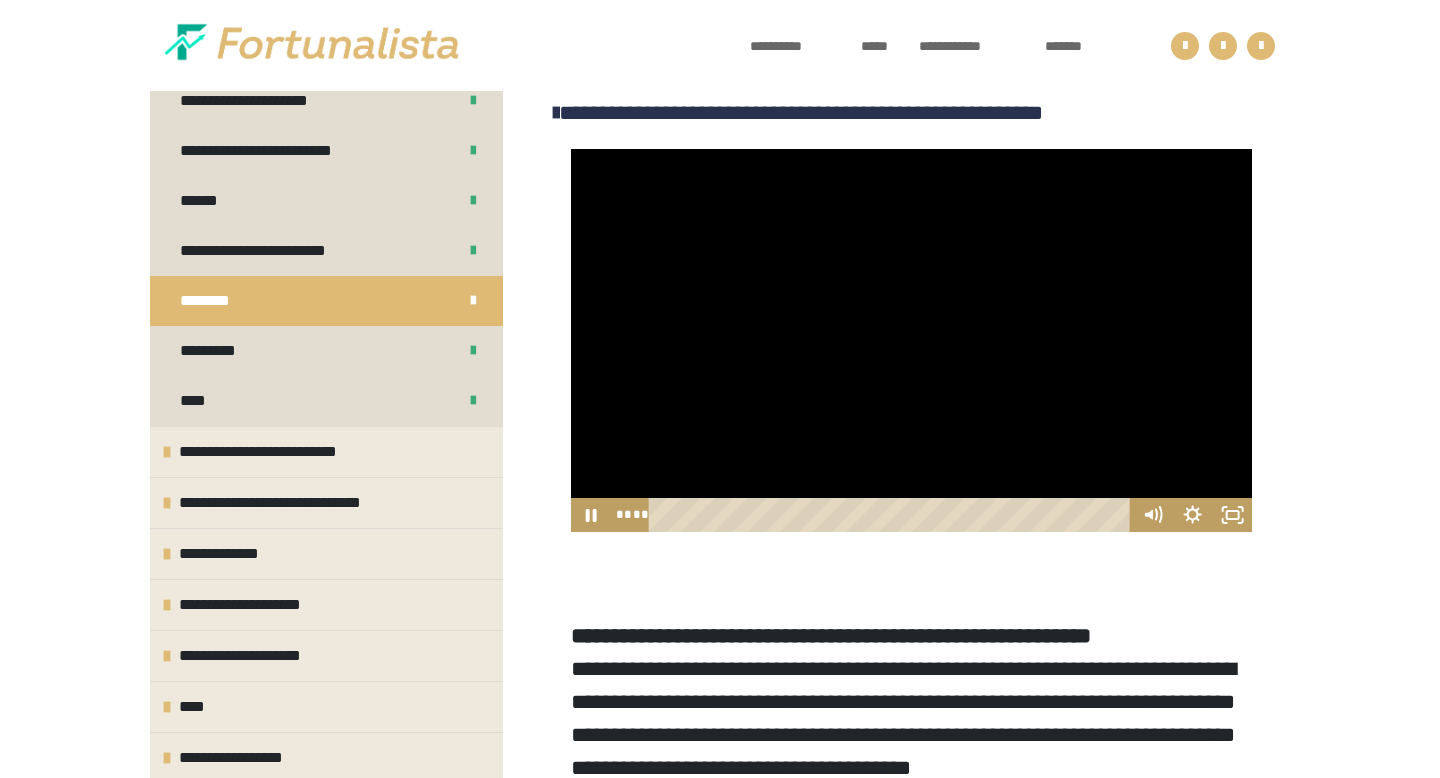 click at bounding box center (911, 340) 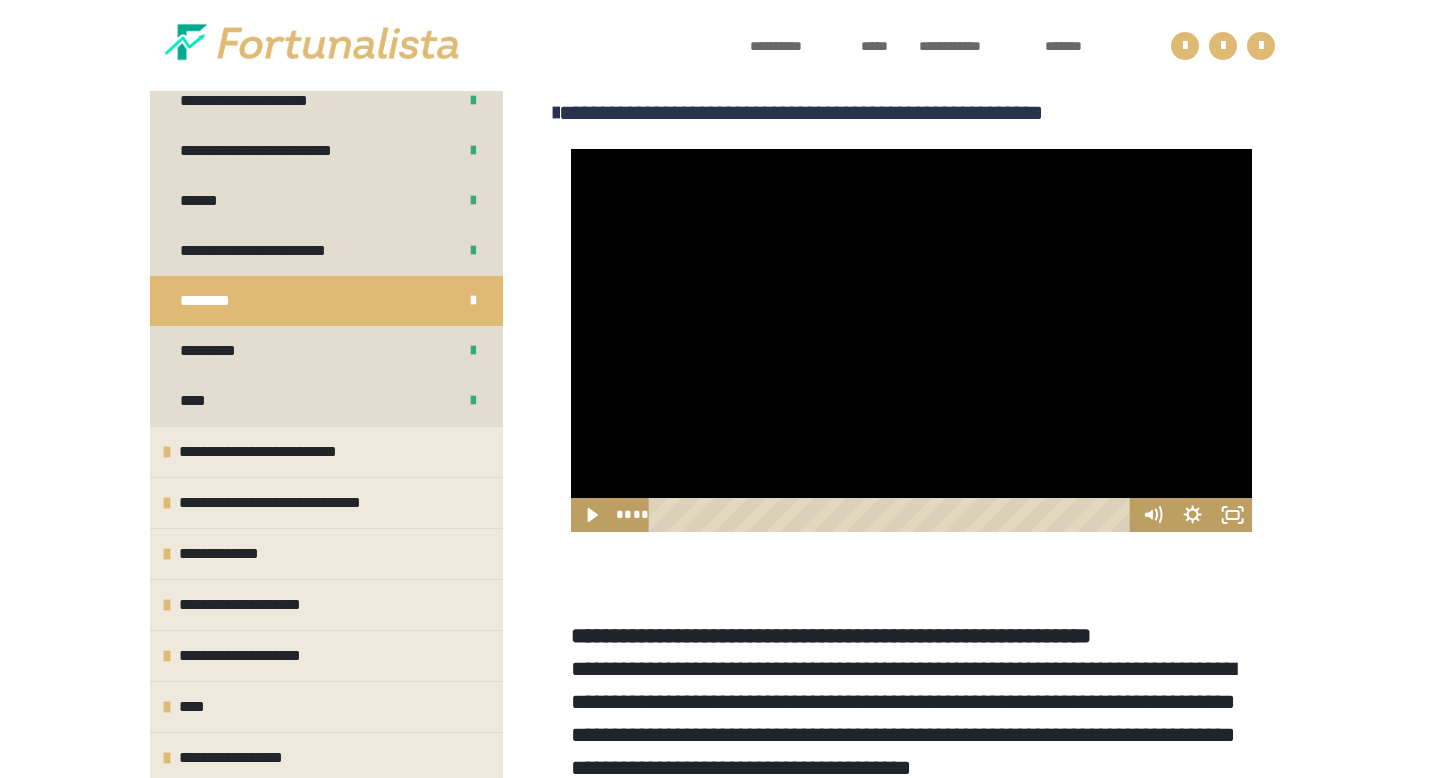 click at bounding box center (911, 340) 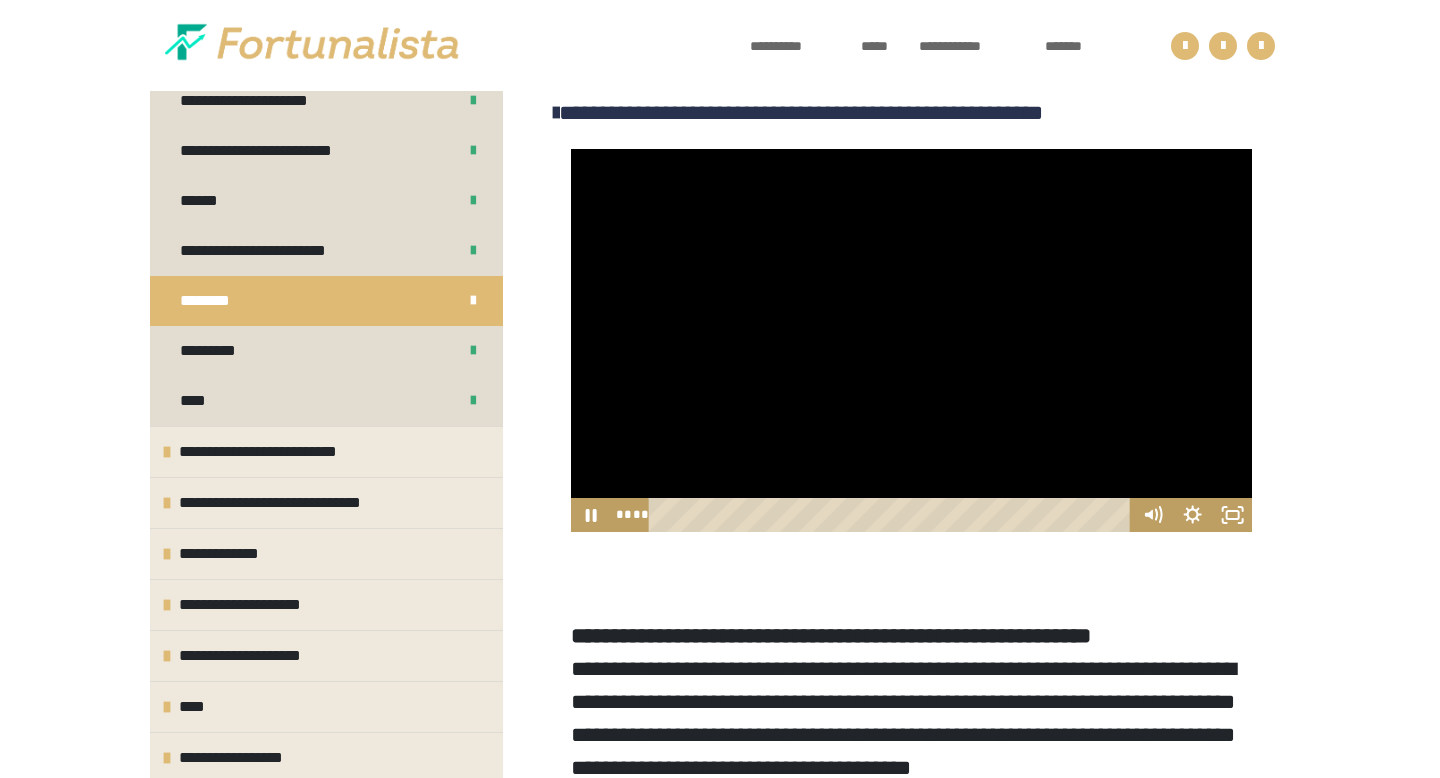 click at bounding box center (911, 340) 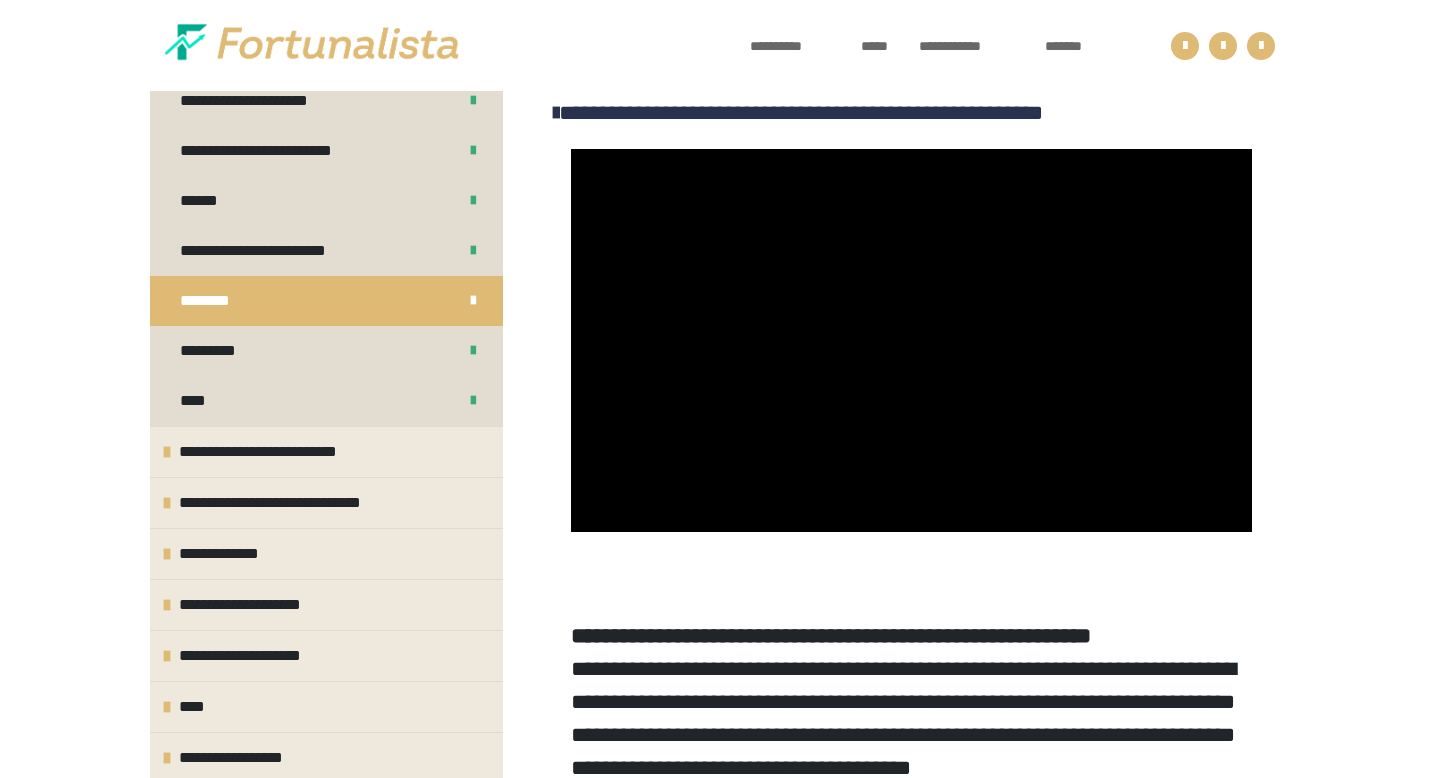 click at bounding box center (911, 340) 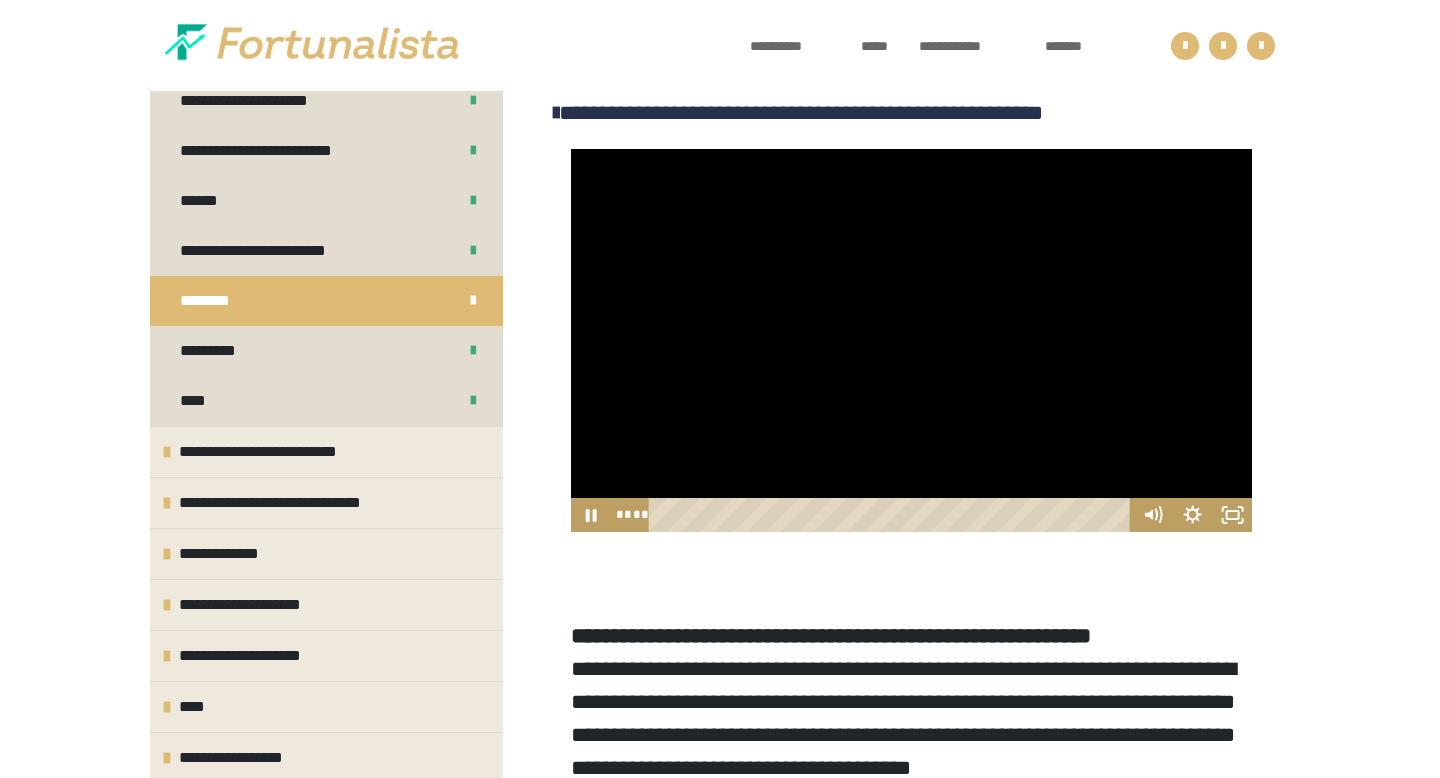 click at bounding box center [911, 340] 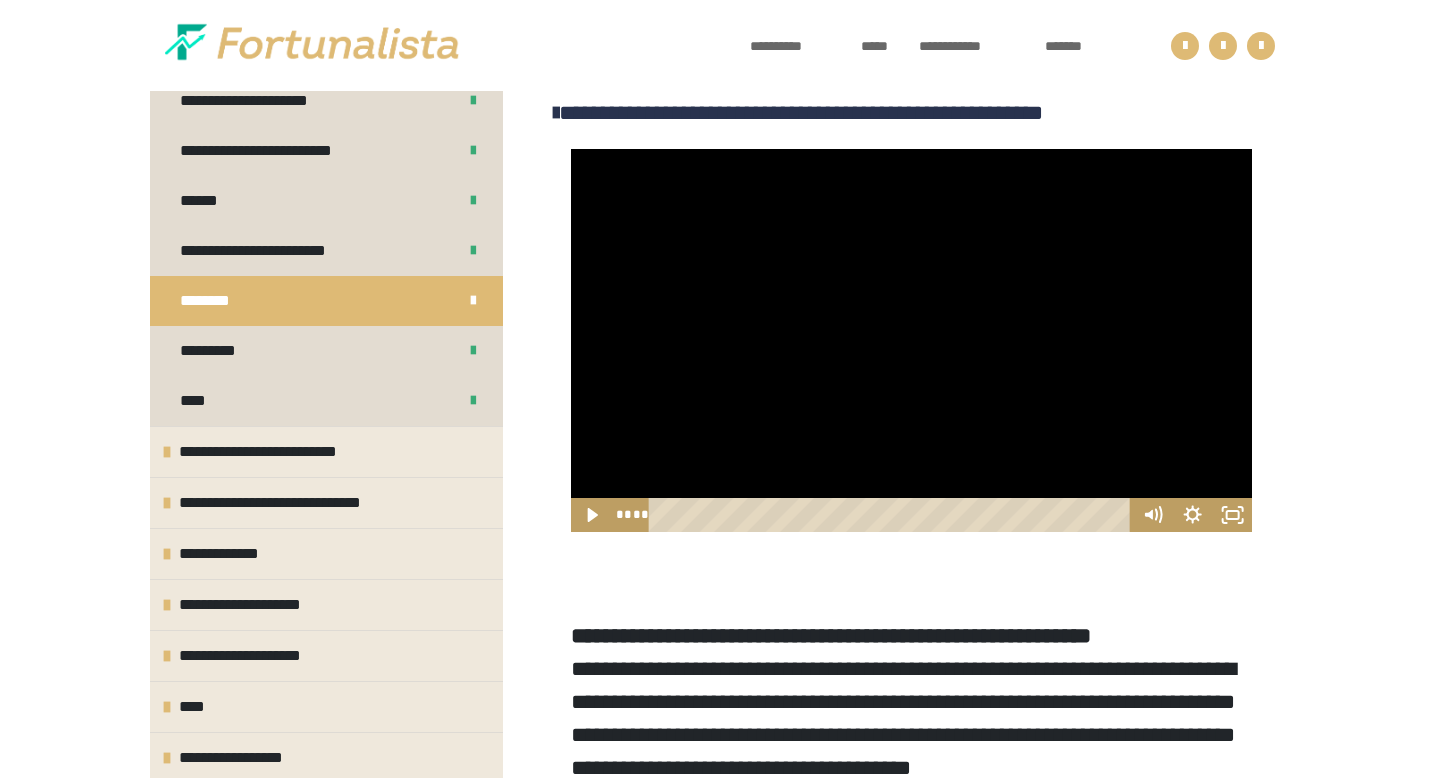 click at bounding box center [911, 340] 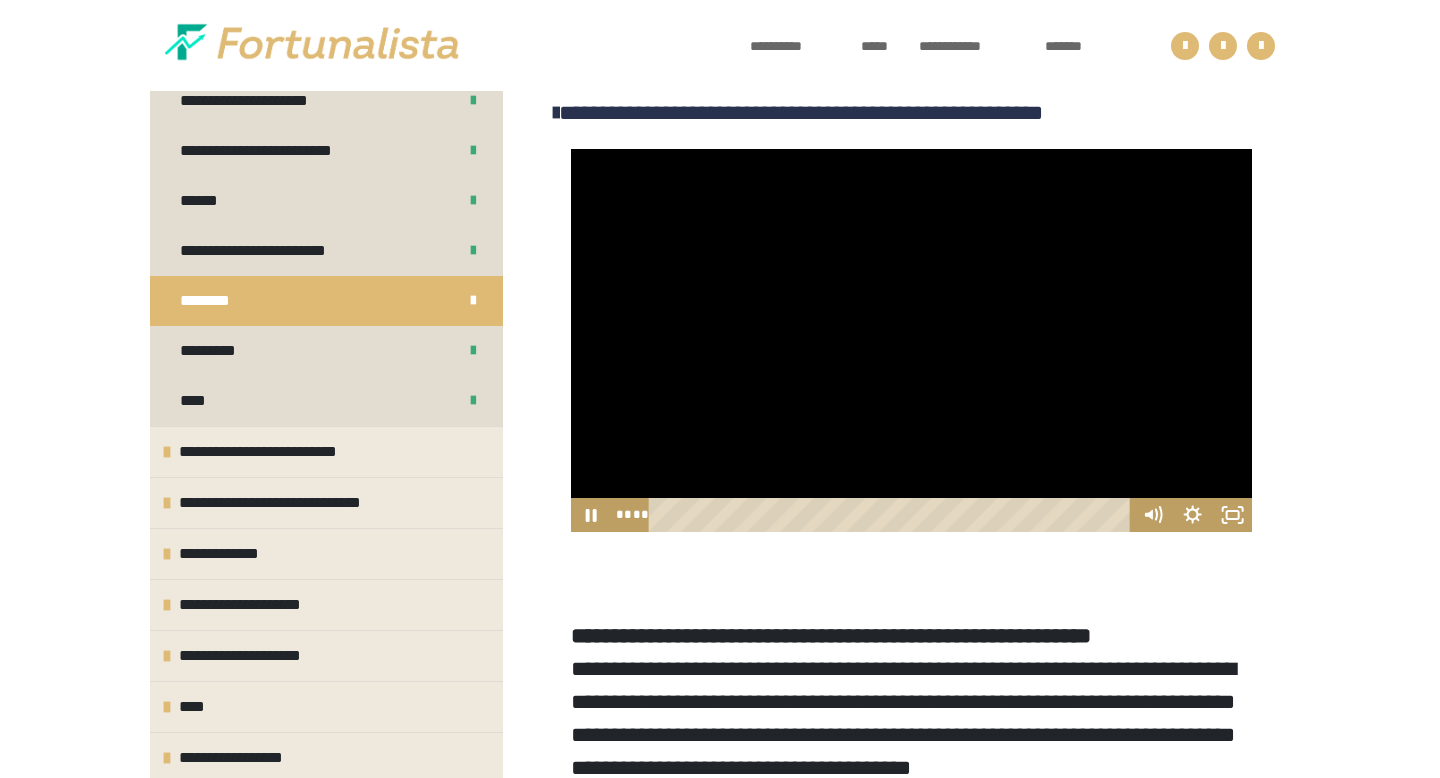 click at bounding box center (911, 340) 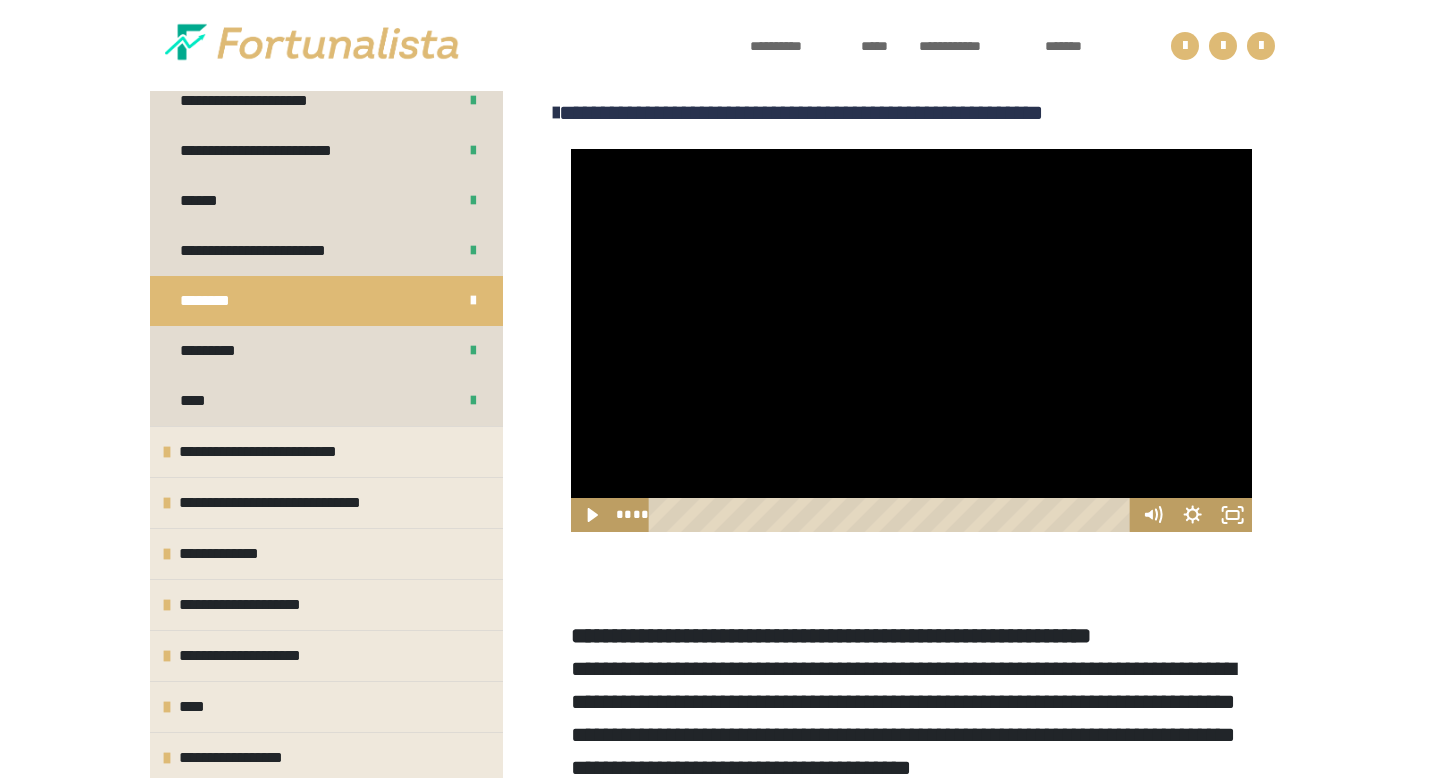click at bounding box center (911, 340) 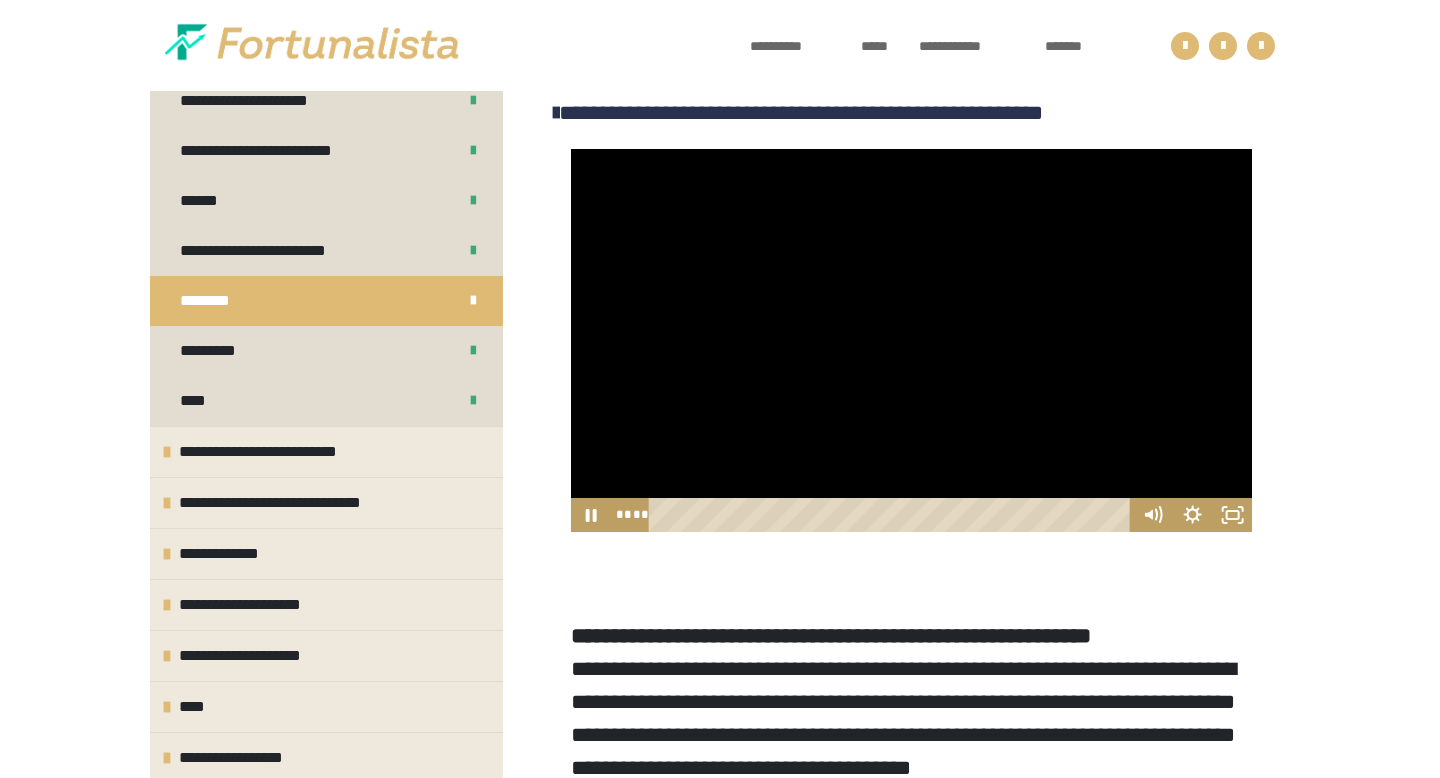 click at bounding box center (911, 340) 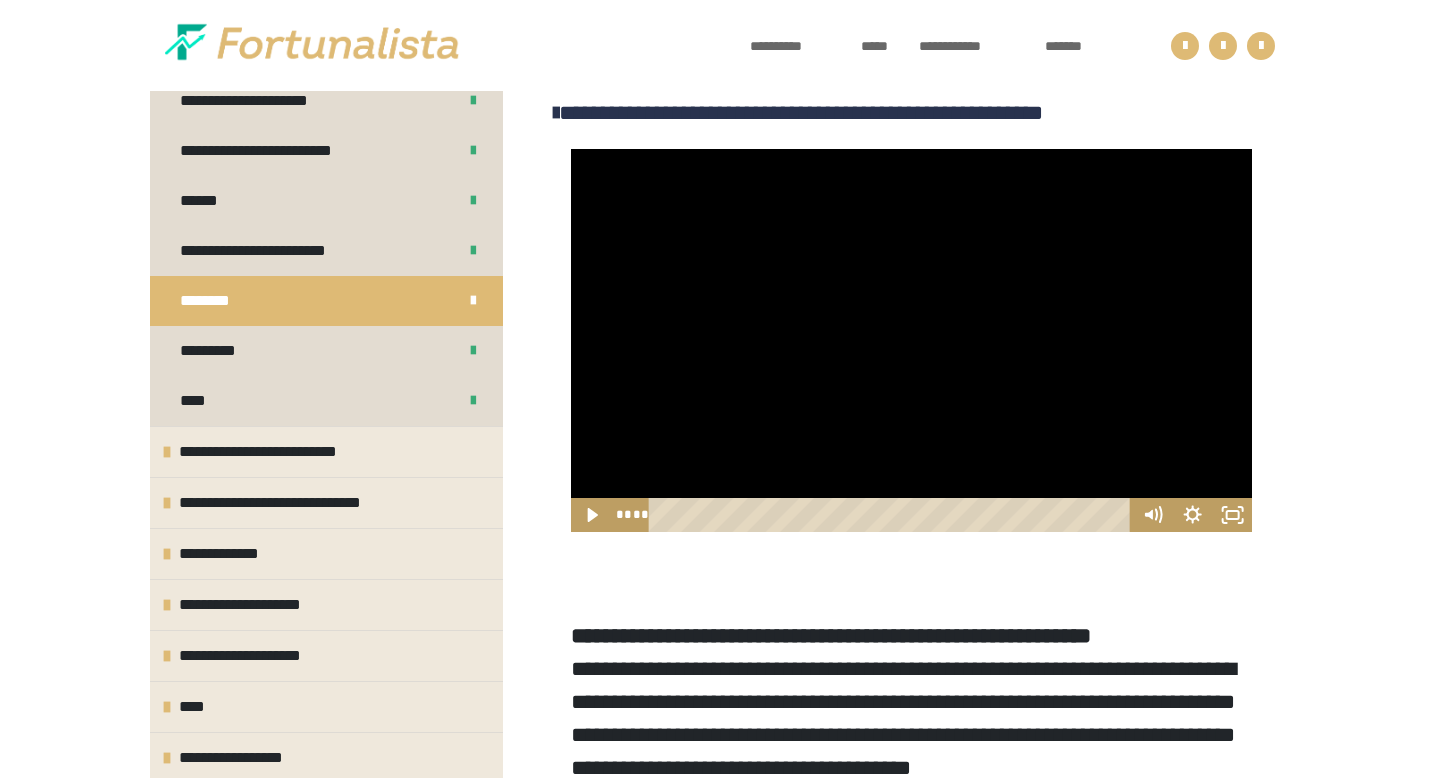 click at bounding box center [911, 340] 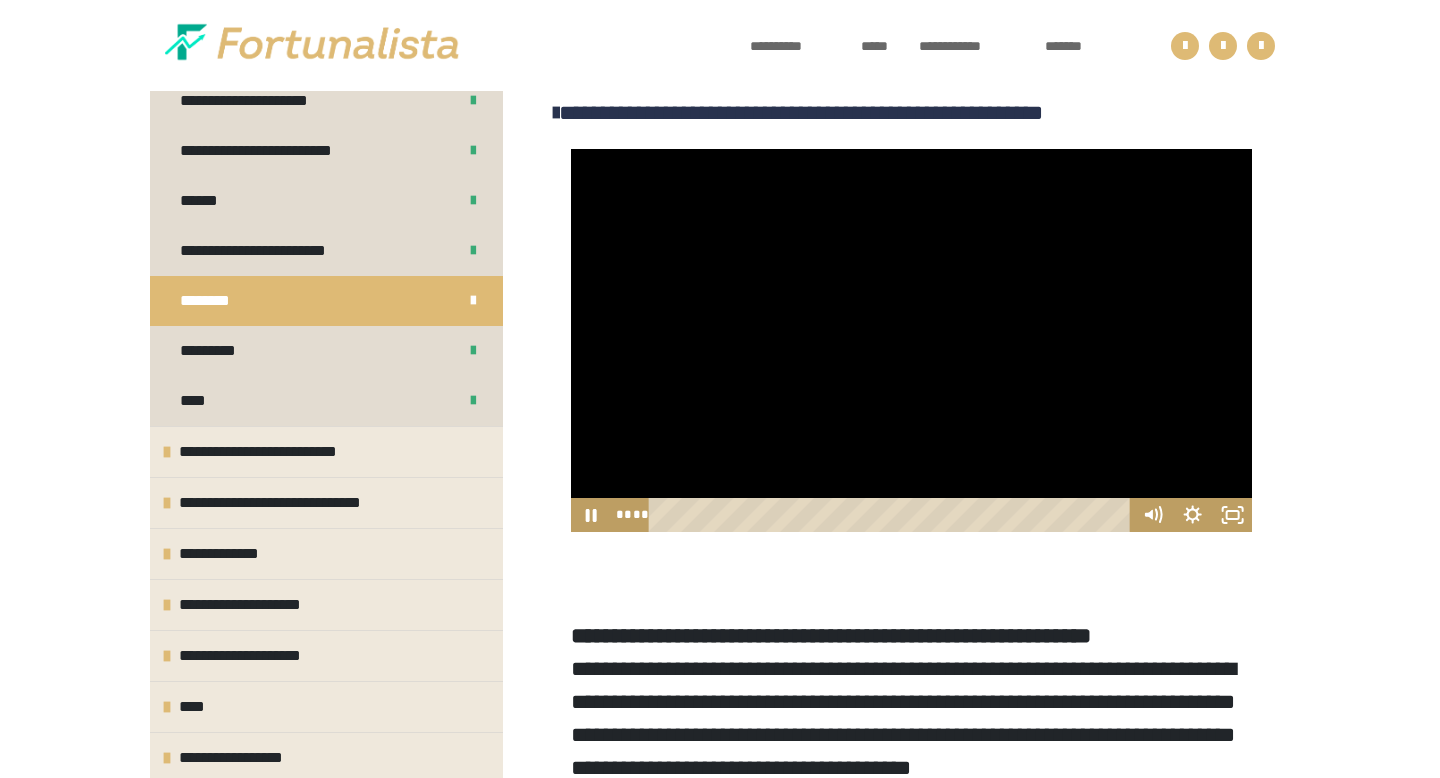 click at bounding box center (911, 340) 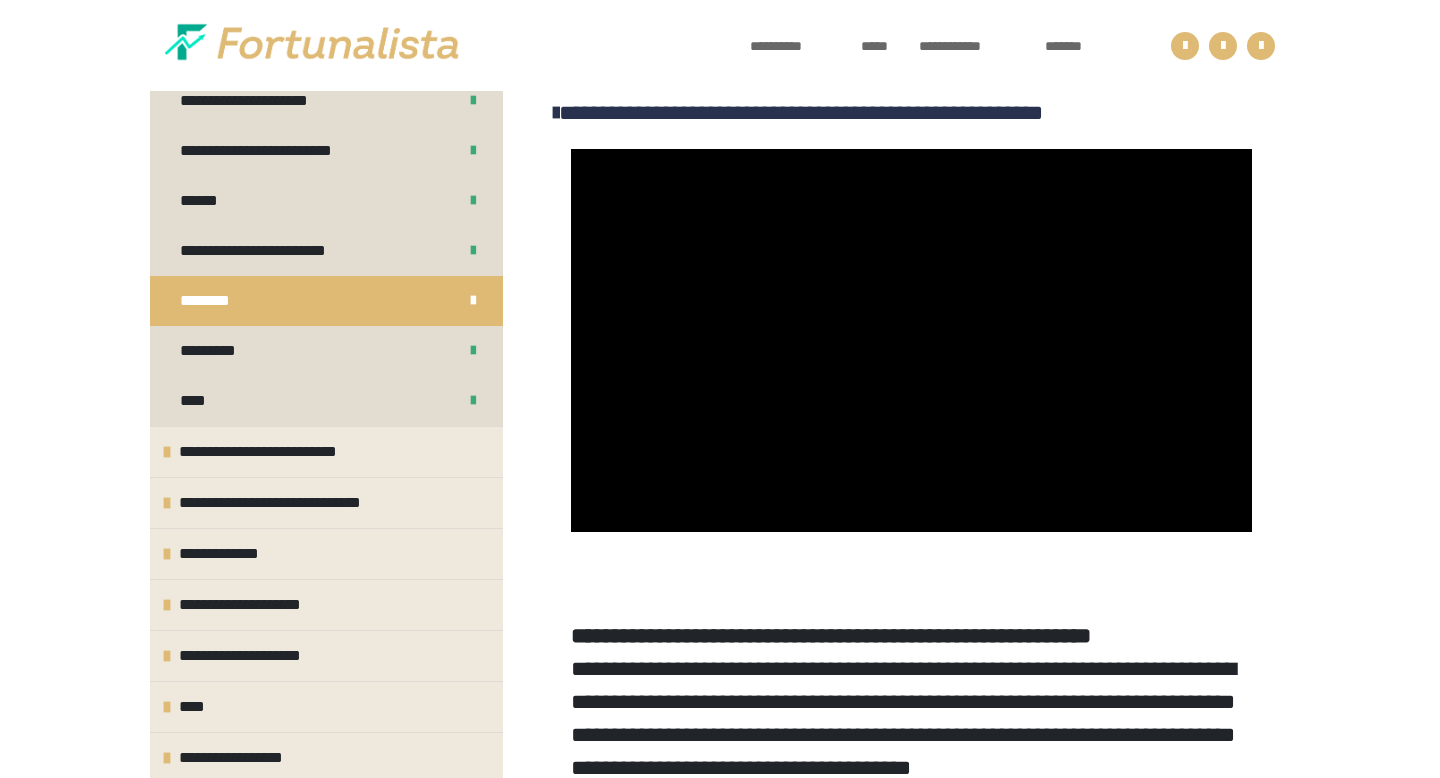 click at bounding box center (911, 340) 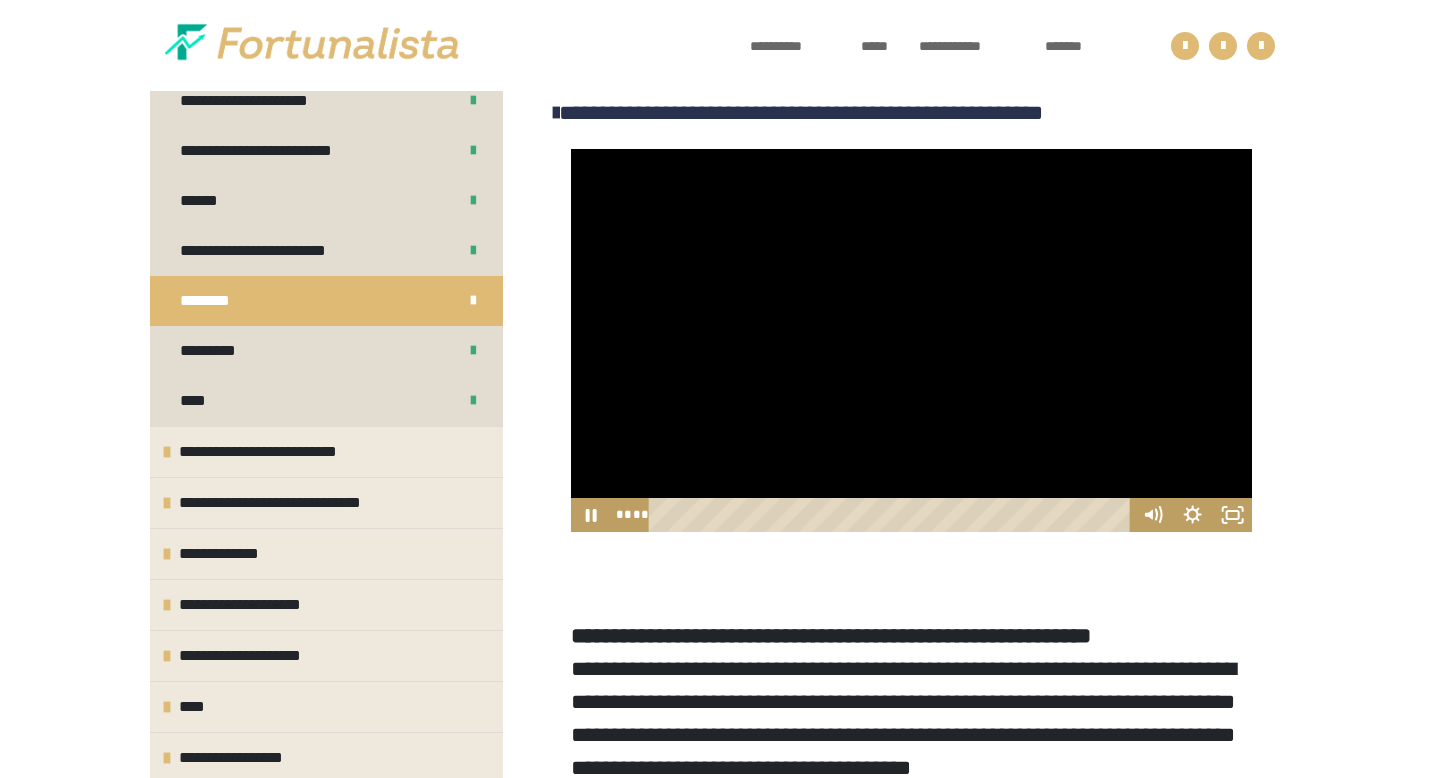 click at bounding box center [911, 340] 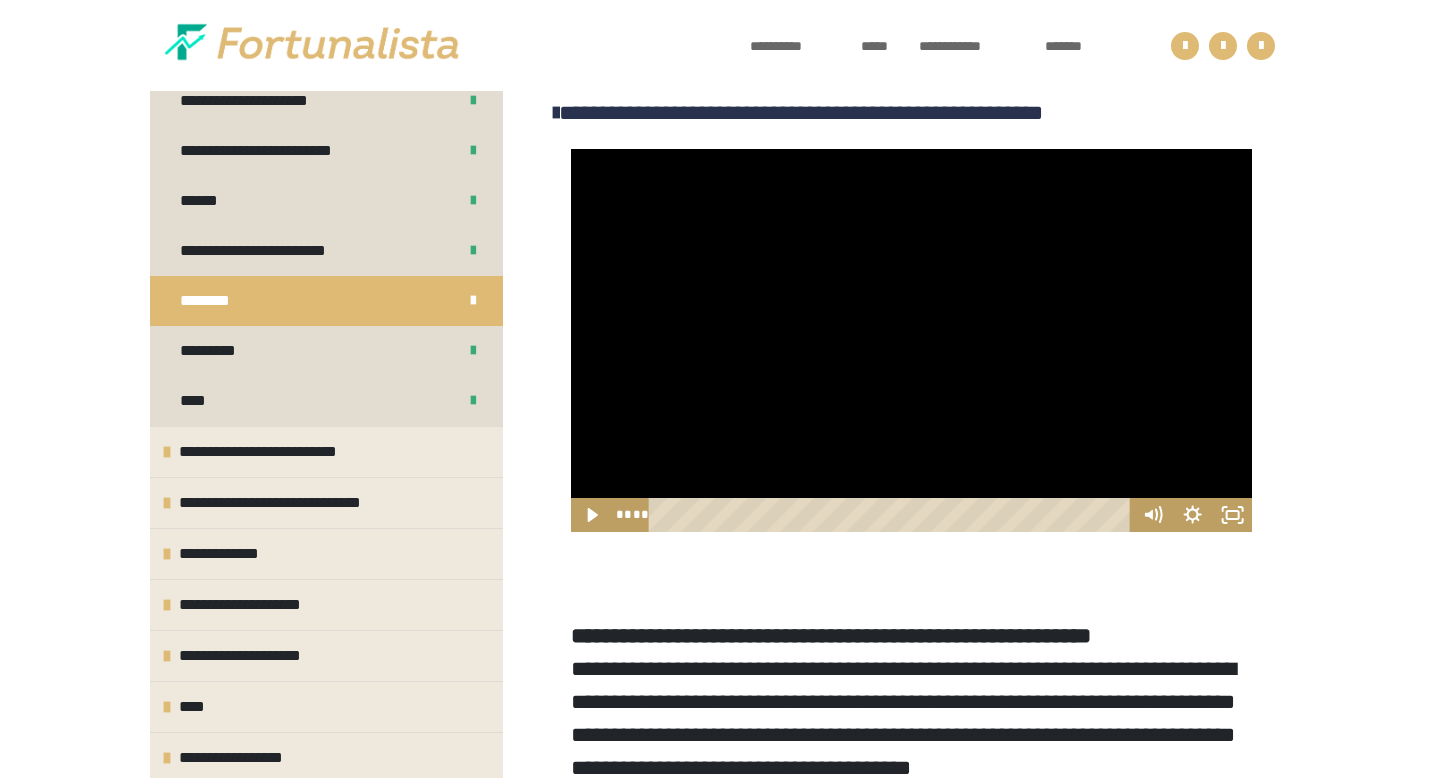 click at bounding box center [911, 340] 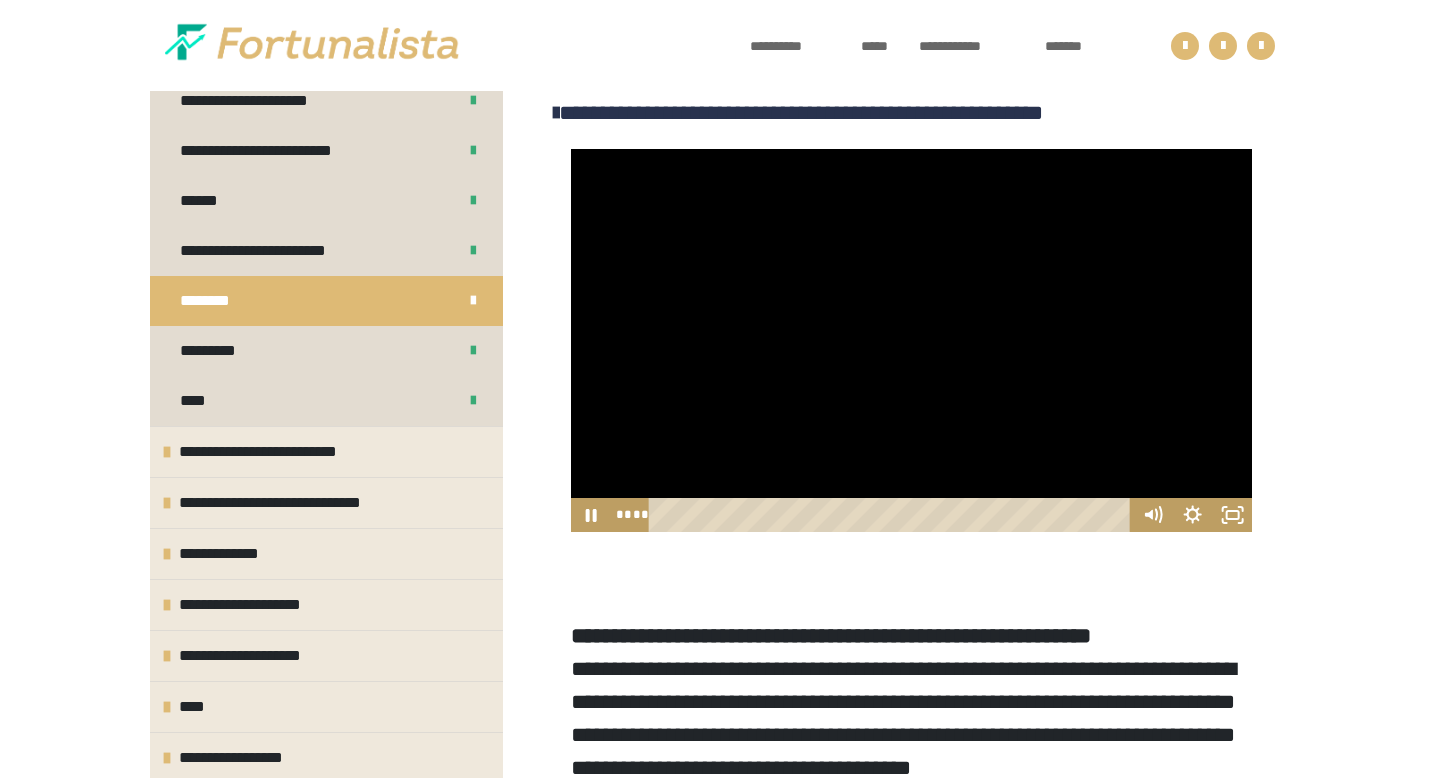 click at bounding box center (911, 340) 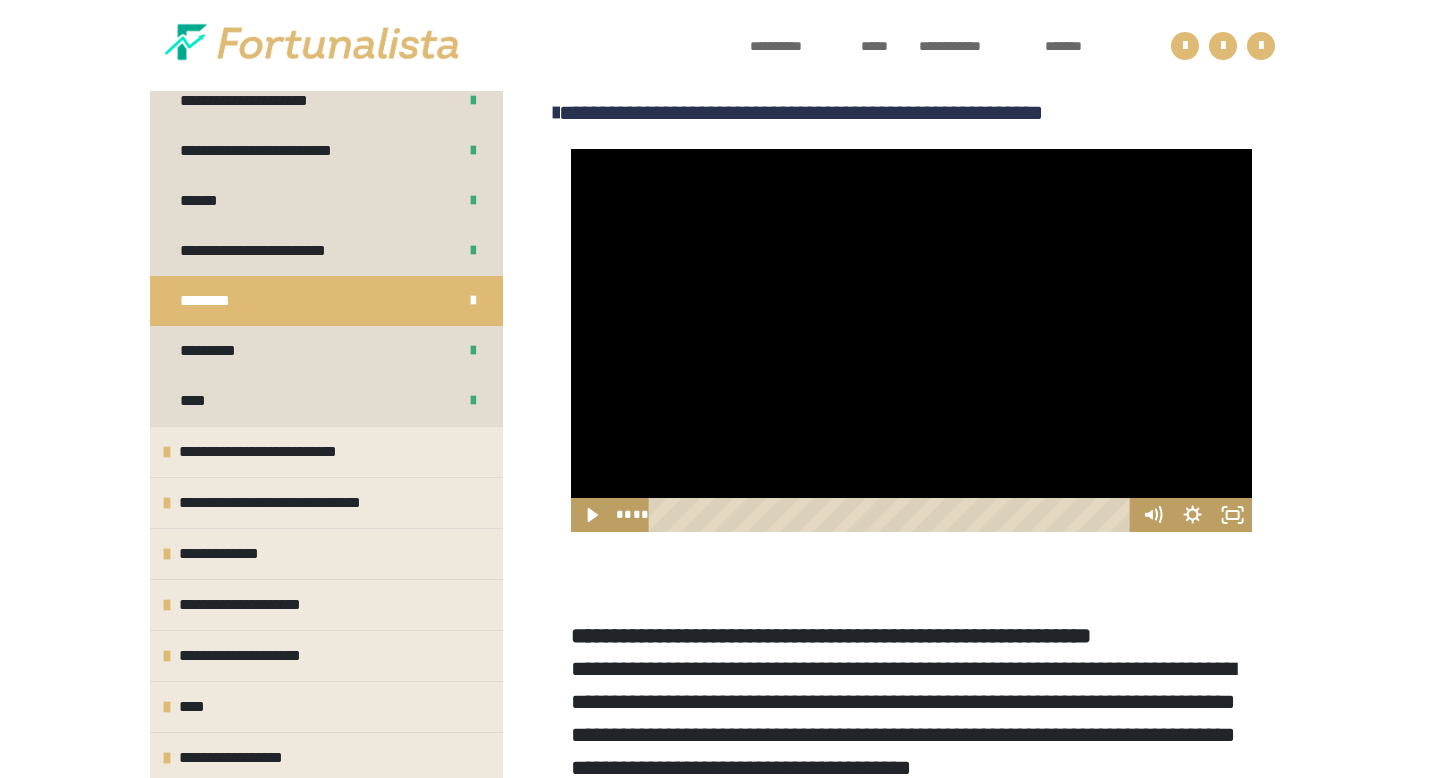 click at bounding box center [911, 340] 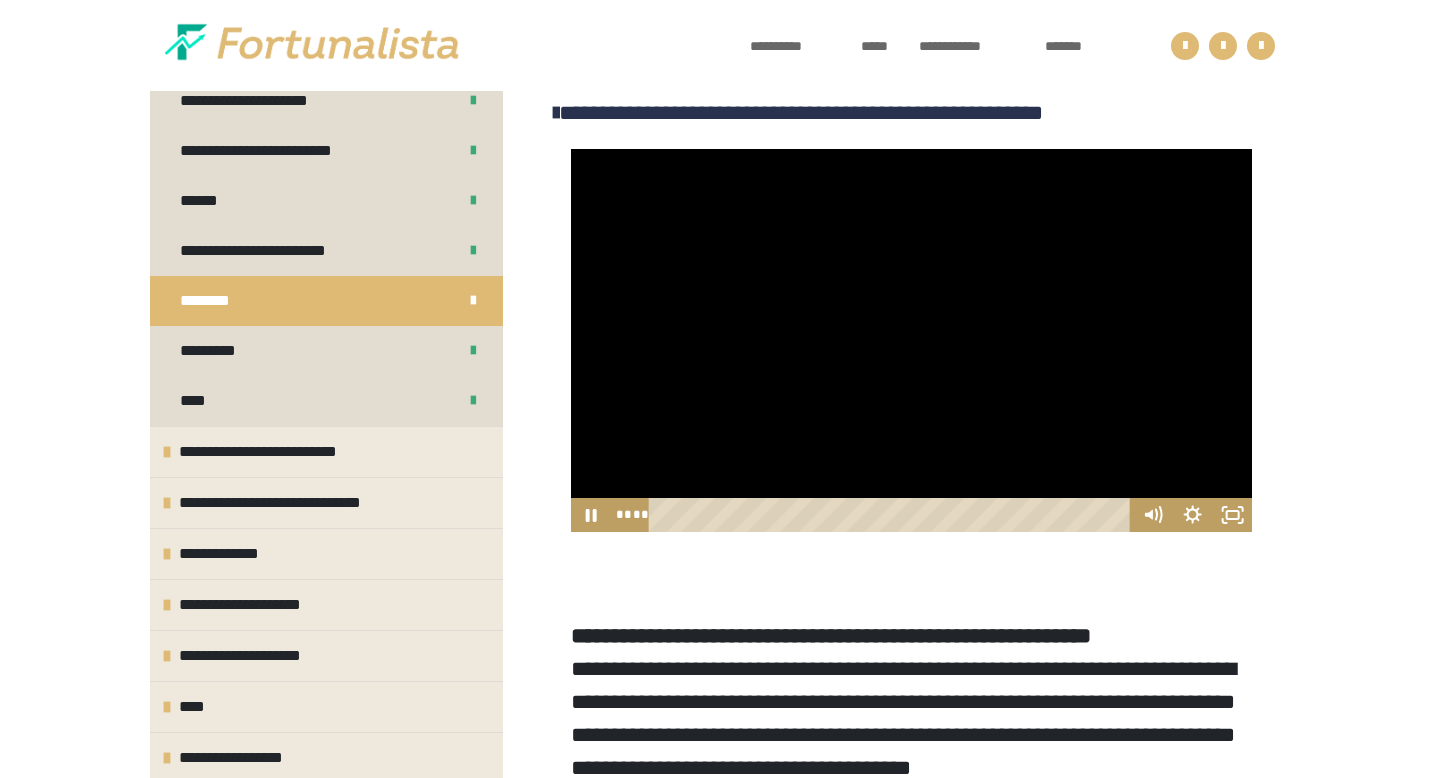 click at bounding box center (911, 340) 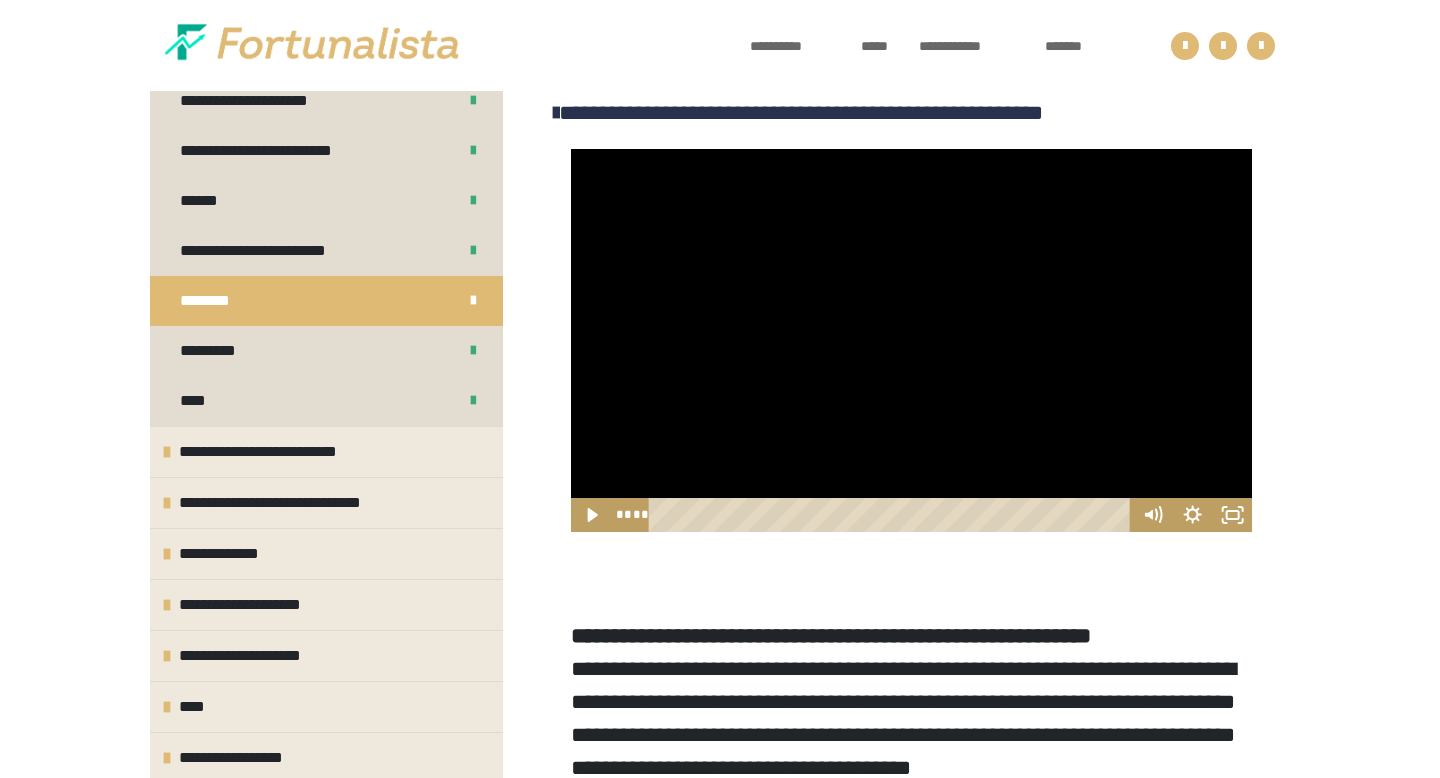 click at bounding box center (911, 340) 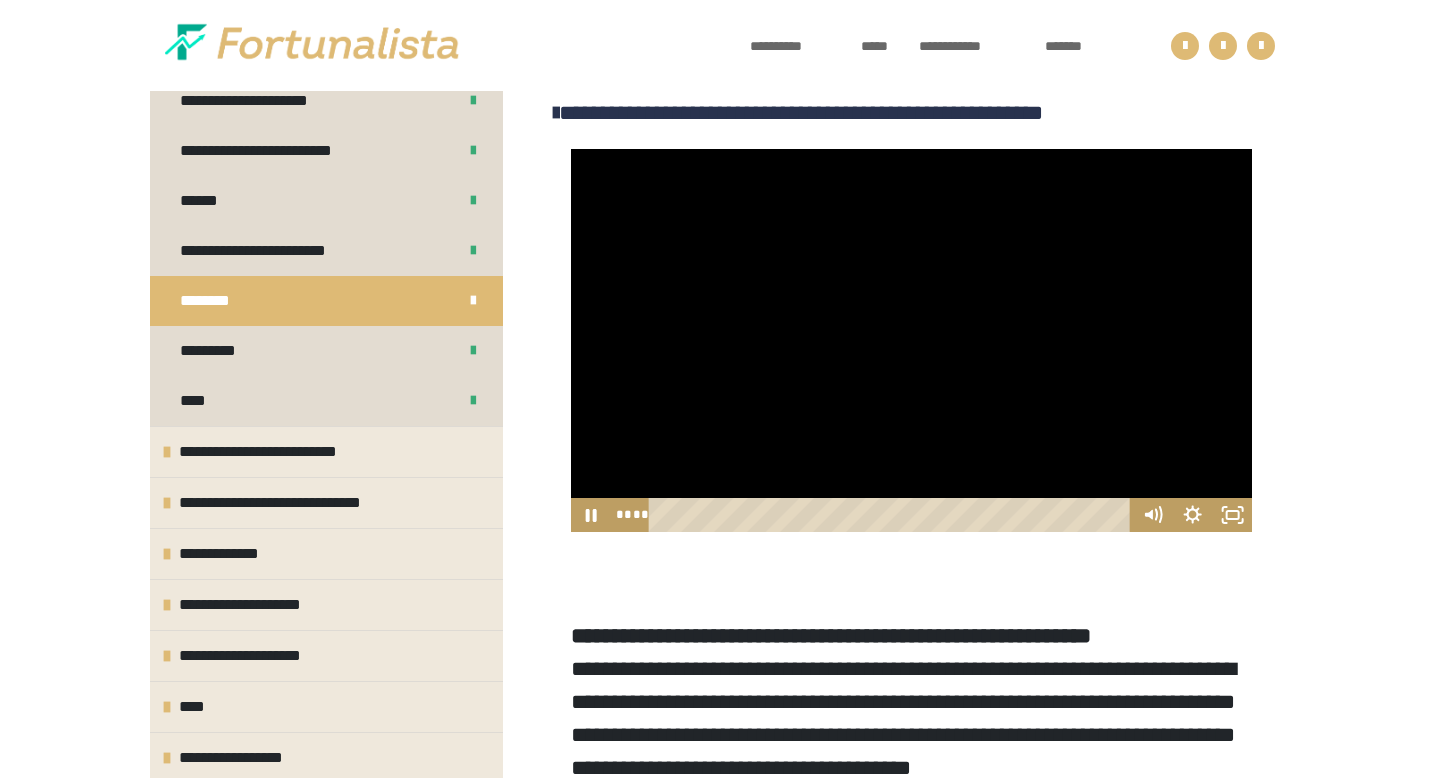 click at bounding box center (911, 340) 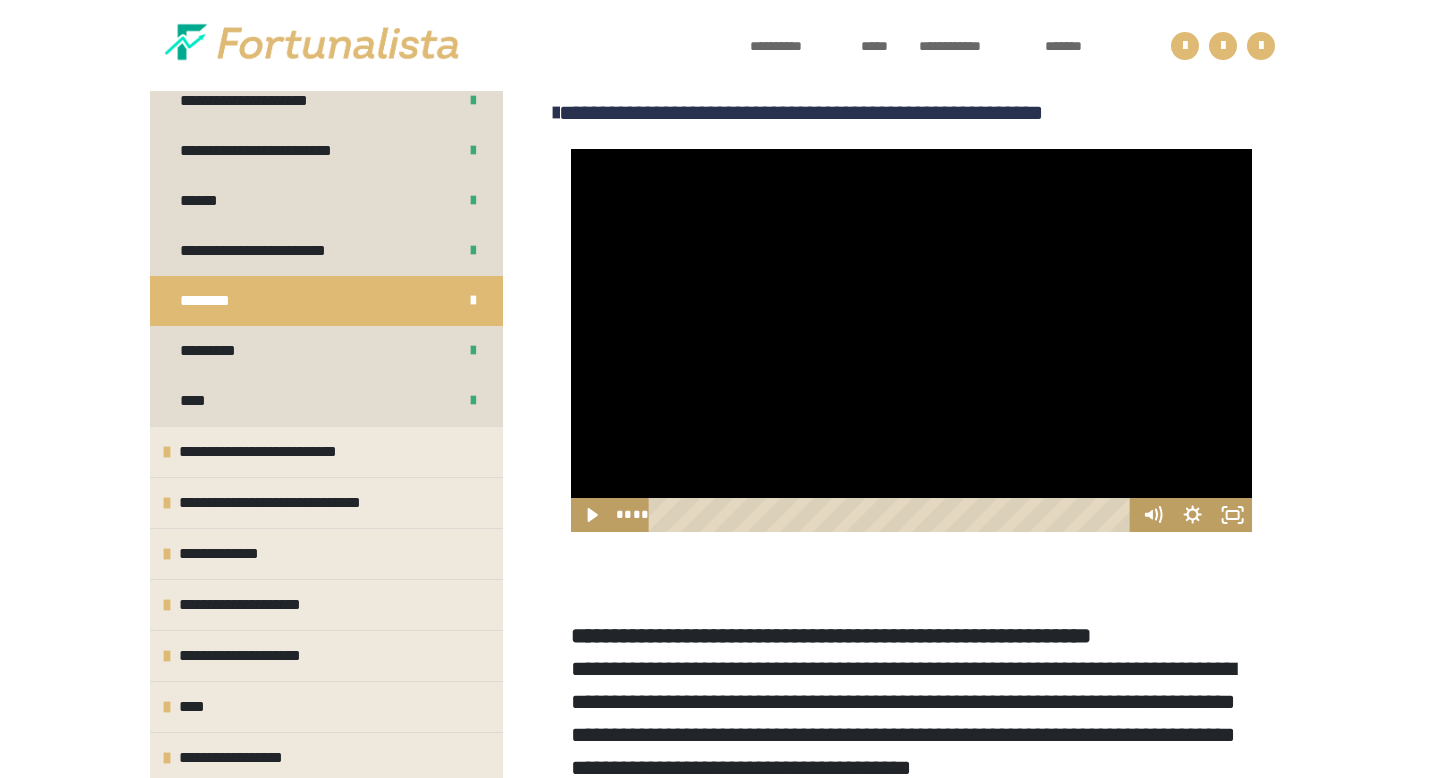 click at bounding box center (911, 340) 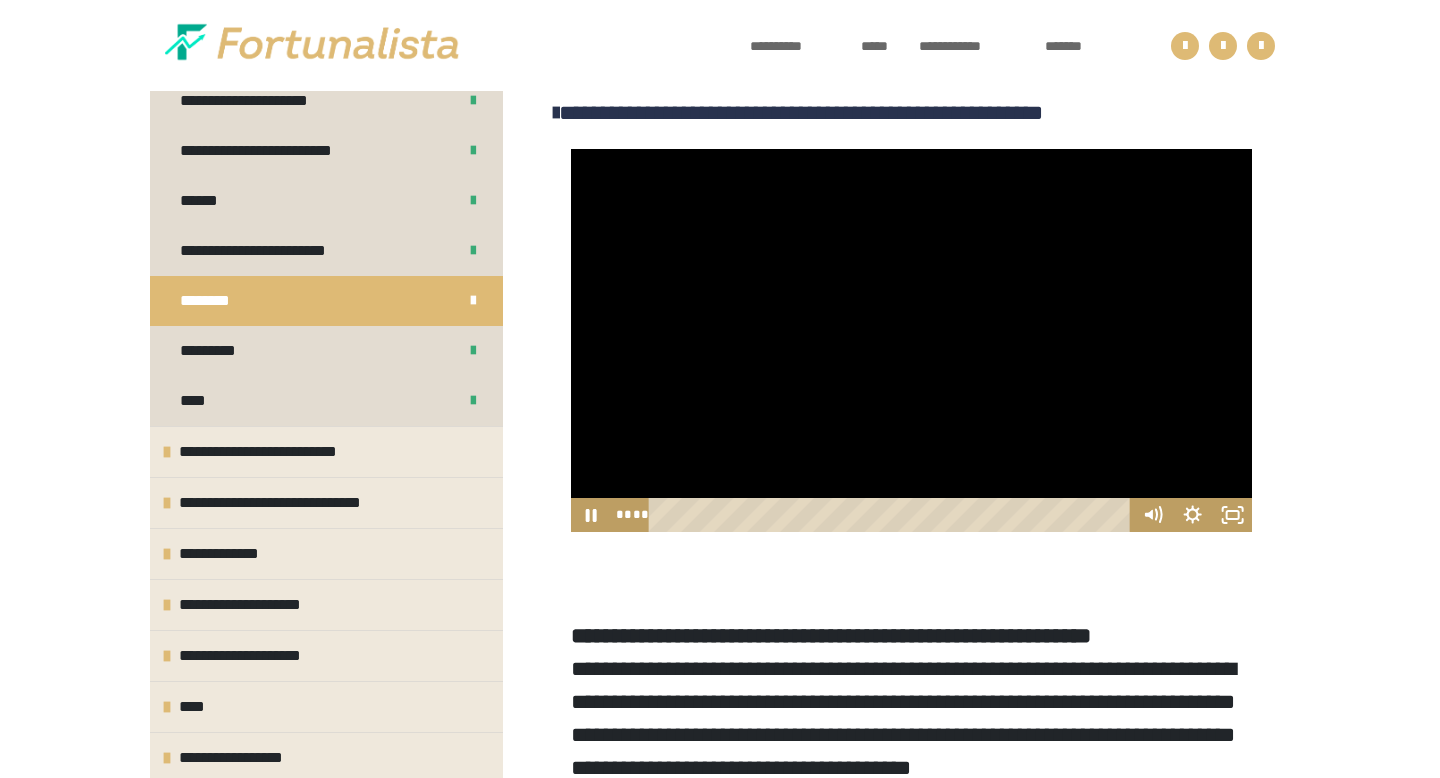 click at bounding box center (911, 340) 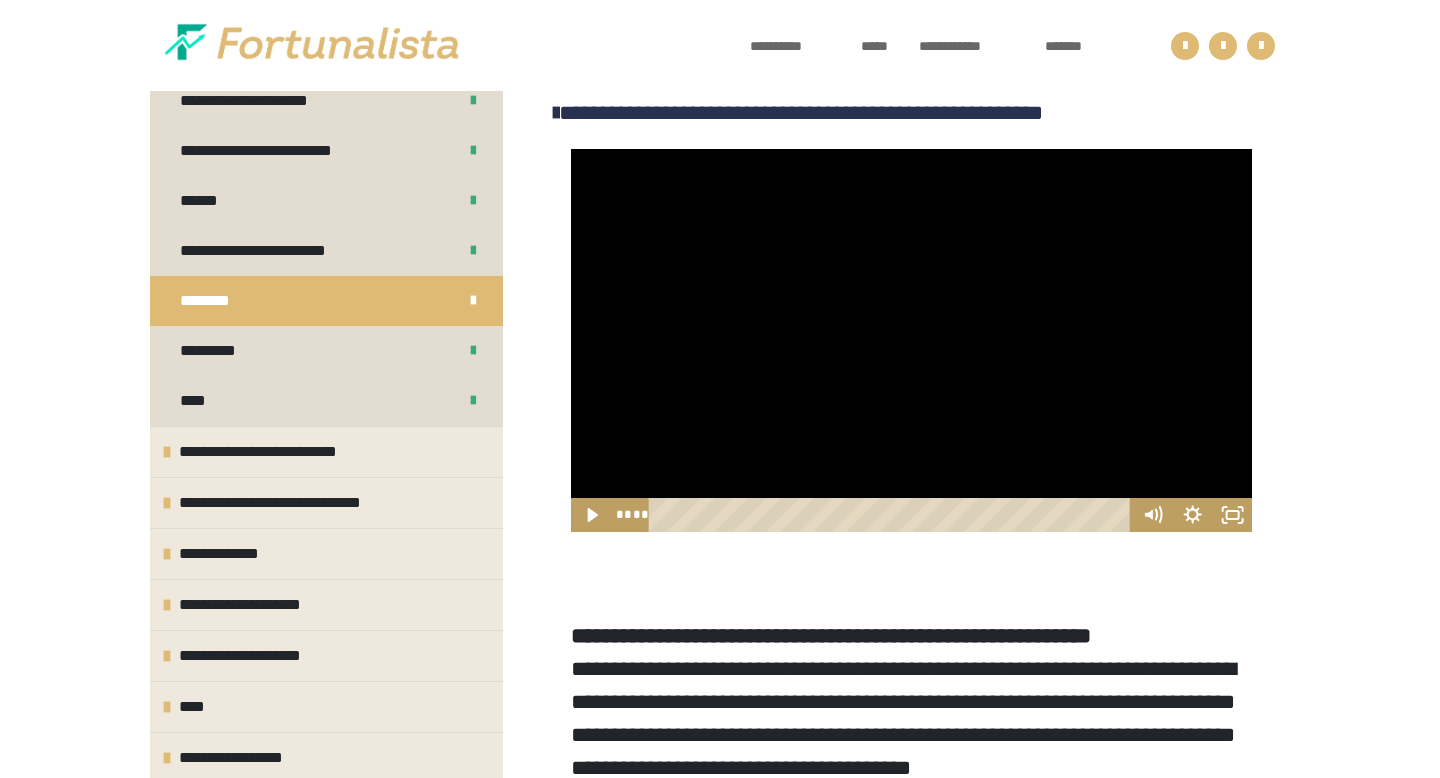 click at bounding box center (911, 340) 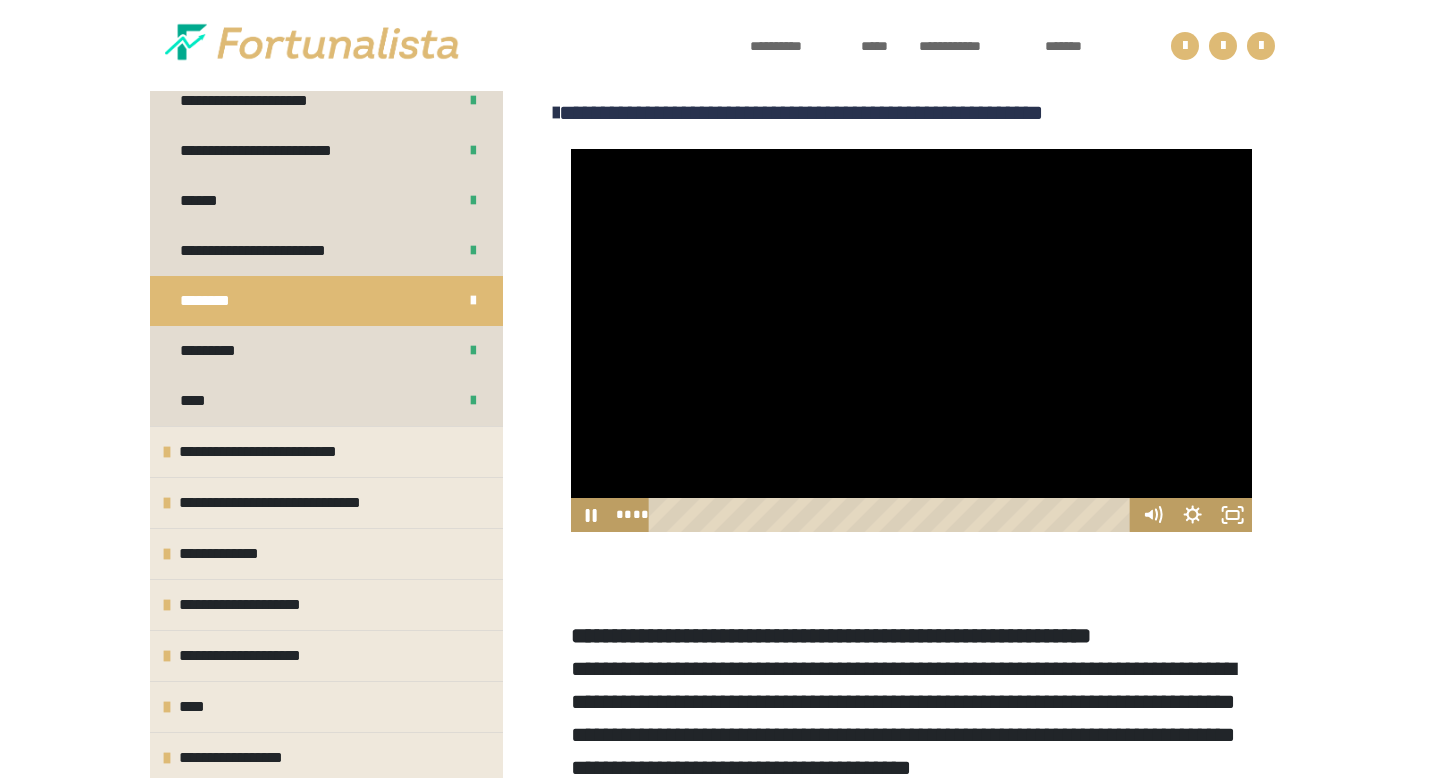 click at bounding box center [911, 340] 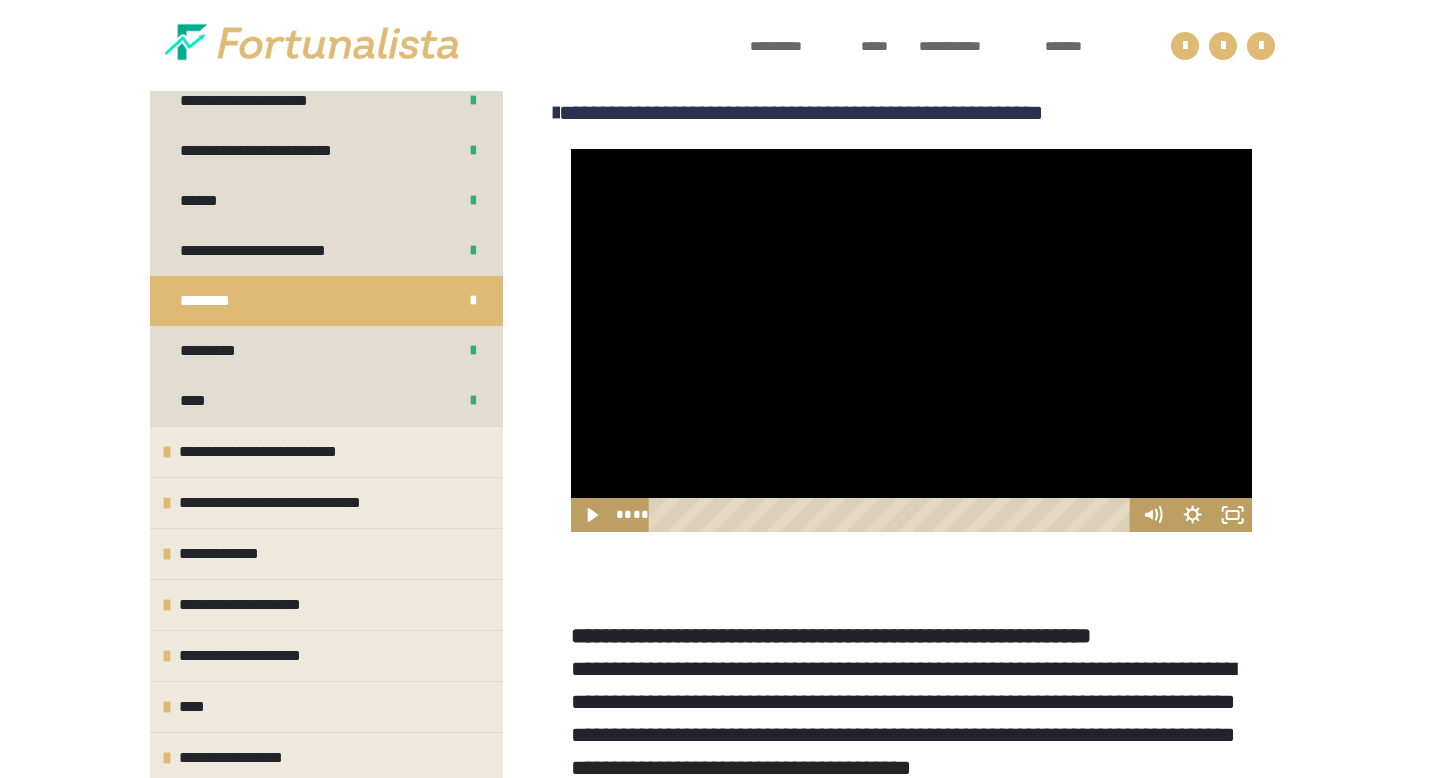 click at bounding box center [911, 340] 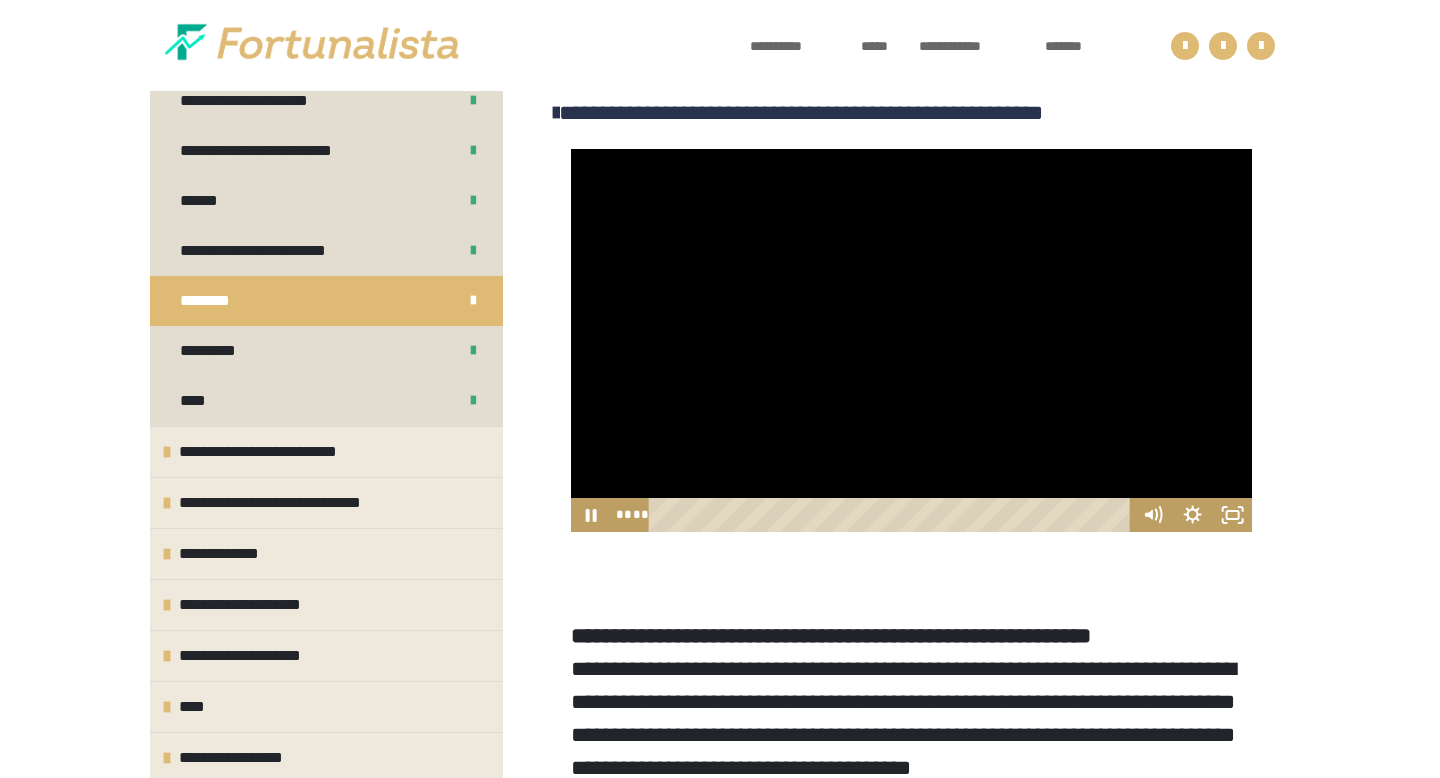 click at bounding box center [911, 340] 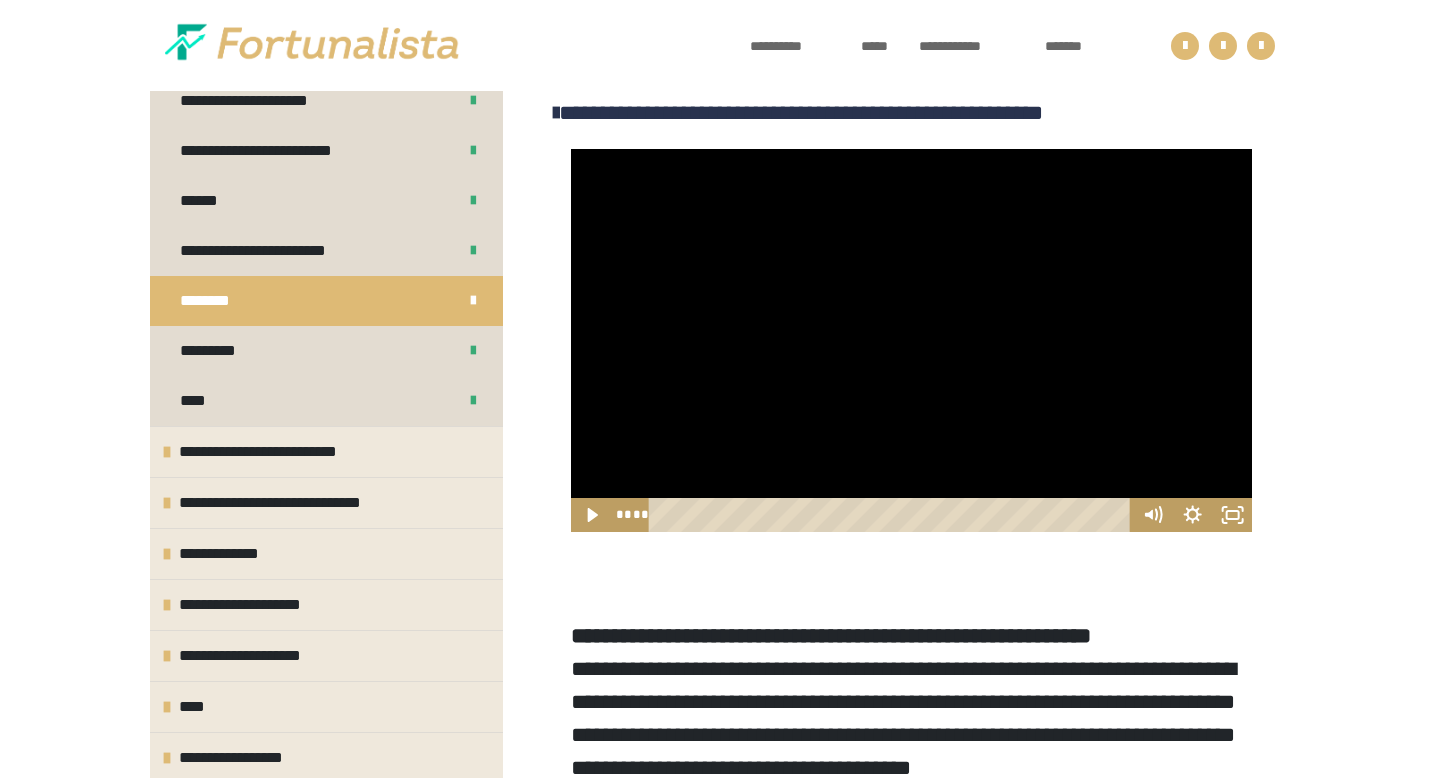 click at bounding box center [911, 340] 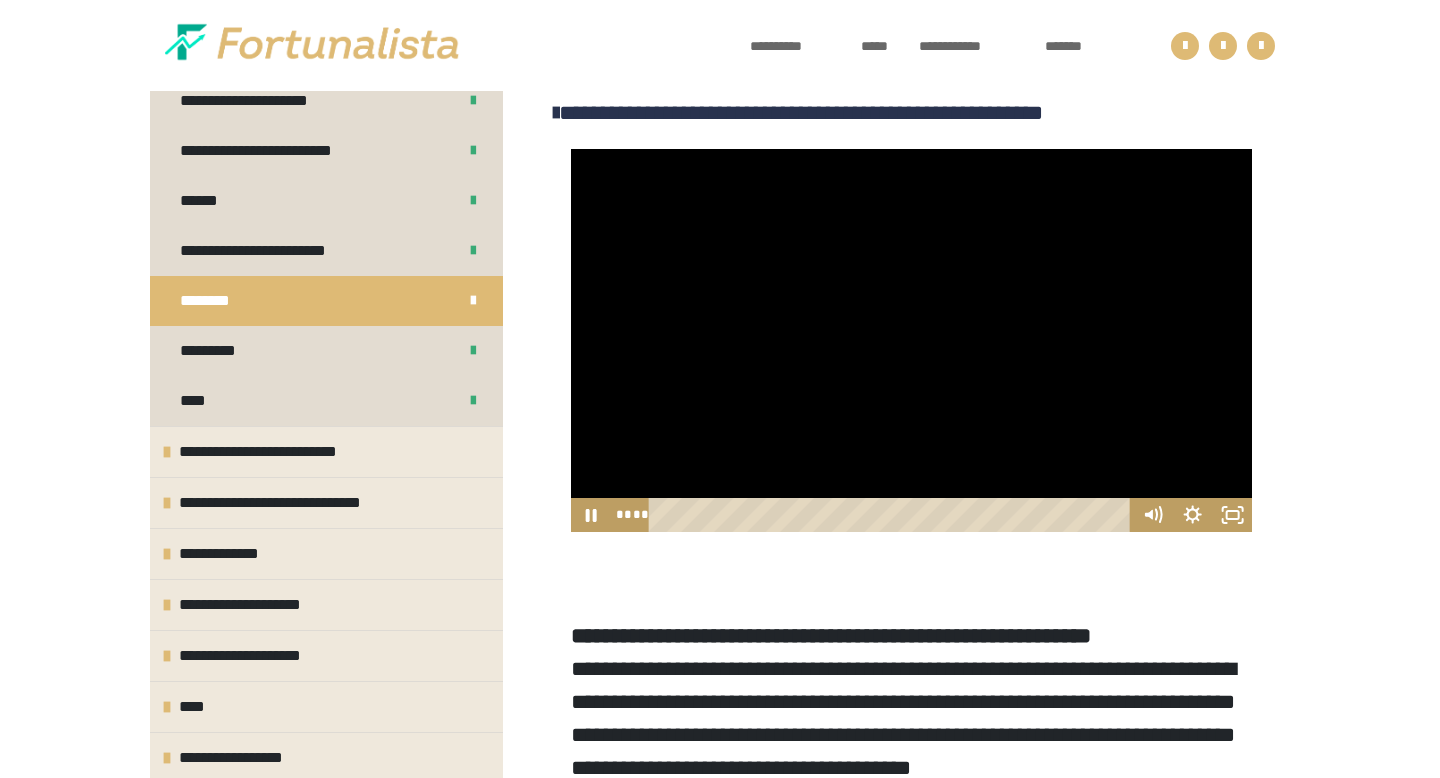 click at bounding box center [911, 340] 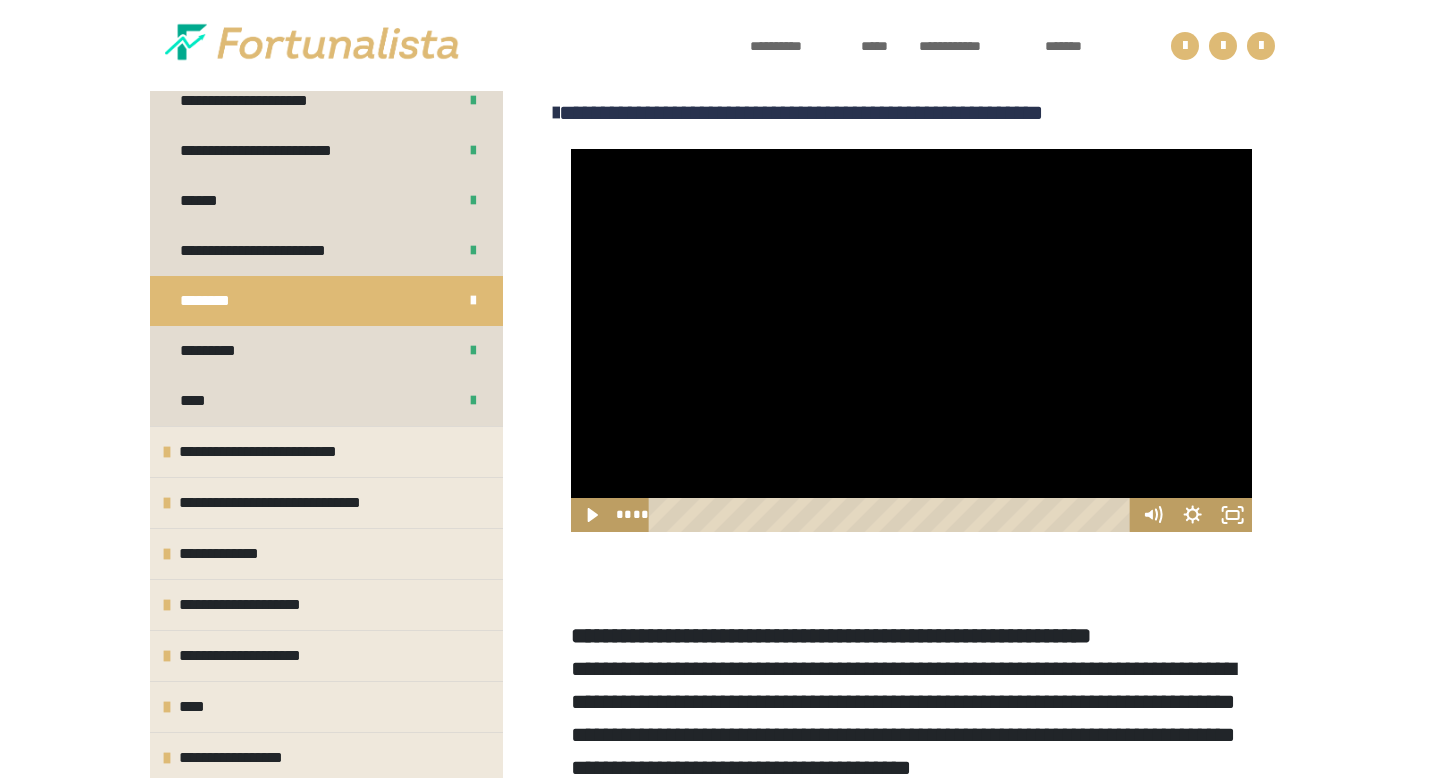 click at bounding box center [911, 340] 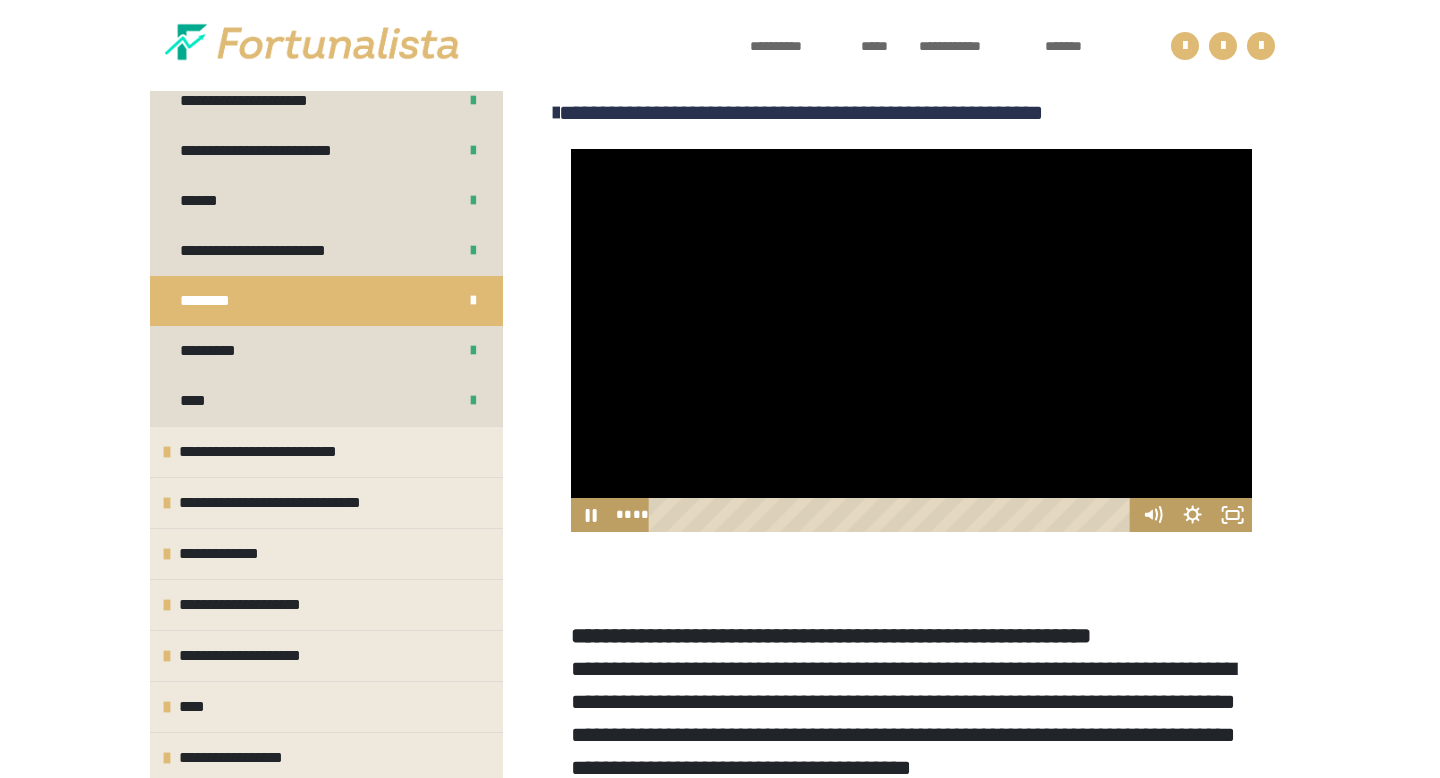 click at bounding box center [911, 340] 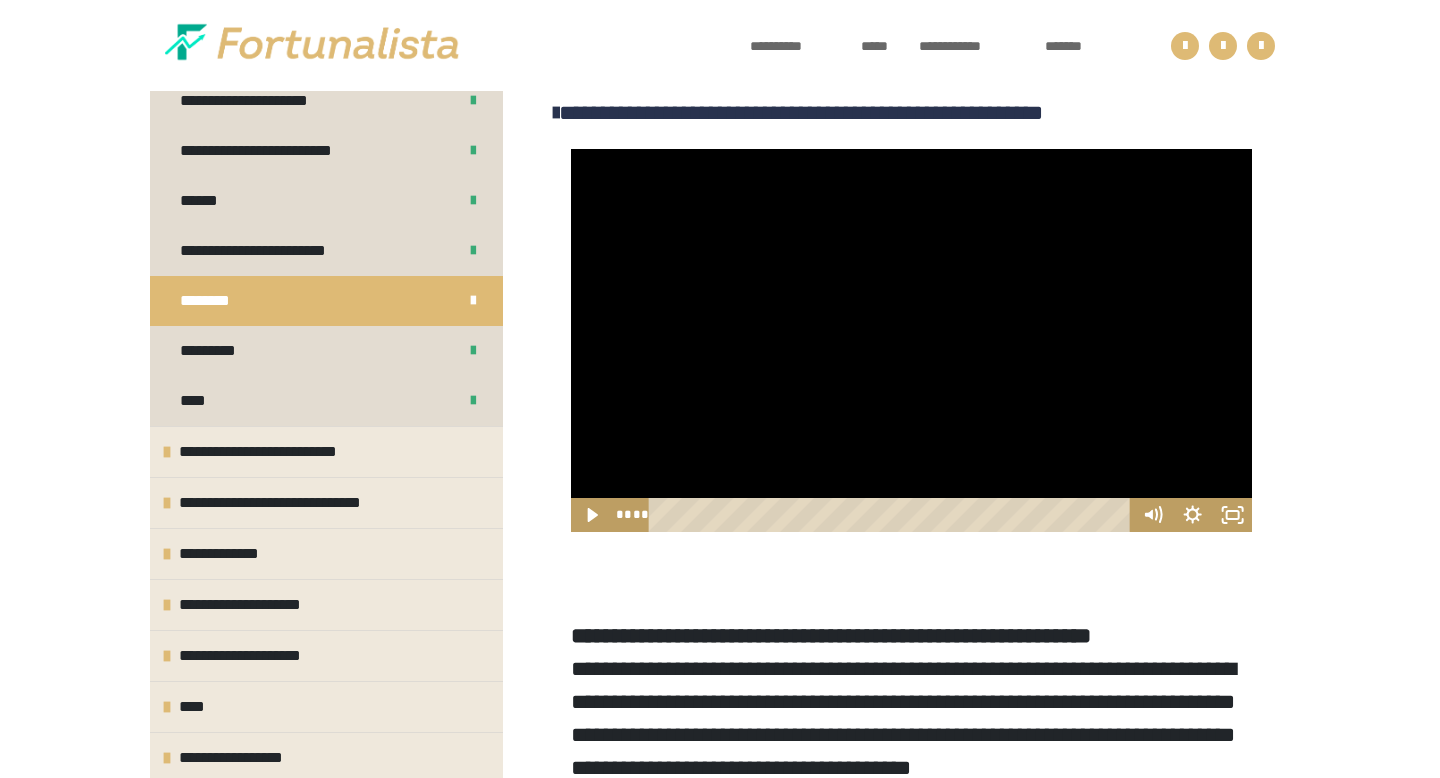 click at bounding box center [911, 340] 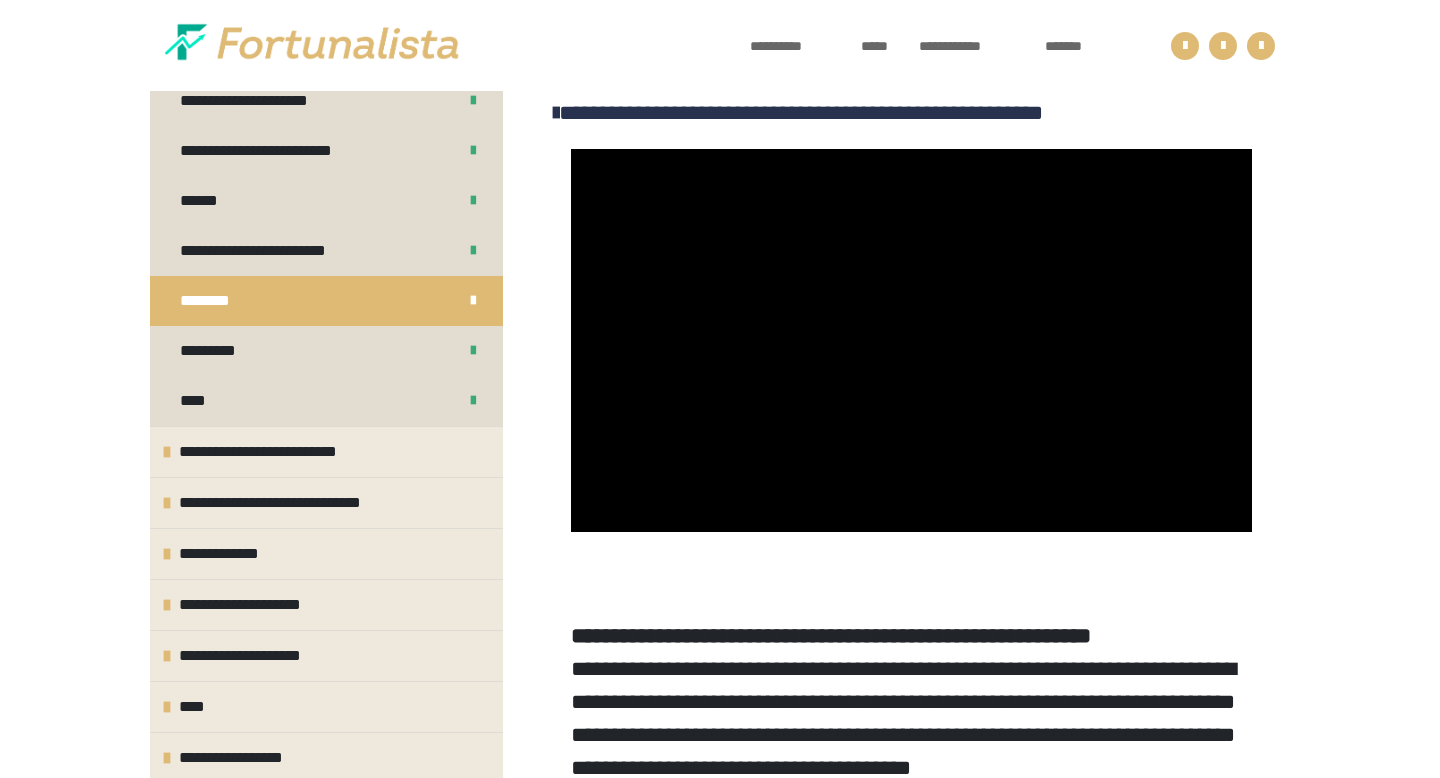 click at bounding box center (911, 340) 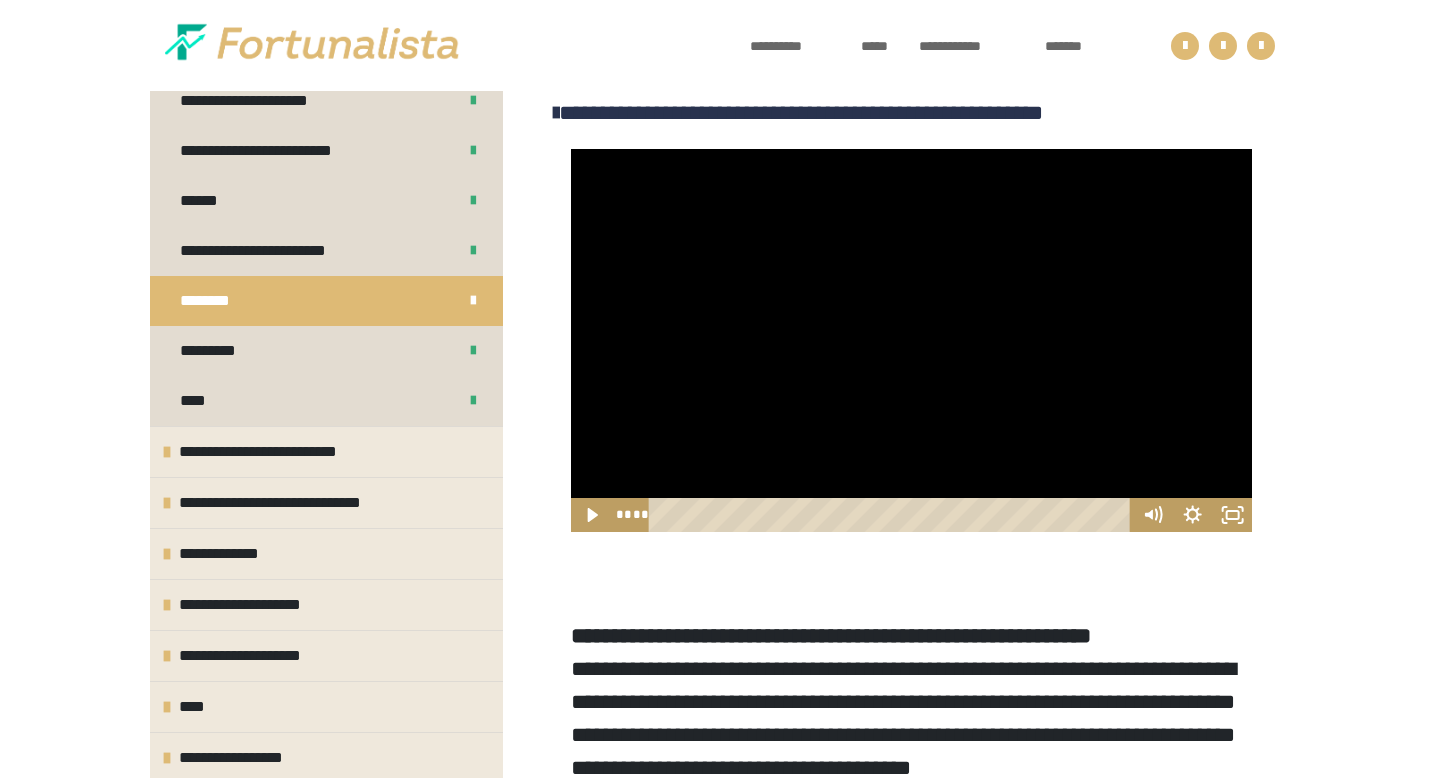 click at bounding box center [911, 340] 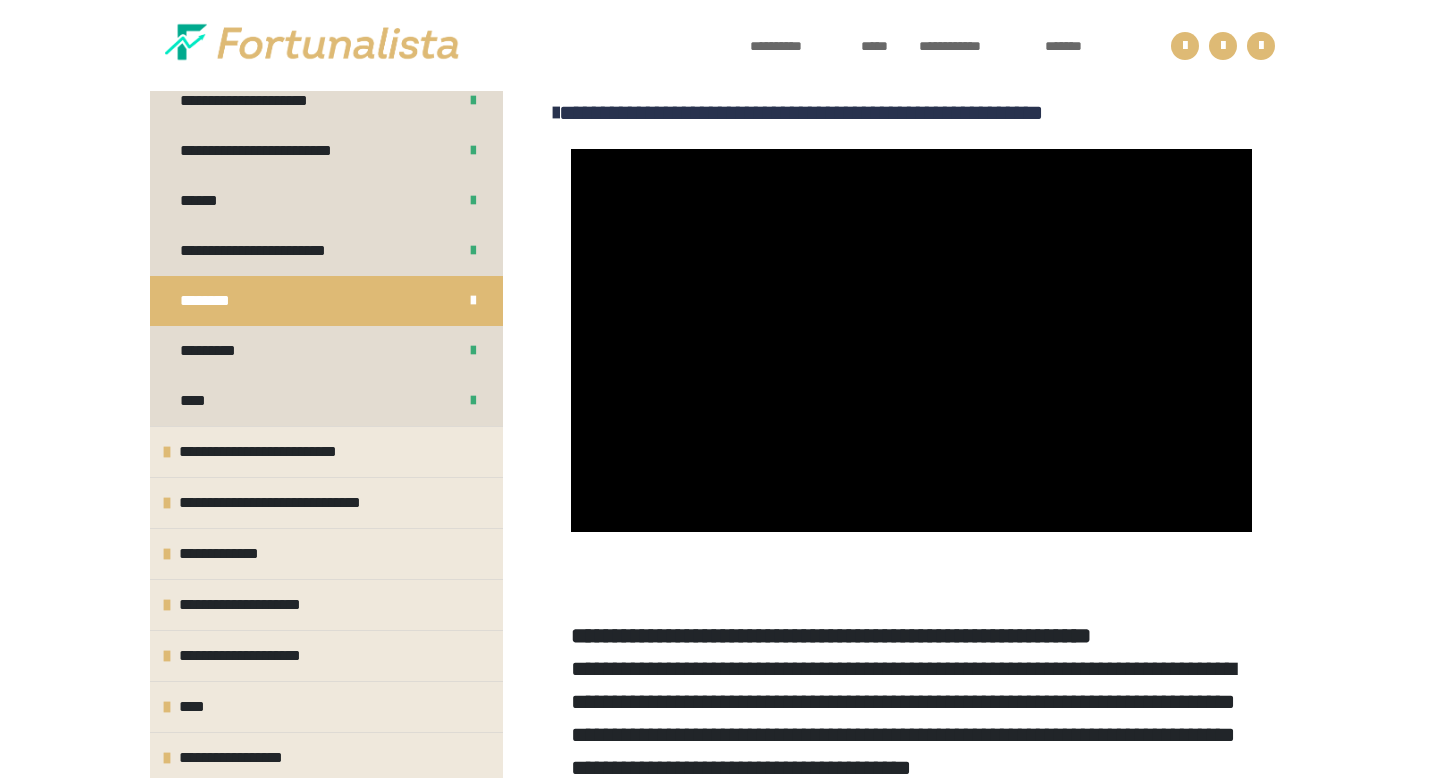 click at bounding box center [911, 340] 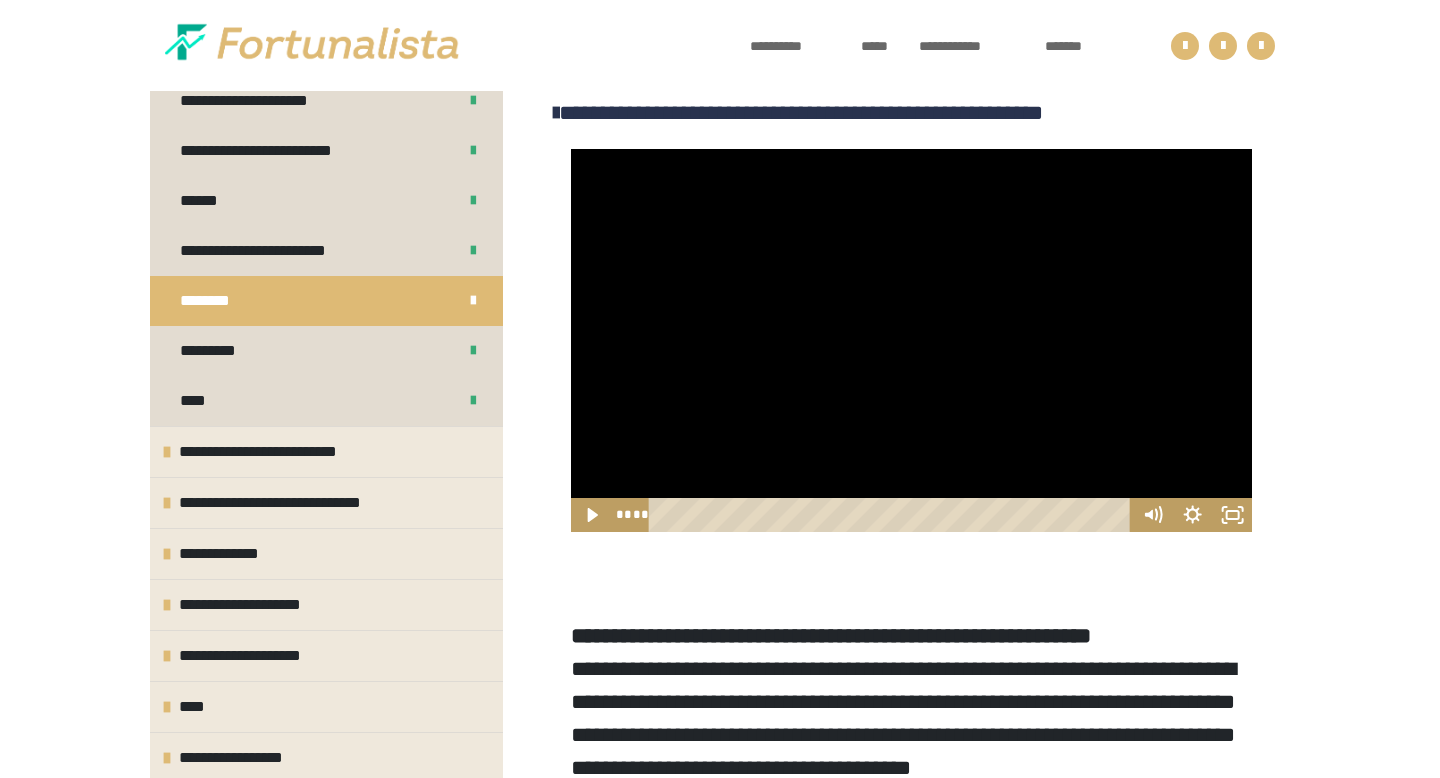 click at bounding box center (911, 340) 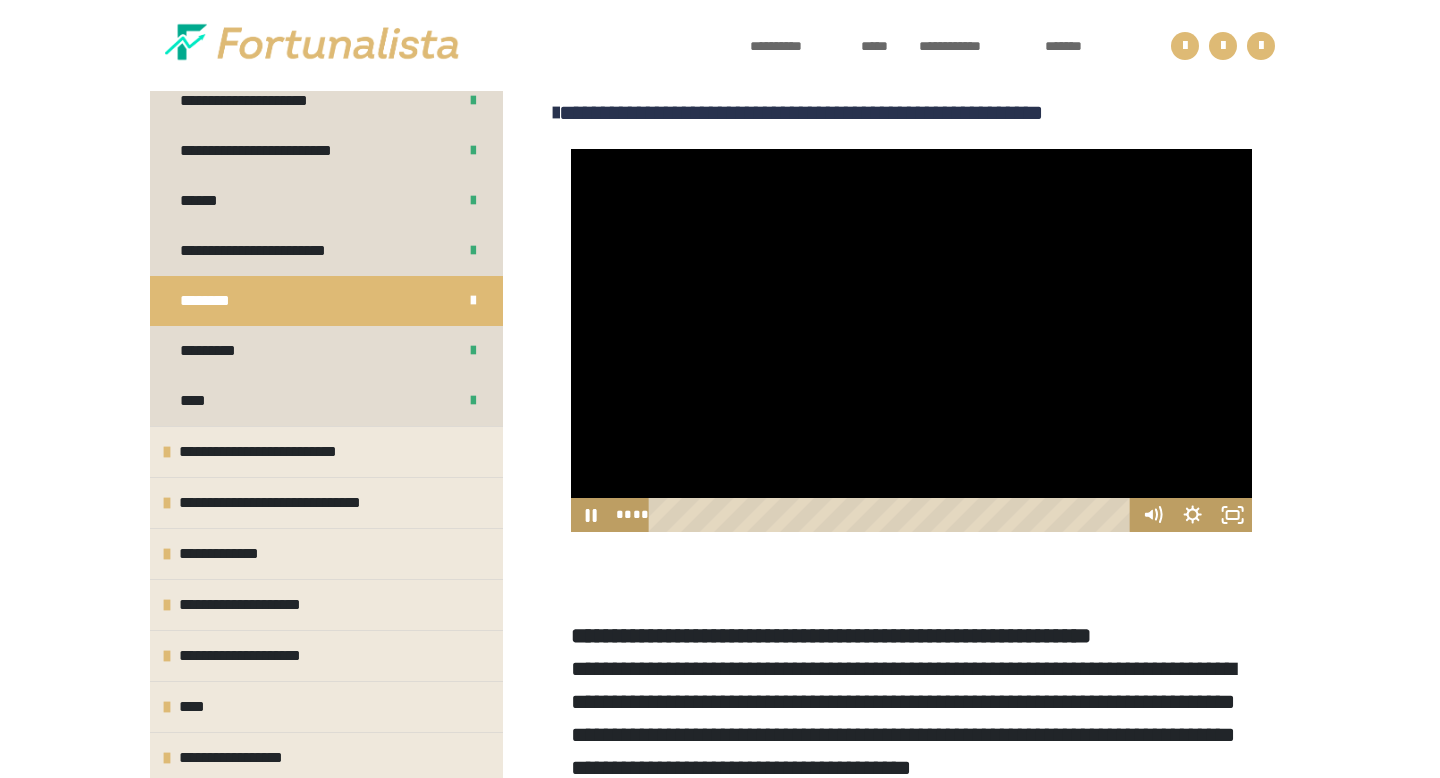 click at bounding box center [911, 340] 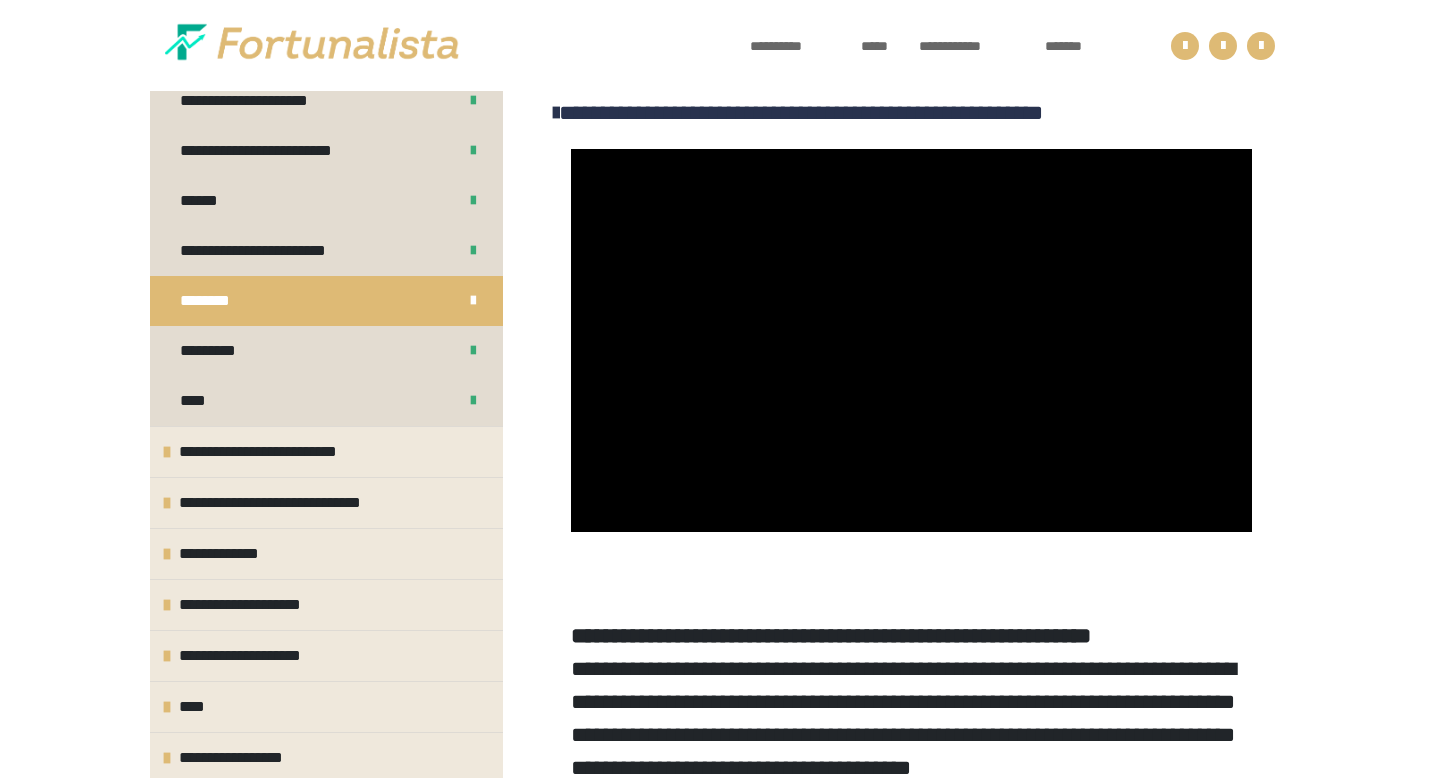 click at bounding box center (911, 340) 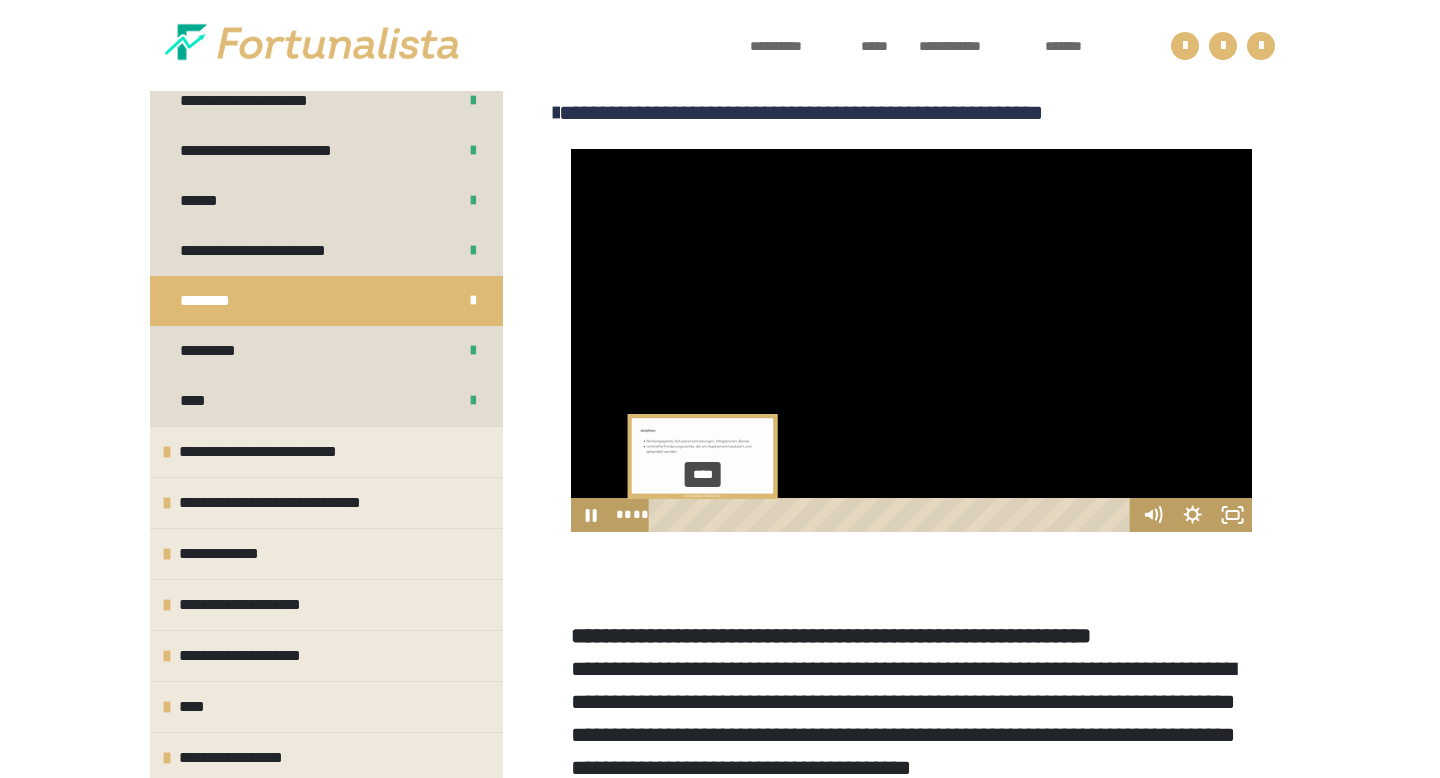 click at bounding box center (708, 515) 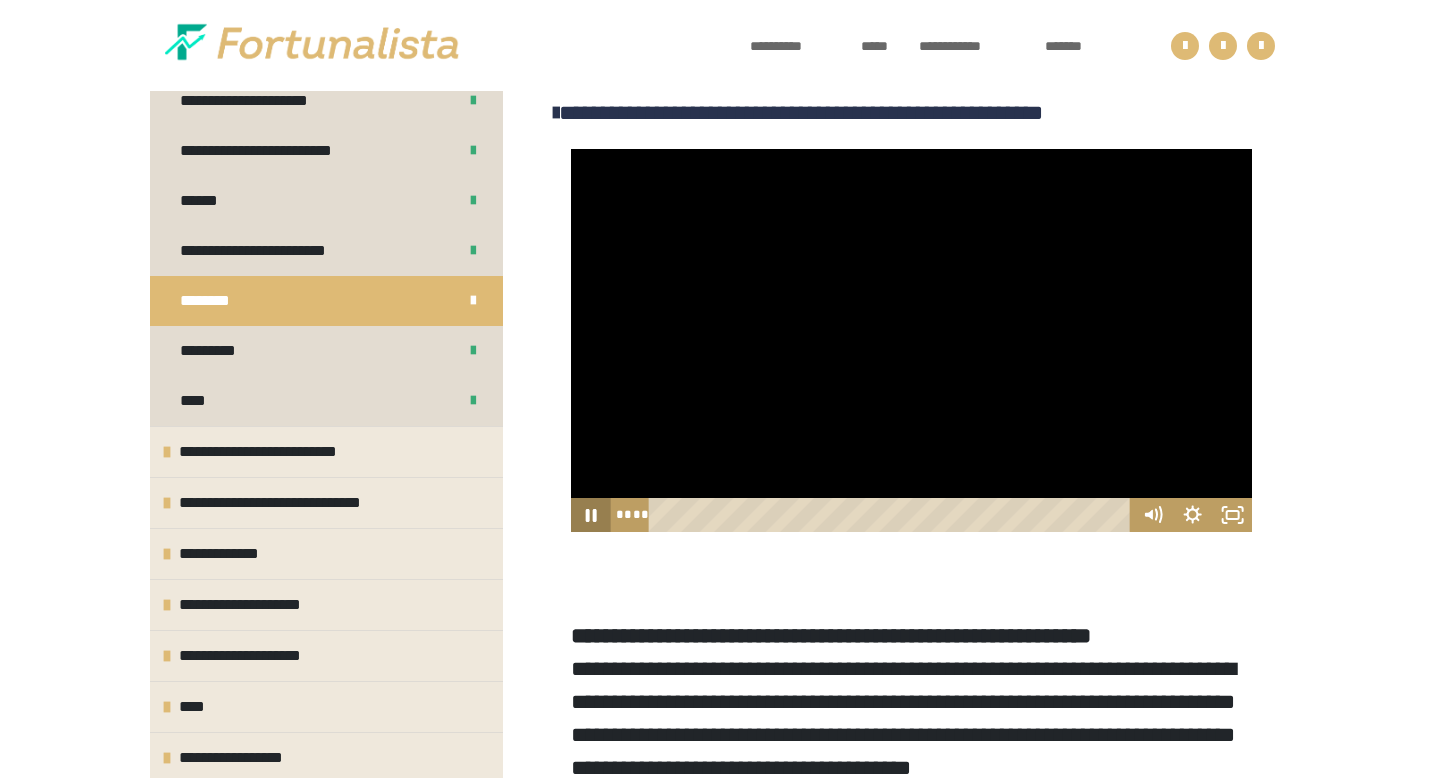 click 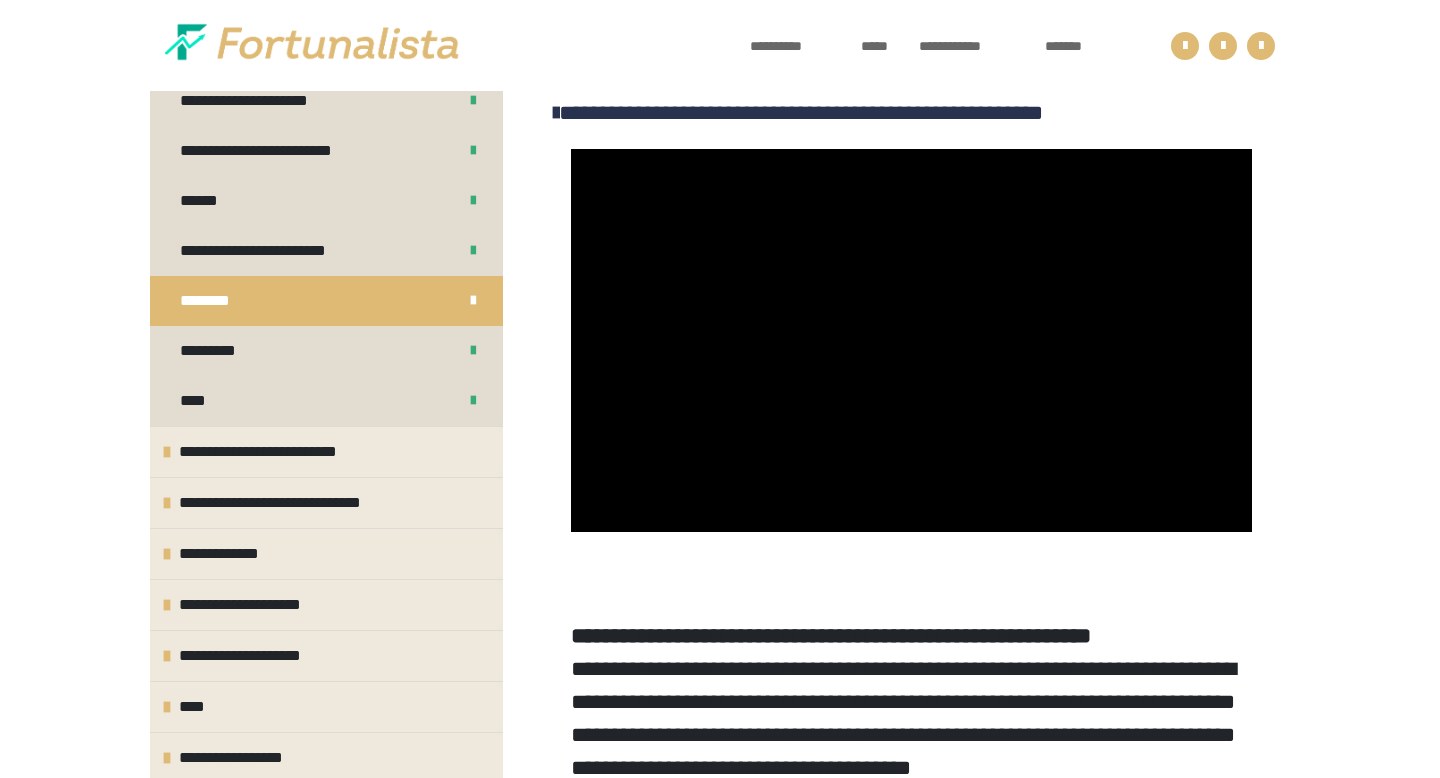 click at bounding box center (911, 340) 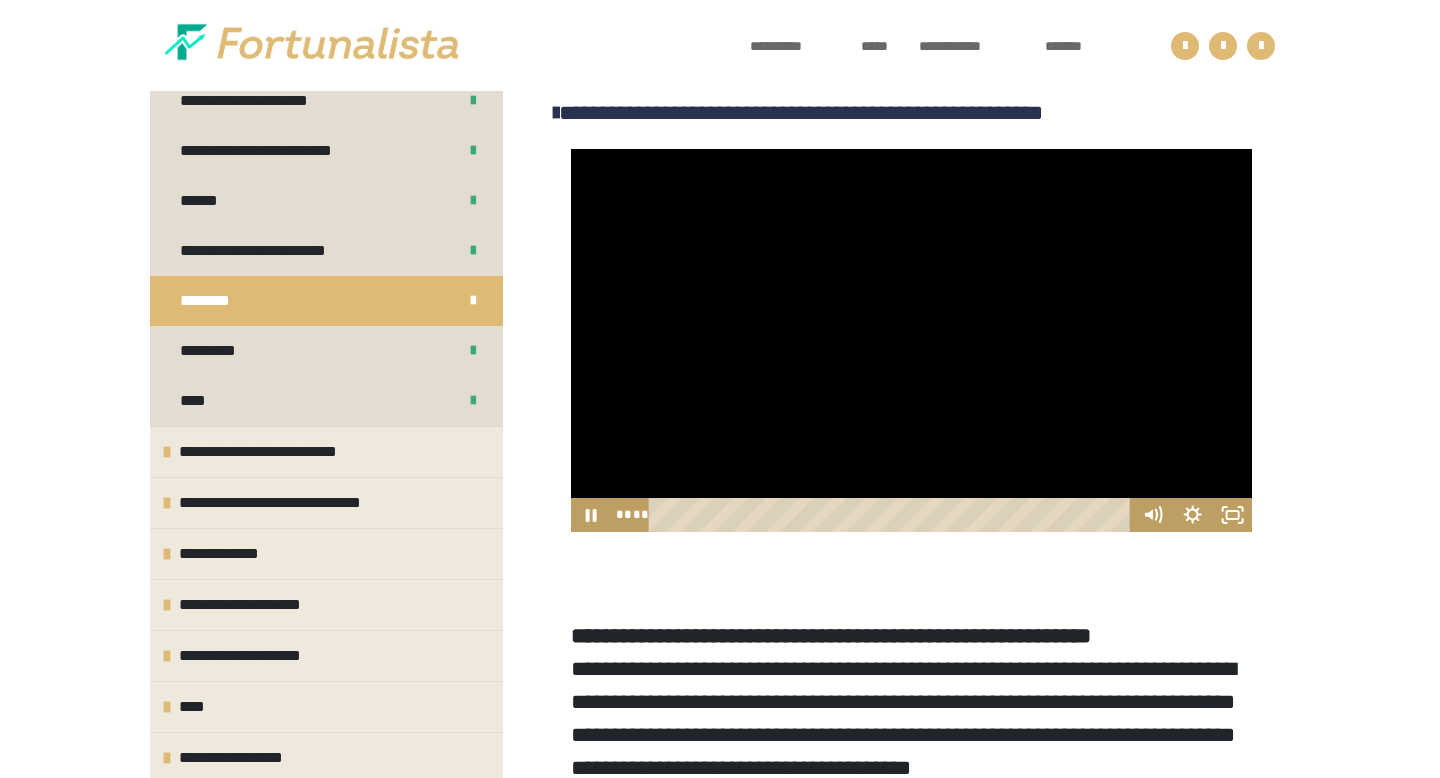 click at bounding box center (911, 340) 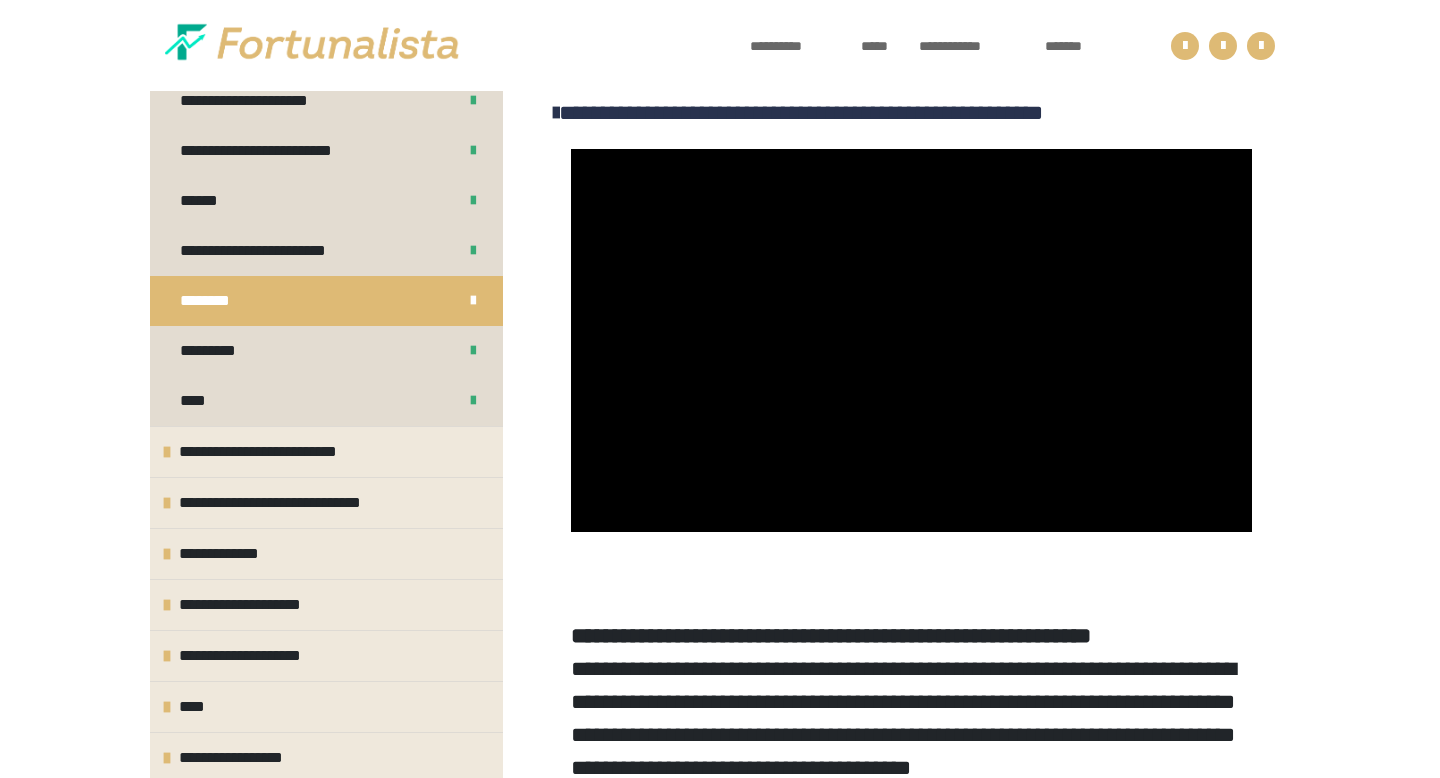 click at bounding box center [911, 340] 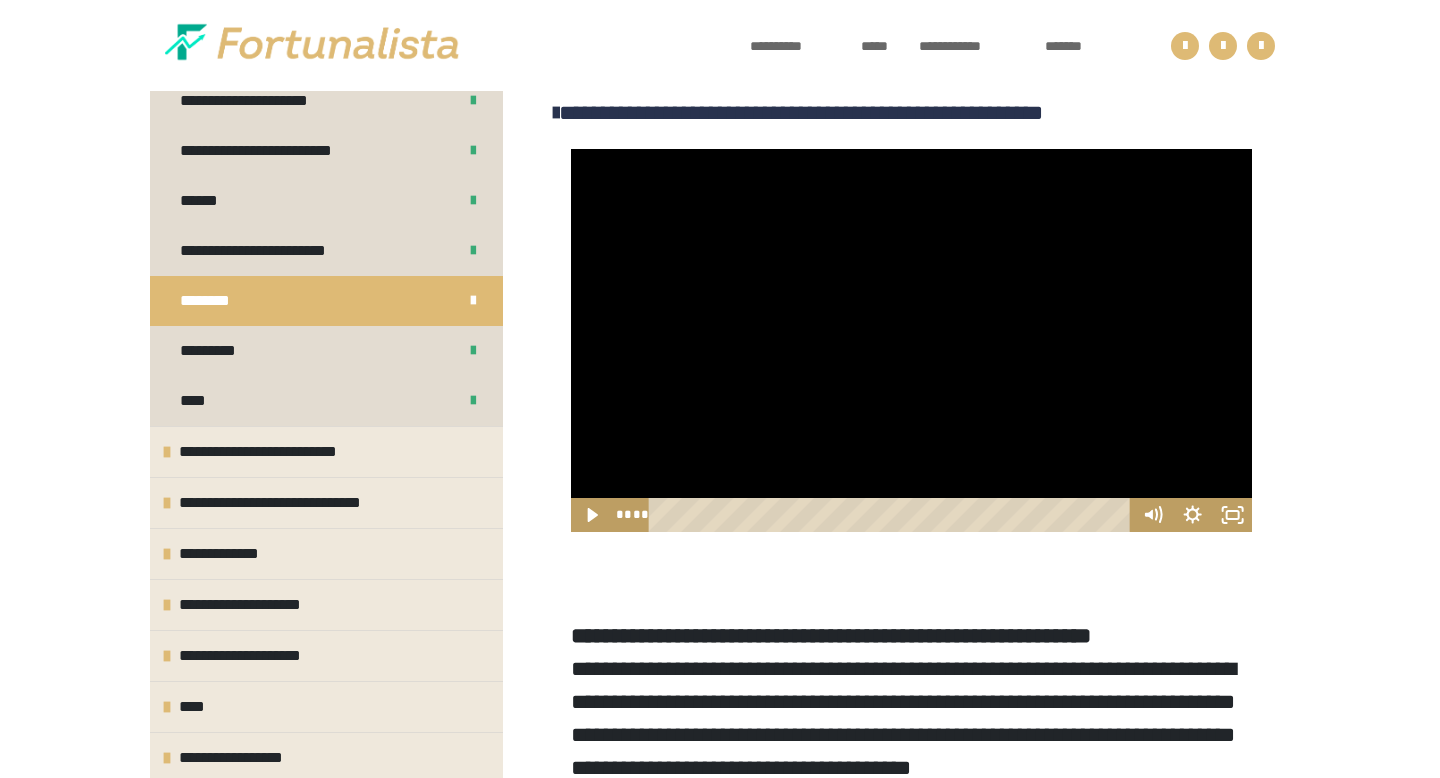 click at bounding box center (911, 340) 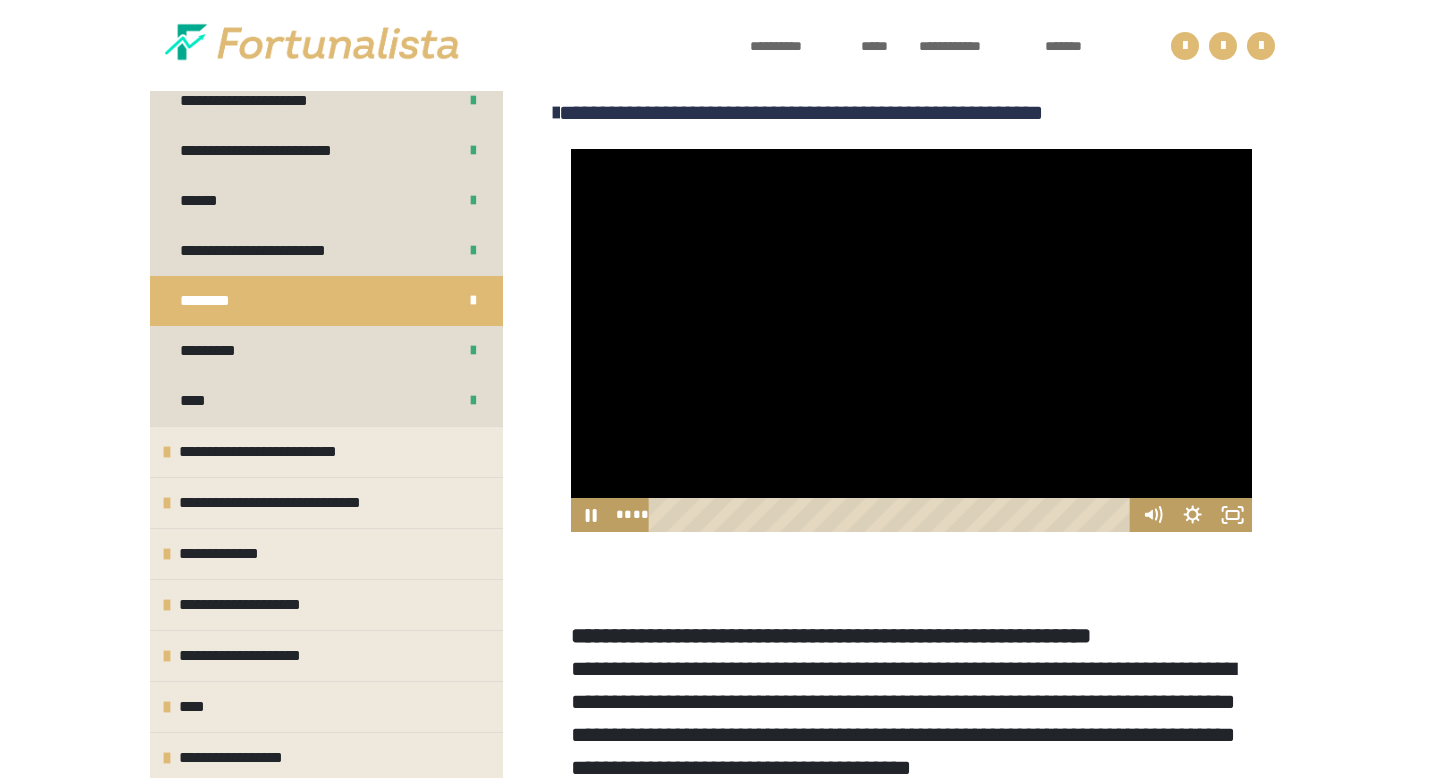 click at bounding box center (911, 340) 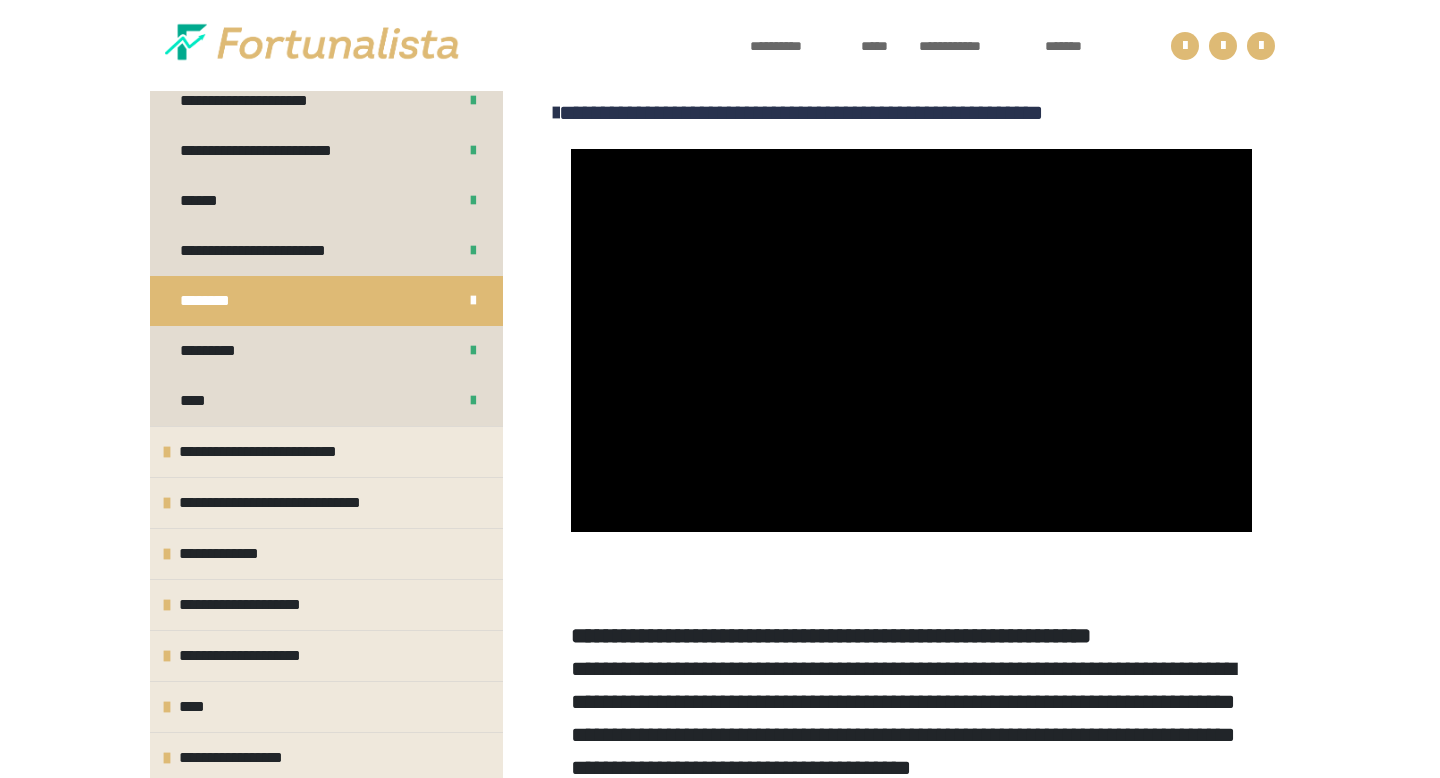 click at bounding box center (911, 340) 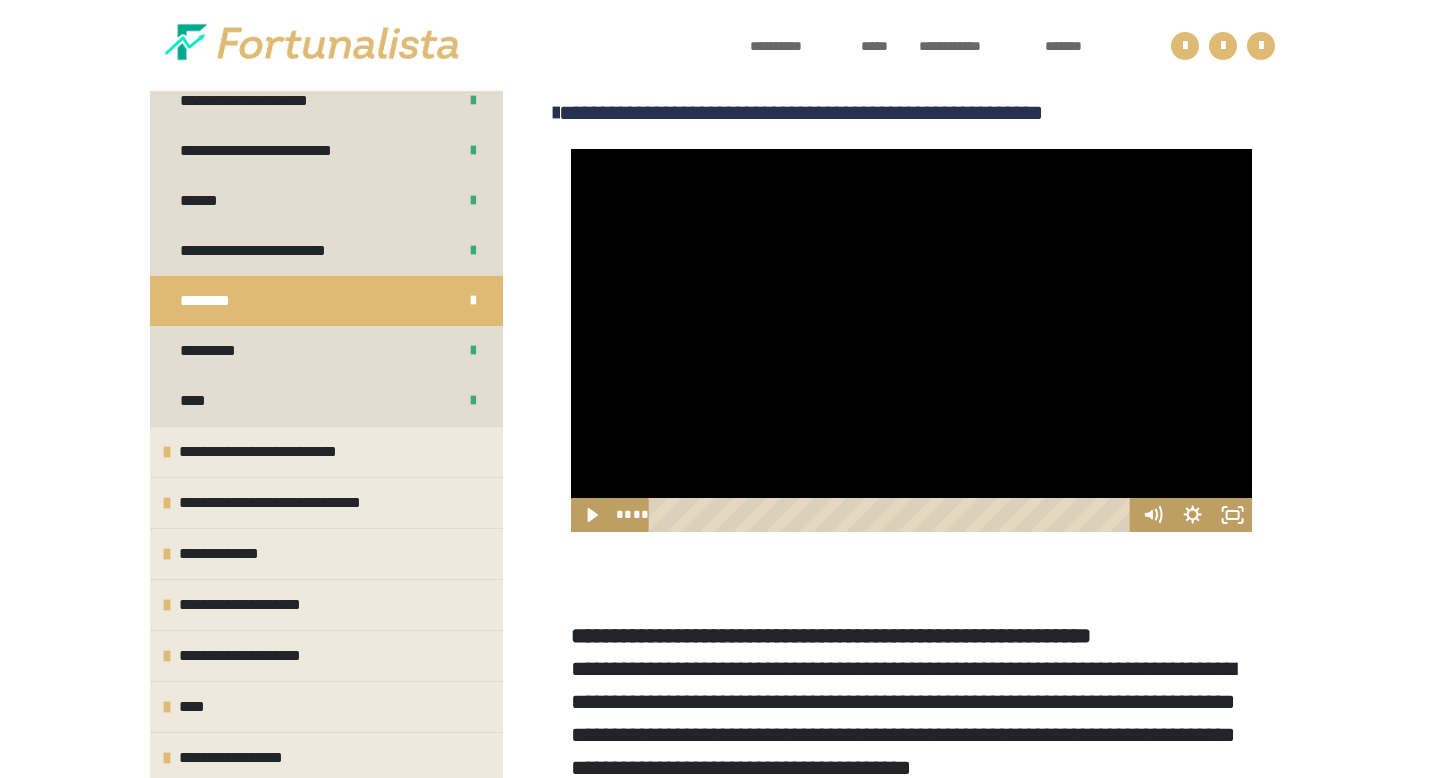 click at bounding box center [911, 340] 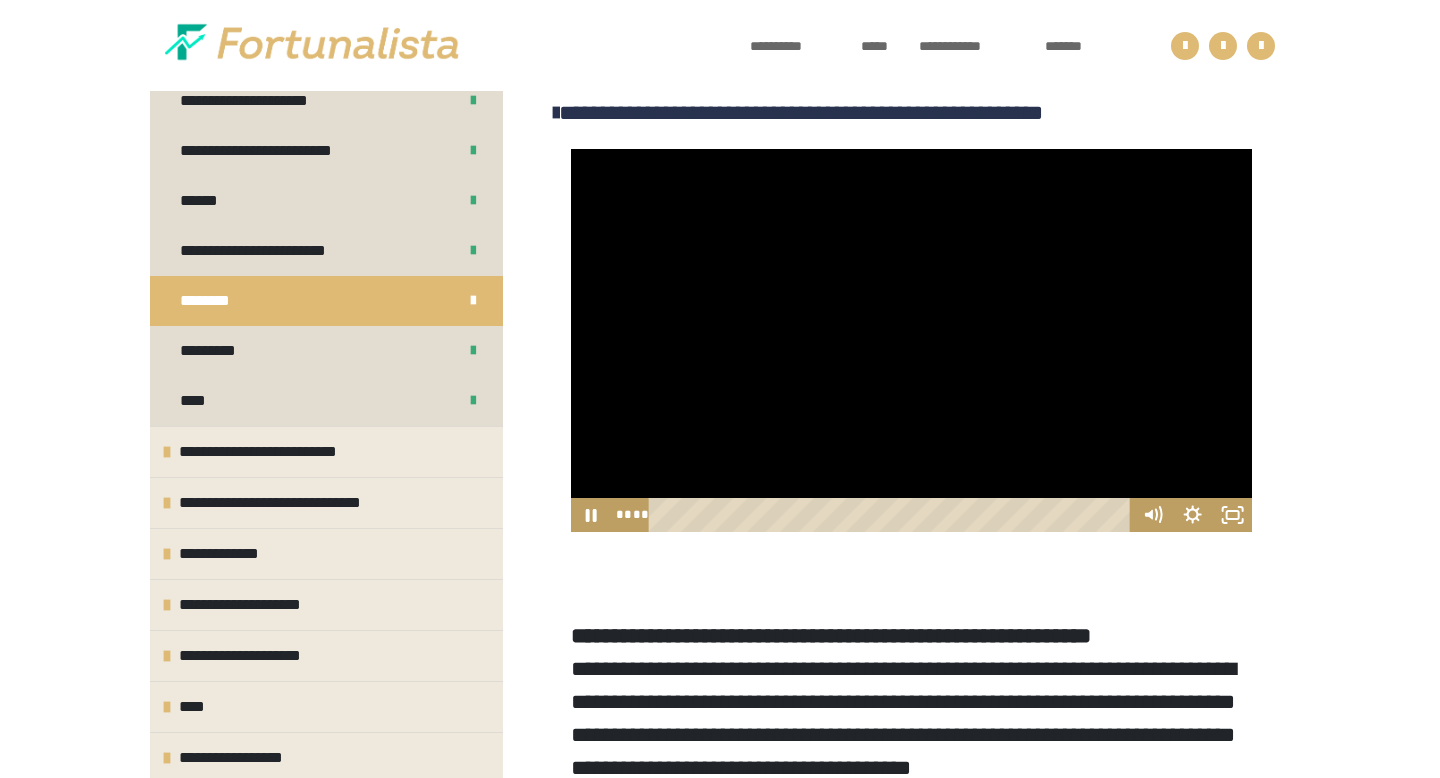 click at bounding box center [911, 340] 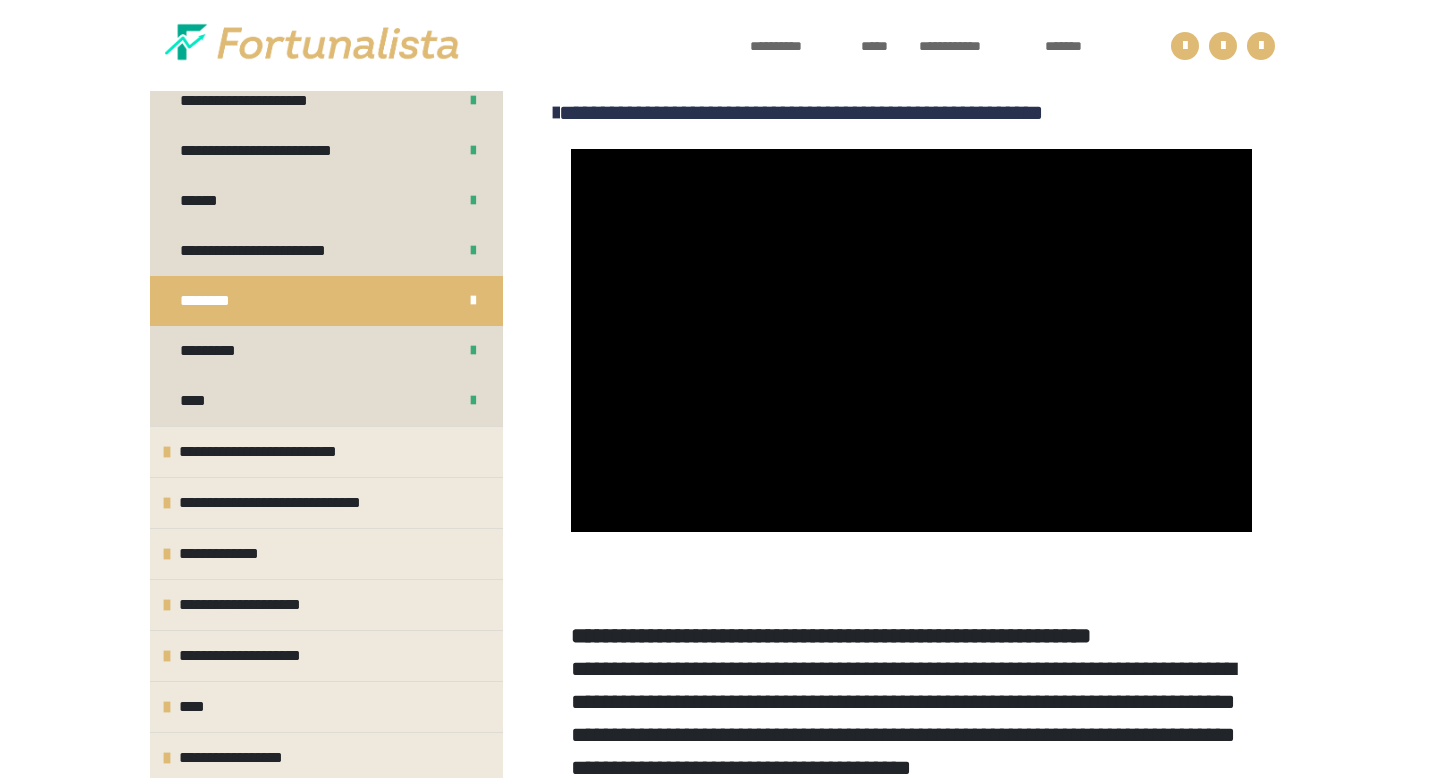 click at bounding box center [911, 340] 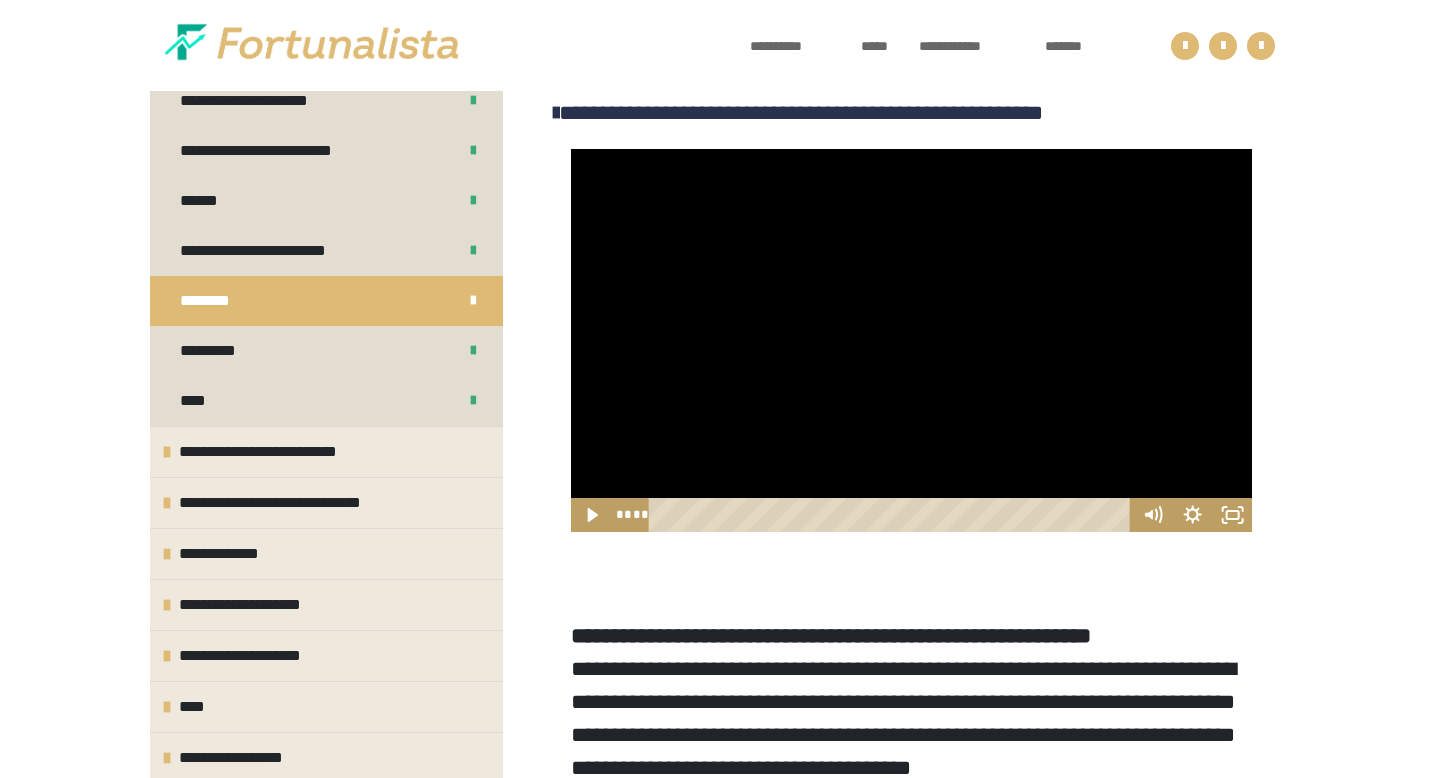 click at bounding box center [911, 340] 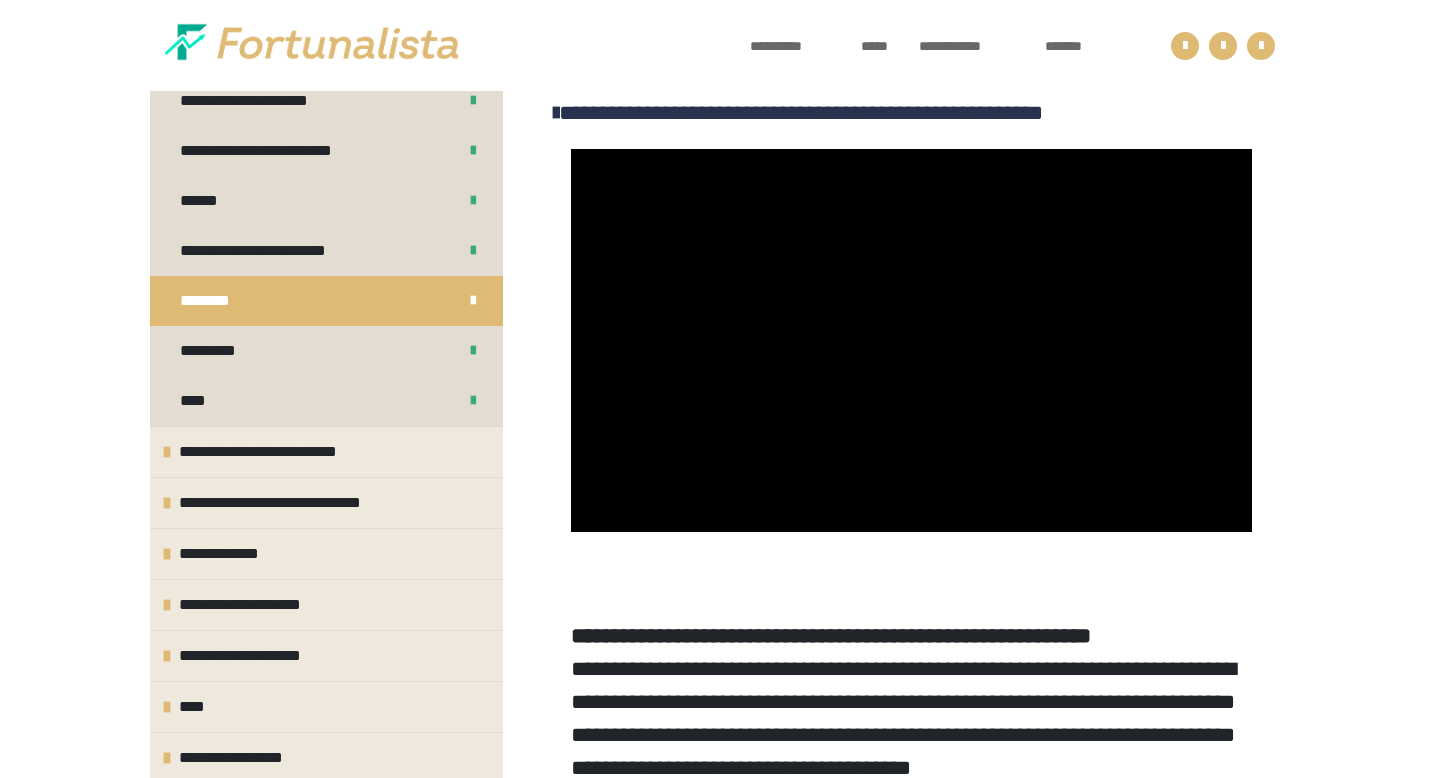 click at bounding box center (911, 340) 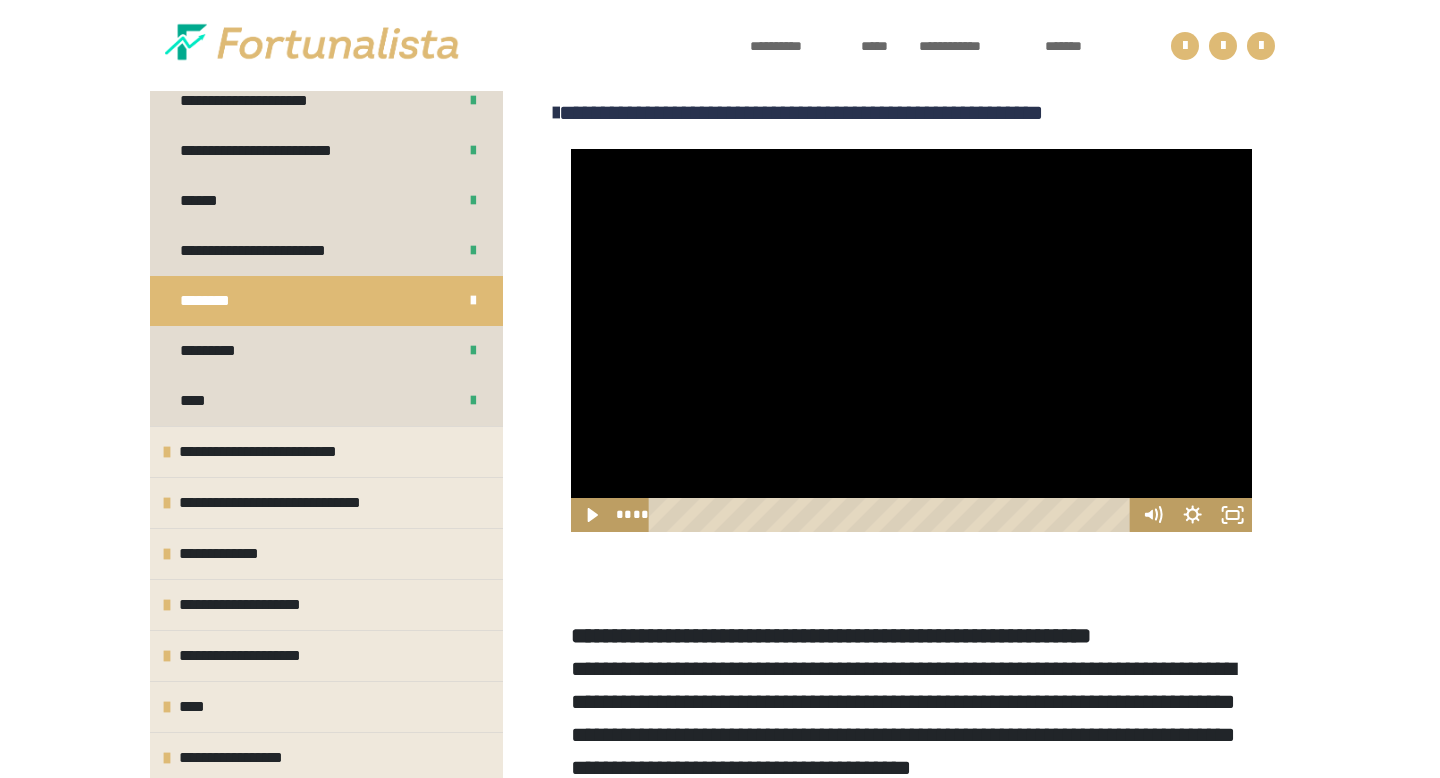 click at bounding box center [911, 340] 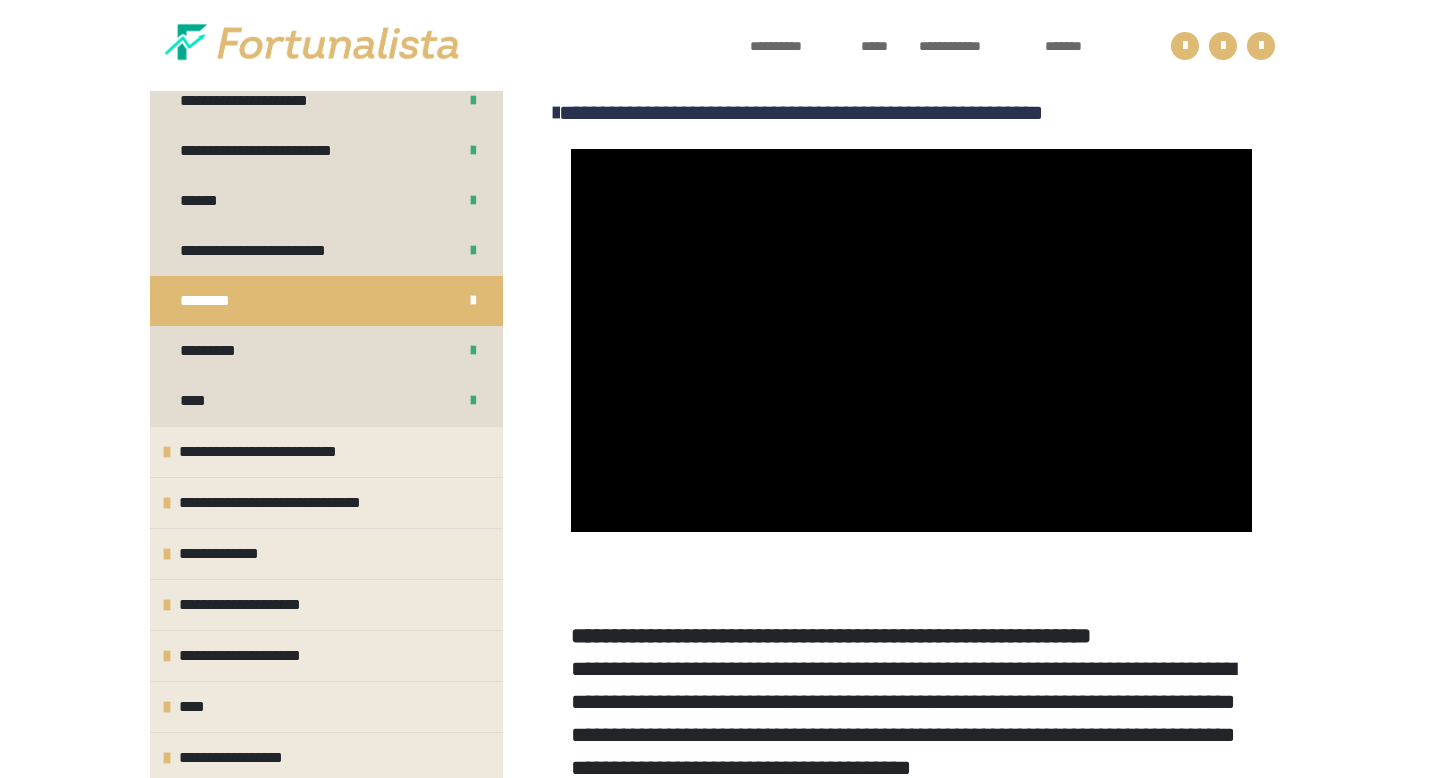 click at bounding box center (911, 340) 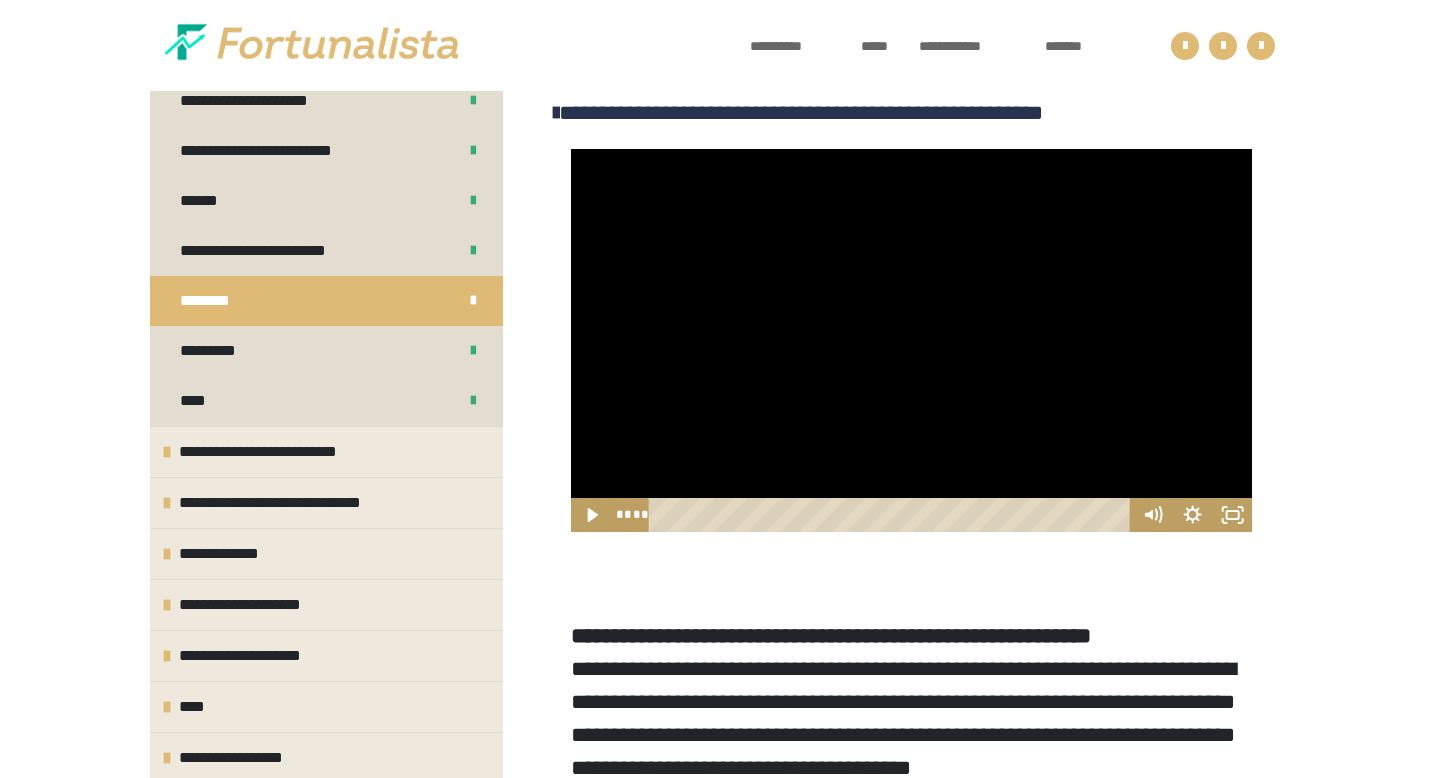 click at bounding box center [911, 340] 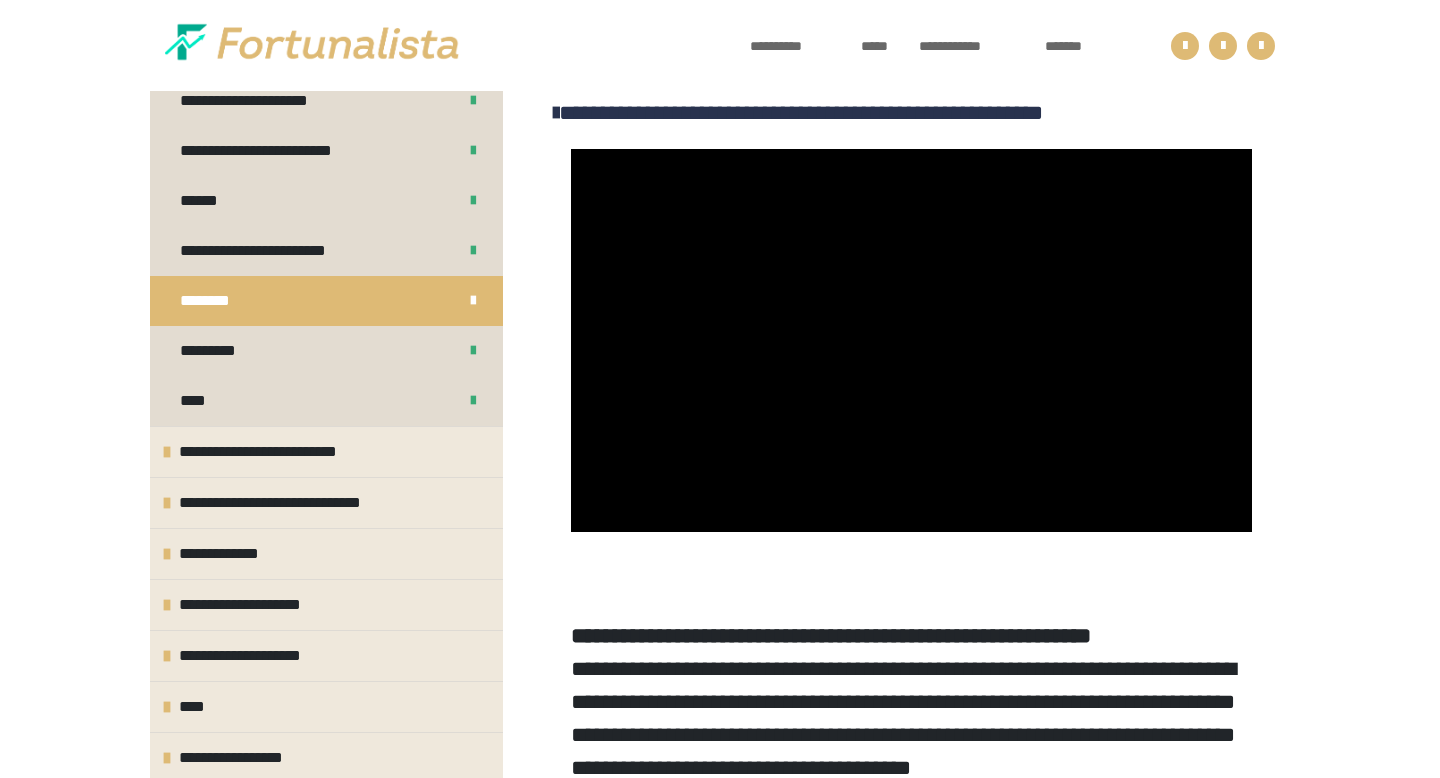 click at bounding box center (911, 340) 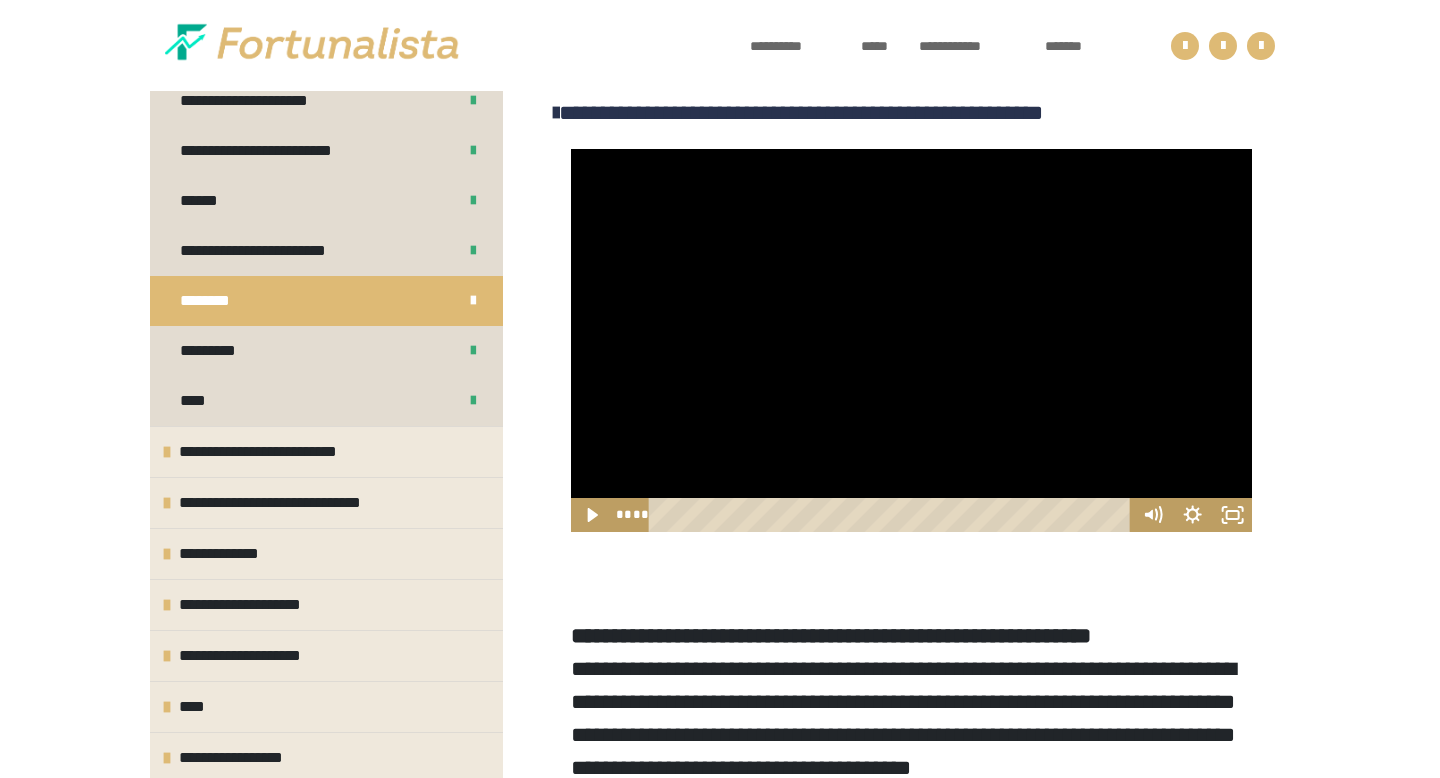 click at bounding box center [911, 340] 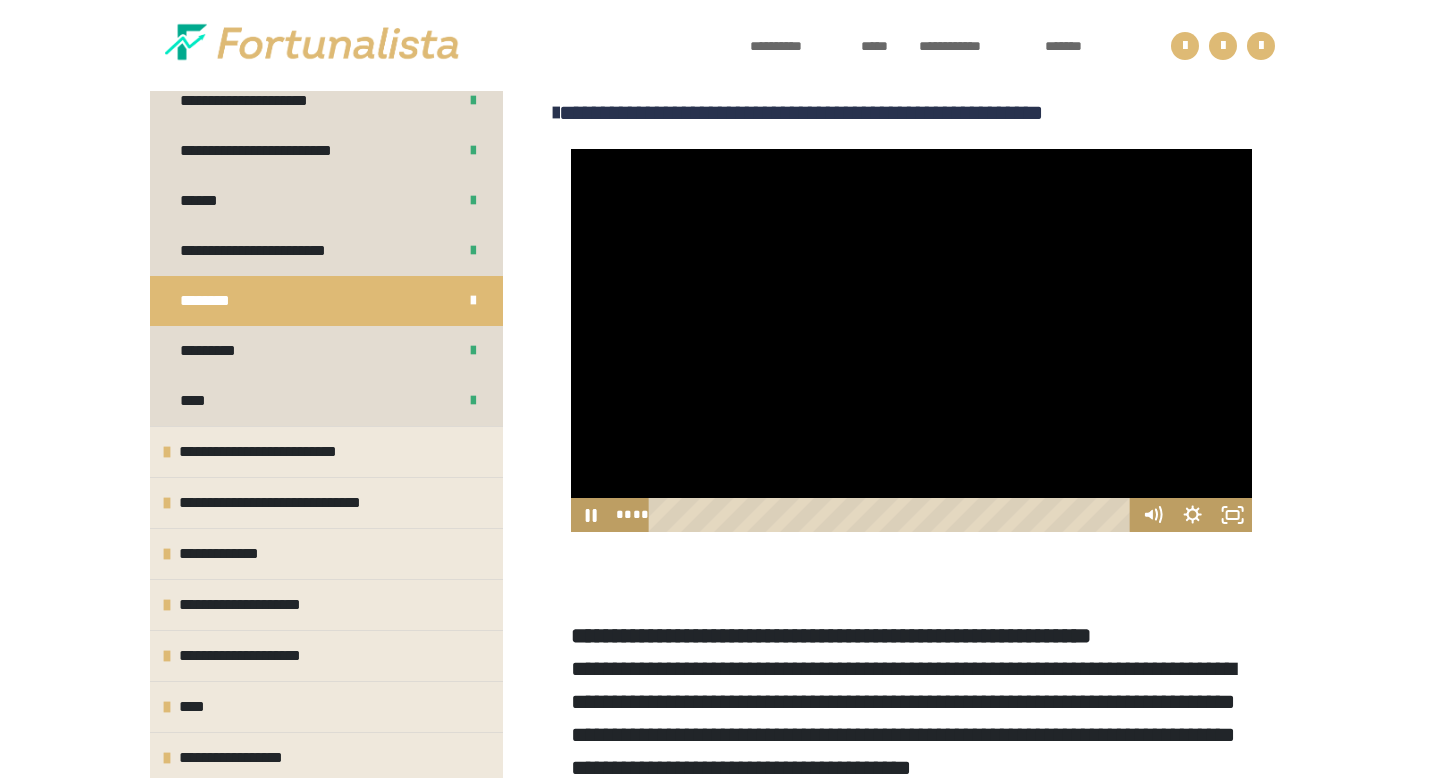 click at bounding box center [911, 340] 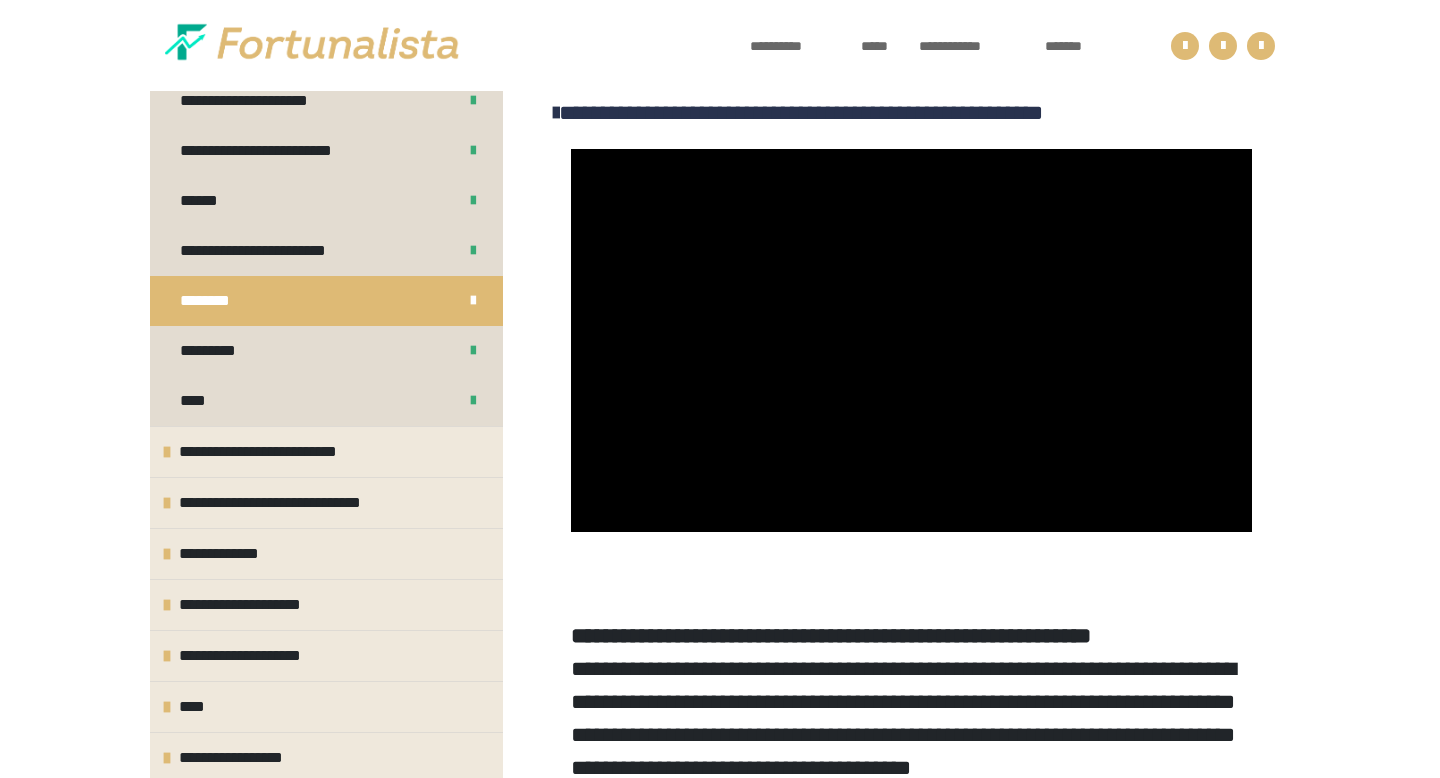click at bounding box center [911, 340] 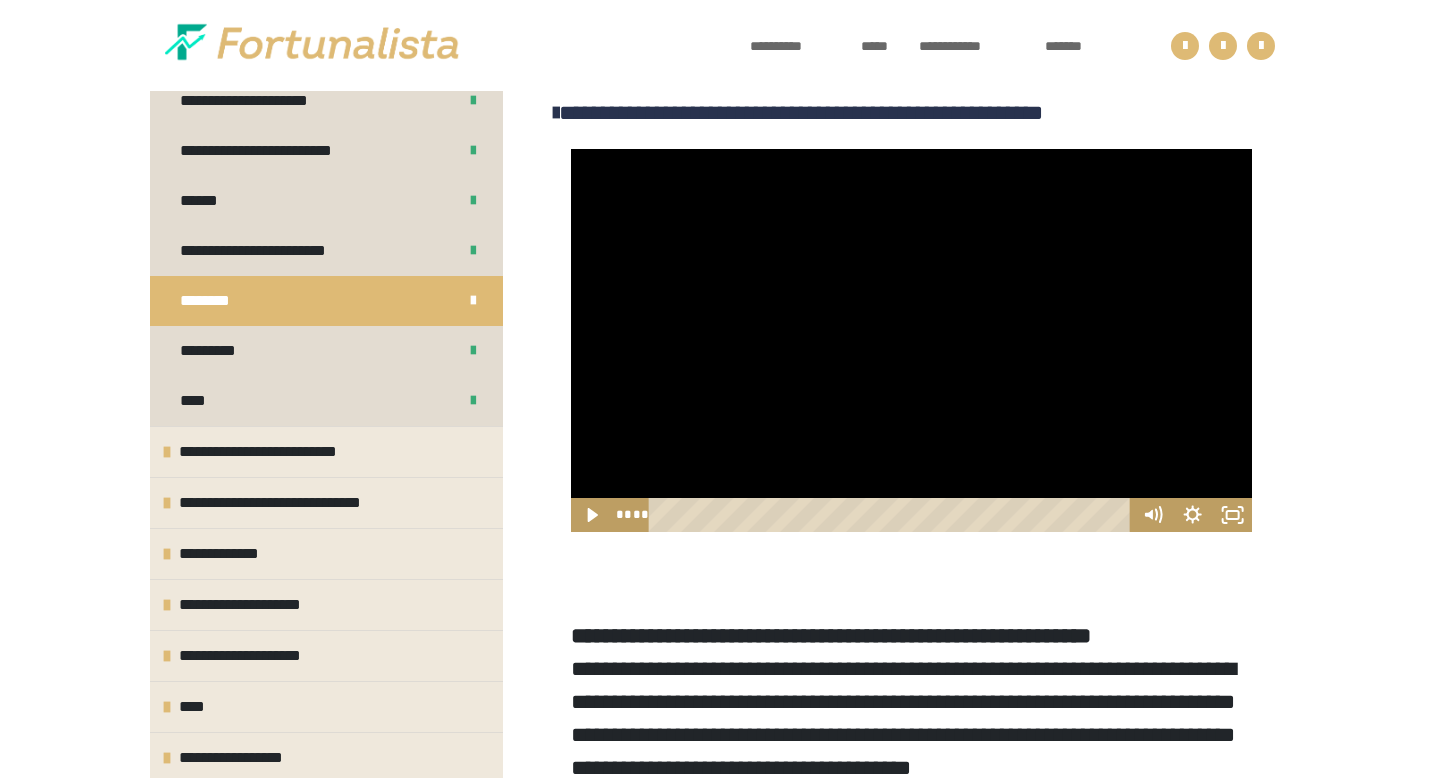 click at bounding box center (911, 340) 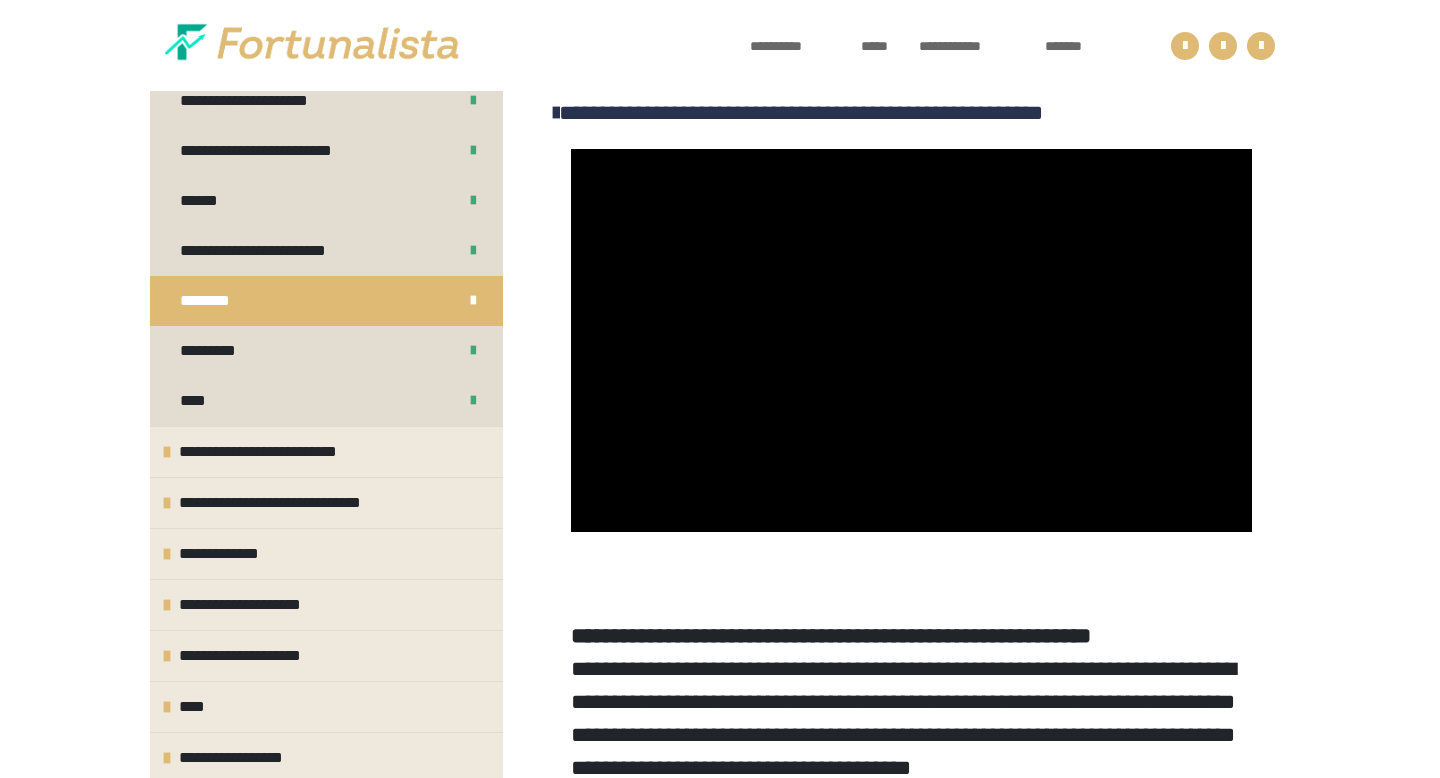 click at bounding box center [911, 340] 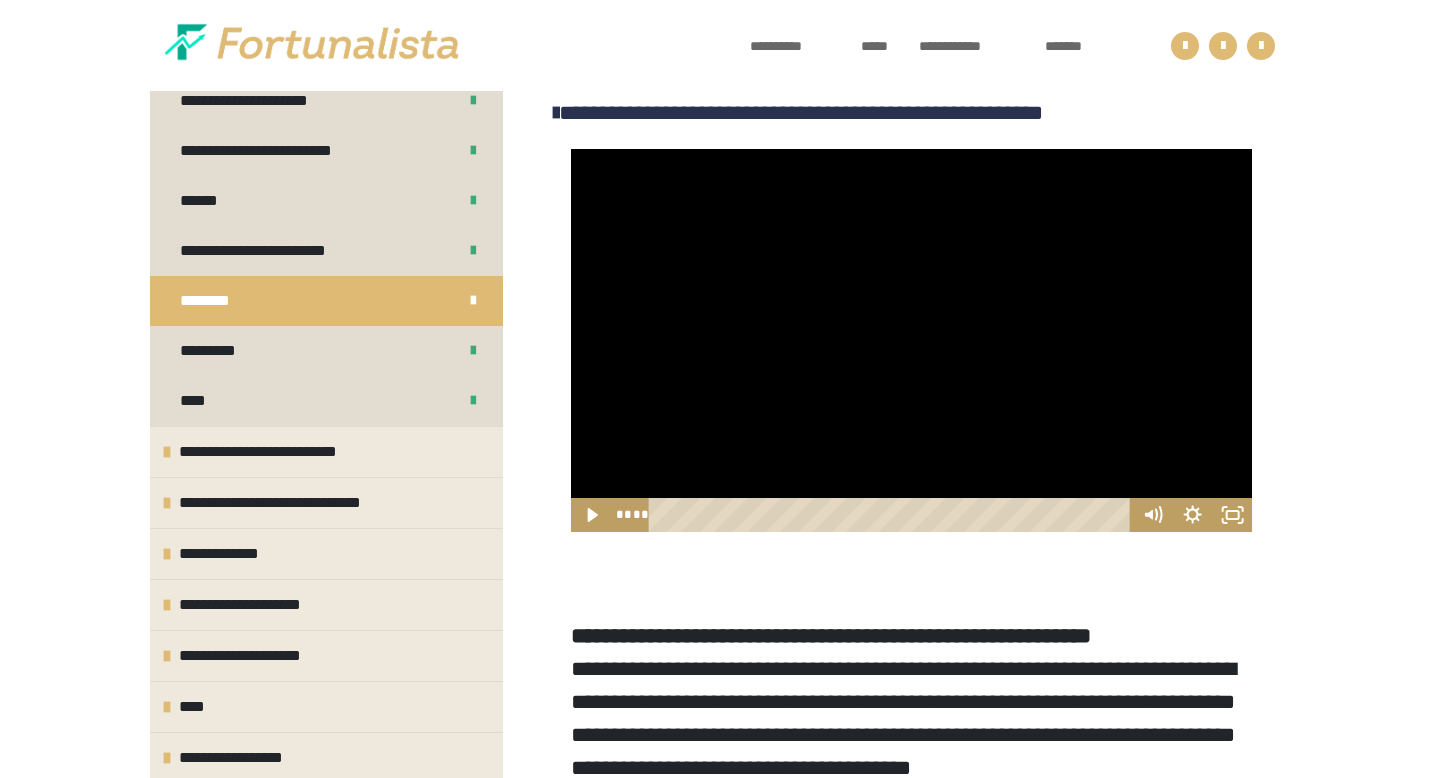 click at bounding box center (911, 340) 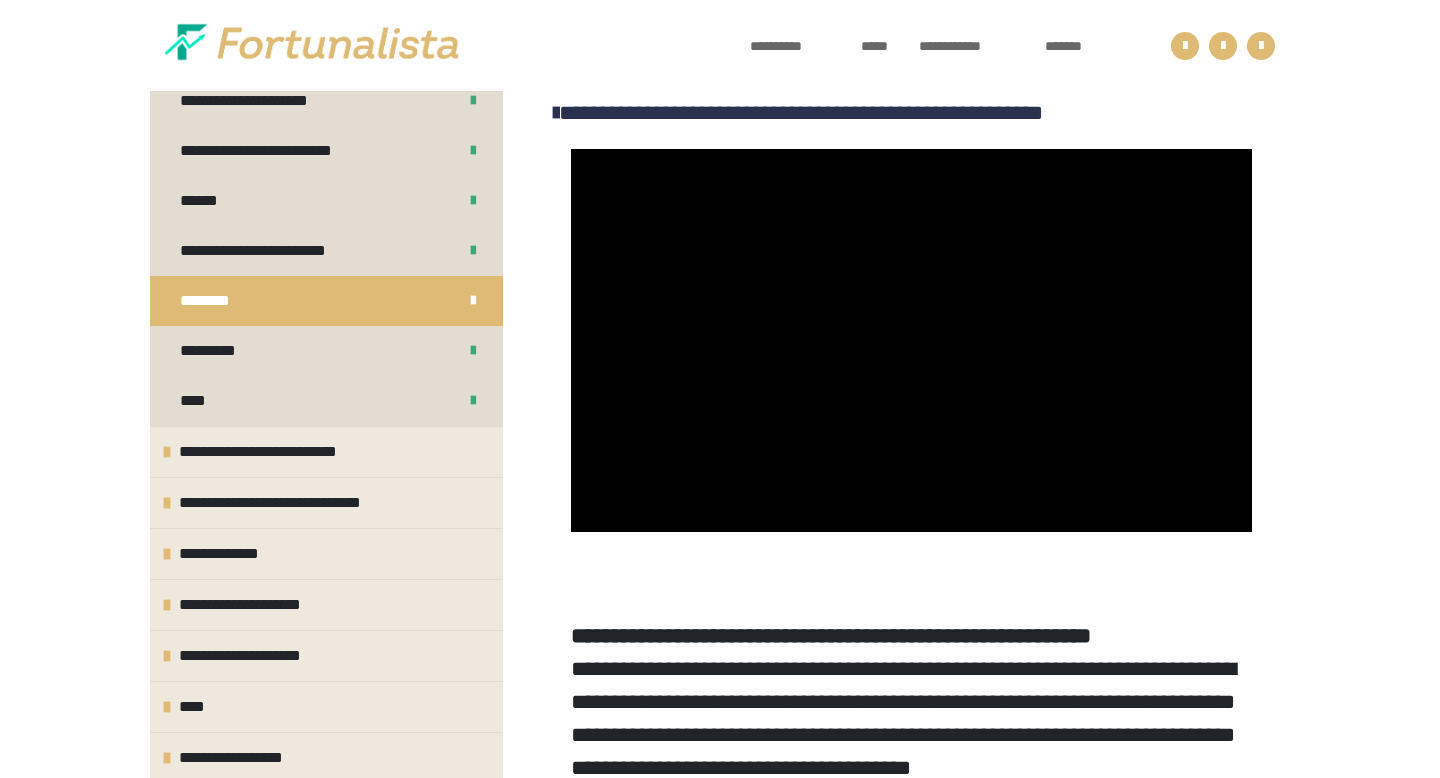 click at bounding box center [911, 340] 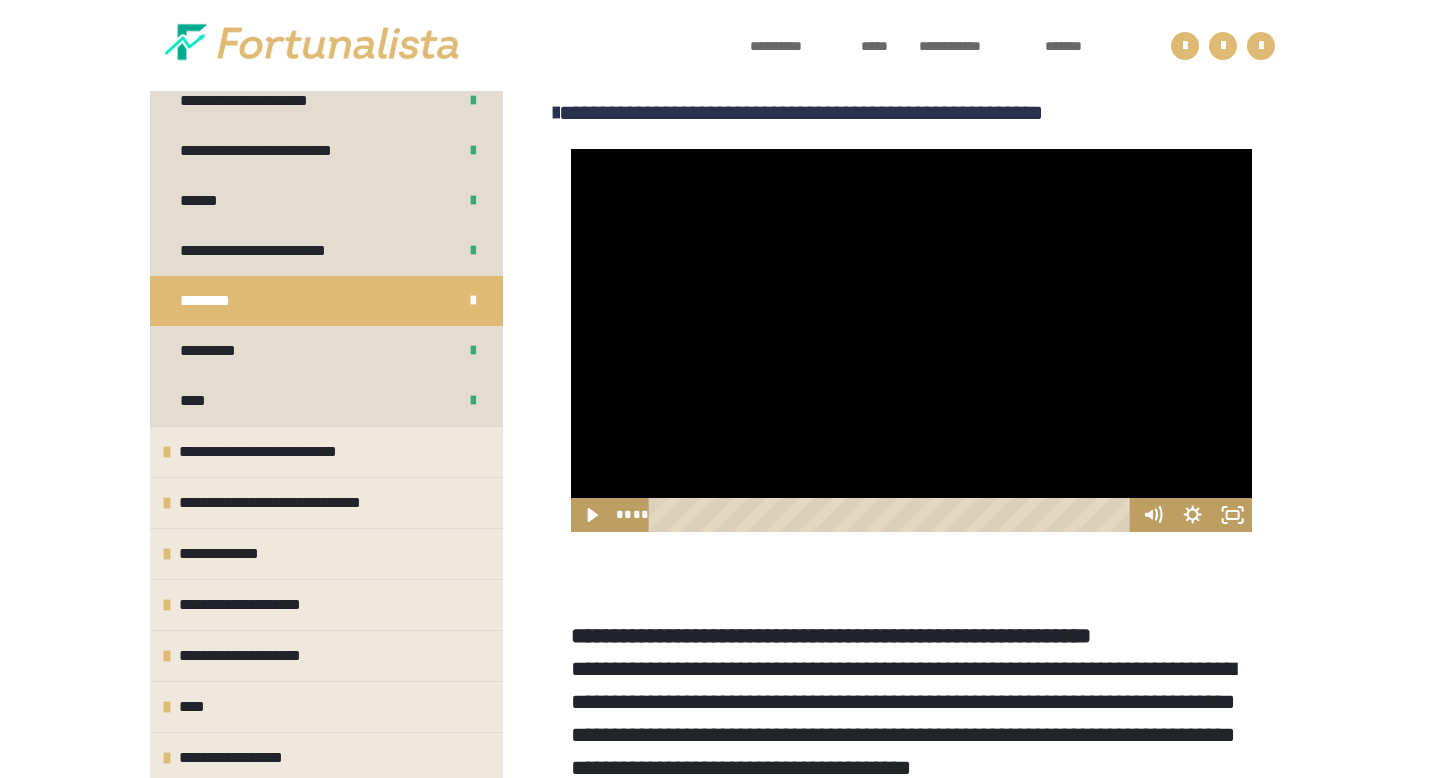 click at bounding box center (911, 340) 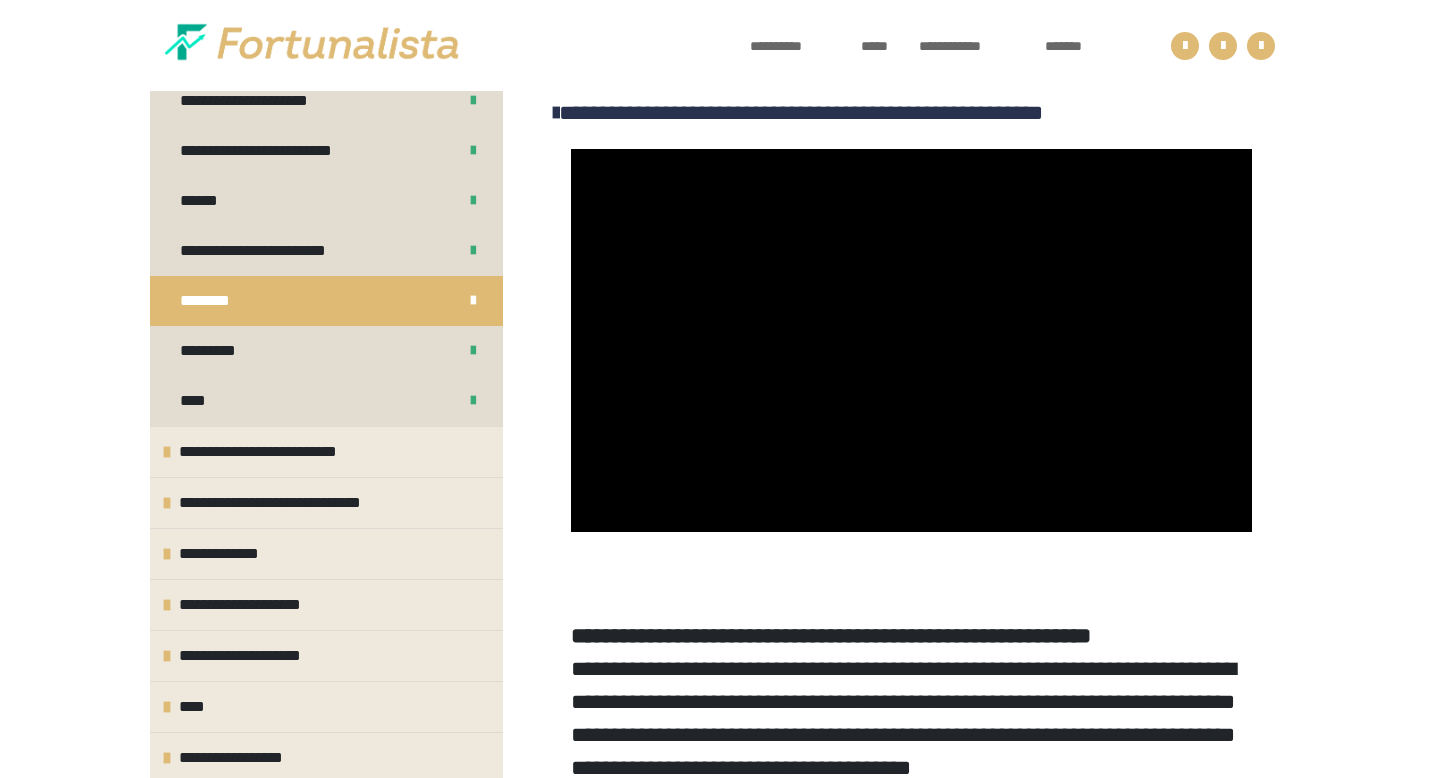 click at bounding box center (911, 340) 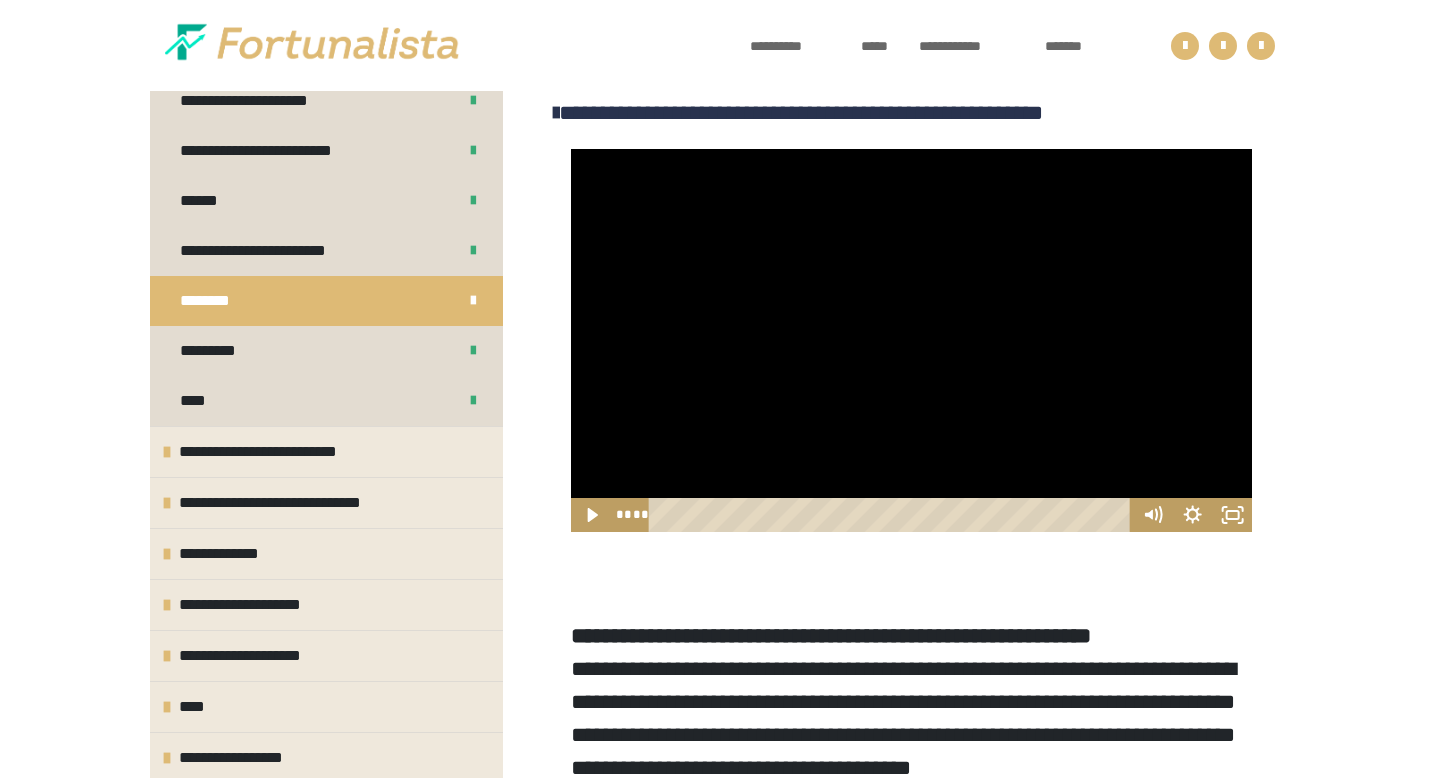 click at bounding box center [911, 340] 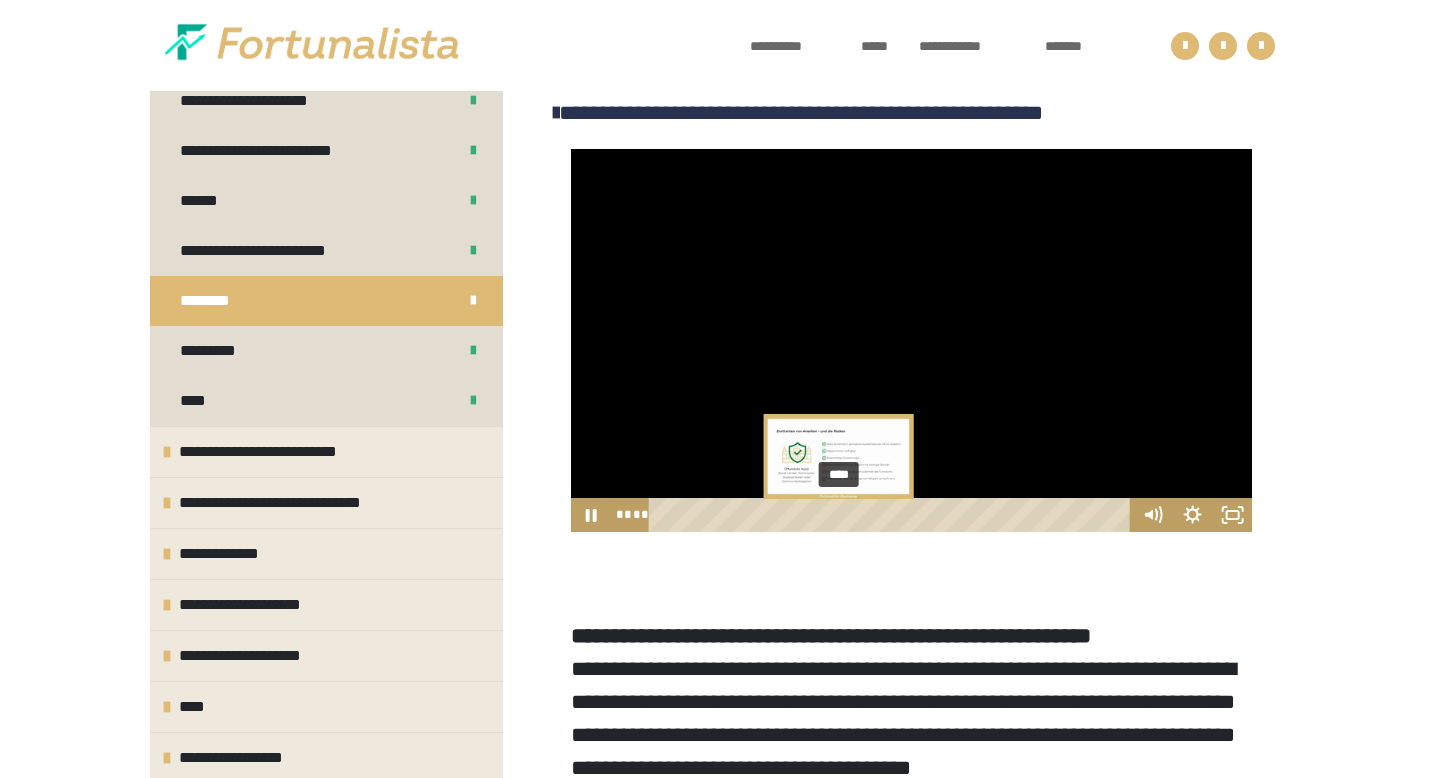 click on "****" at bounding box center [892, 515] 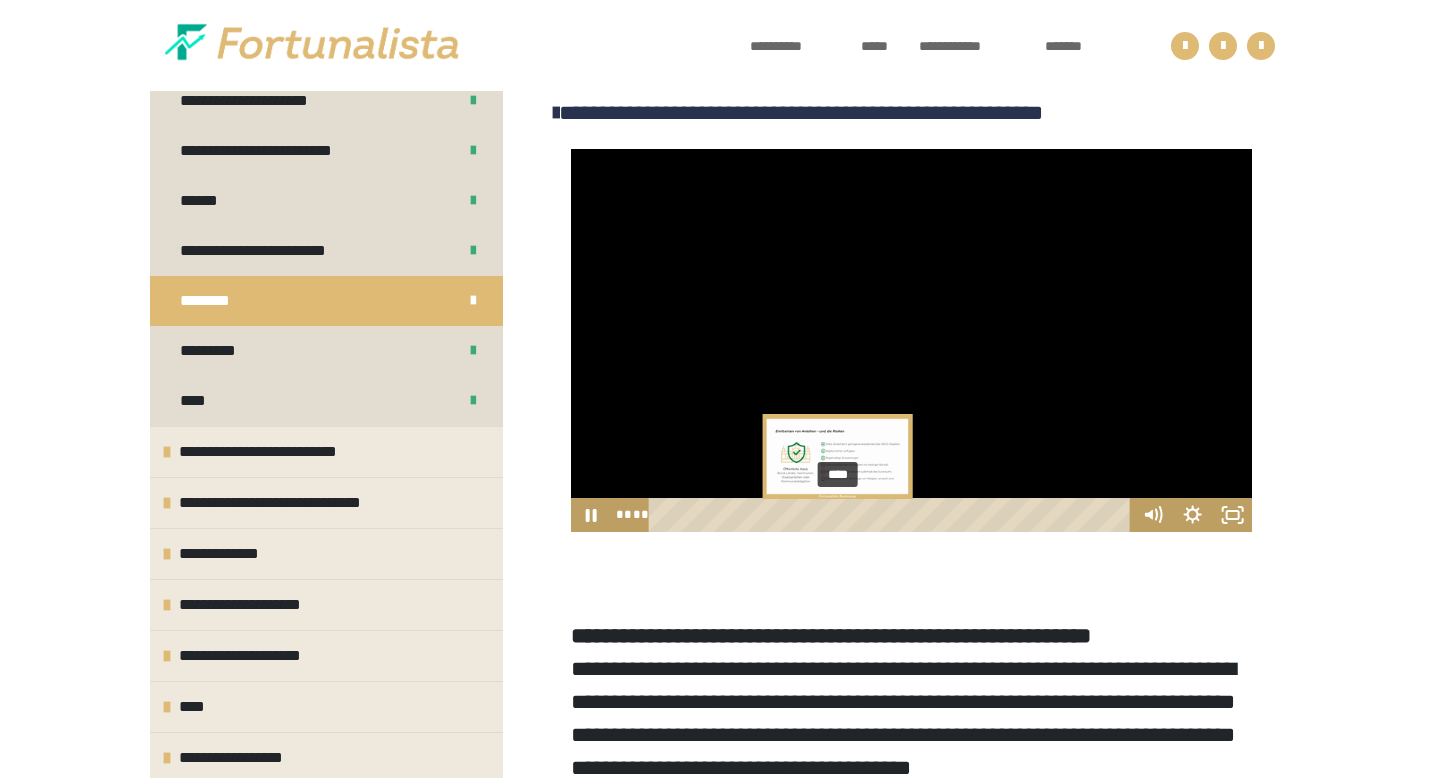 click on "****" at bounding box center [892, 515] 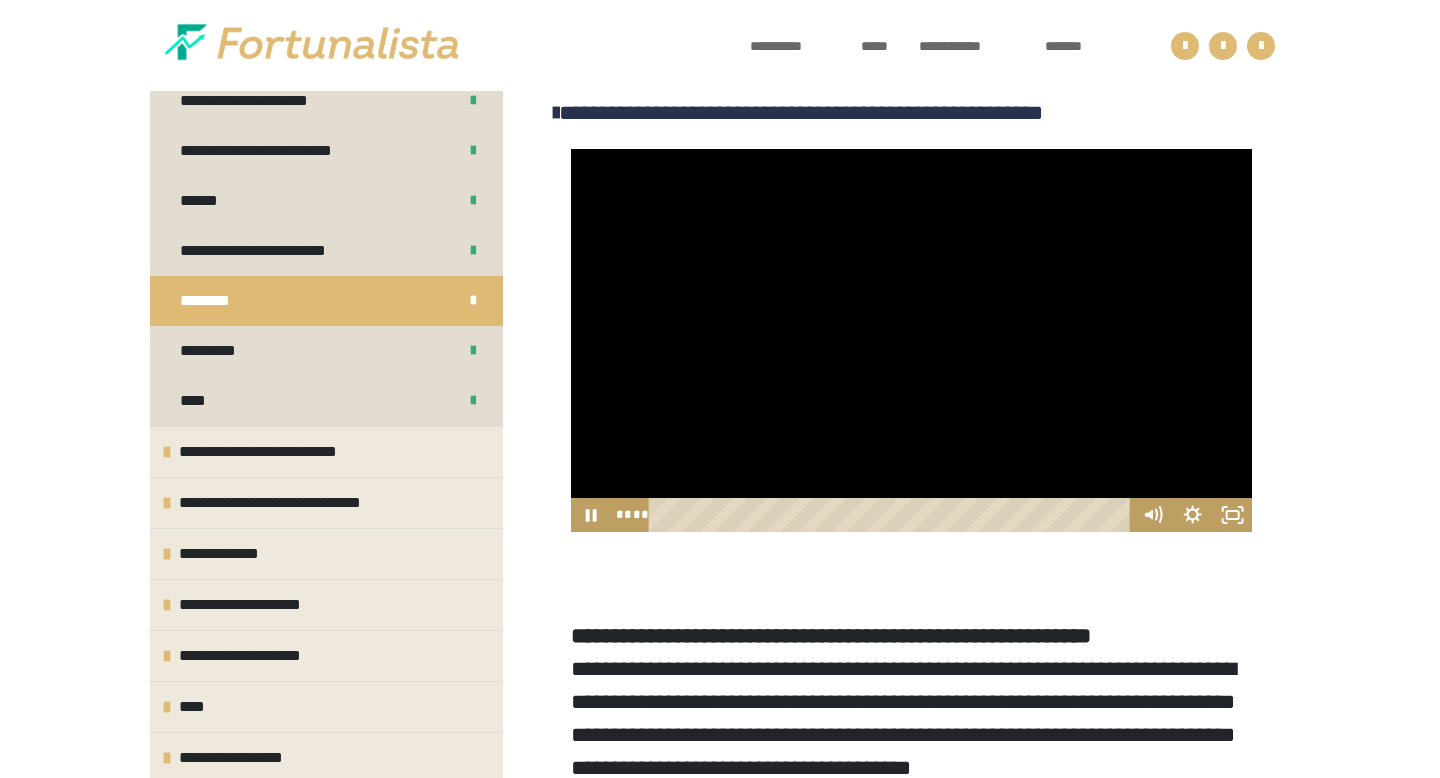 click at bounding box center (911, 340) 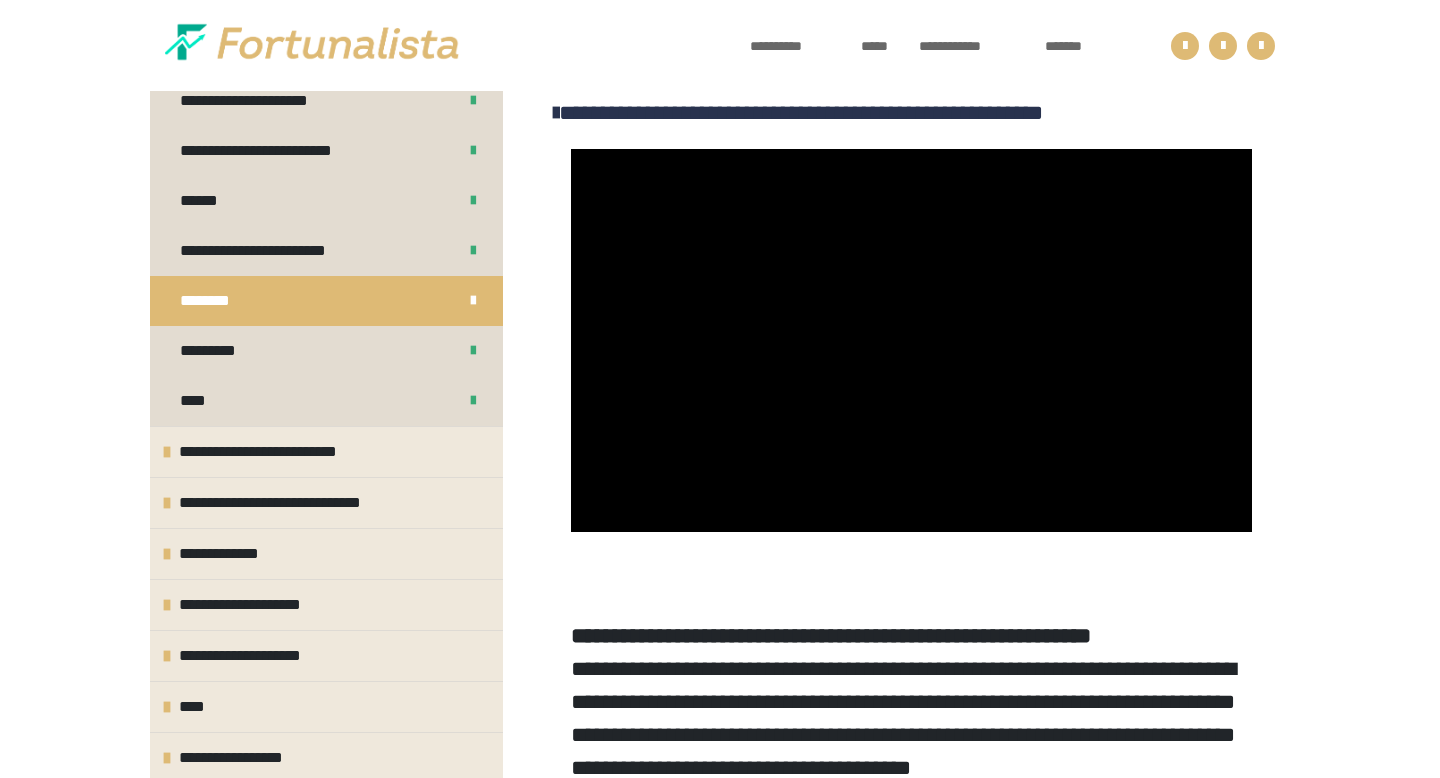 click at bounding box center [911, 340] 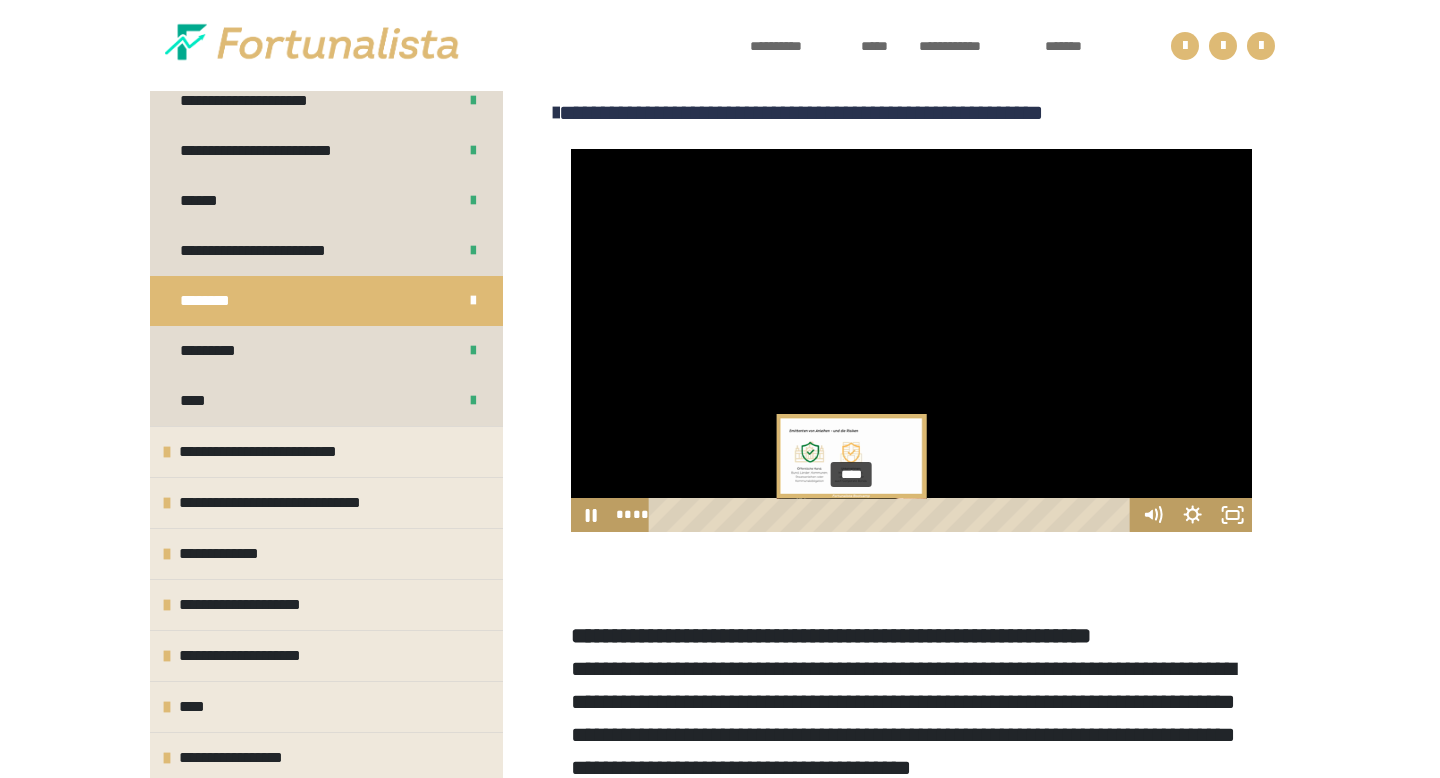 click on "****" at bounding box center [892, 515] 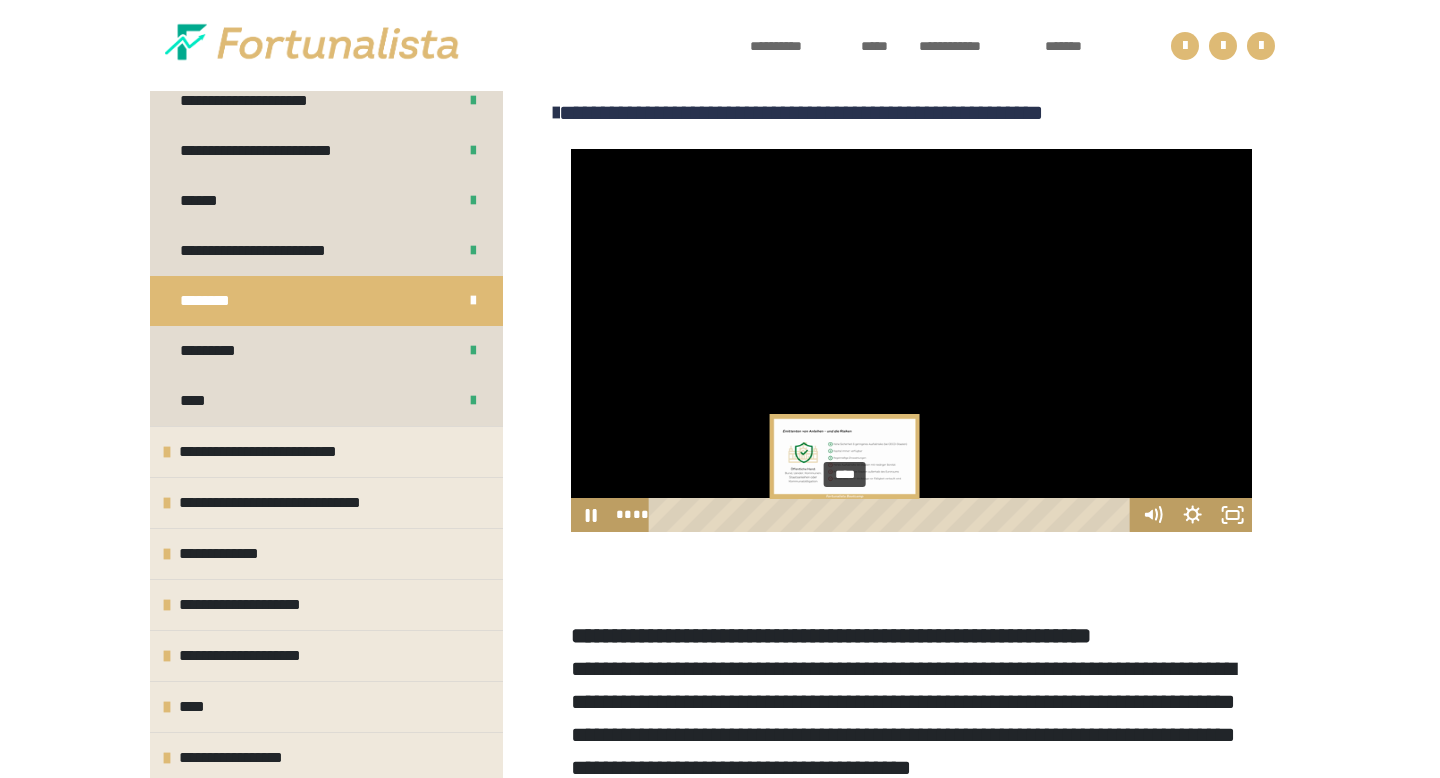 click on "****" at bounding box center (892, 515) 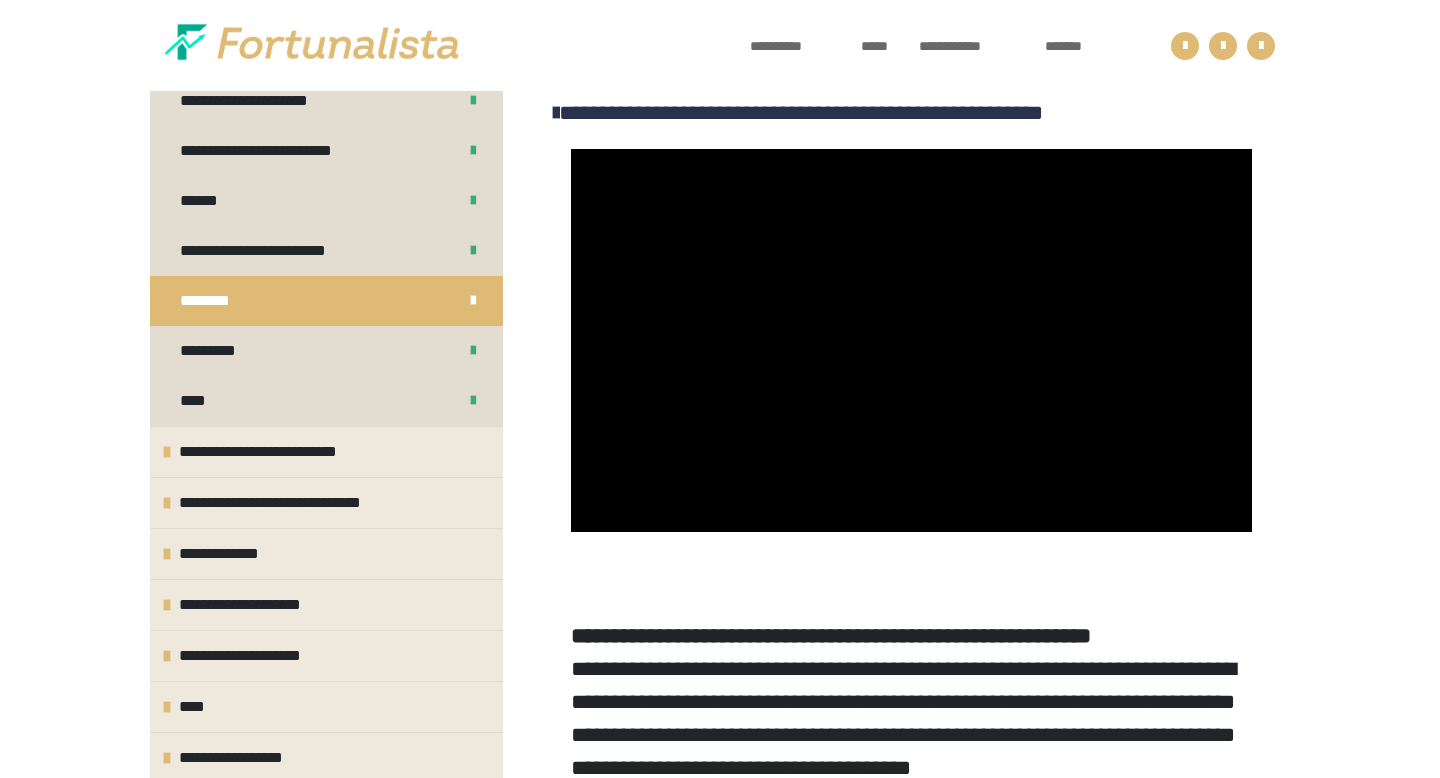 click on "**********" at bounding box center (911, 1052) 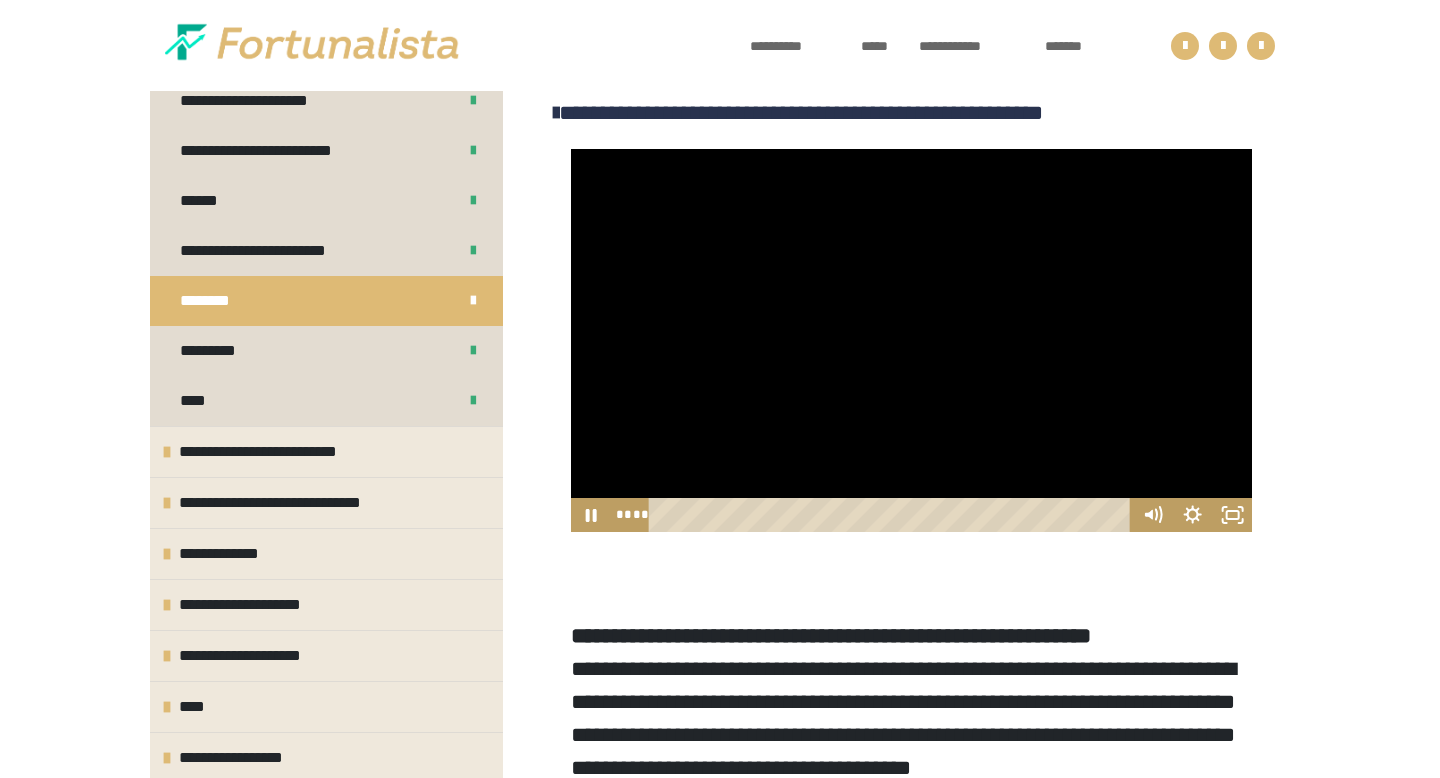 click at bounding box center (911, 340) 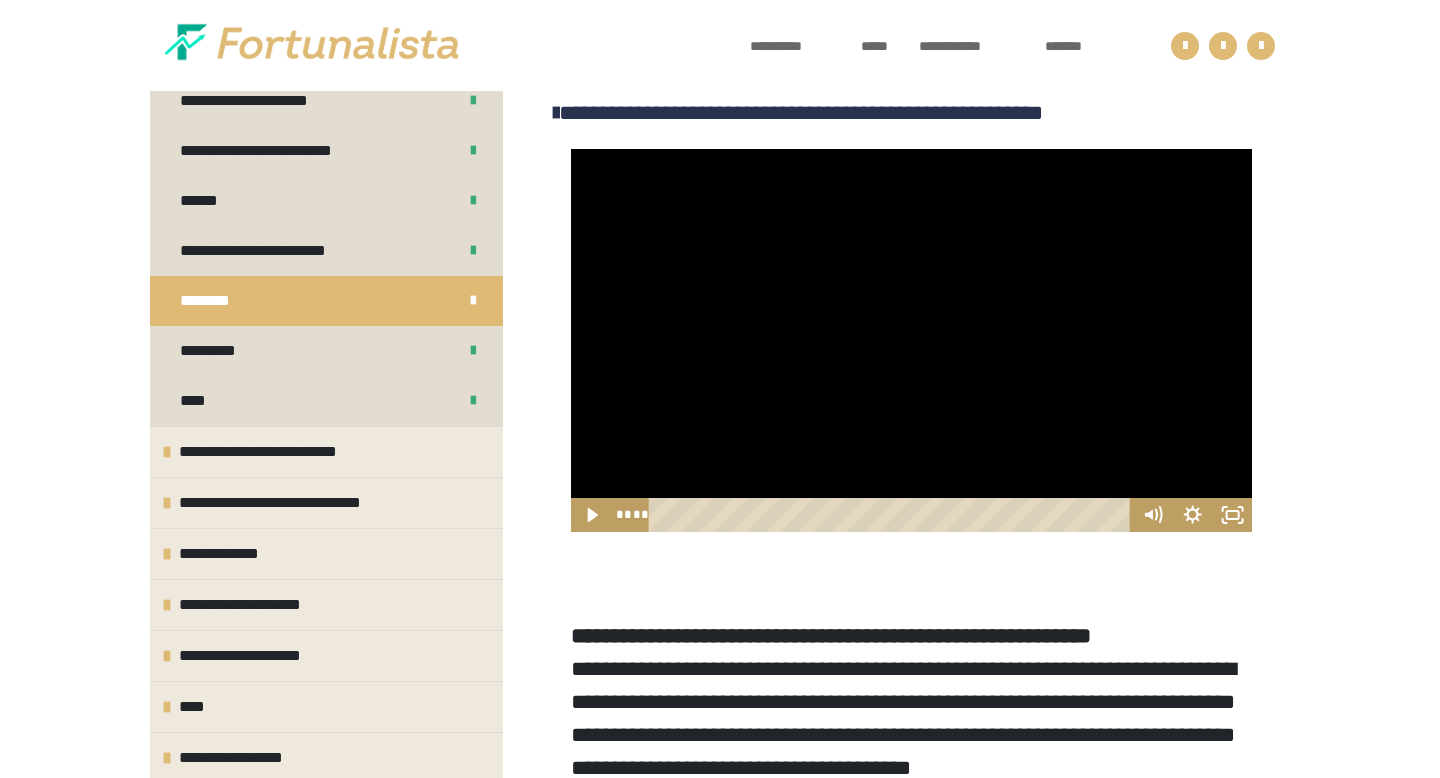 click at bounding box center (911, 340) 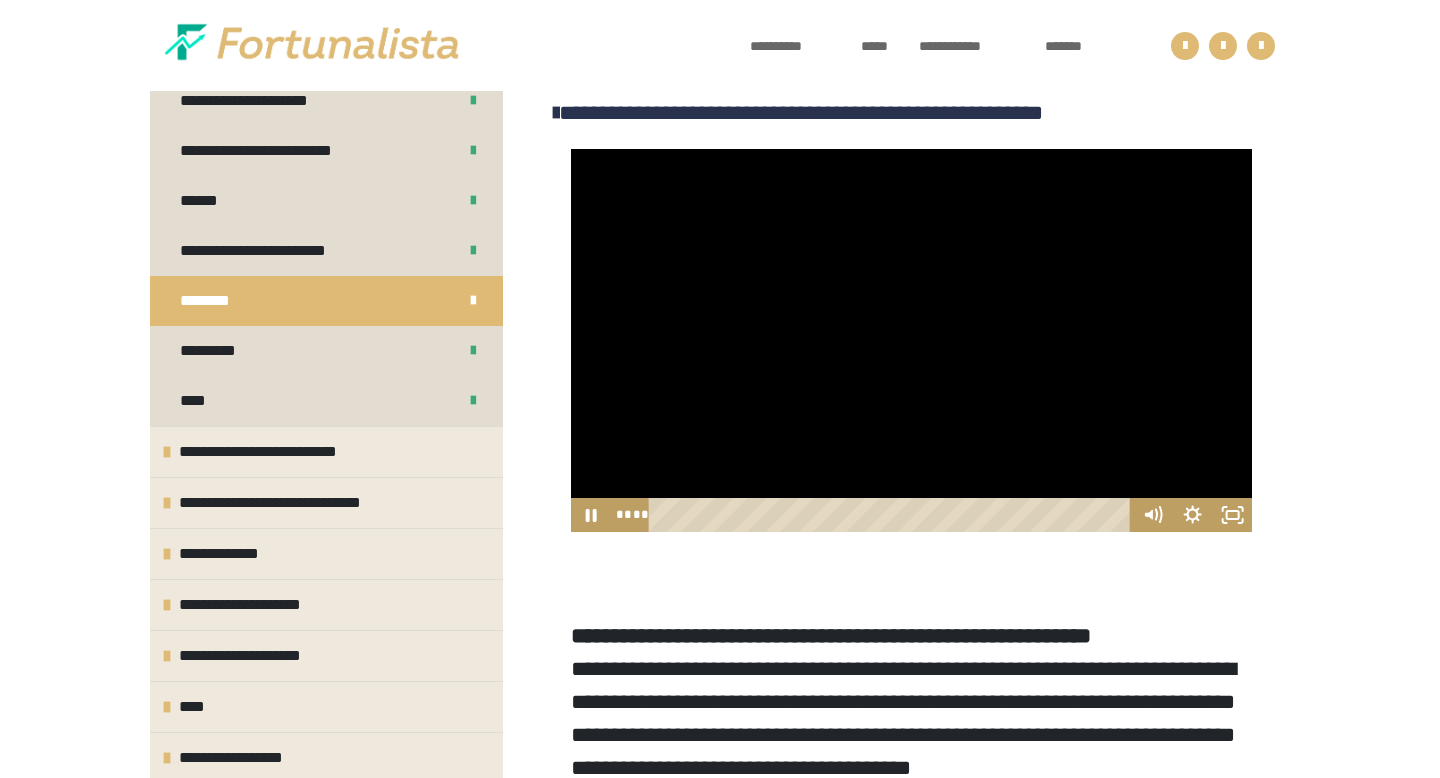 click at bounding box center (911, 340) 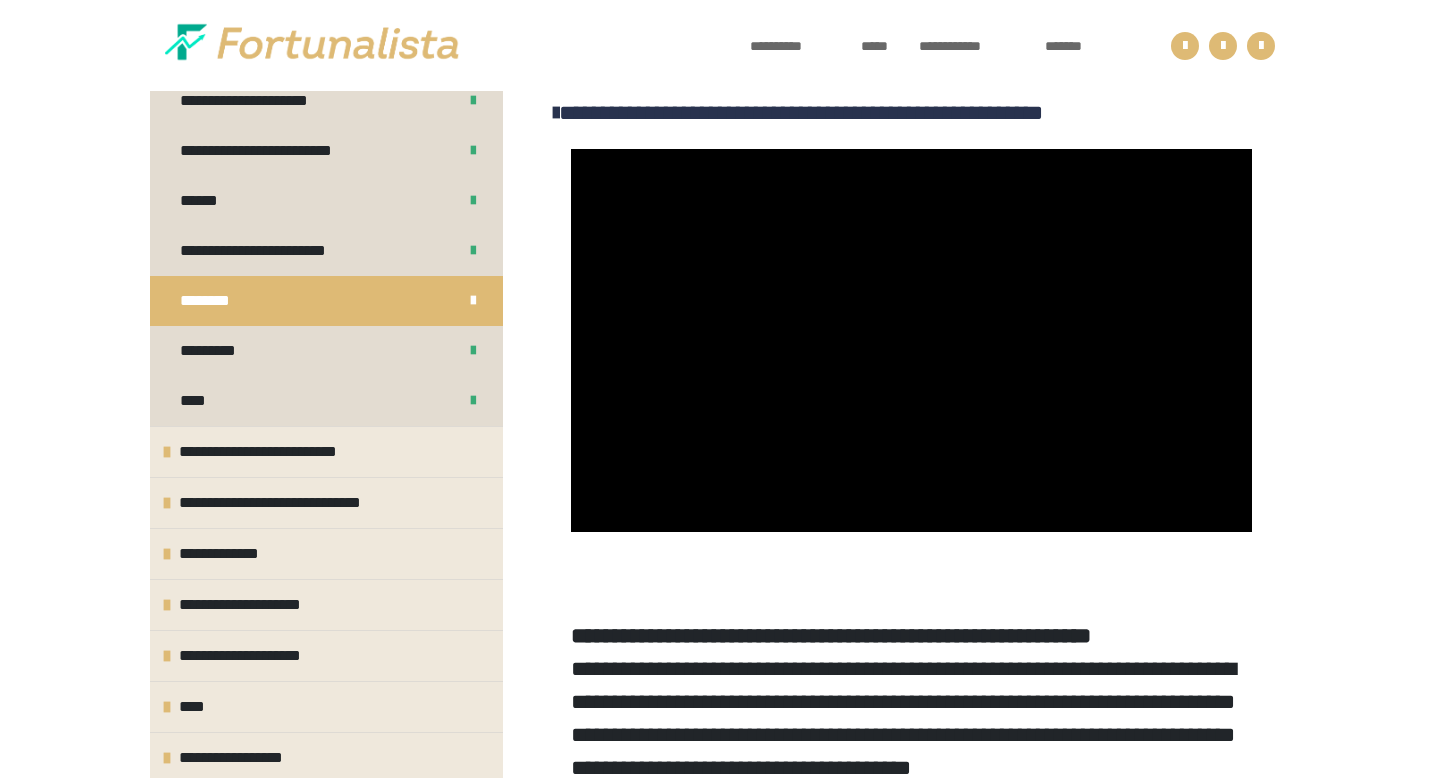 click at bounding box center (911, 340) 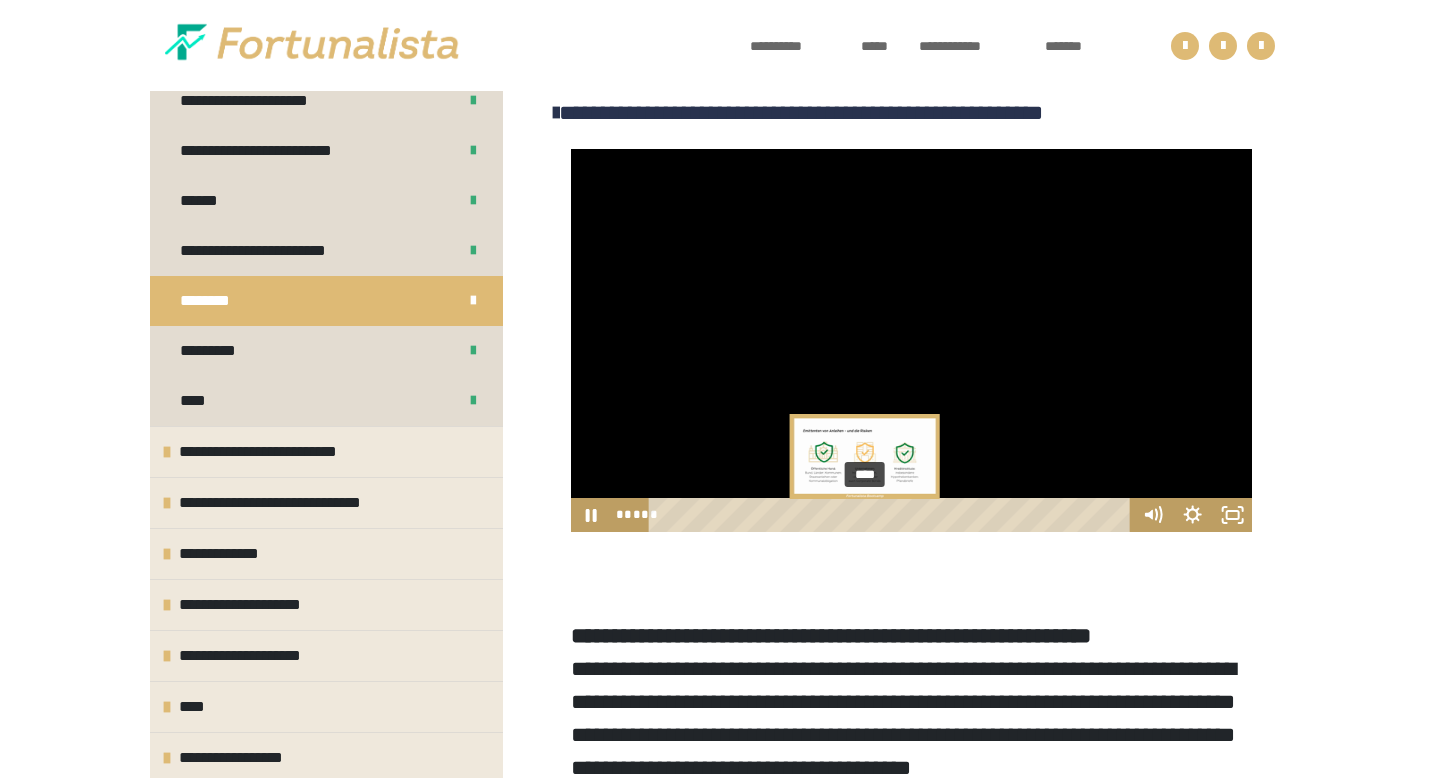 click on "****" at bounding box center (892, 515) 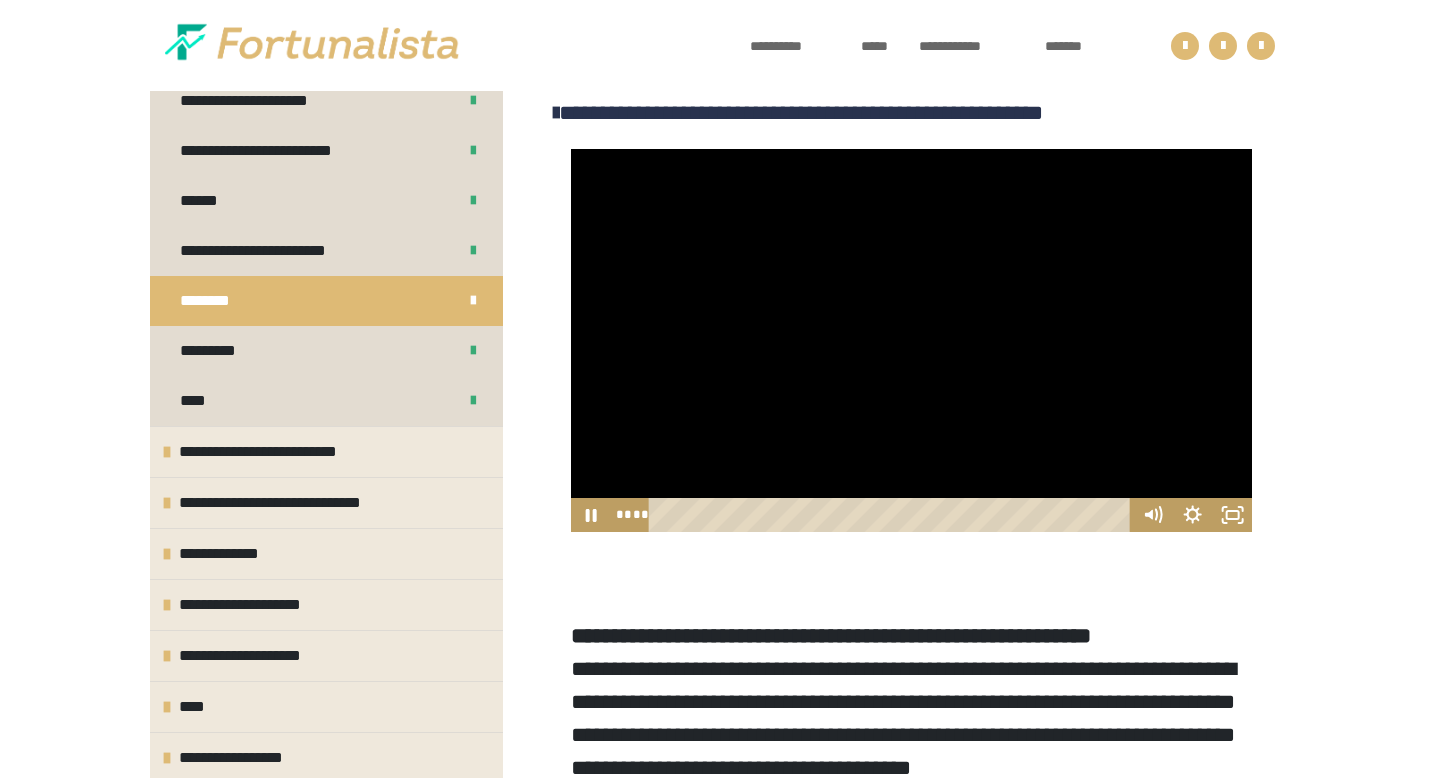 click at bounding box center [911, 340] 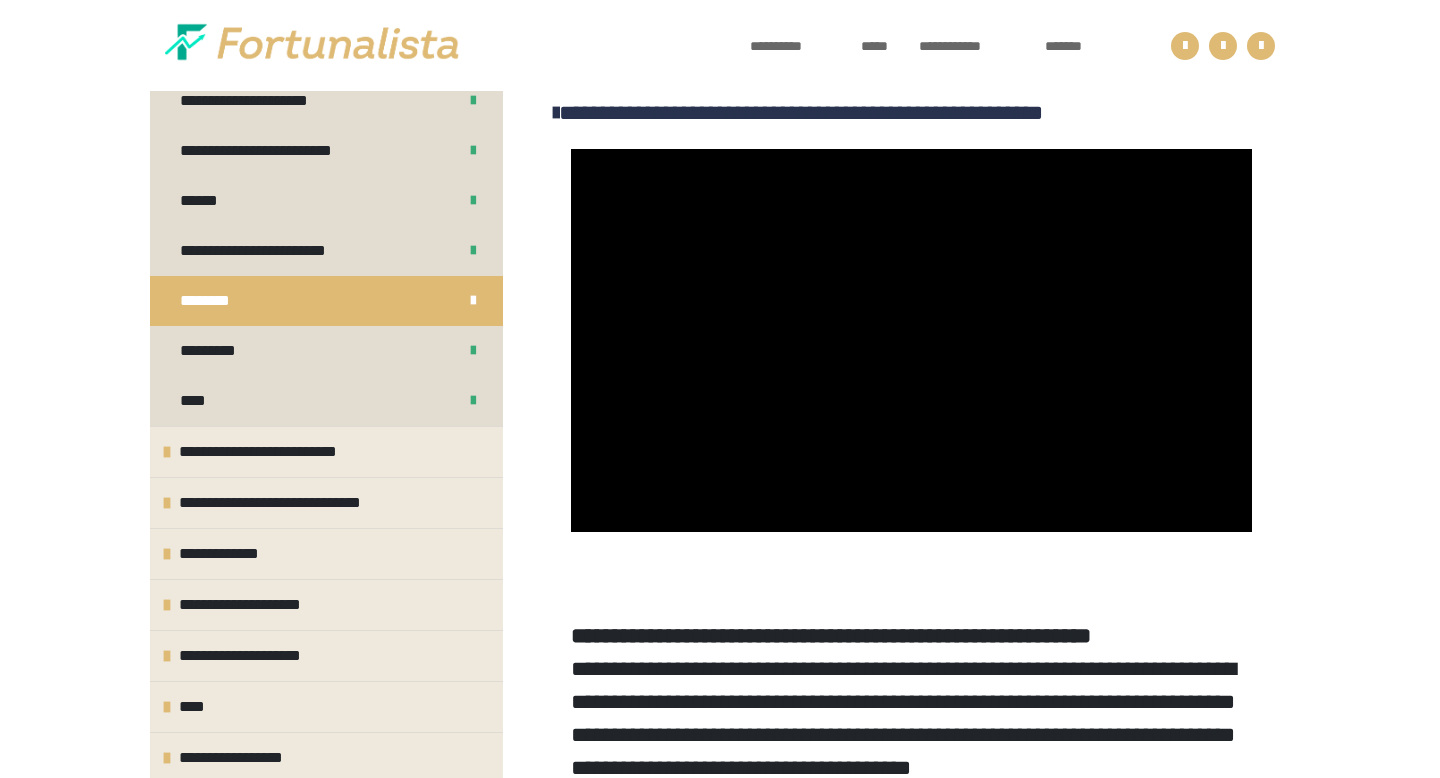 click at bounding box center (911, 340) 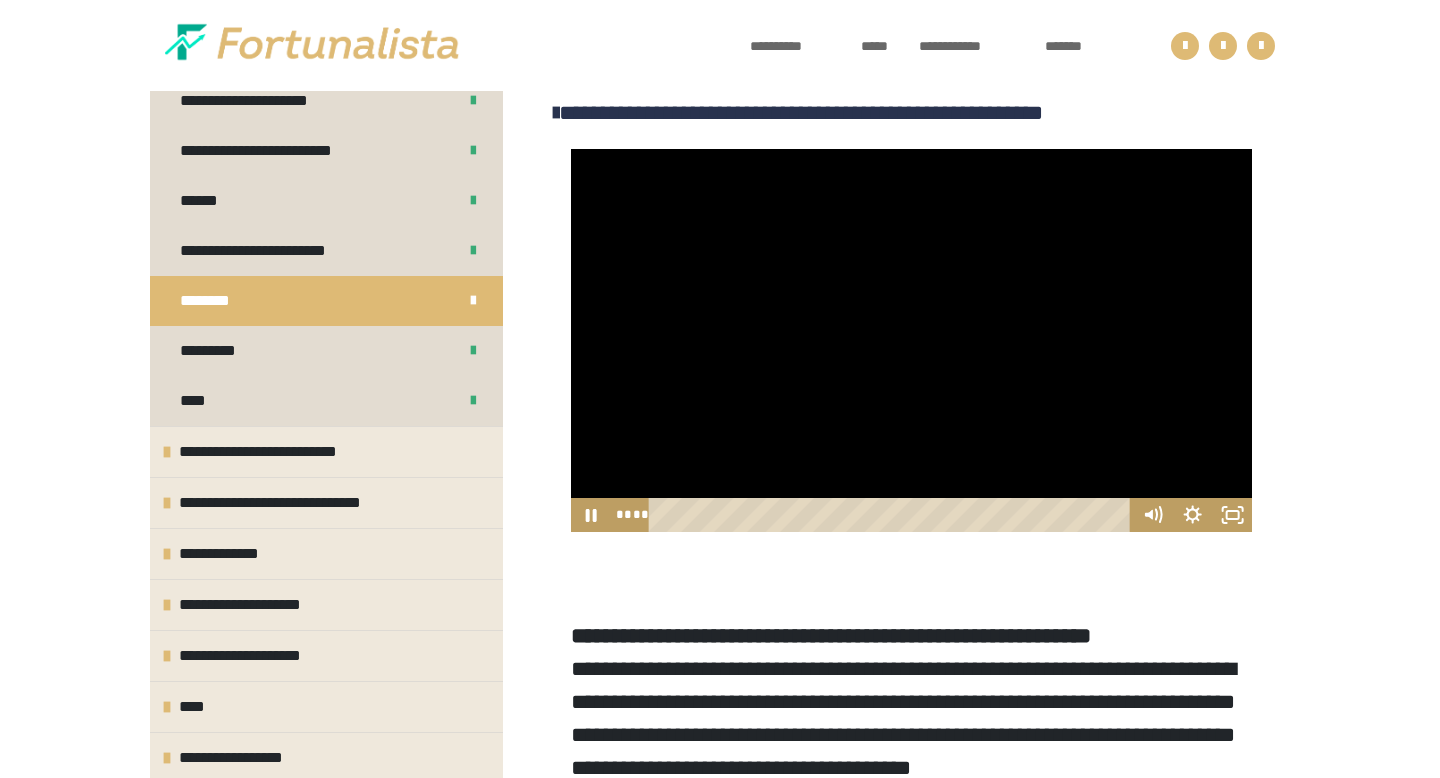click at bounding box center (911, 340) 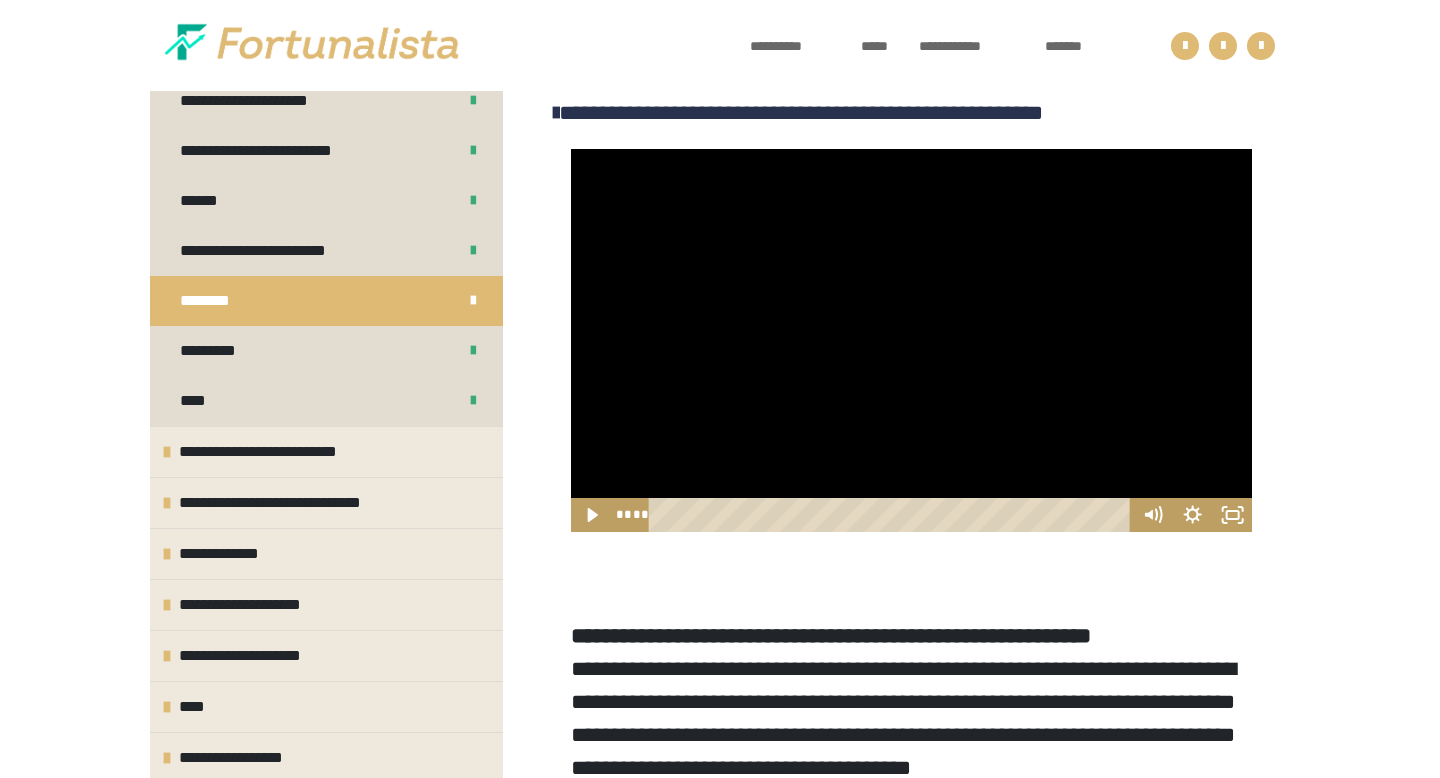 click at bounding box center (911, 340) 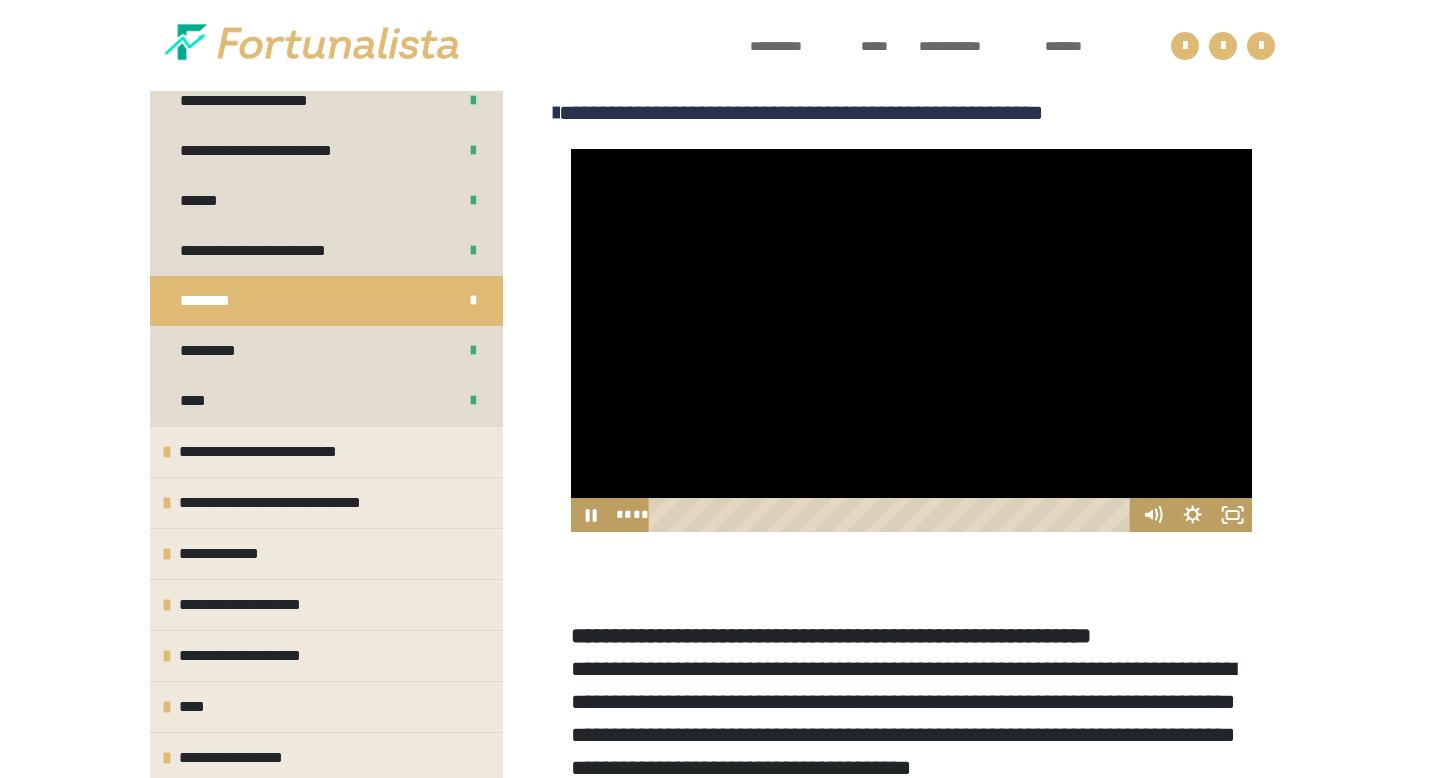click at bounding box center [911, 340] 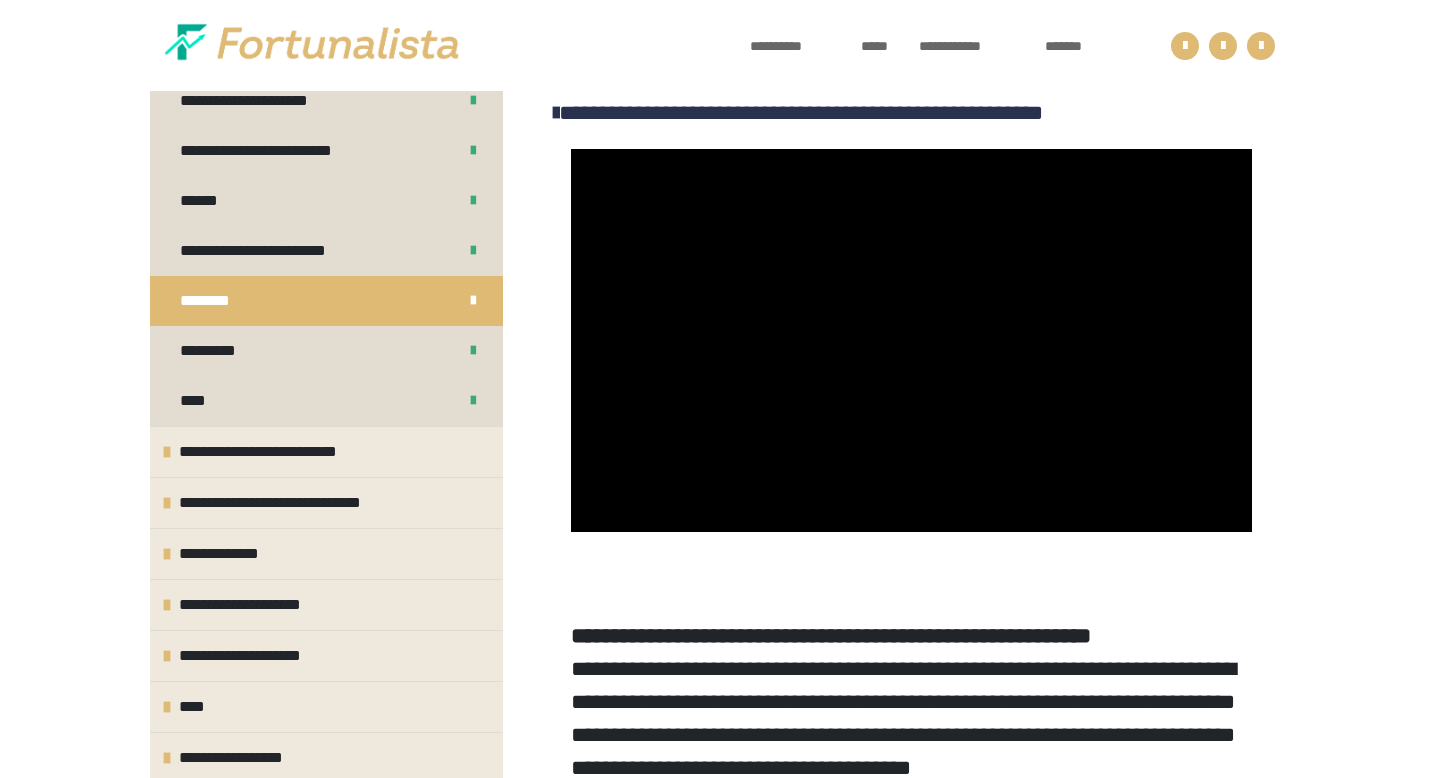 click at bounding box center [911, 340] 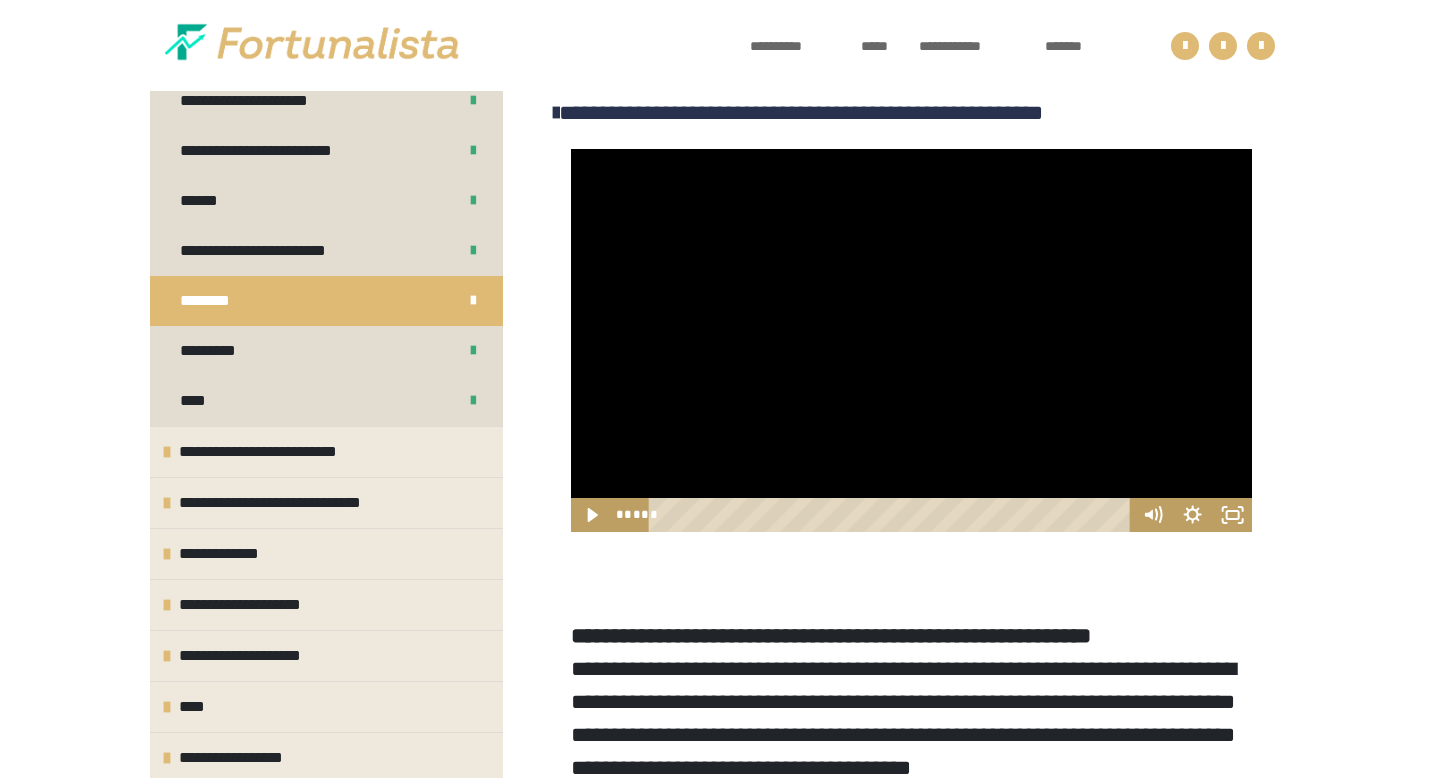 click at bounding box center [911, 340] 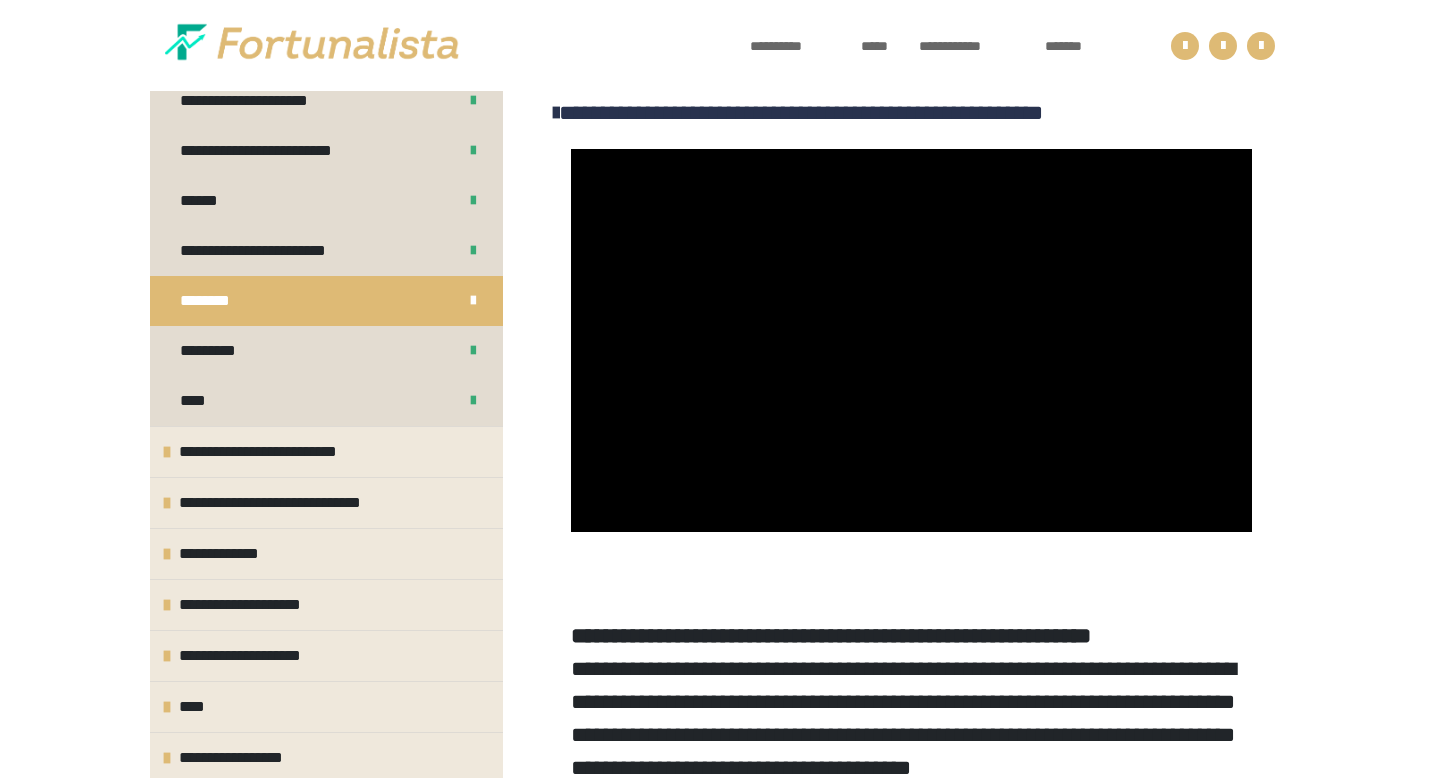 click at bounding box center [911, 340] 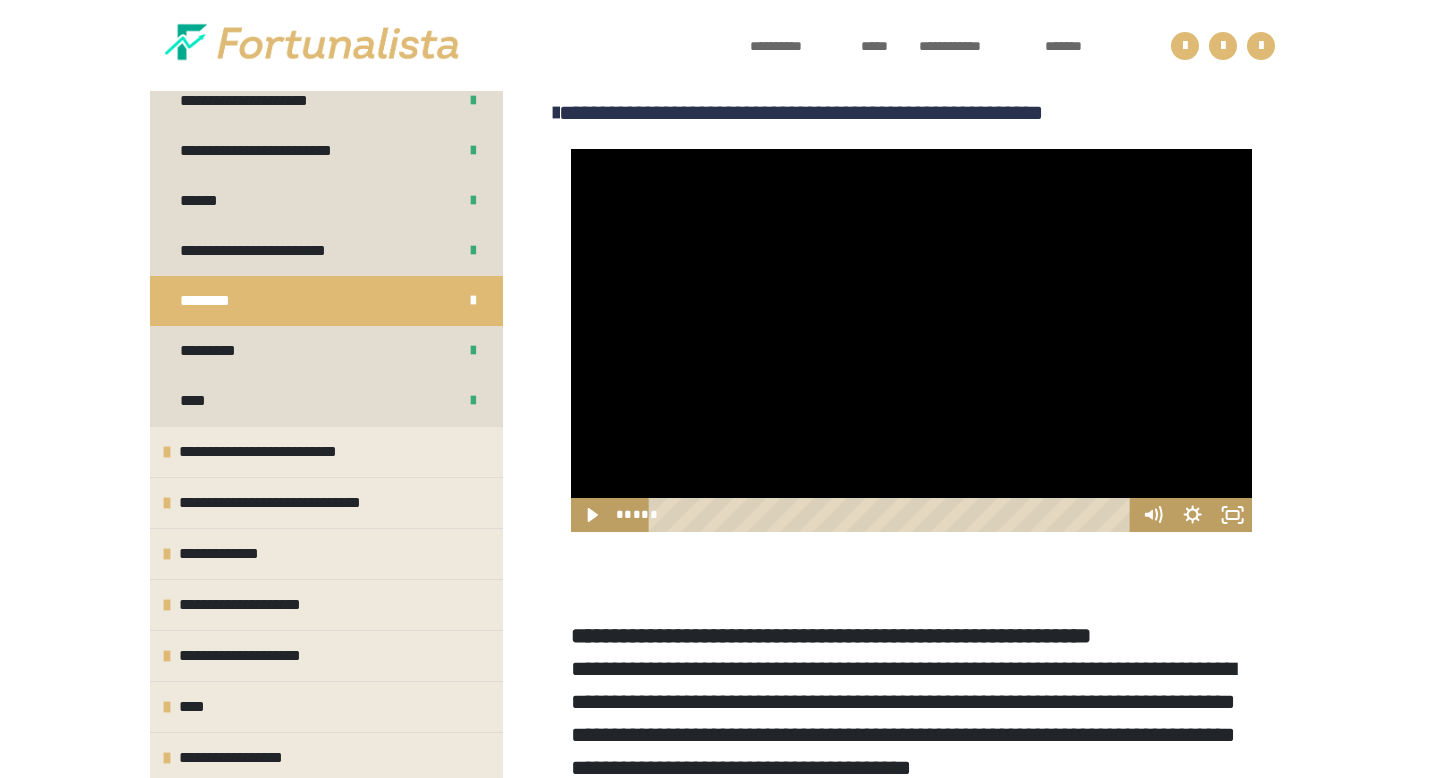 click at bounding box center [911, 340] 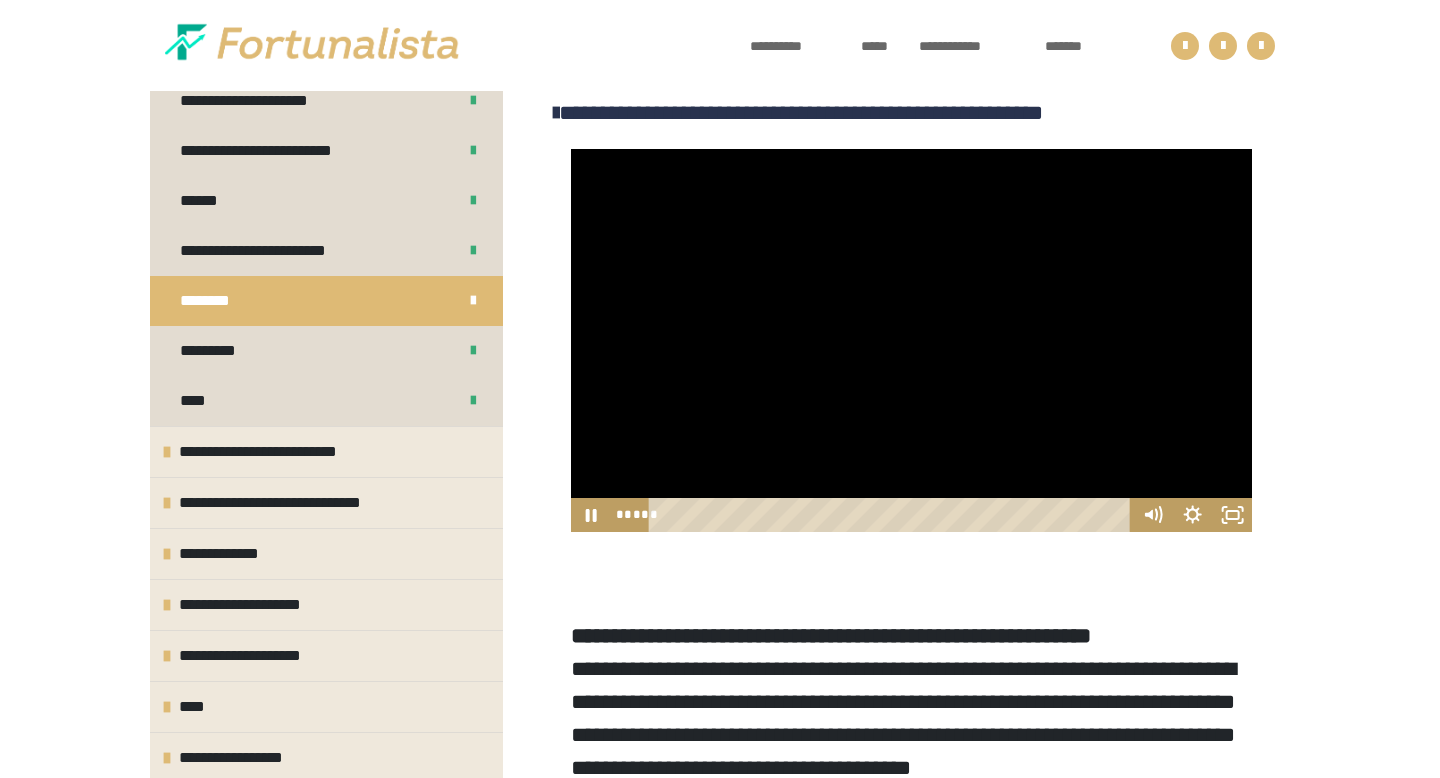click at bounding box center [911, 340] 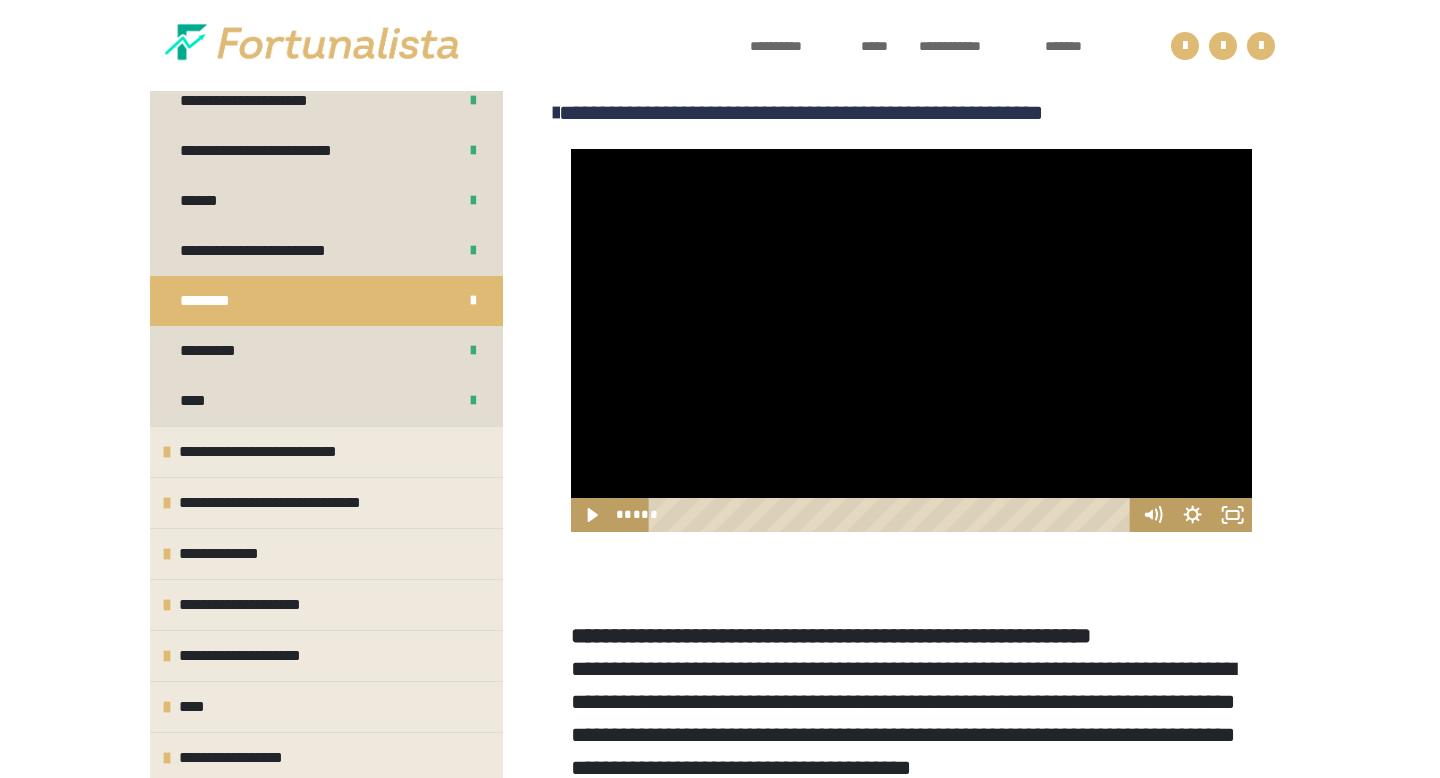 click at bounding box center [911, 340] 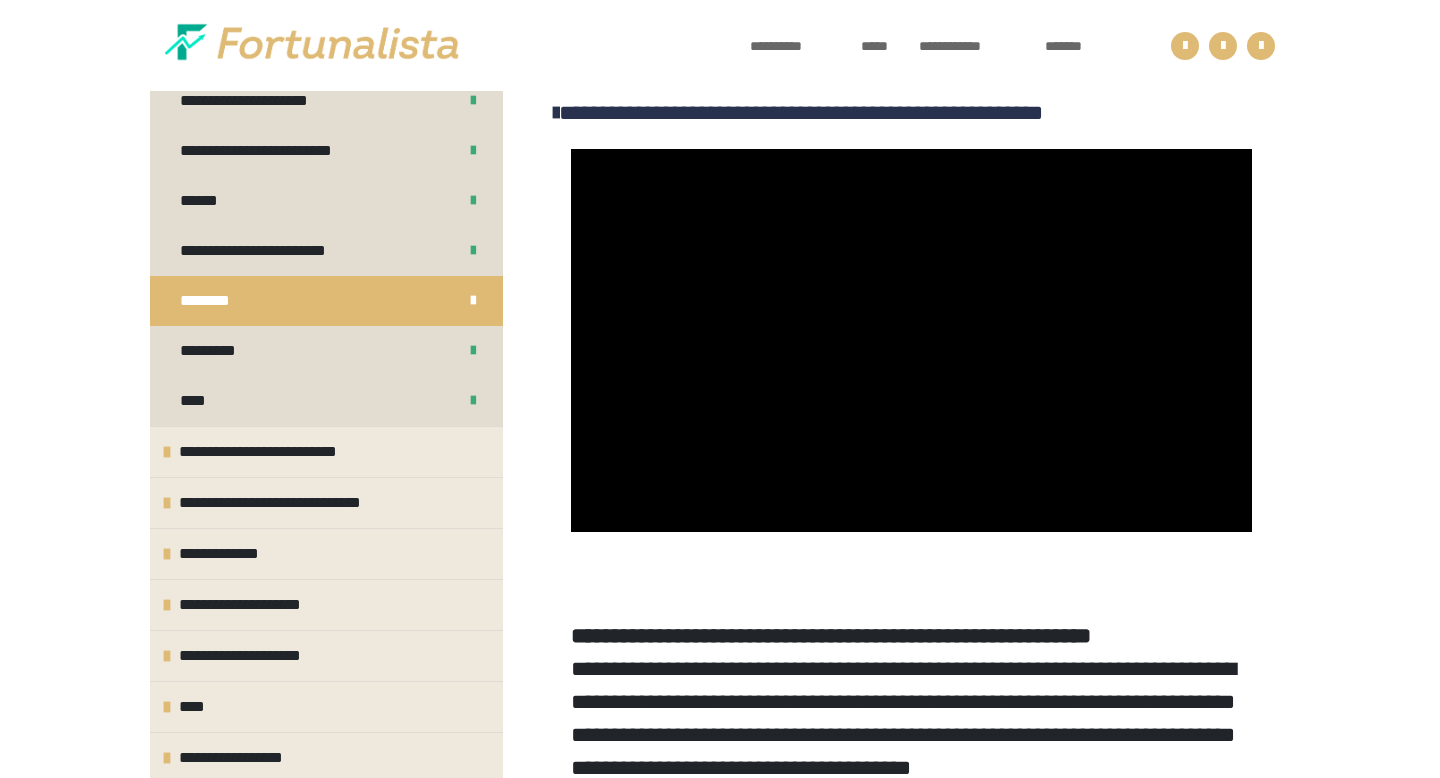 click at bounding box center [911, 340] 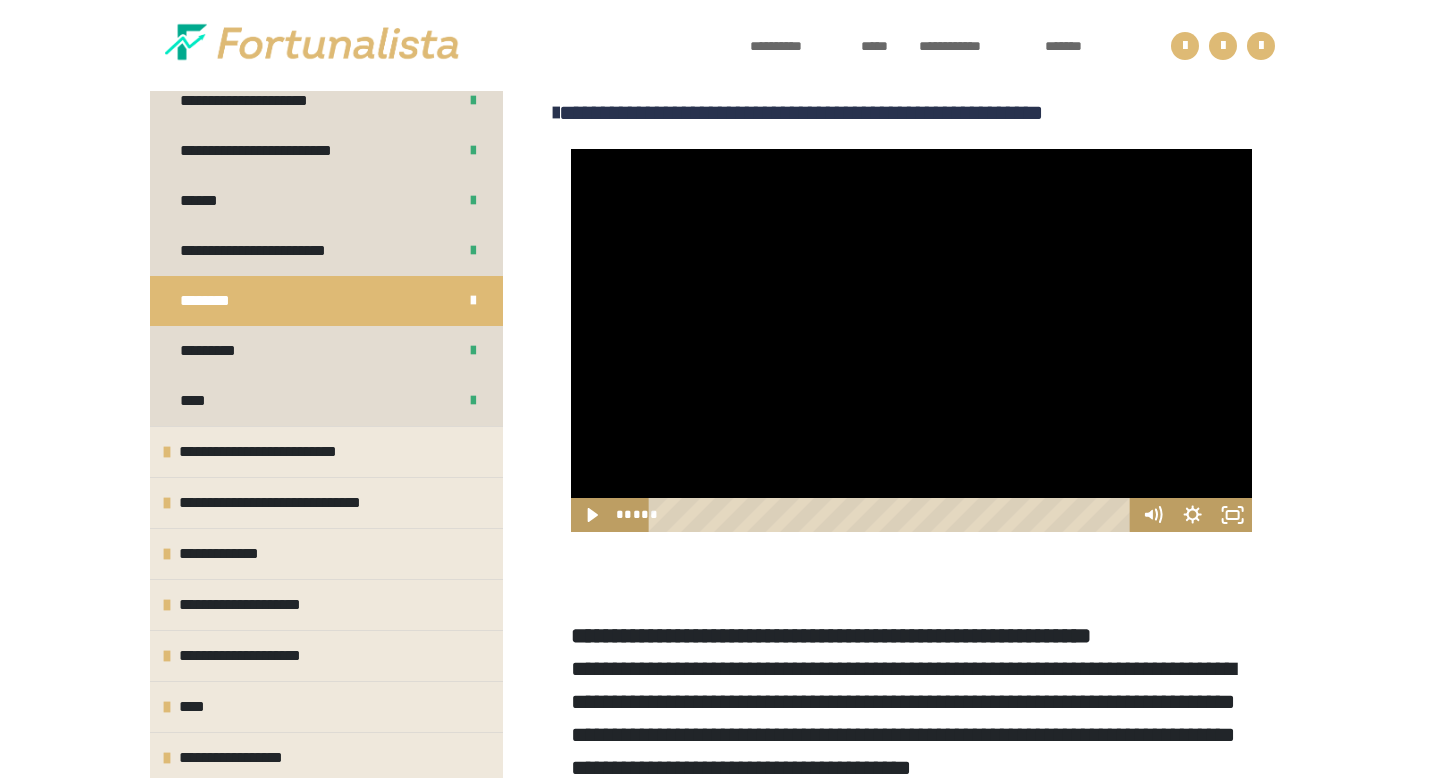 click at bounding box center [911, 340] 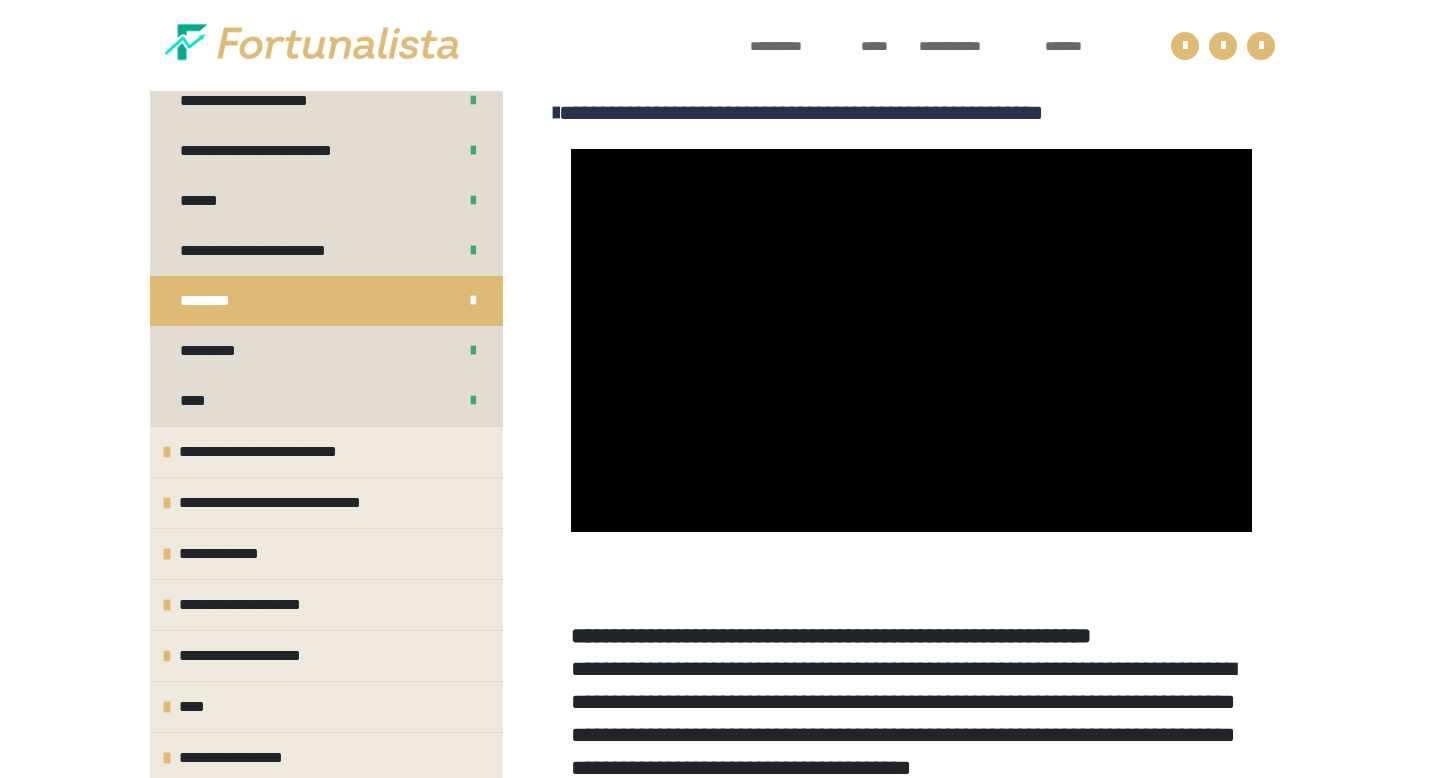 click at bounding box center [911, 340] 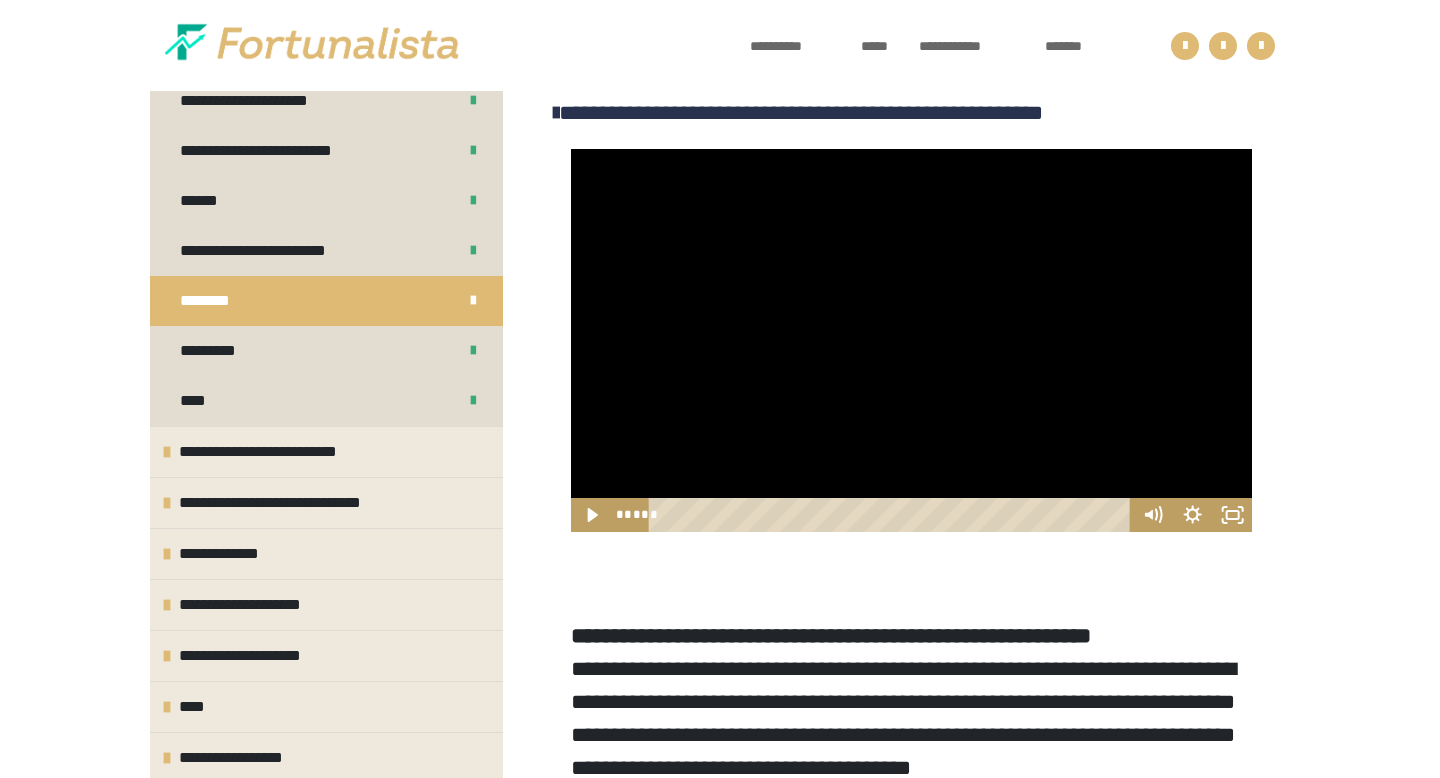 click at bounding box center (911, 340) 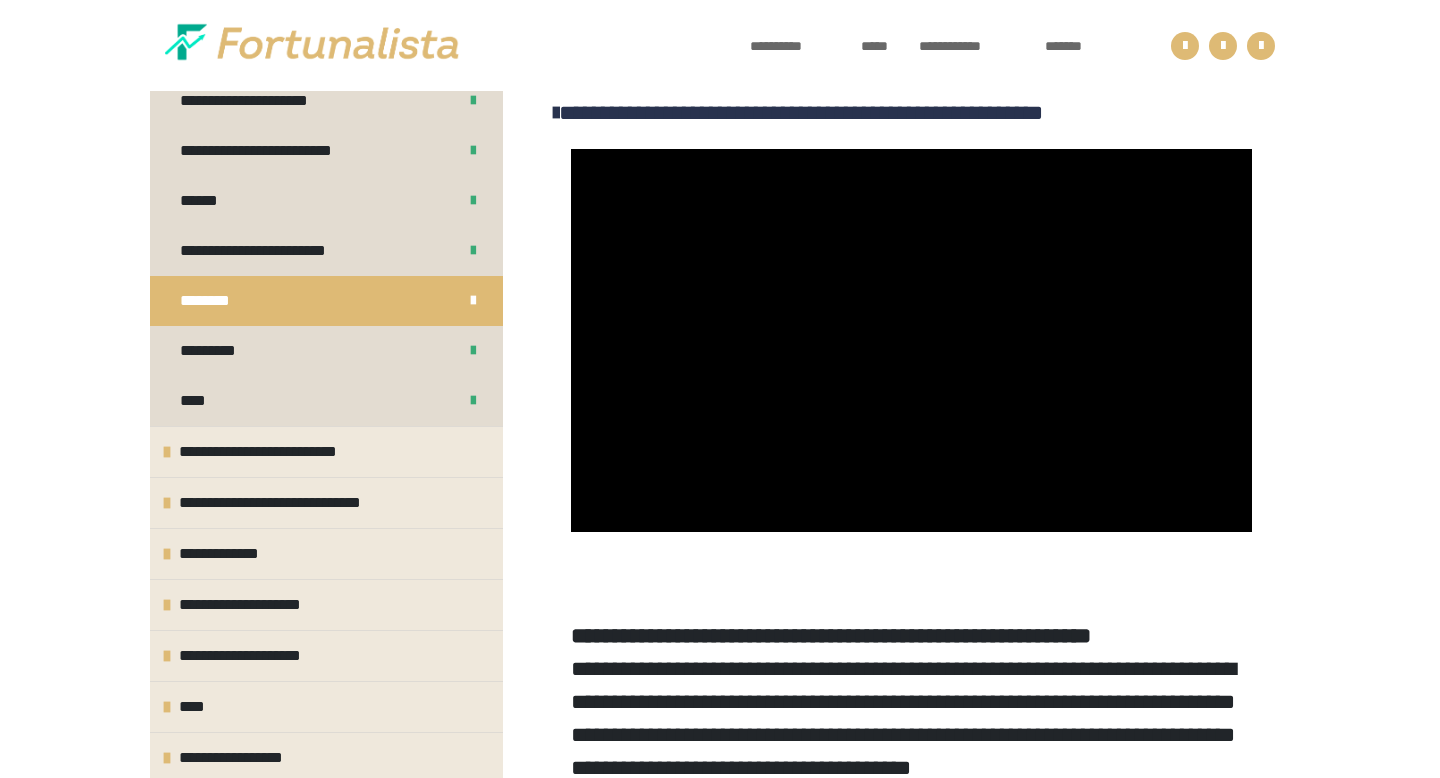 click at bounding box center [911, 340] 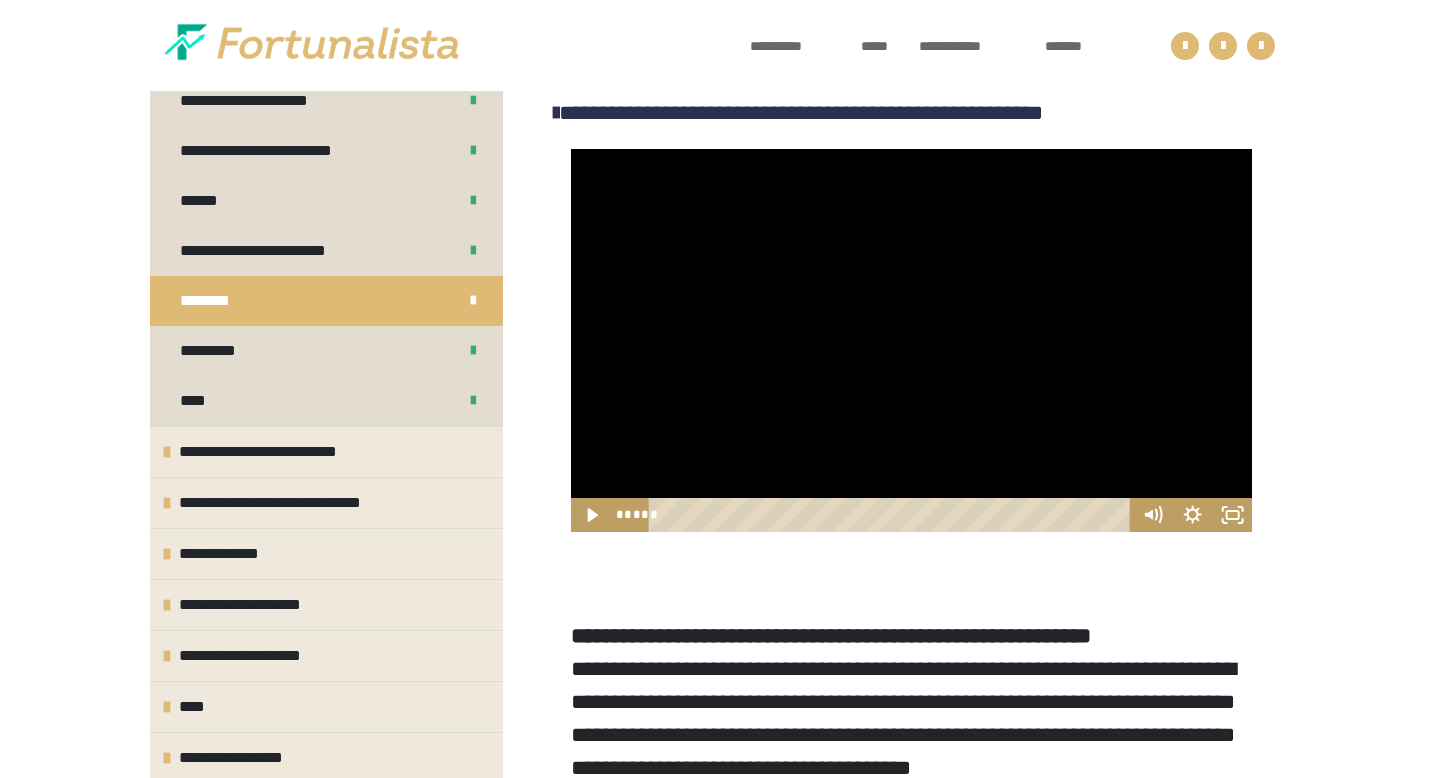 click at bounding box center (911, 340) 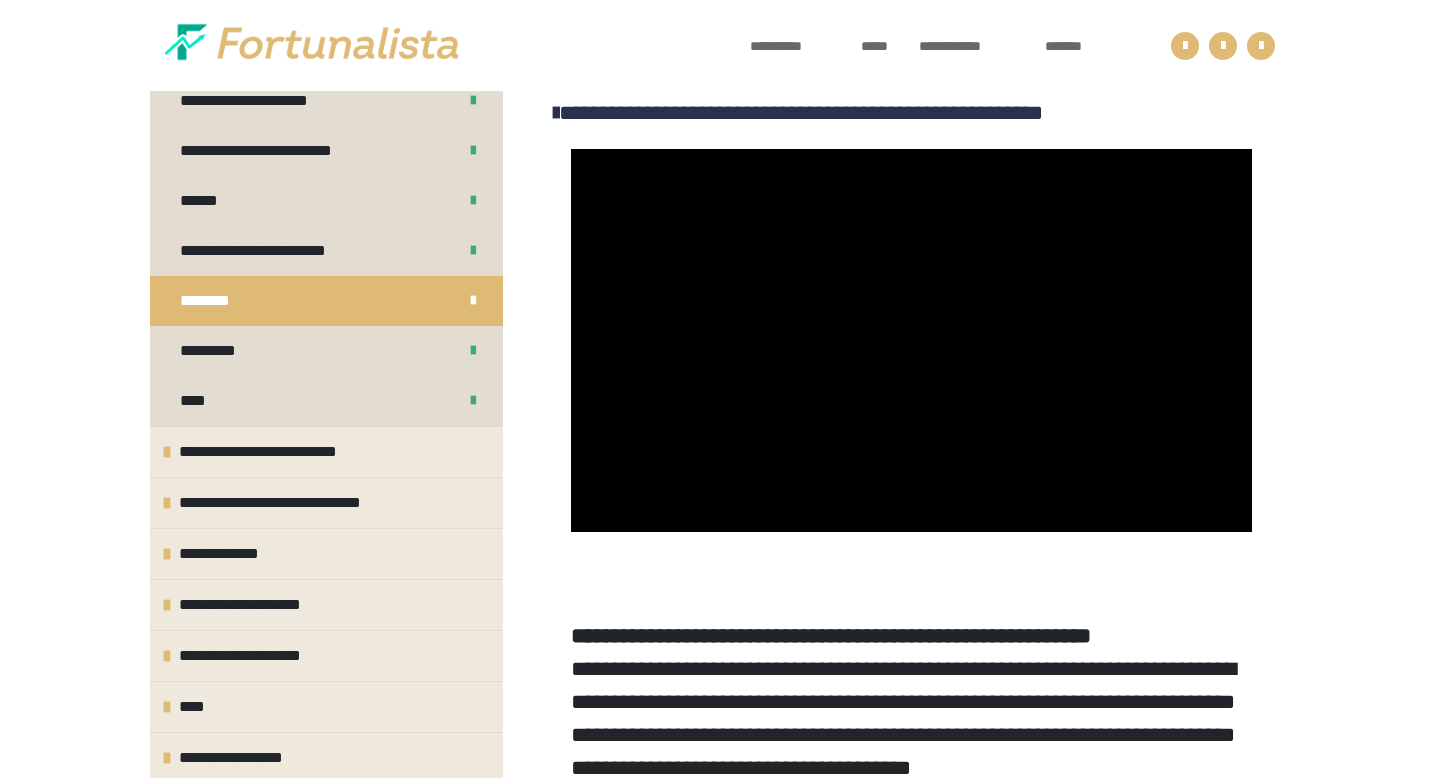 click at bounding box center [911, 340] 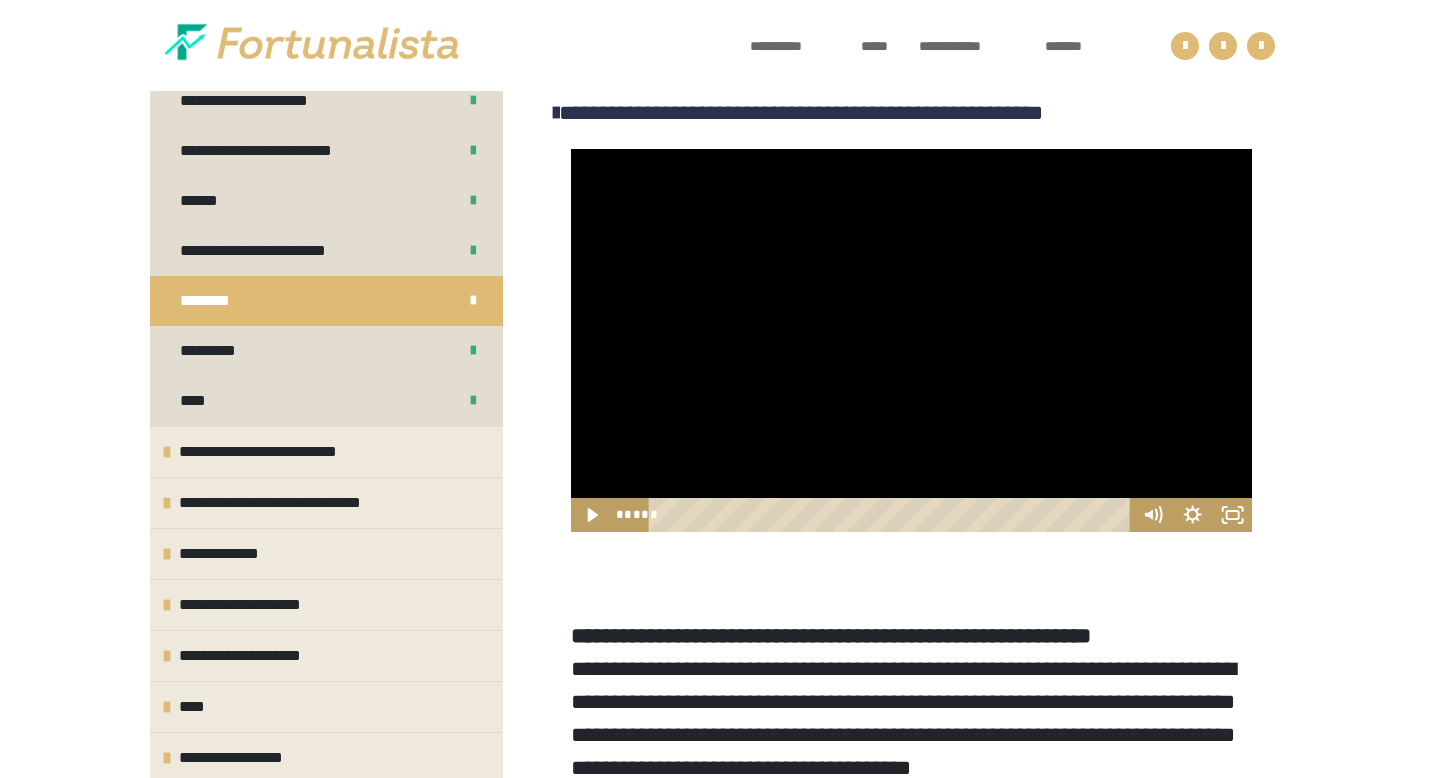 click at bounding box center [911, 340] 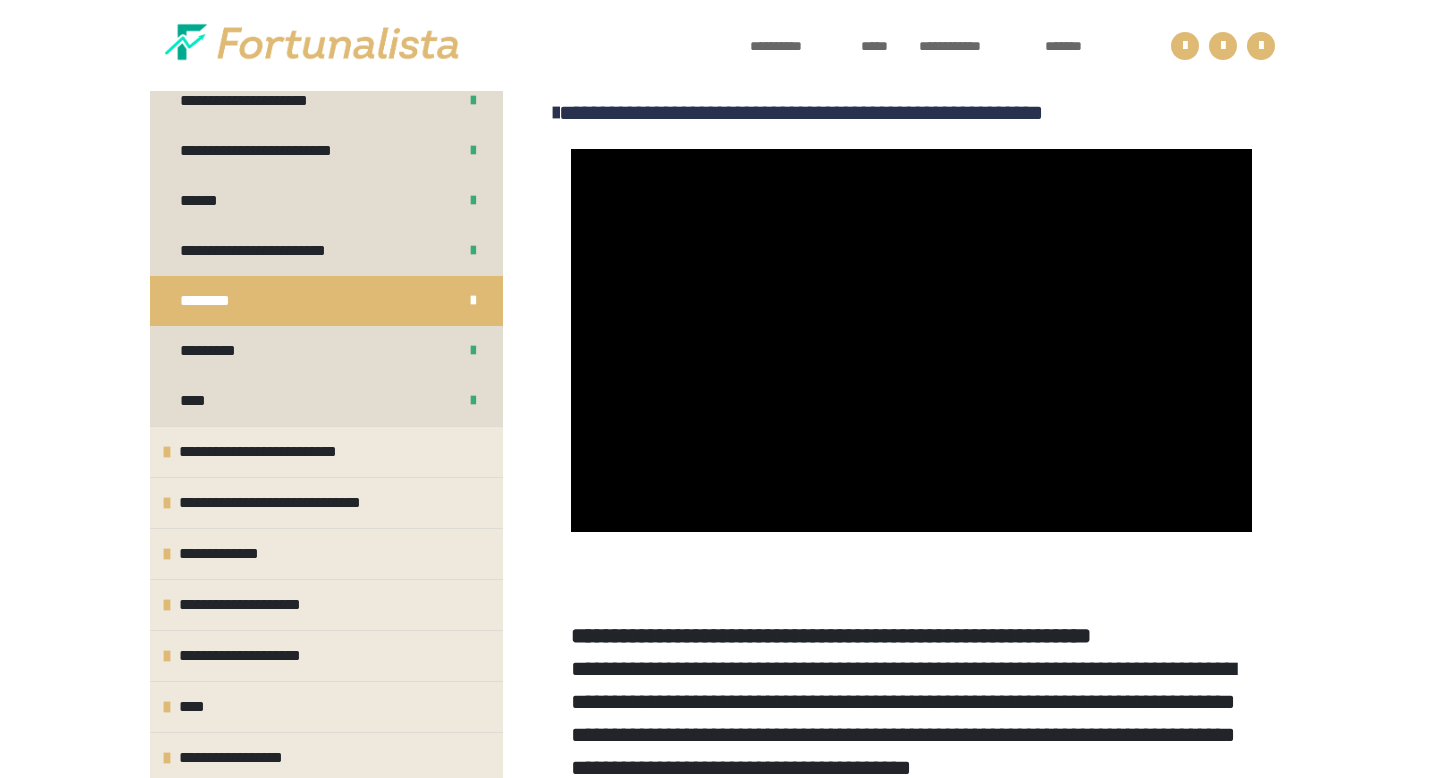 click at bounding box center [911, 340] 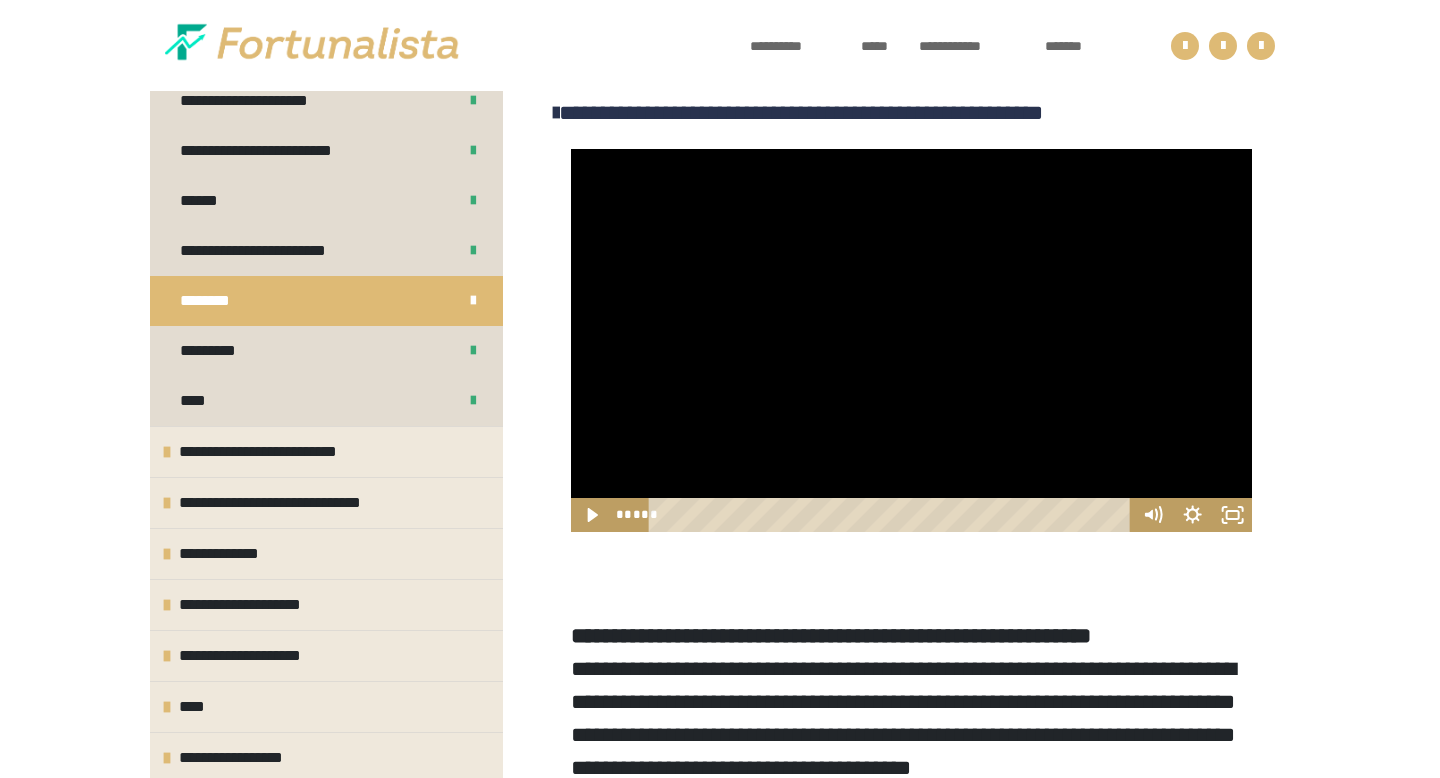 click at bounding box center [911, 340] 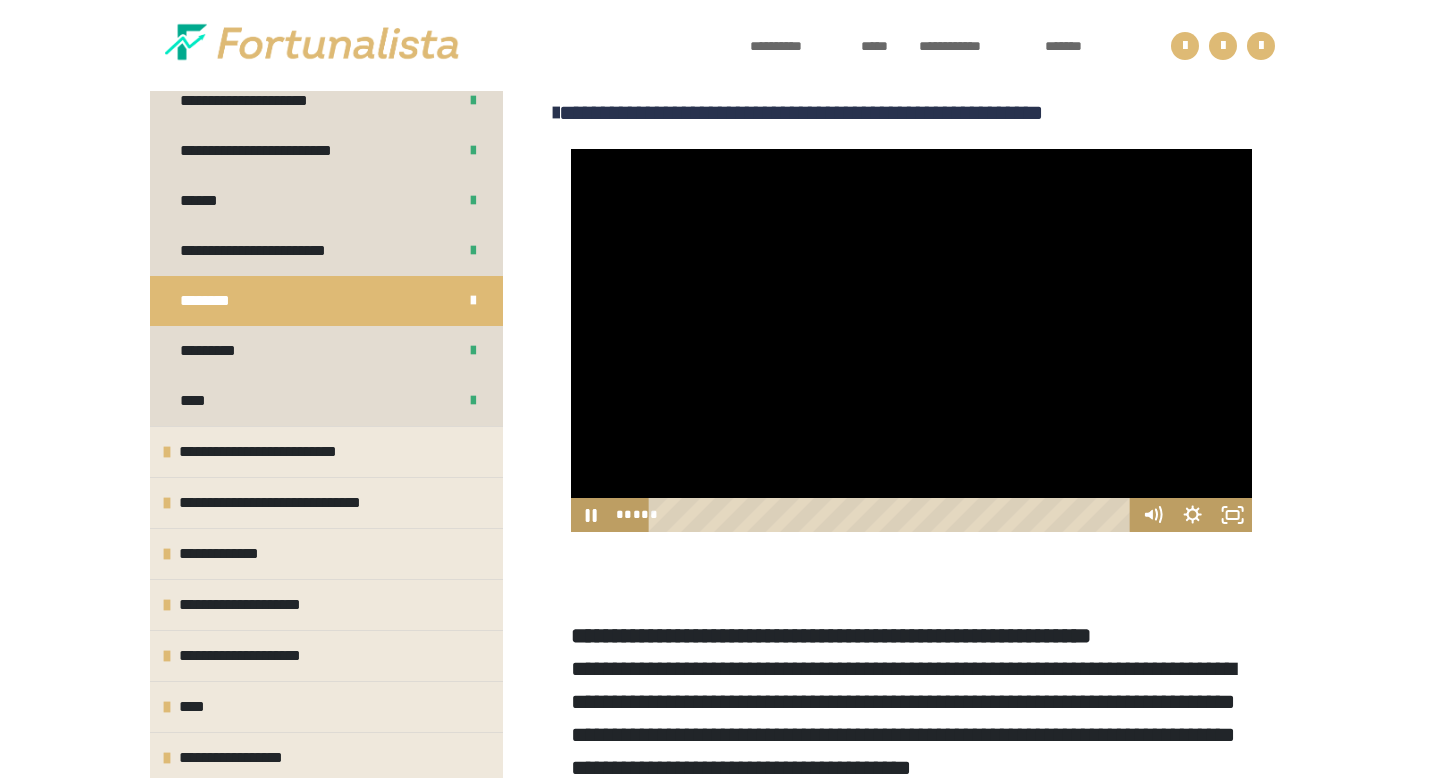 click at bounding box center (911, 340) 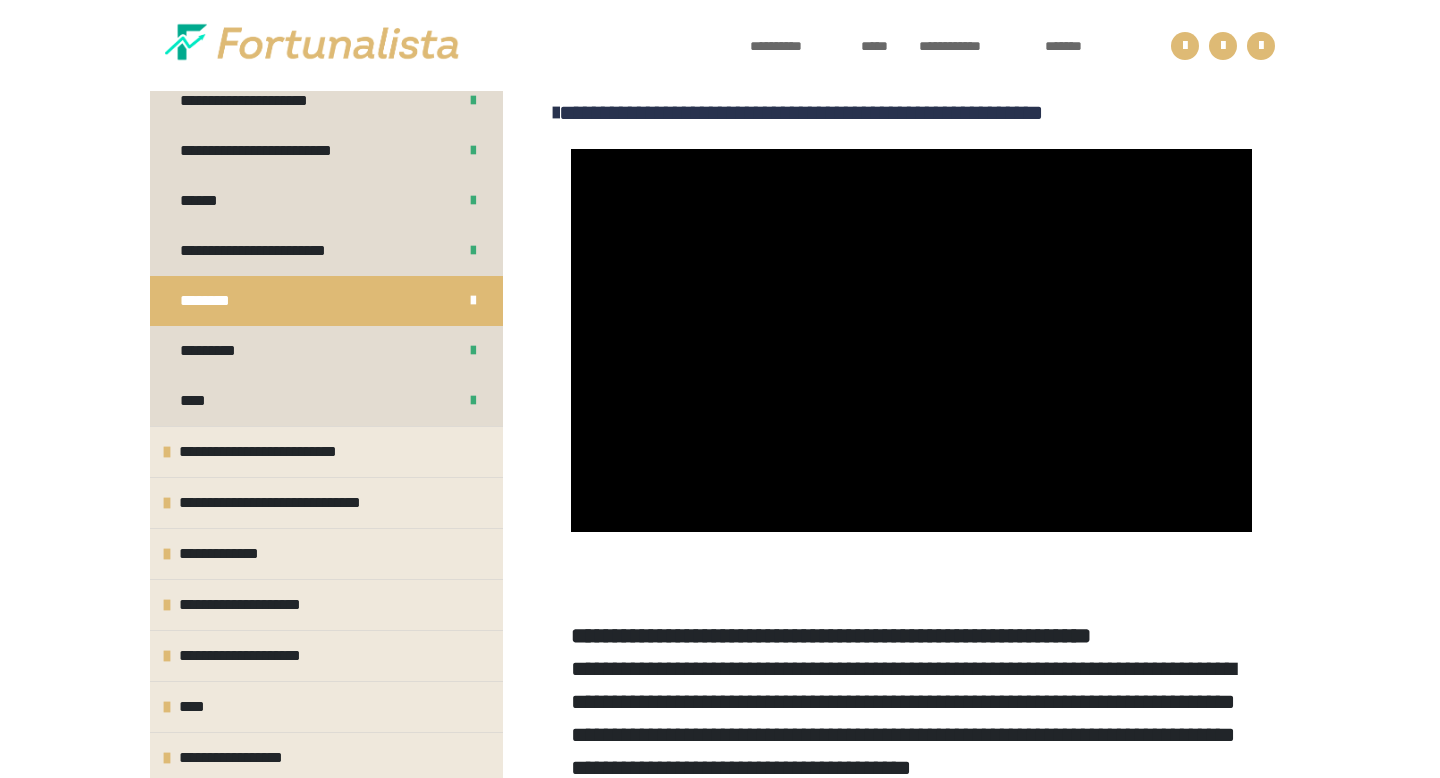 click at bounding box center [911, 340] 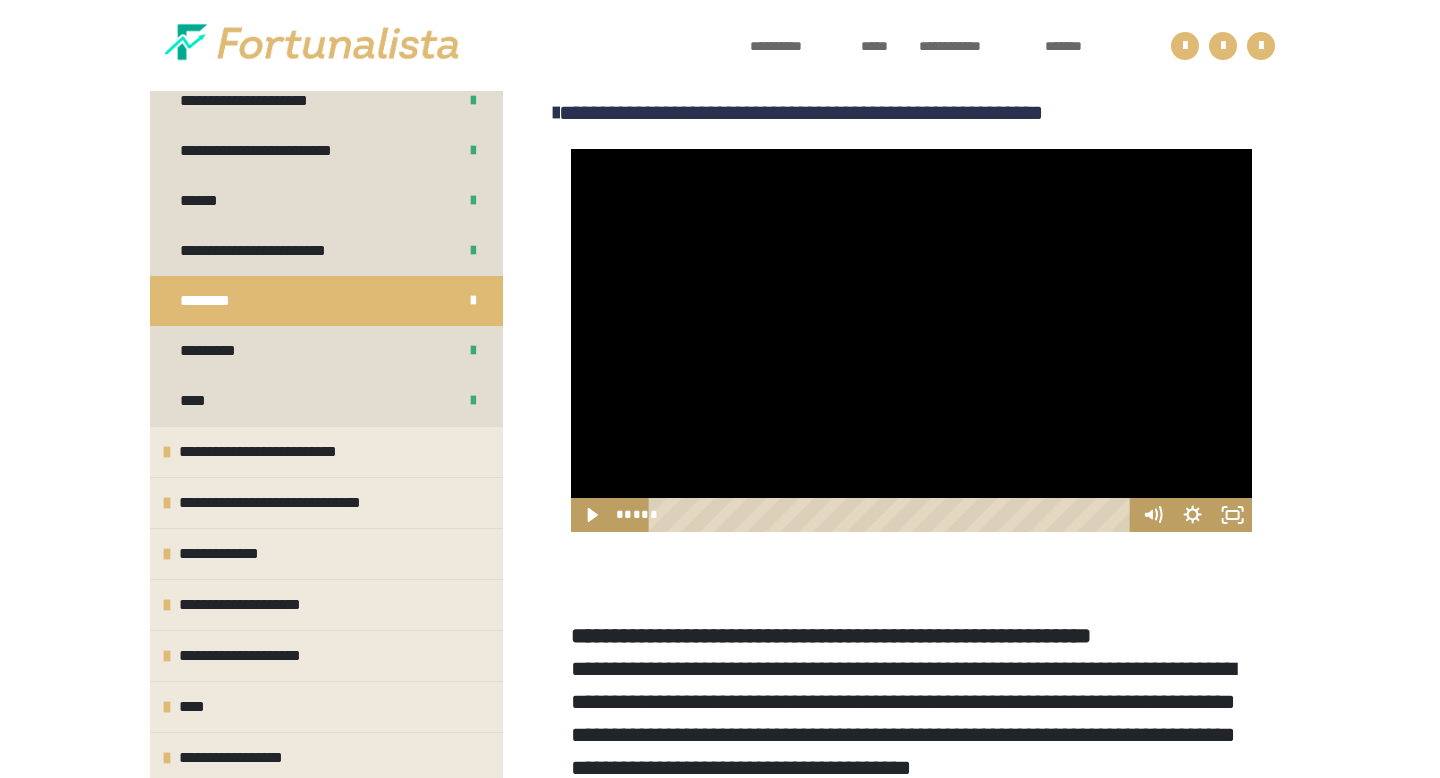 click at bounding box center [911, 340] 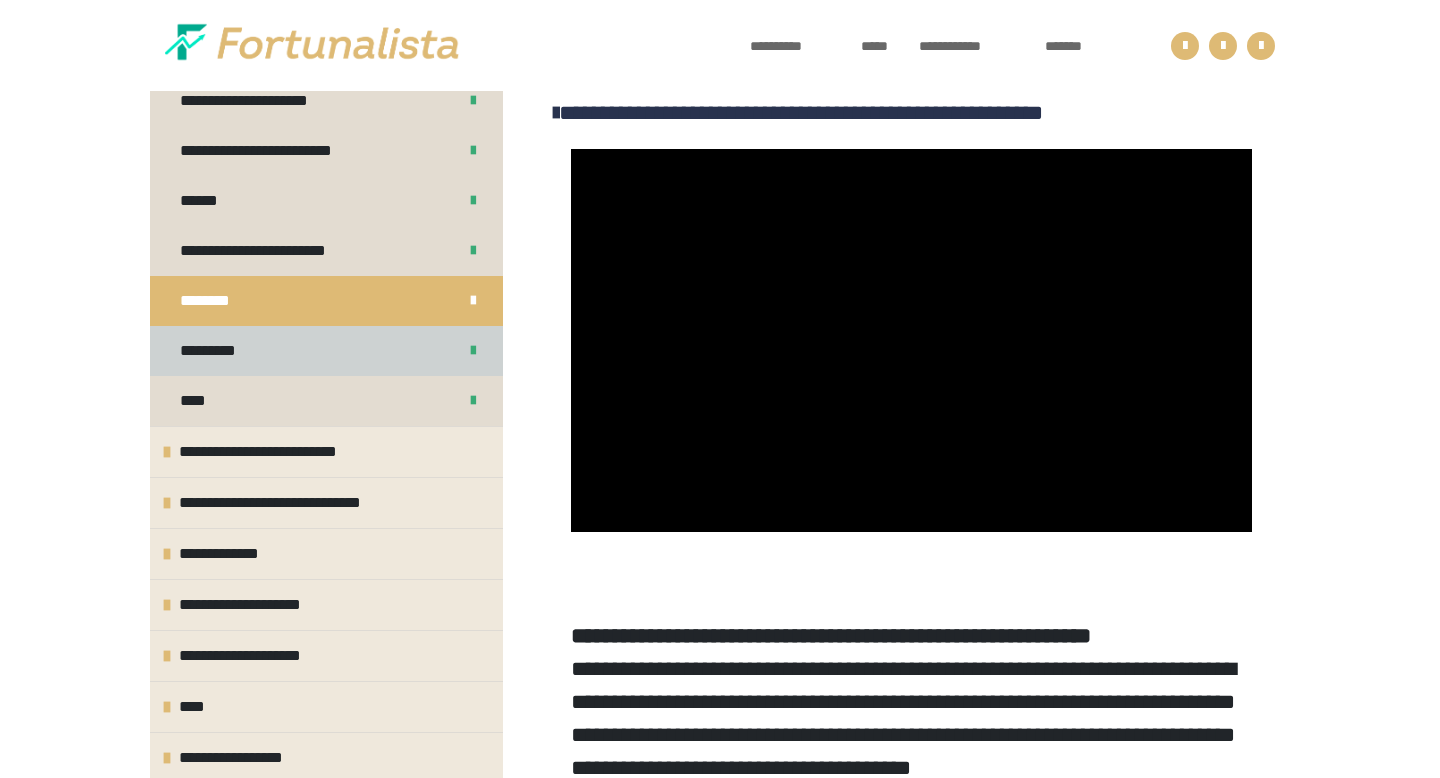 click on "*********" at bounding box center (326, 351) 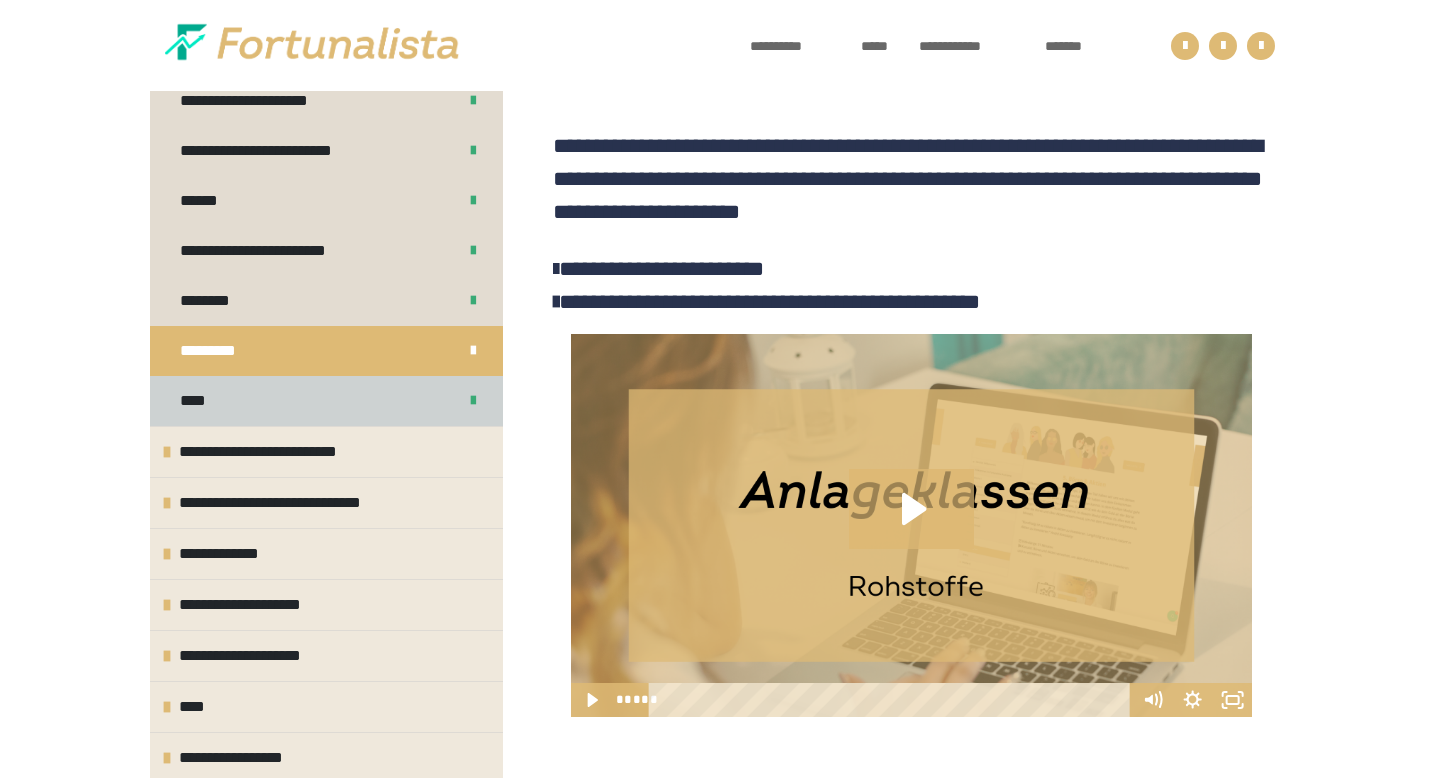 click on "****" at bounding box center (326, 401) 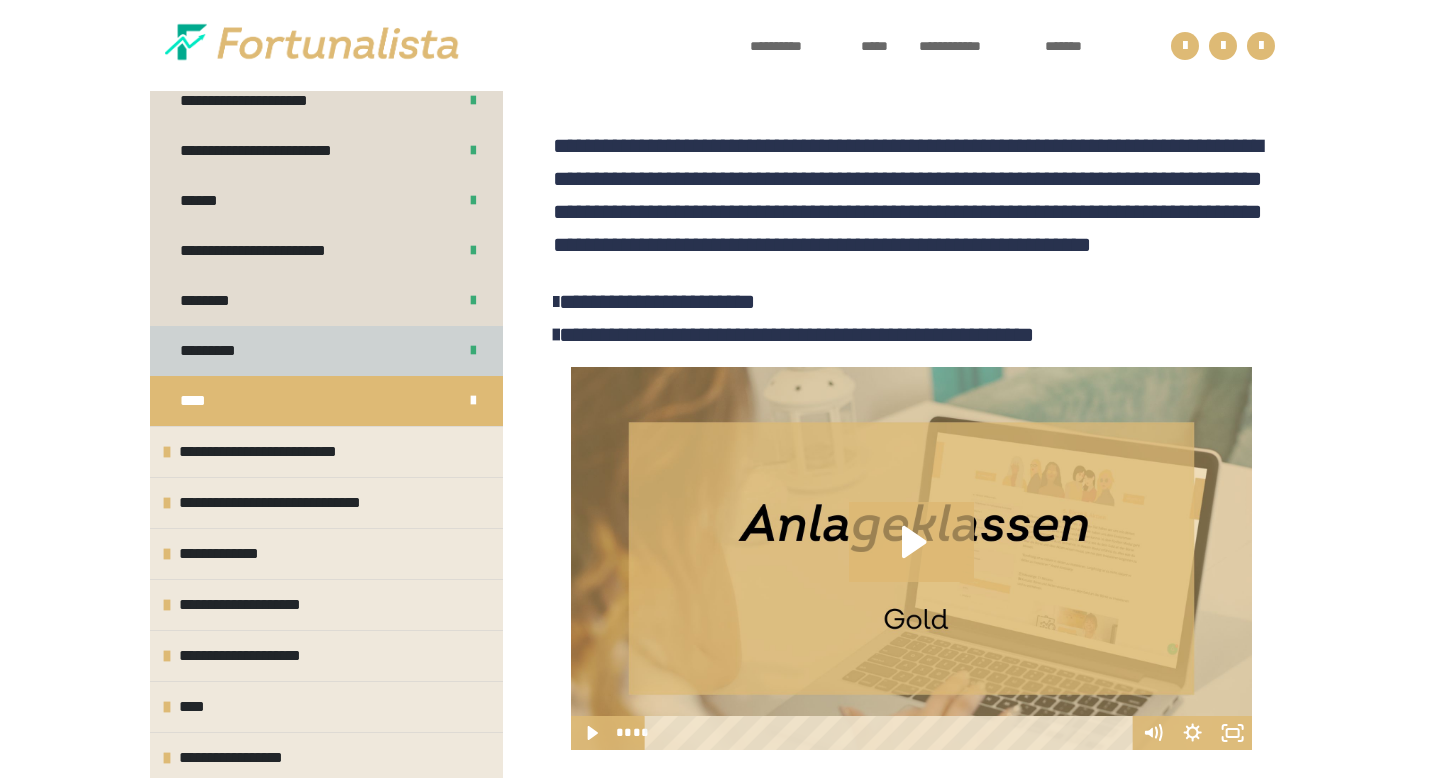 click on "*********" at bounding box center [326, 351] 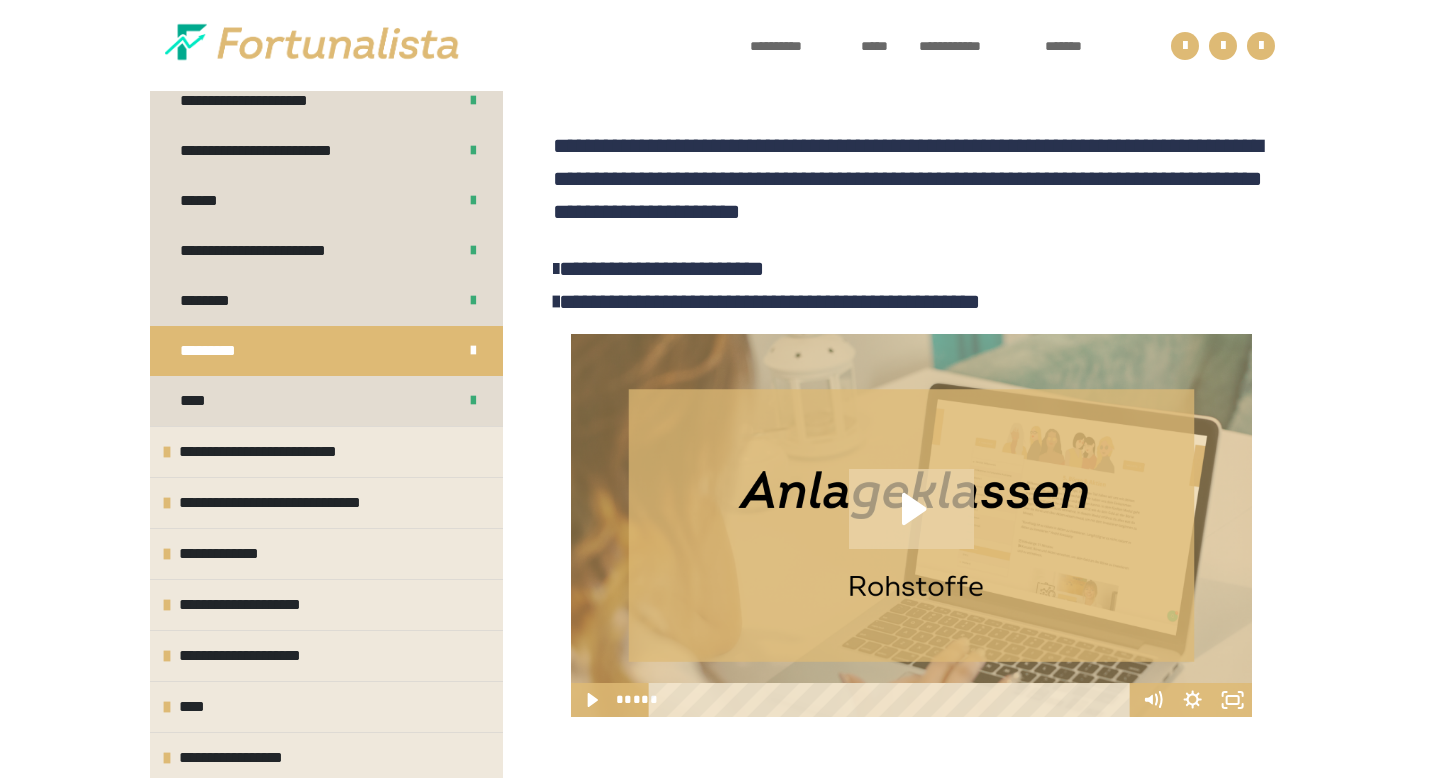 click 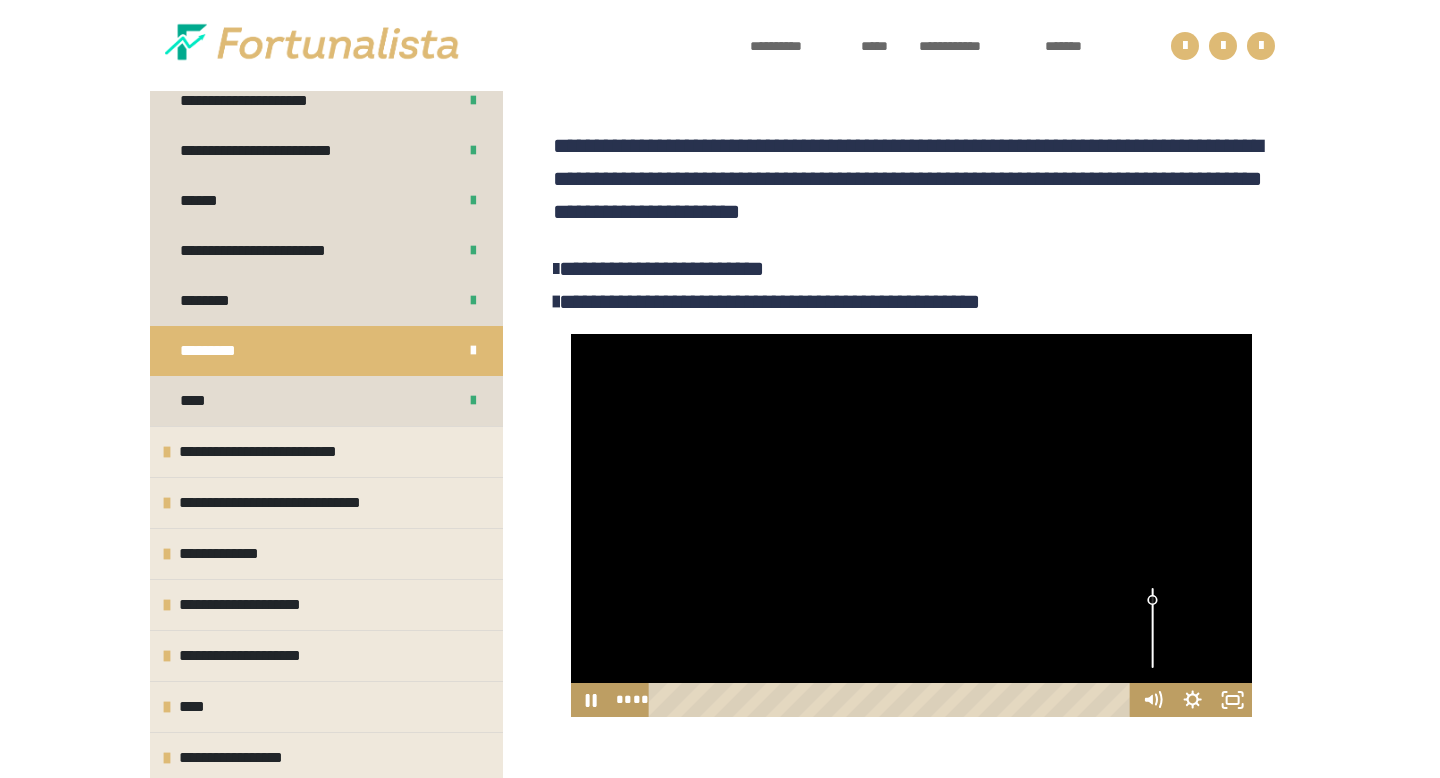 click at bounding box center (1152, 628) 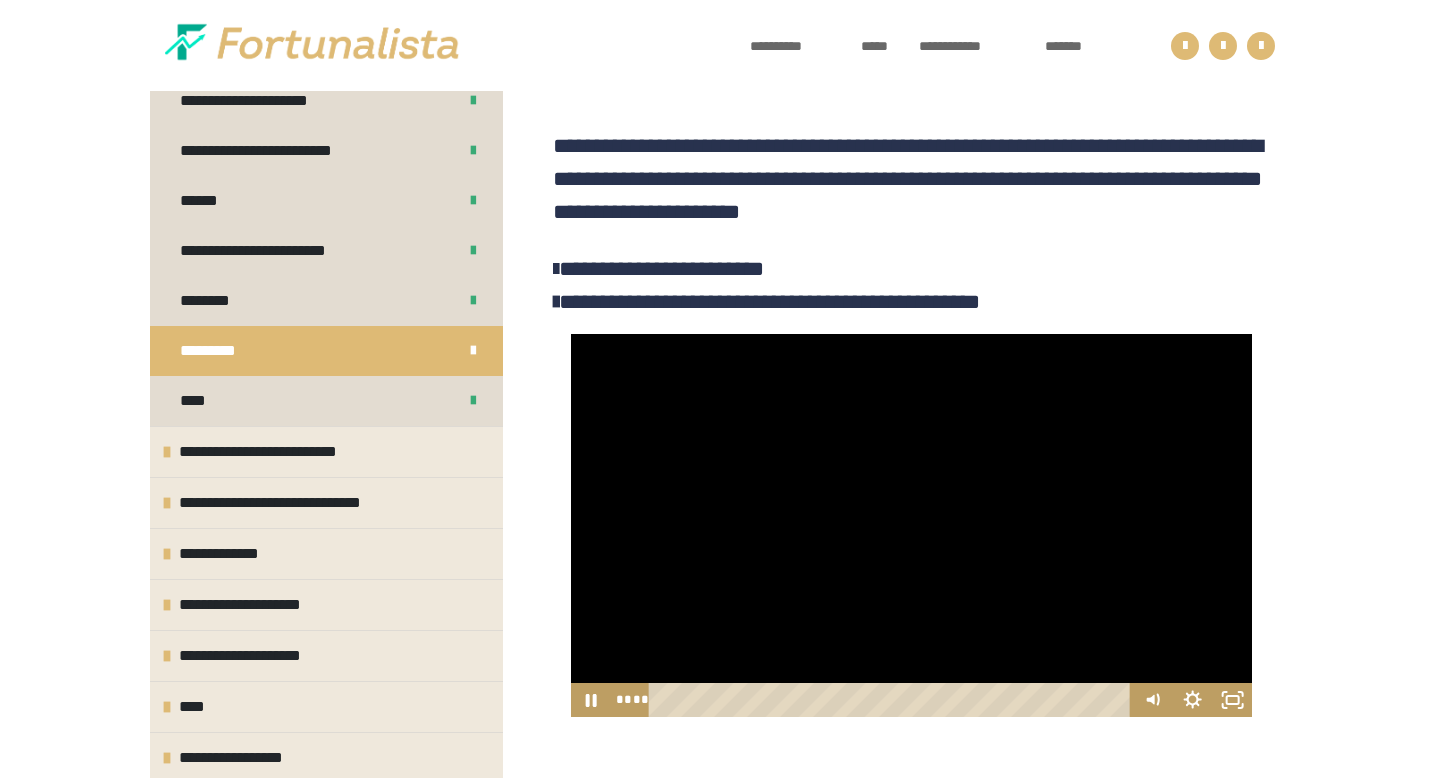 click at bounding box center [911, 525] 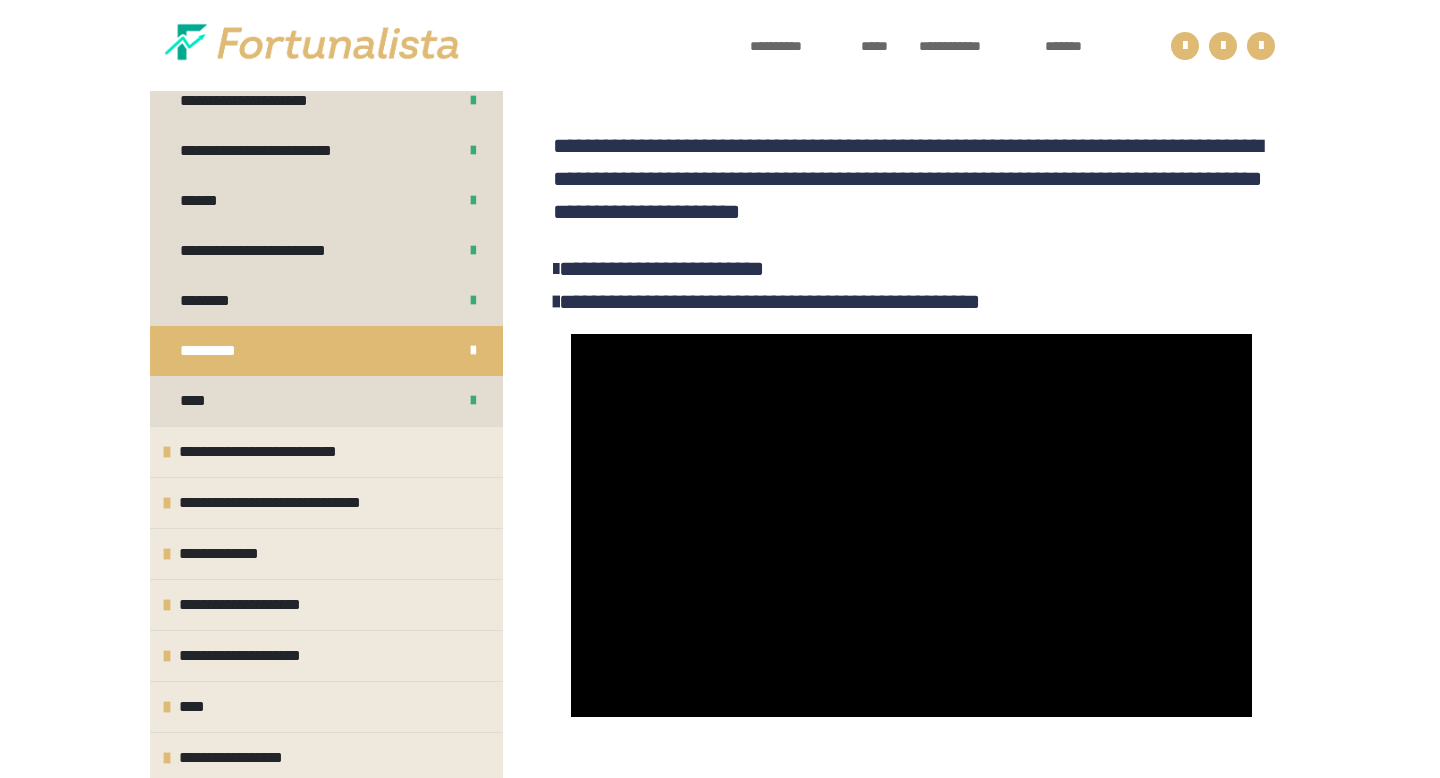 click at bounding box center [911, 525] 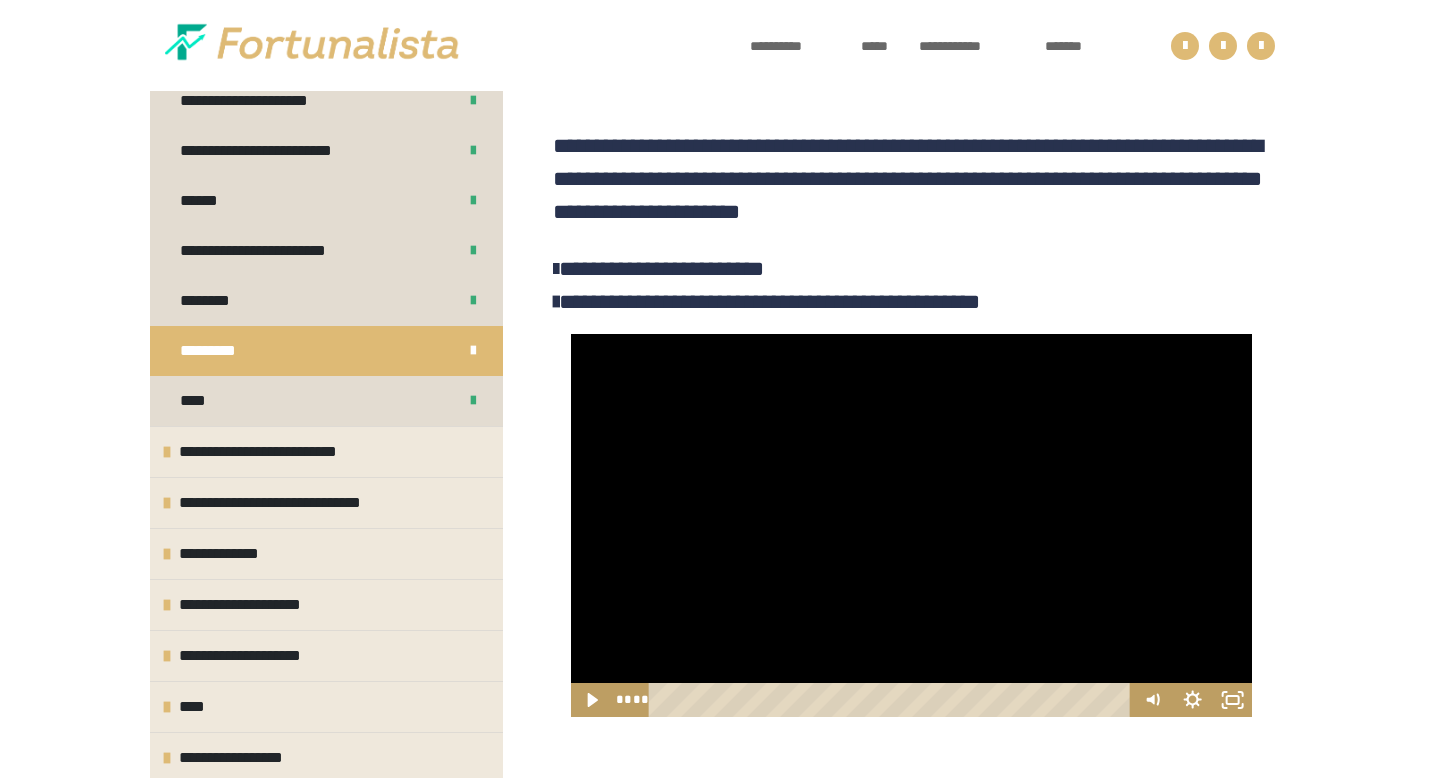 click at bounding box center (911, 525) 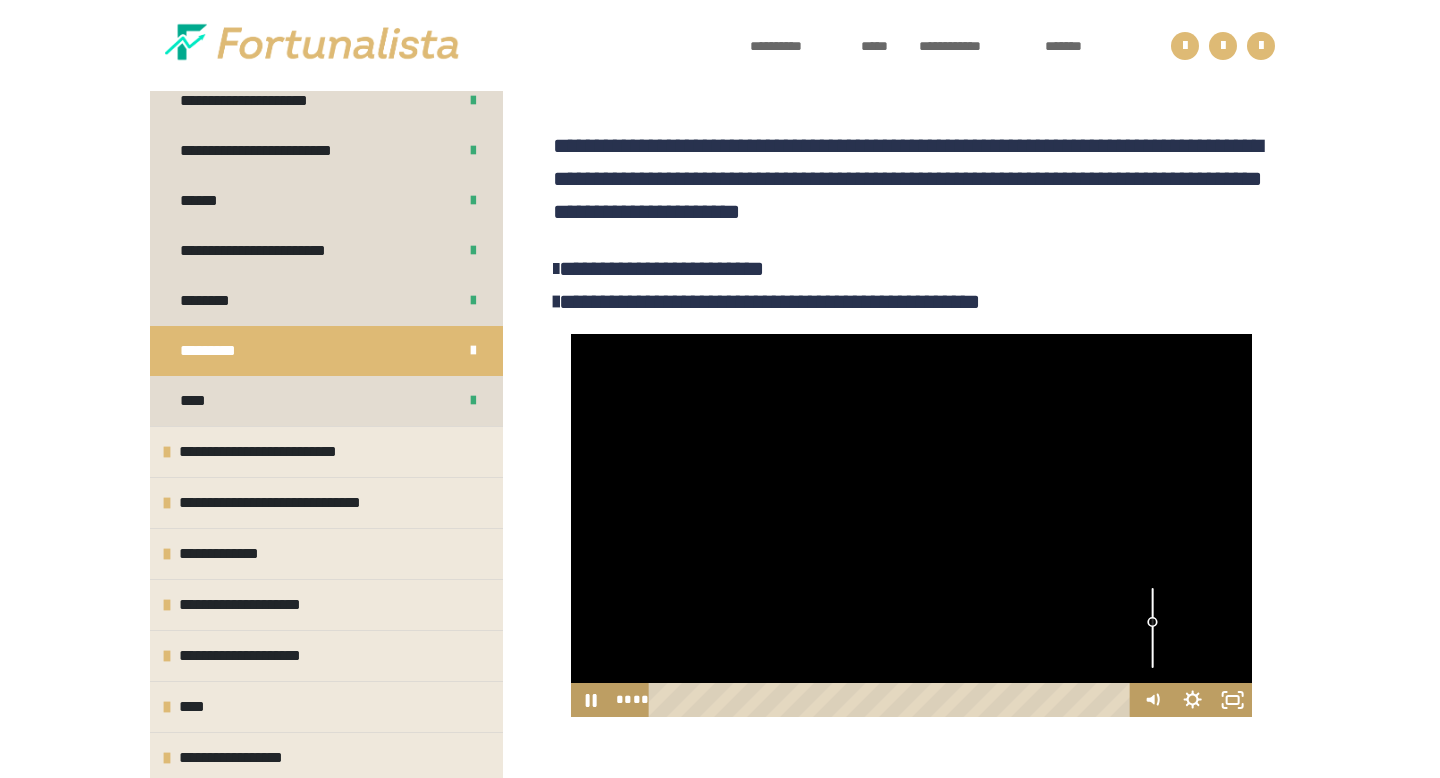 click at bounding box center (1152, 628) 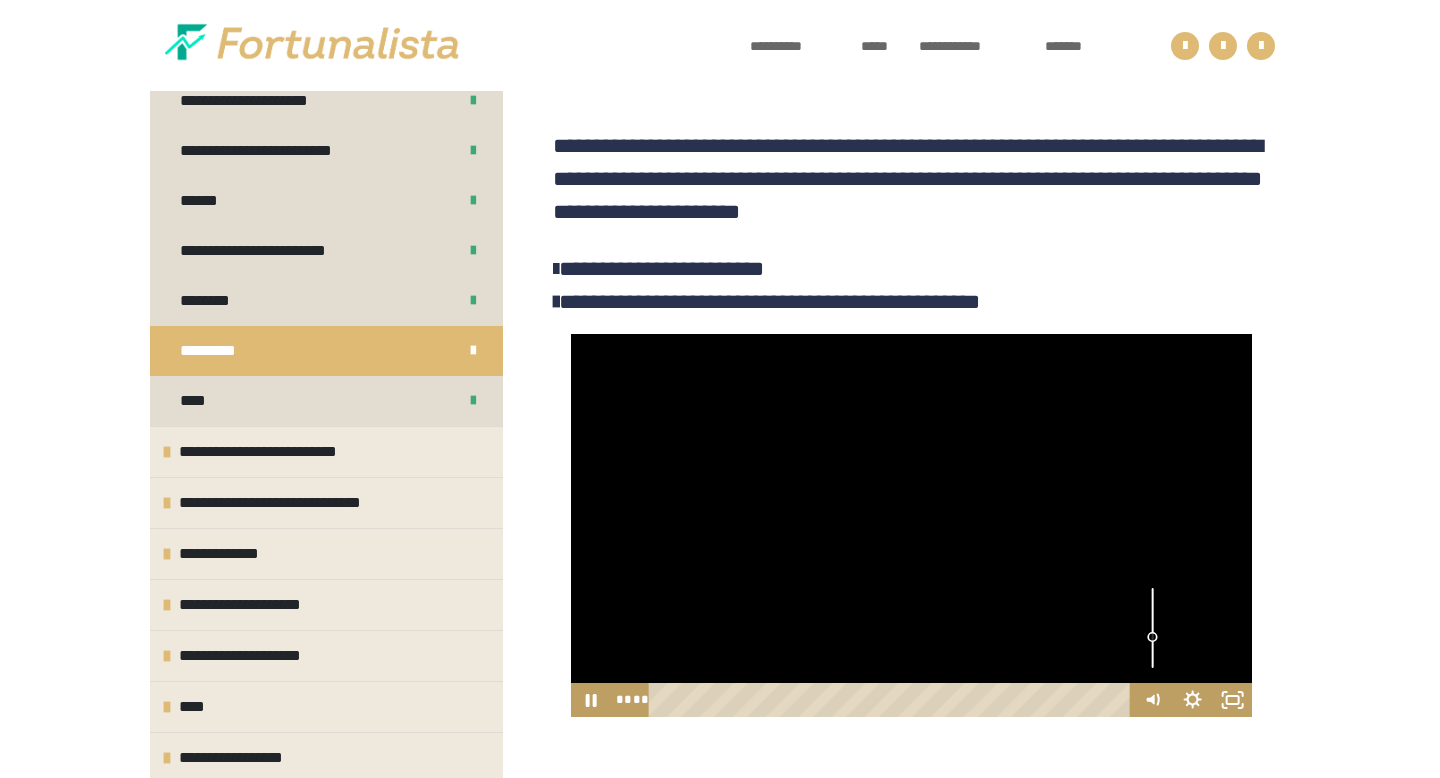 click at bounding box center [911, 525] 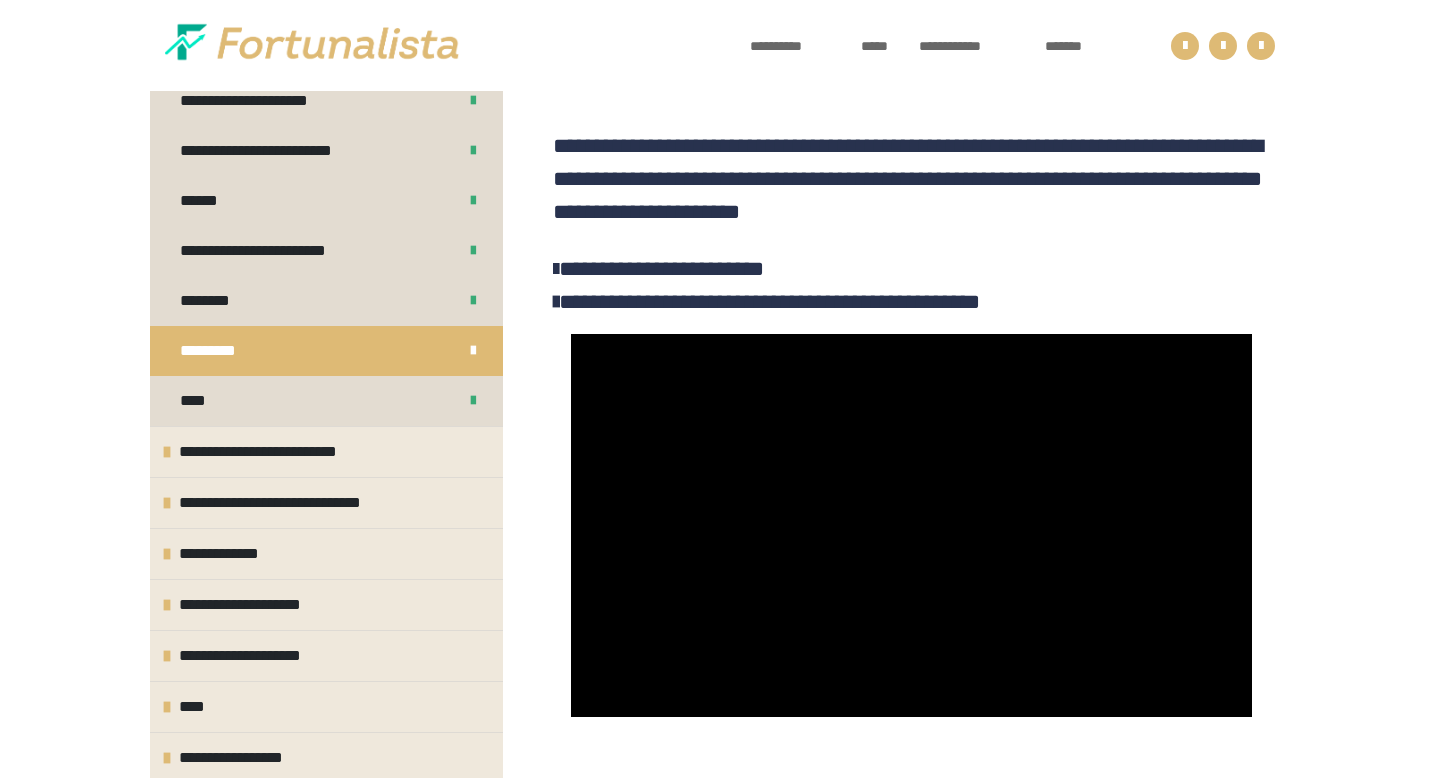 click at bounding box center [911, 525] 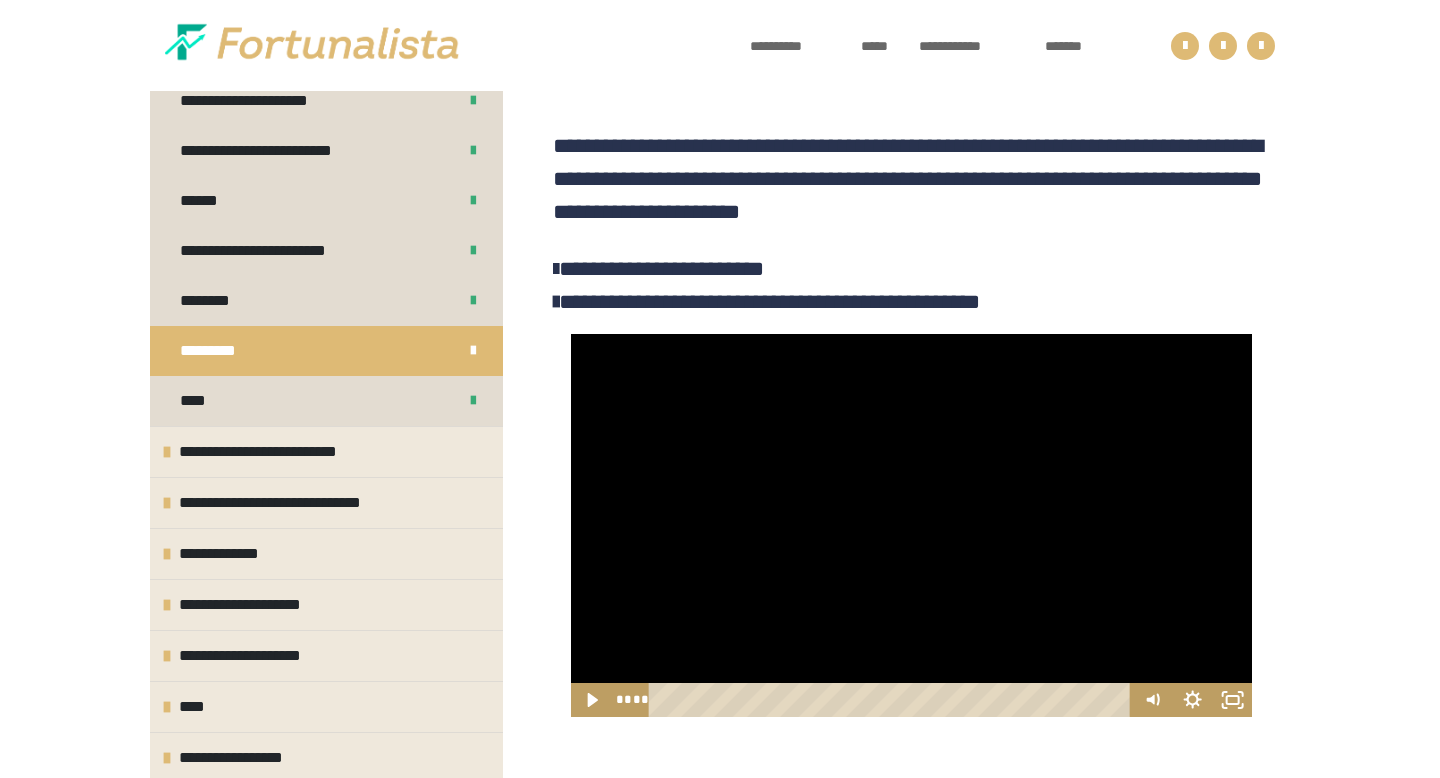 click at bounding box center [911, 525] 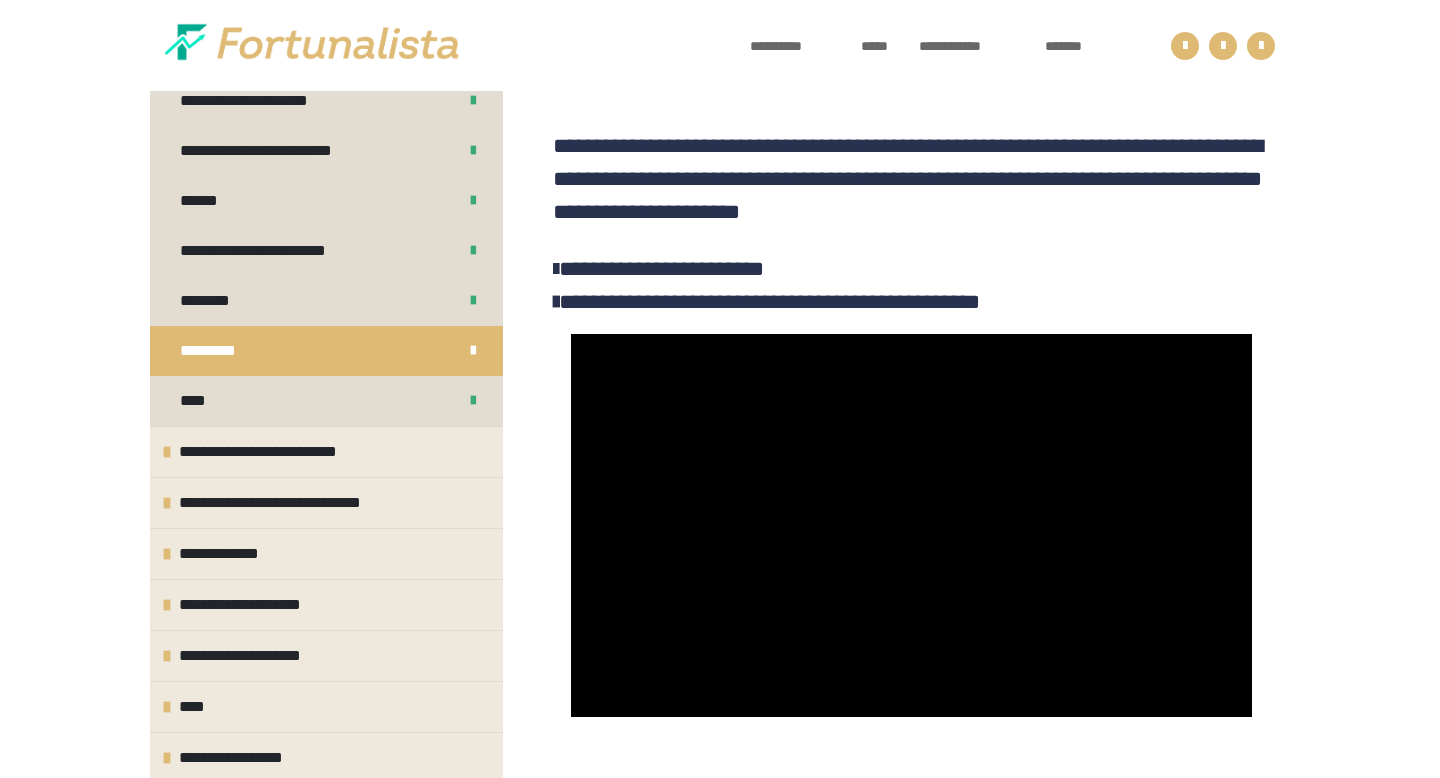 click at bounding box center [911, 525] 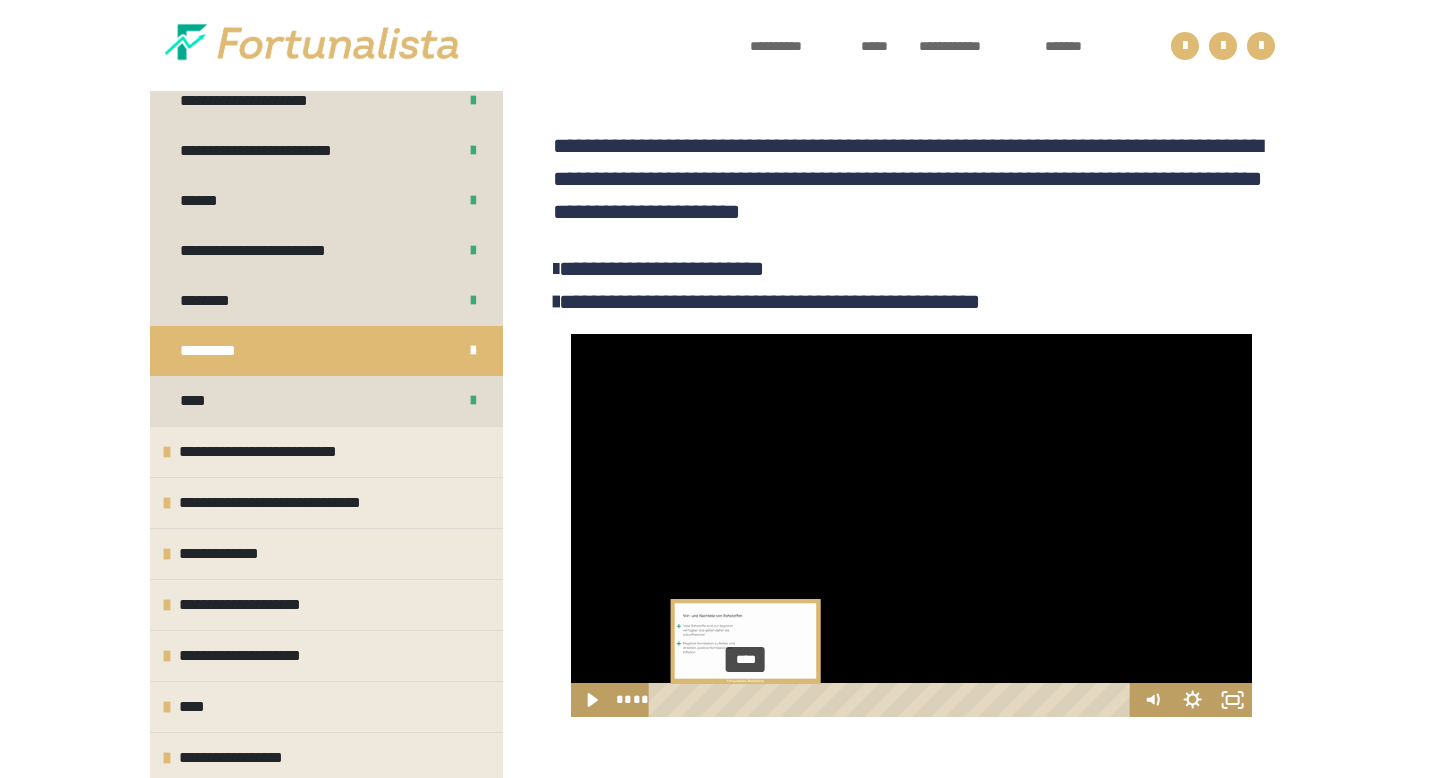 click at bounding box center (749, 700) 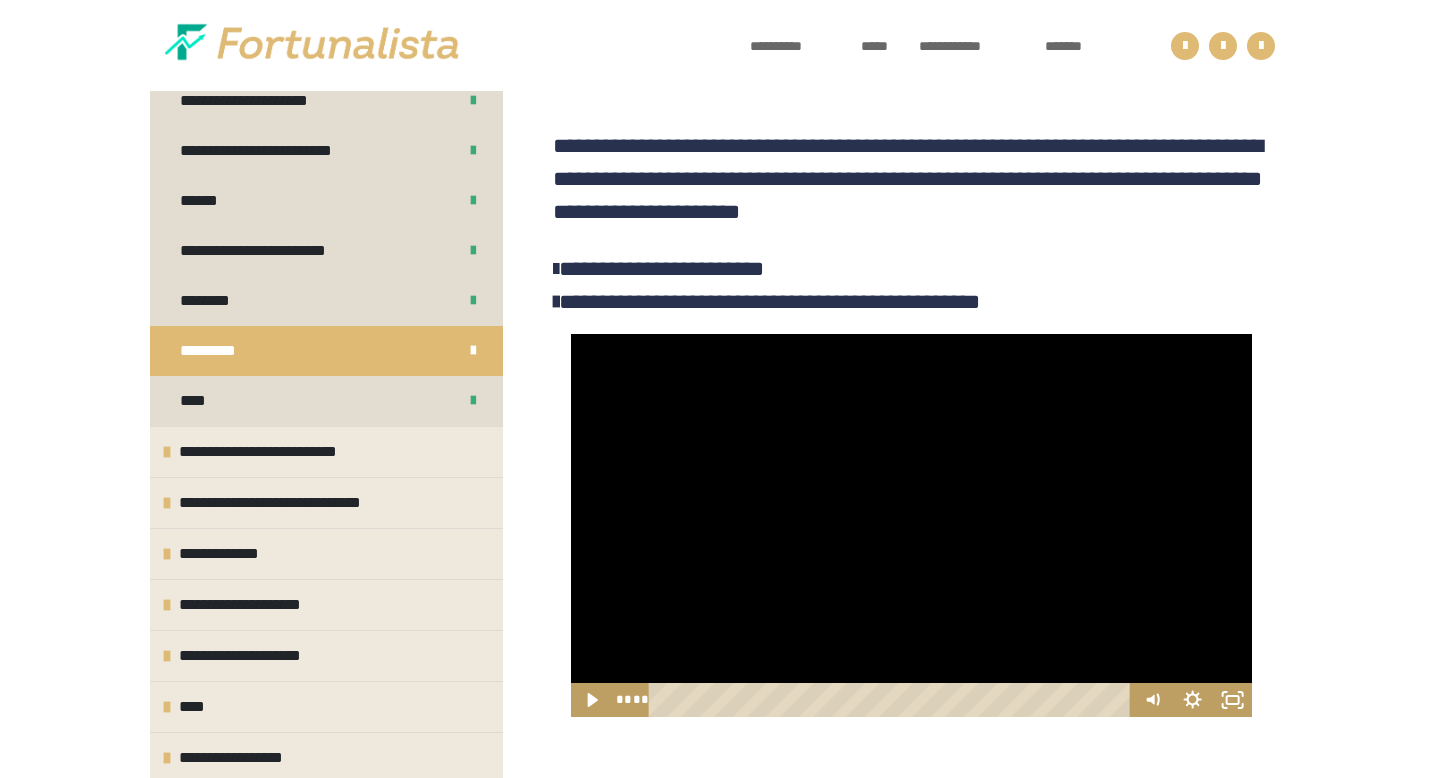 click at bounding box center (911, 525) 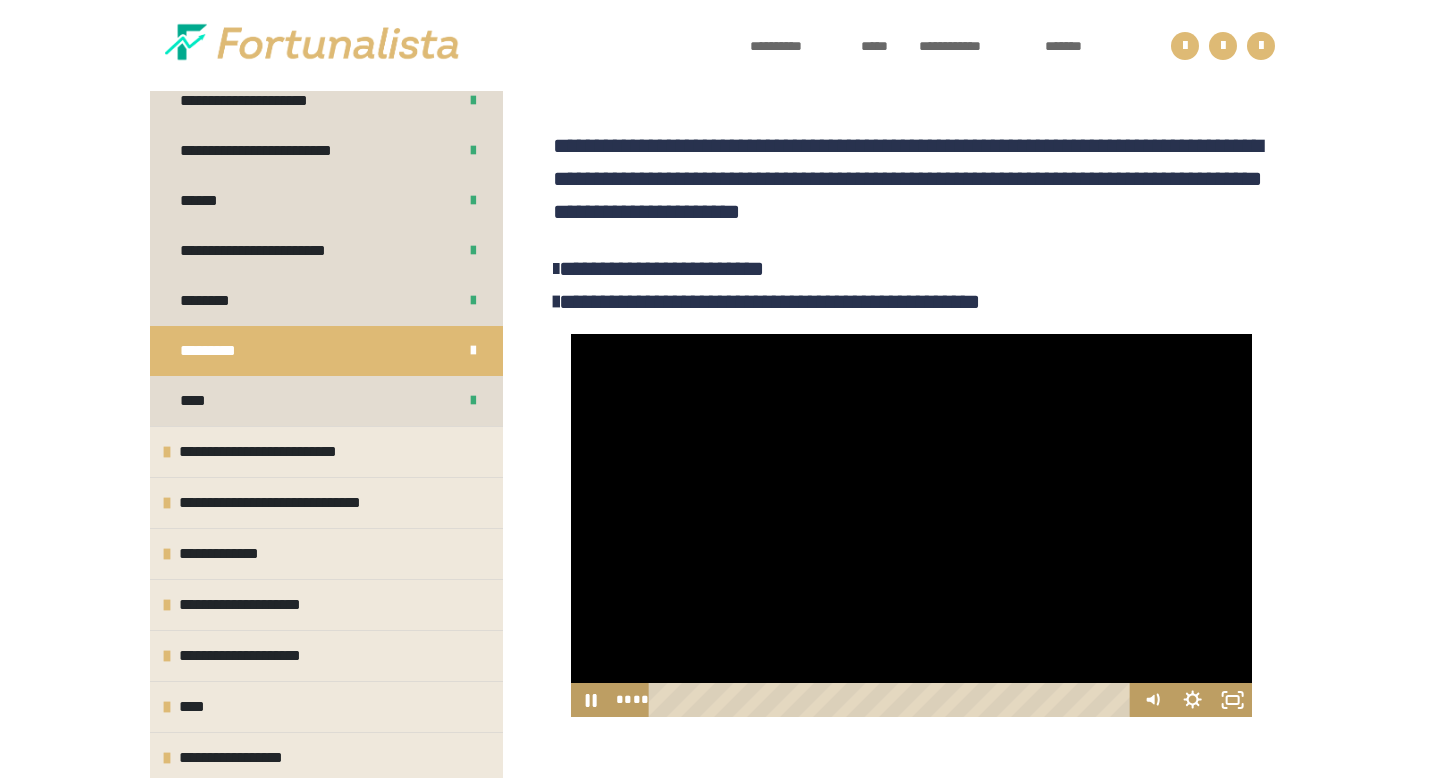 click at bounding box center (911, 525) 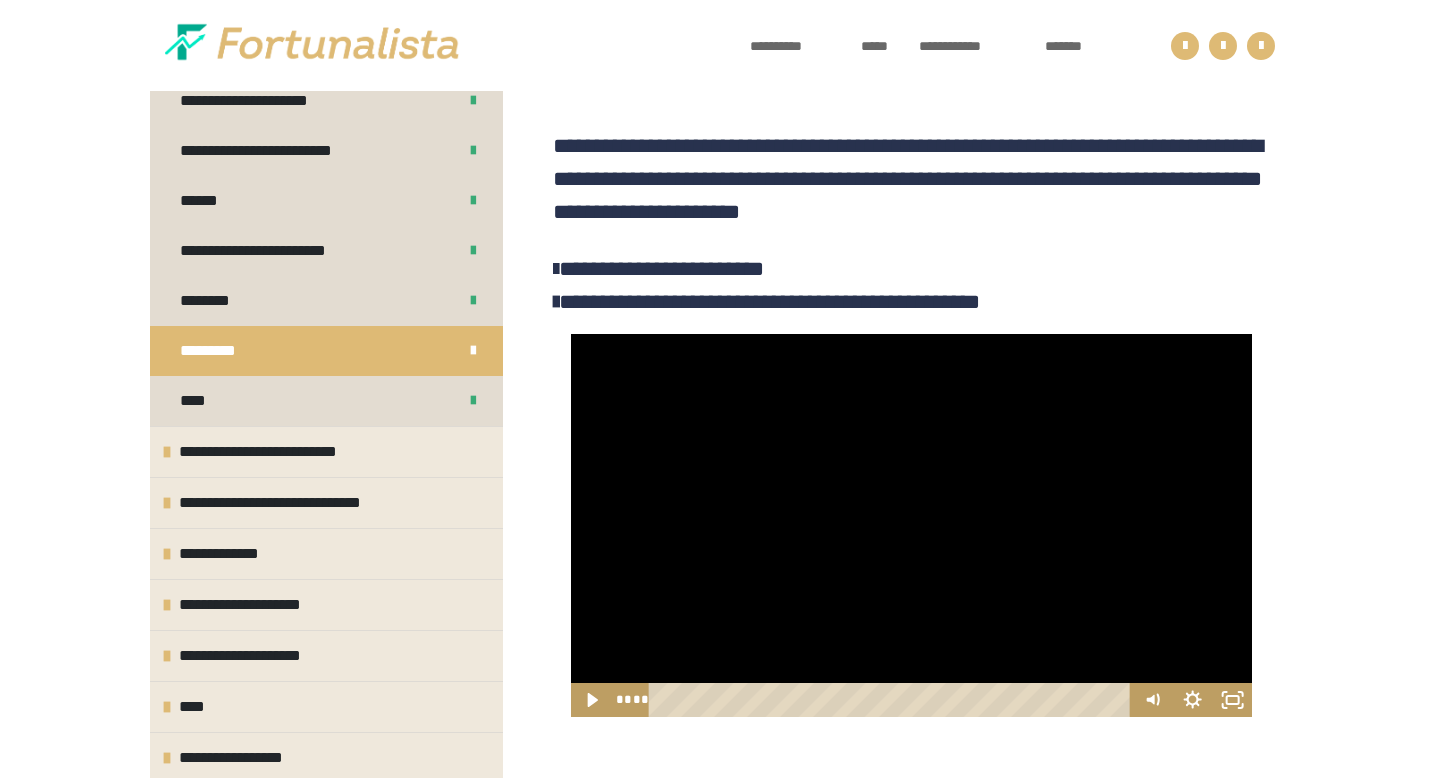 click at bounding box center (911, 525) 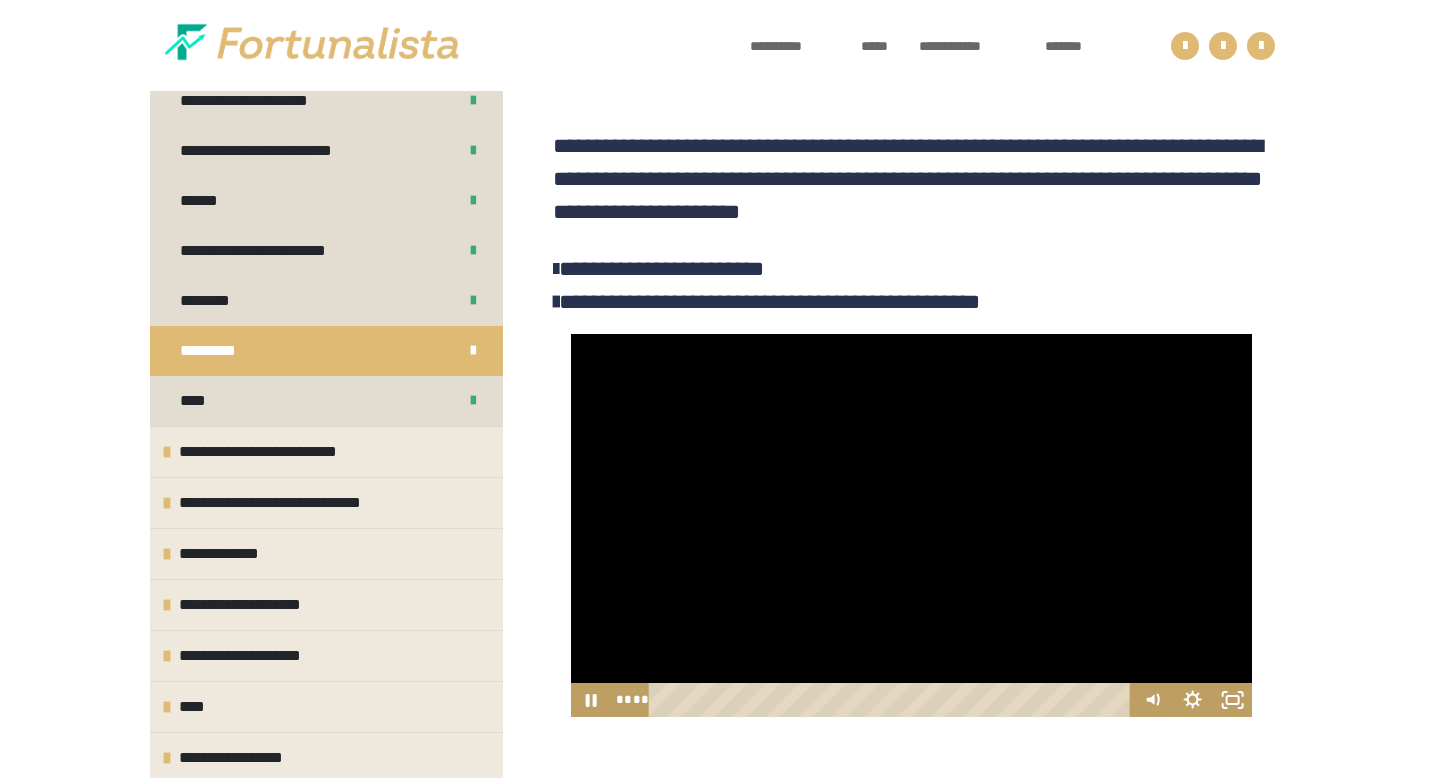 click at bounding box center [911, 525] 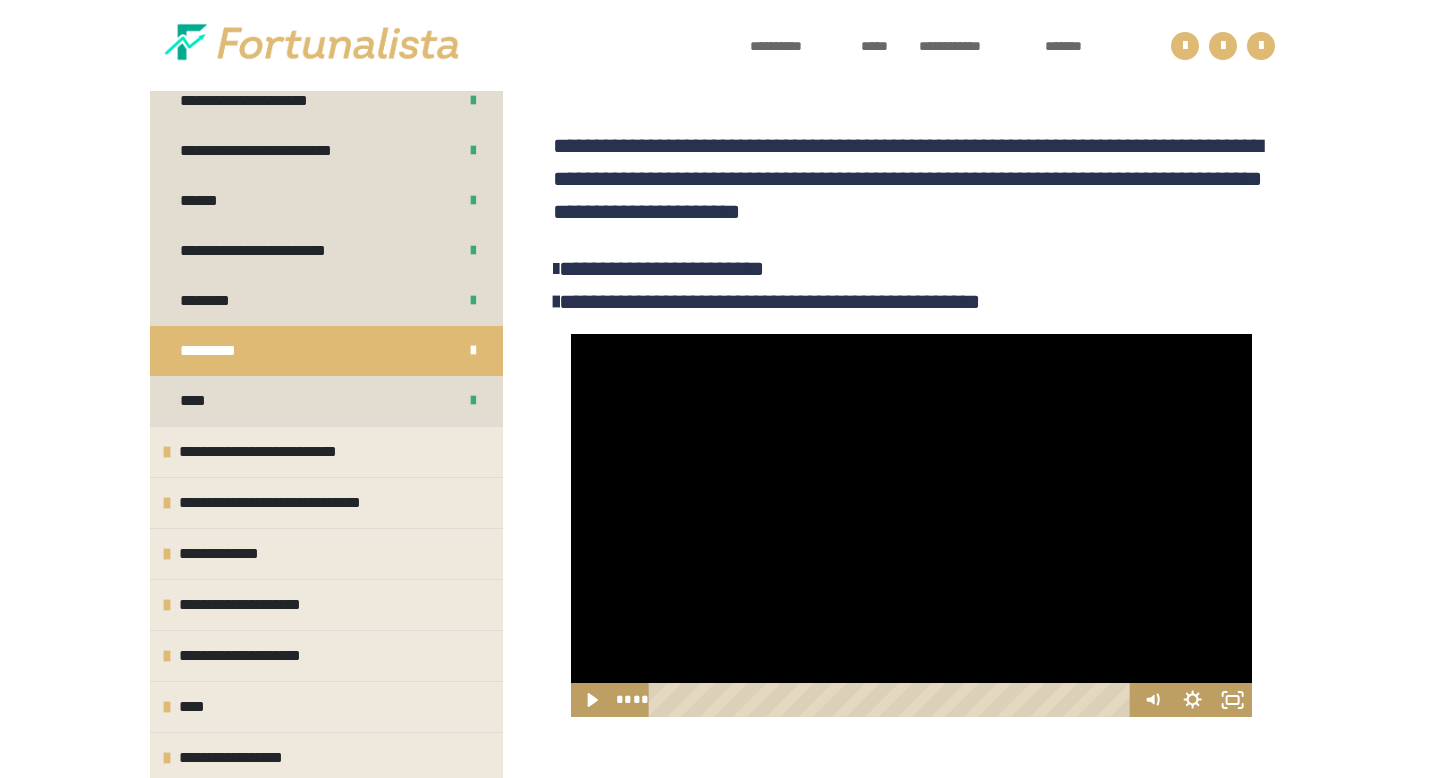 click at bounding box center (911, 525) 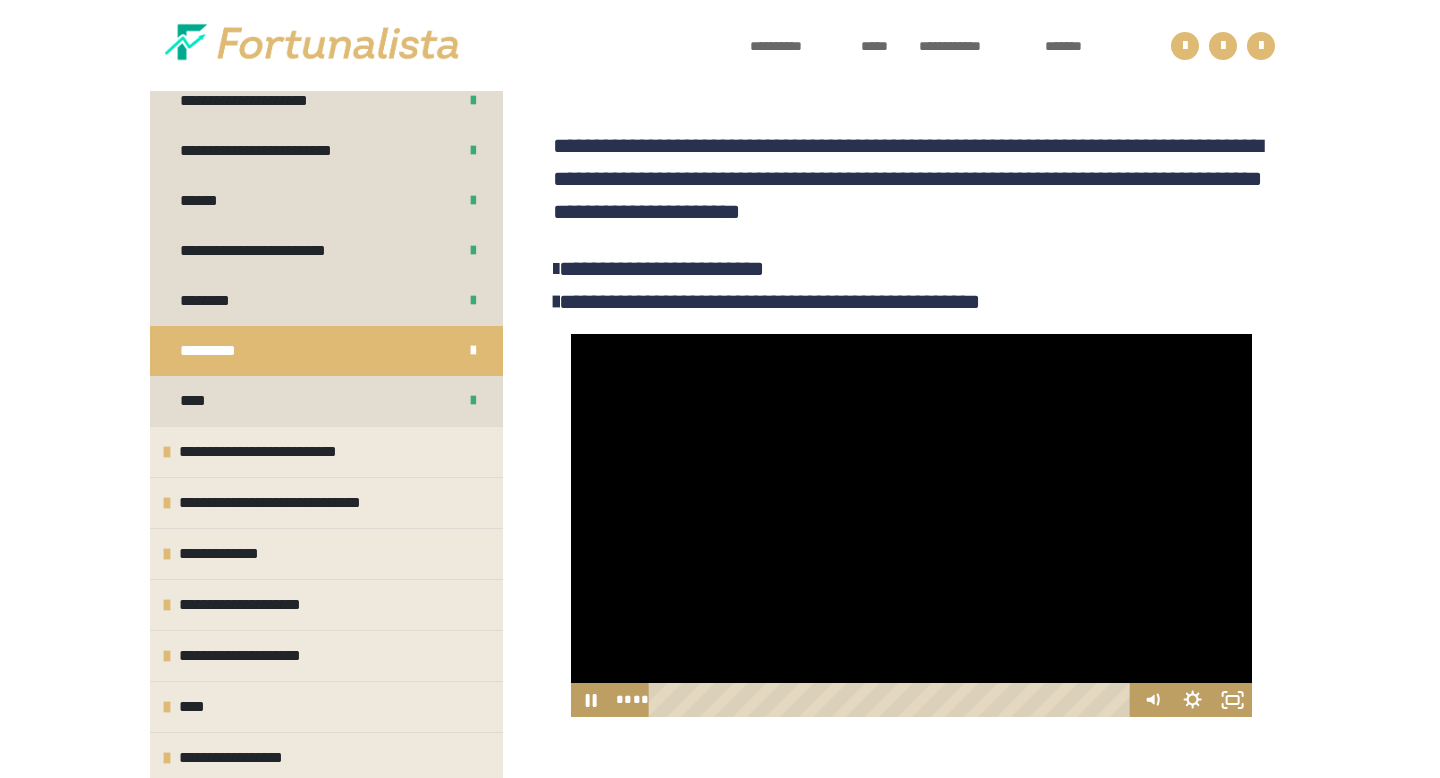 click at bounding box center (911, 525) 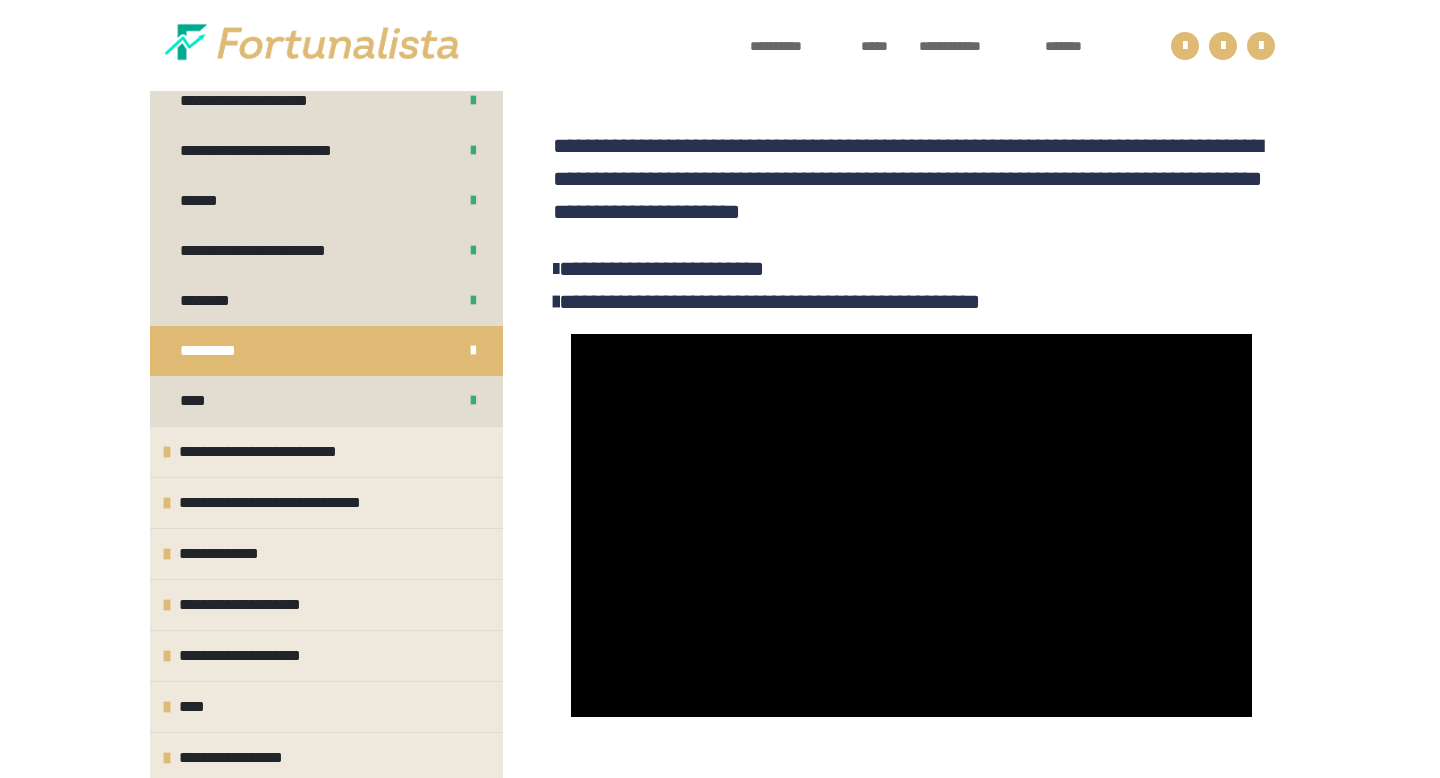 click at bounding box center [911, 525] 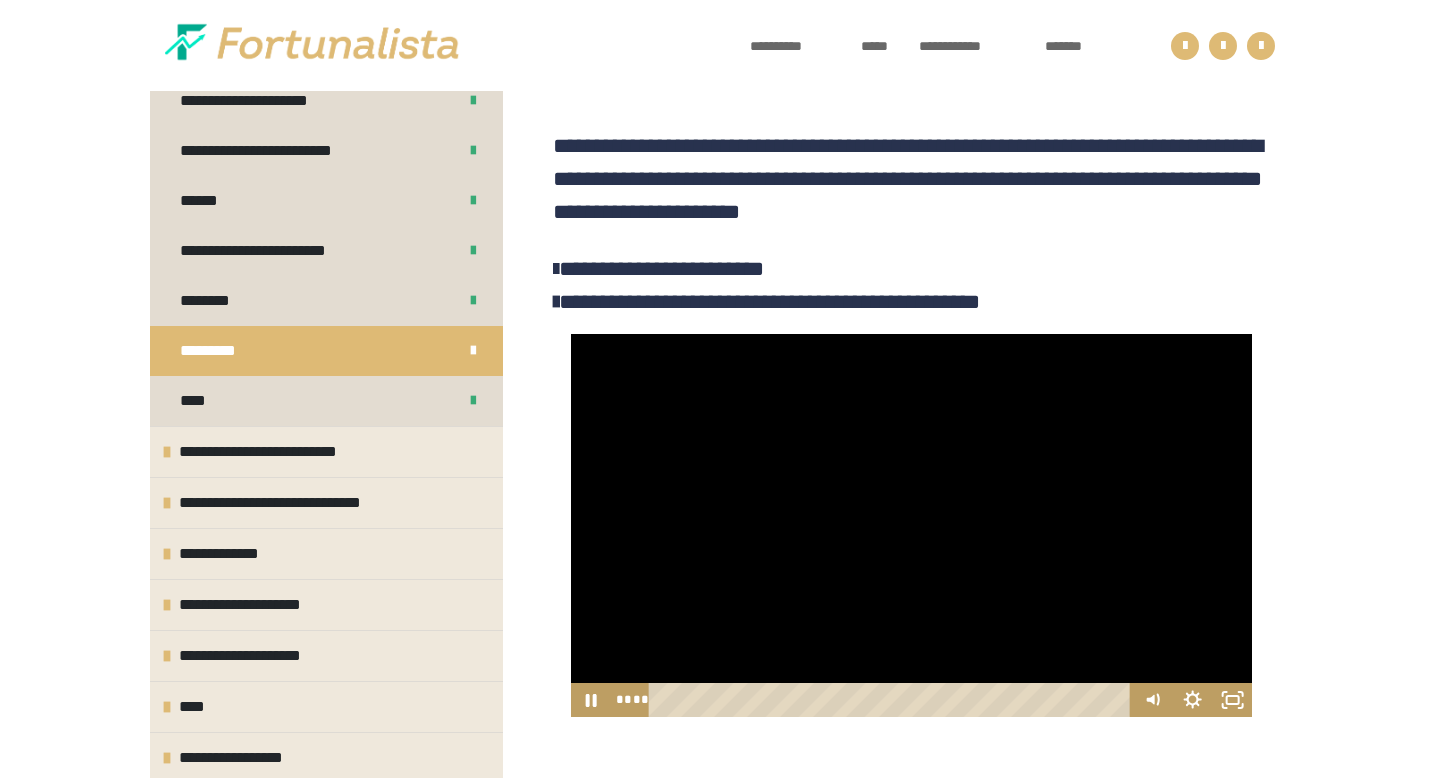 click at bounding box center [911, 525] 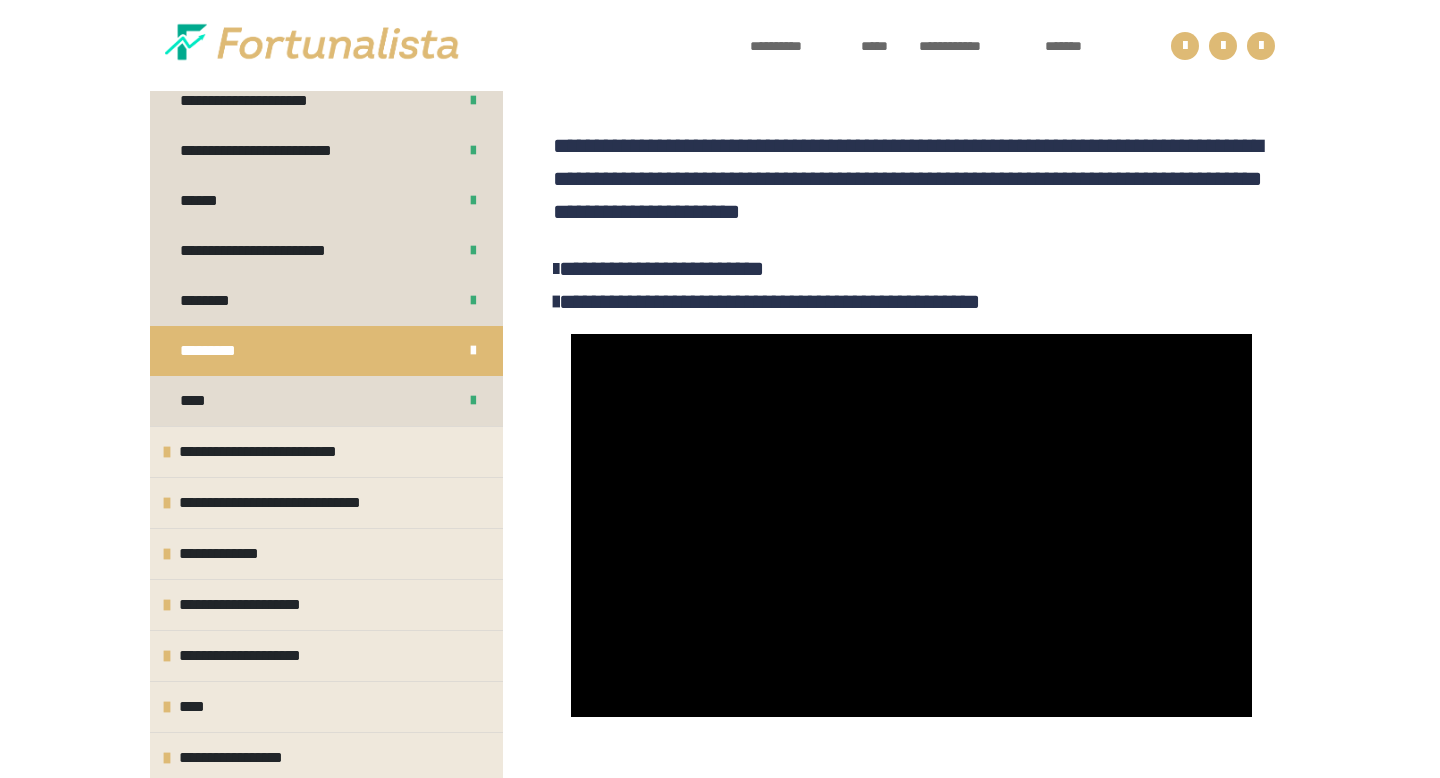 click at bounding box center (911, 525) 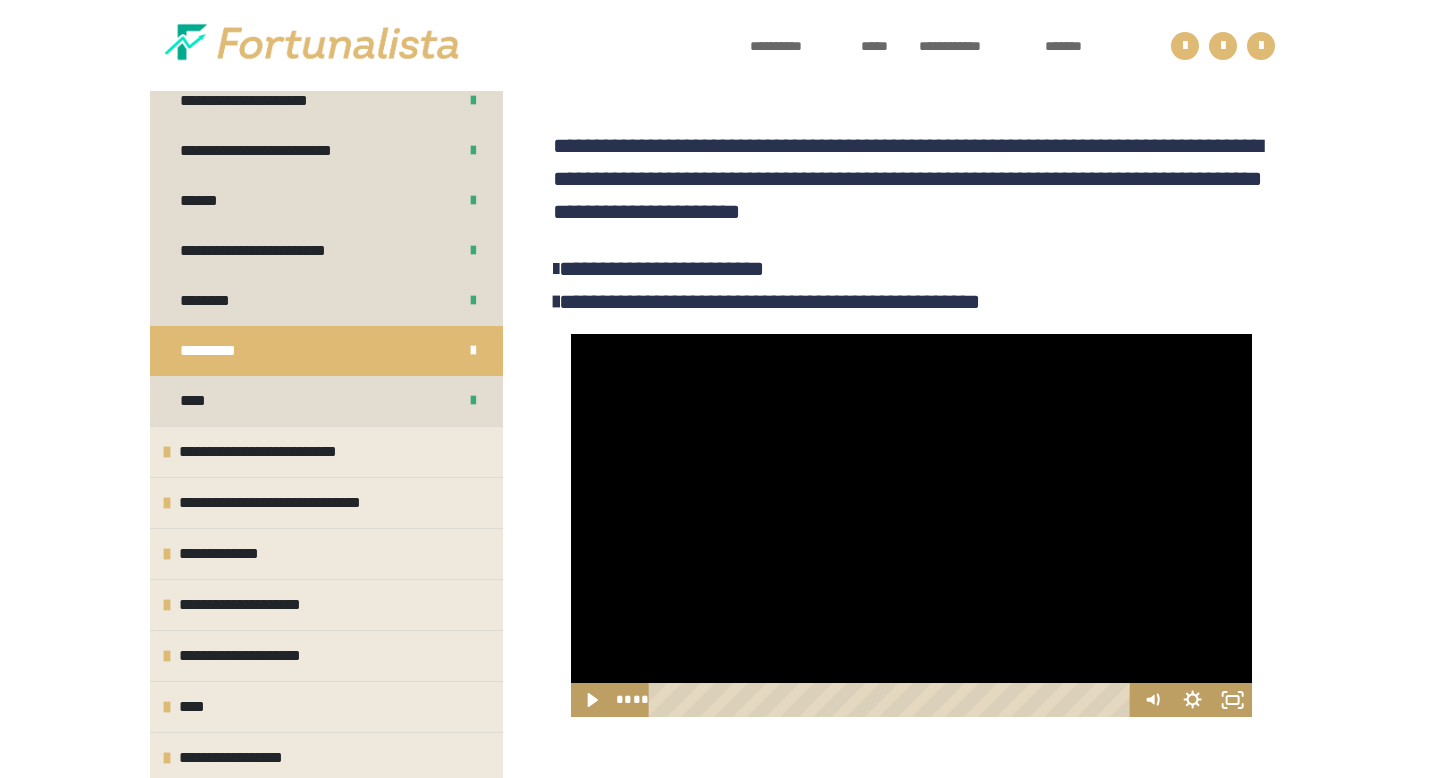 click at bounding box center (911, 525) 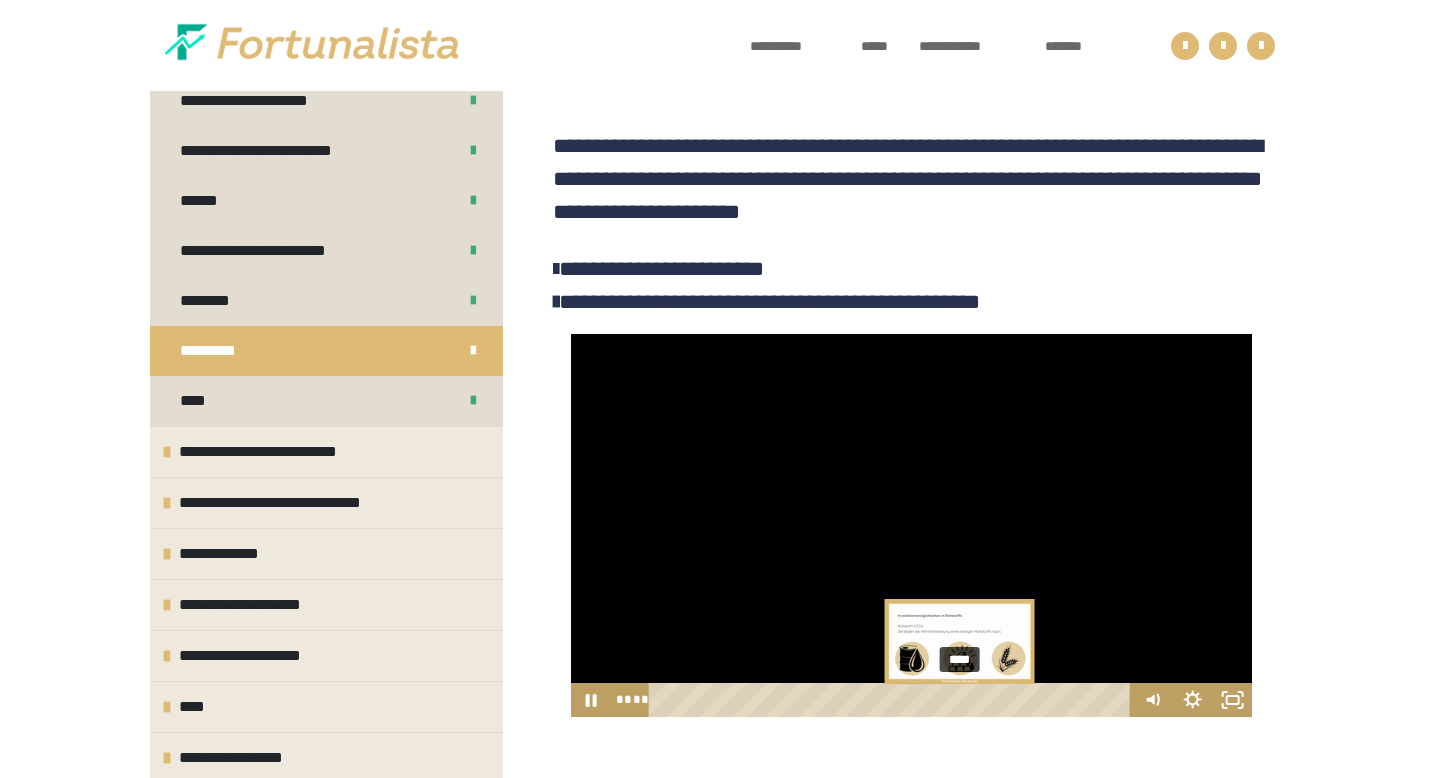 click on "****" at bounding box center [892, 700] 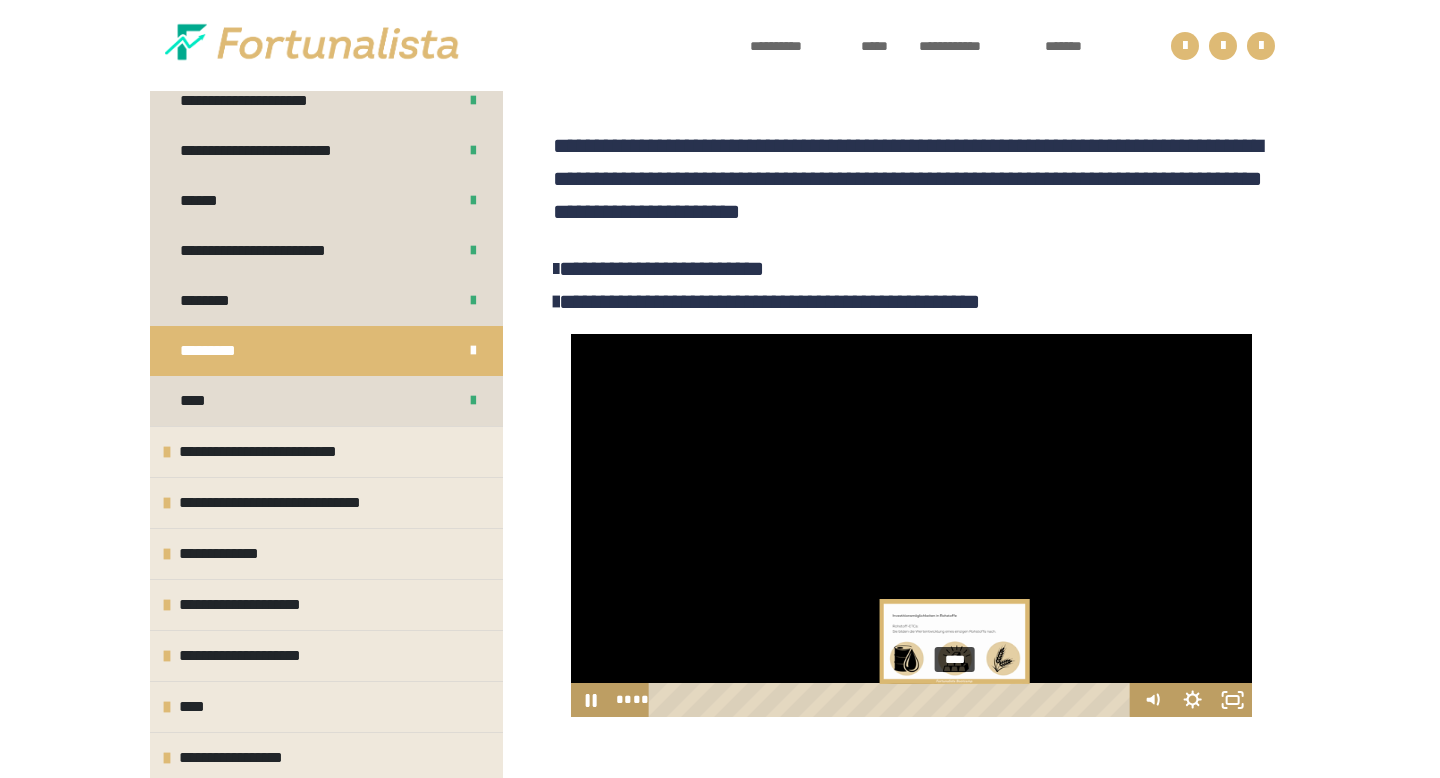 click at bounding box center (960, 700) 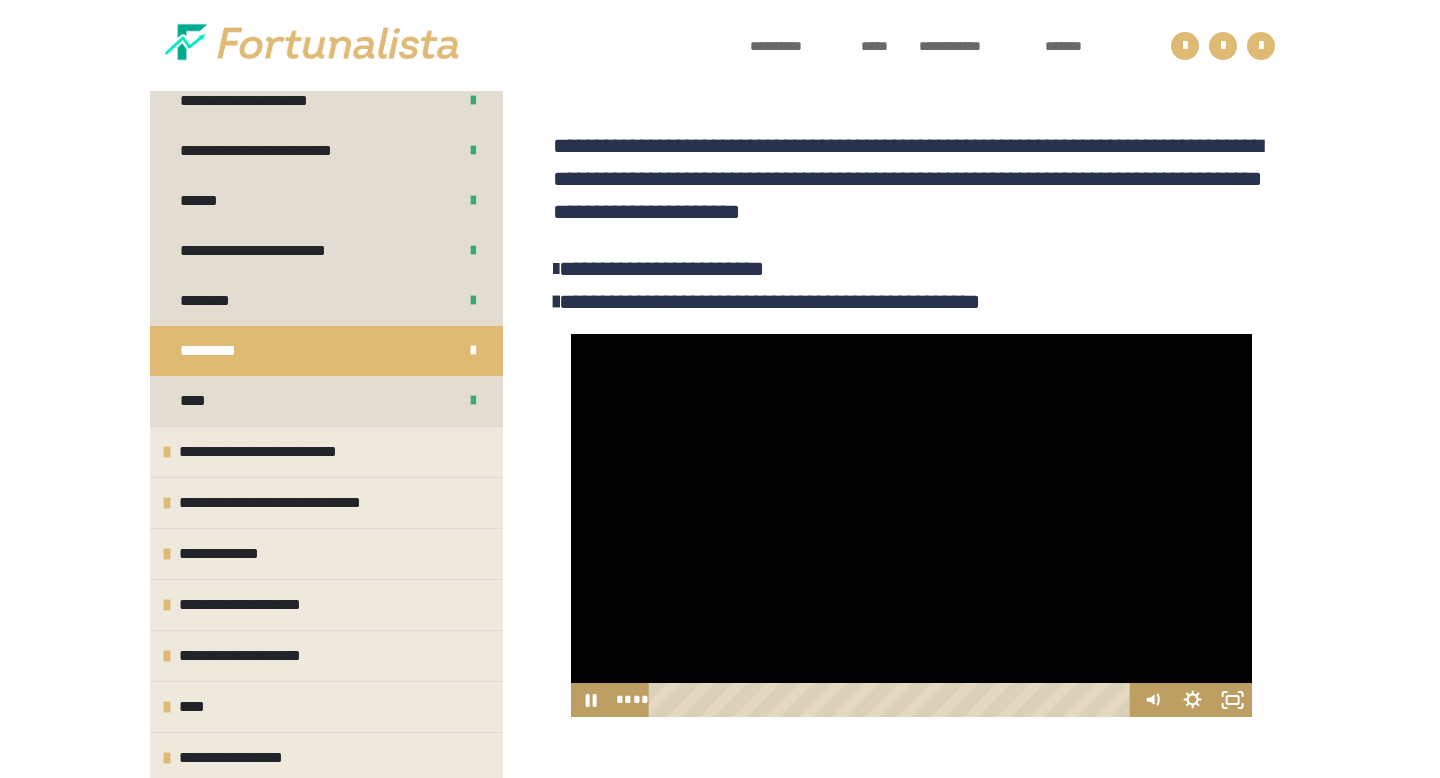 click at bounding box center (911, 525) 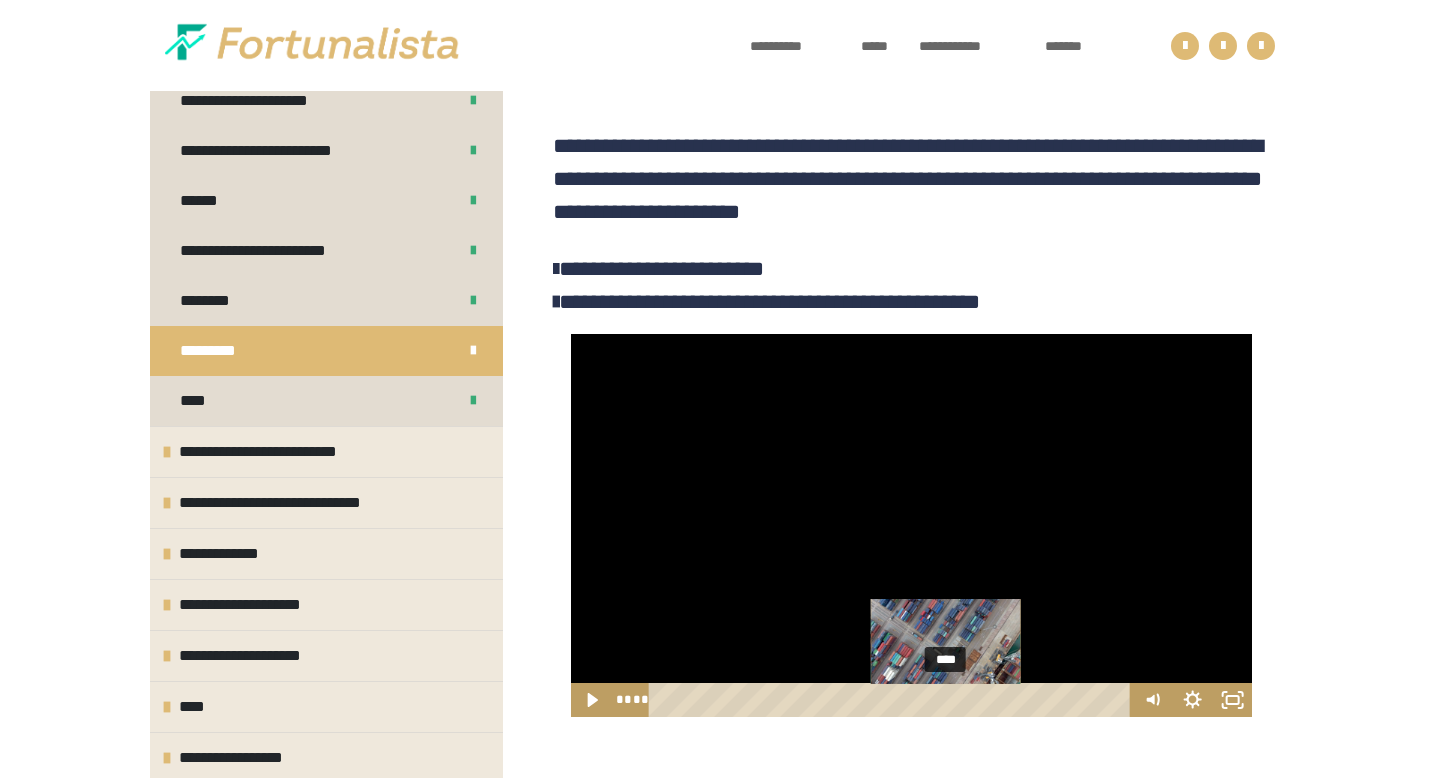 click on "****" at bounding box center [892, 700] 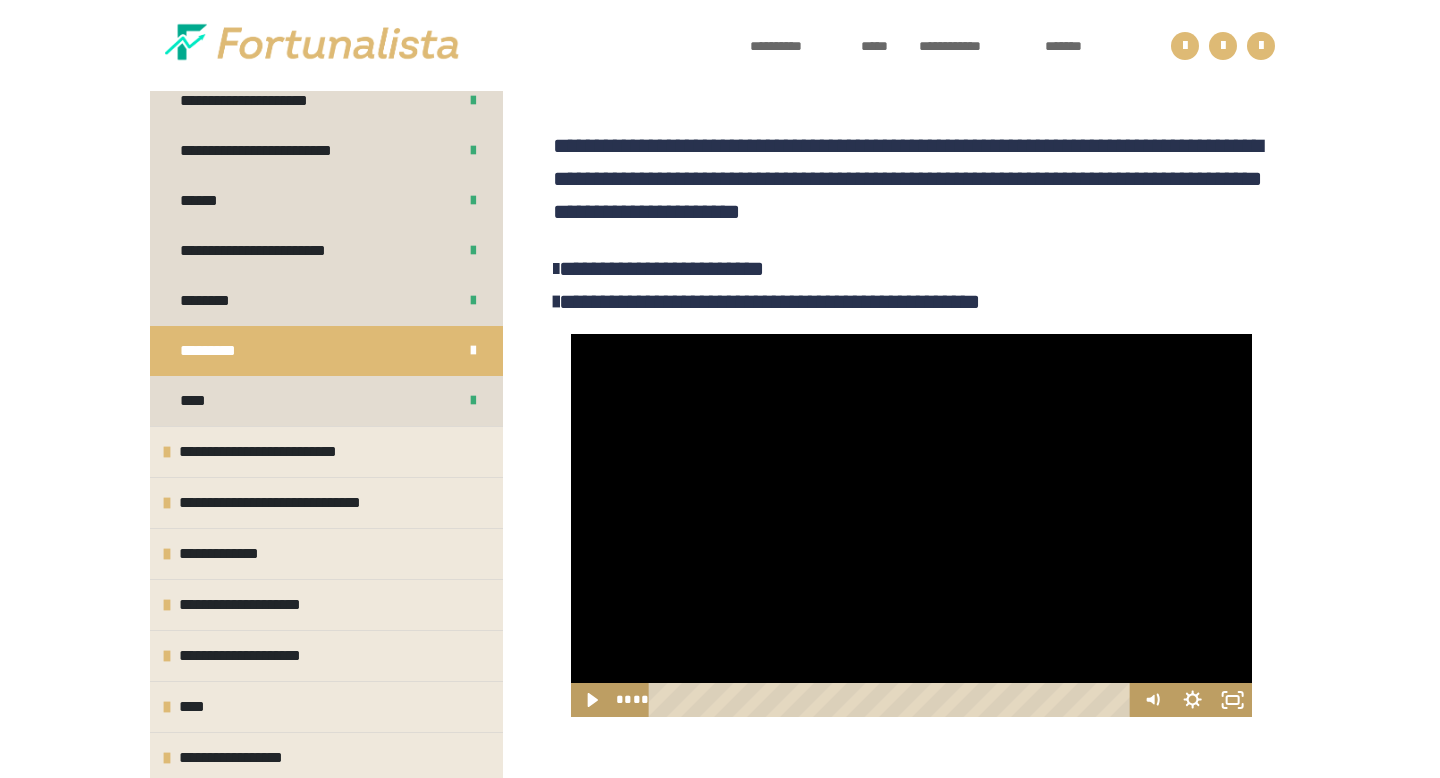 click at bounding box center (911, 525) 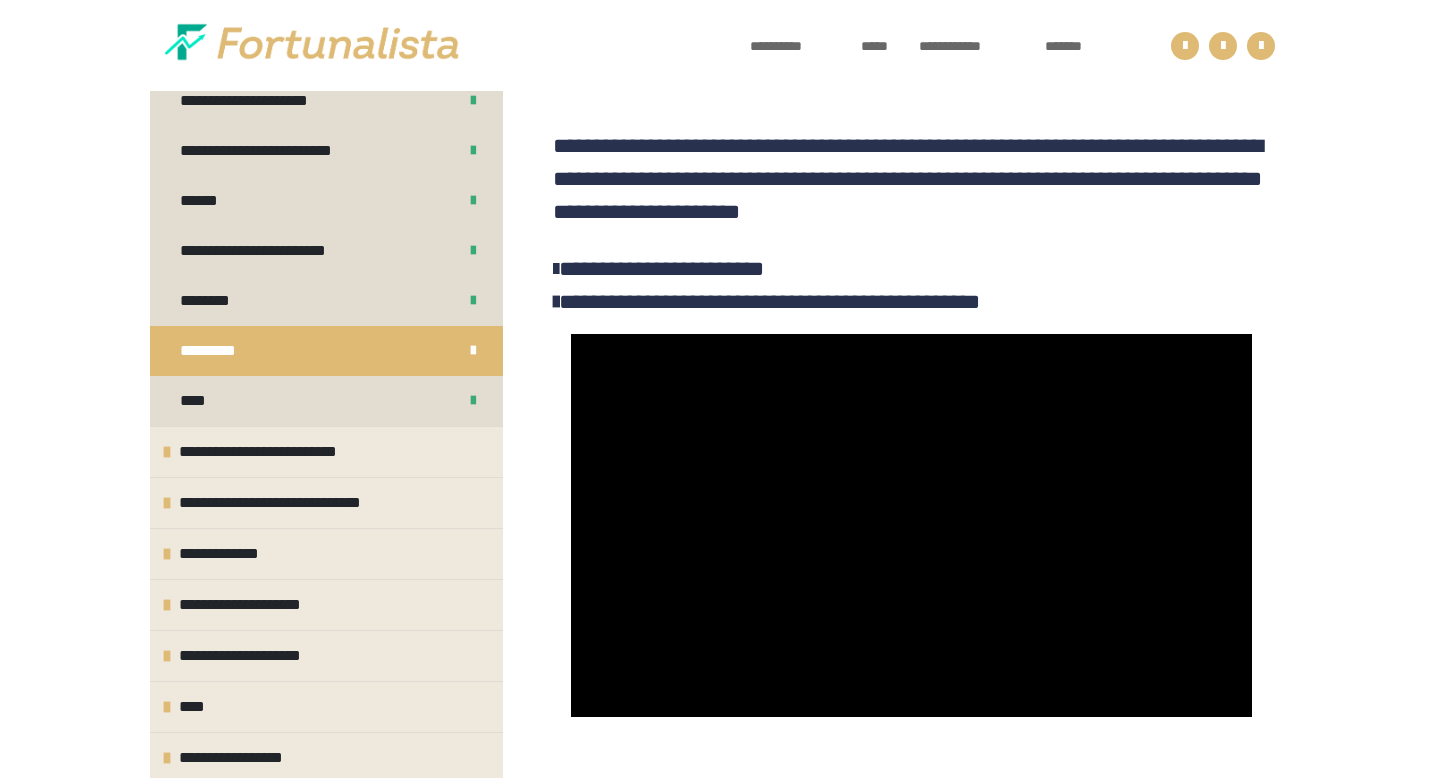 click at bounding box center [911, 525] 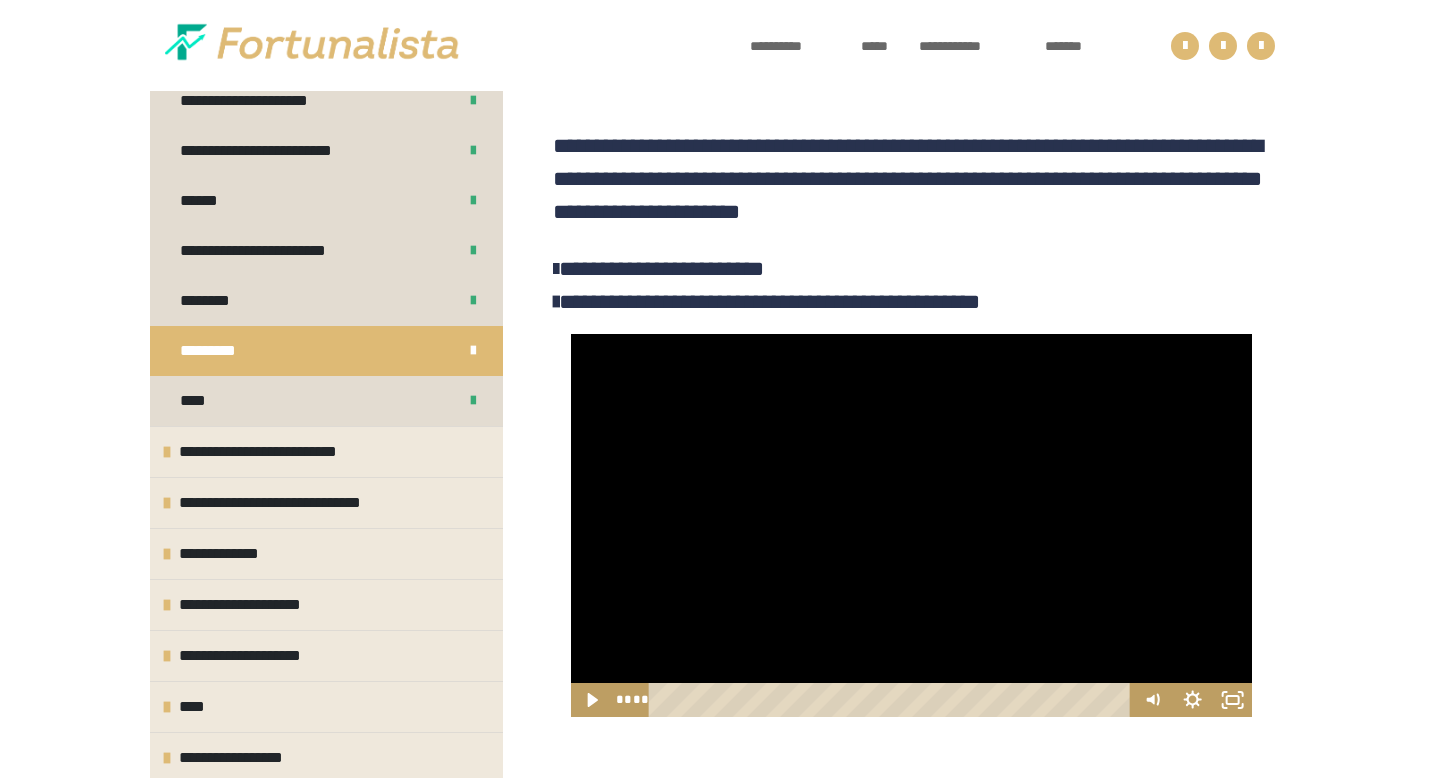 click at bounding box center (911, 525) 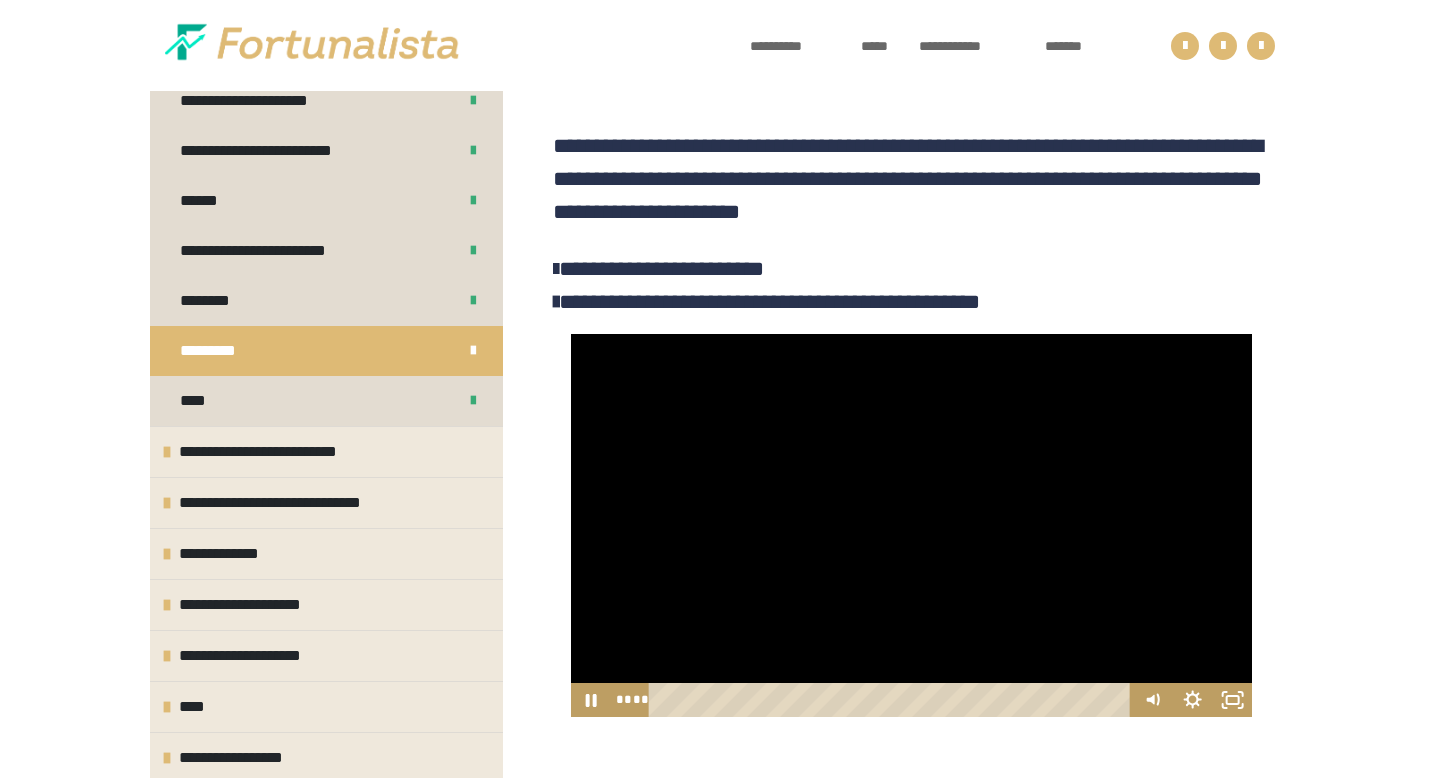 click at bounding box center (911, 525) 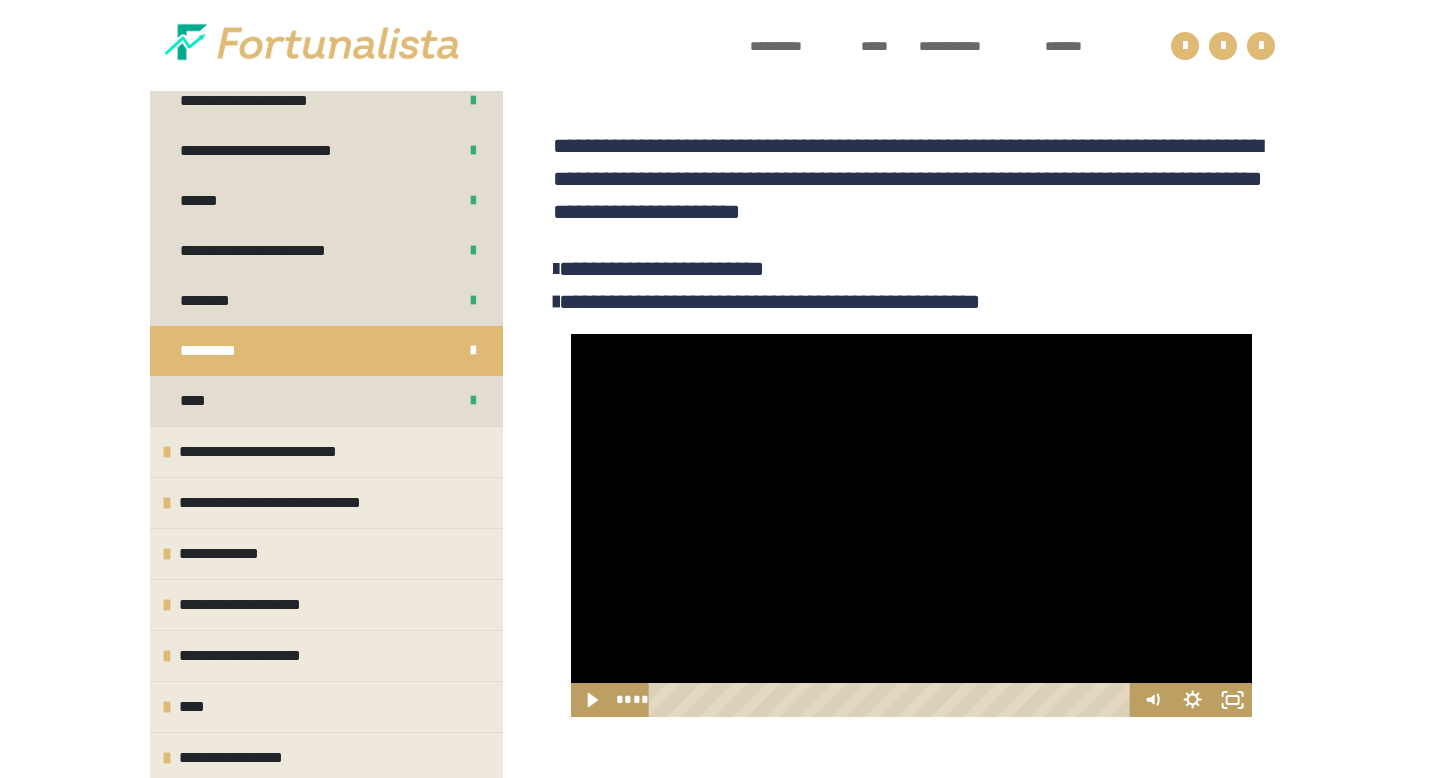 click at bounding box center [911, 525] 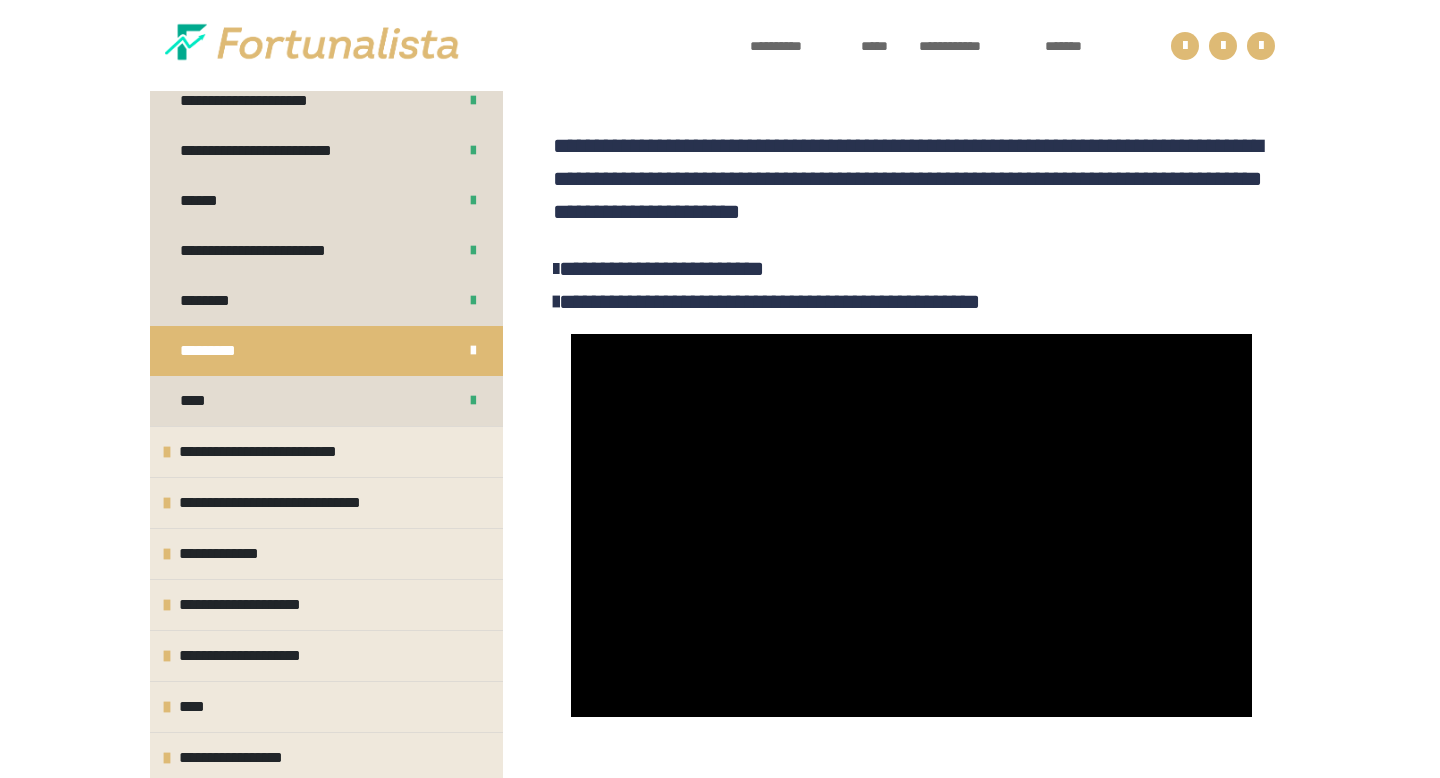 click at bounding box center [911, 525] 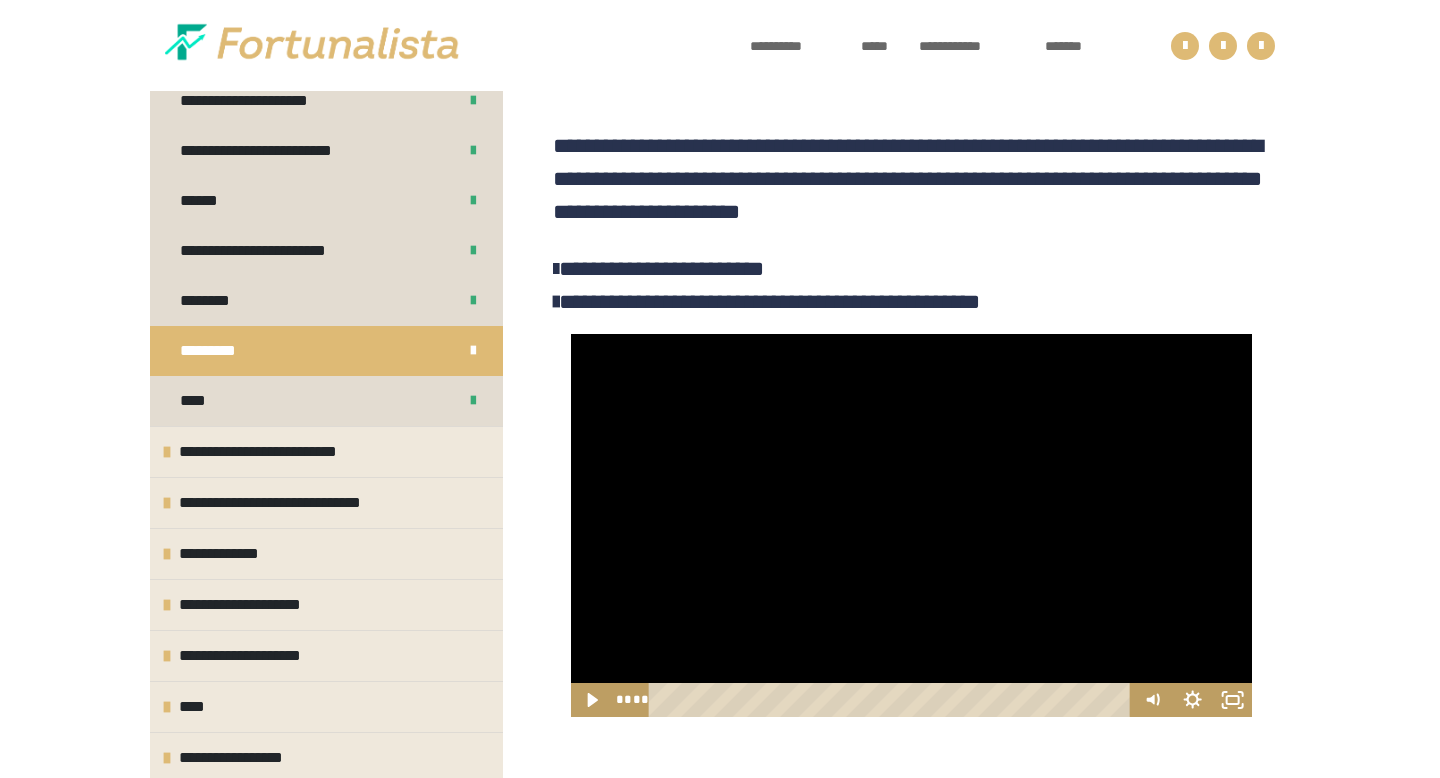 click at bounding box center (911, 525) 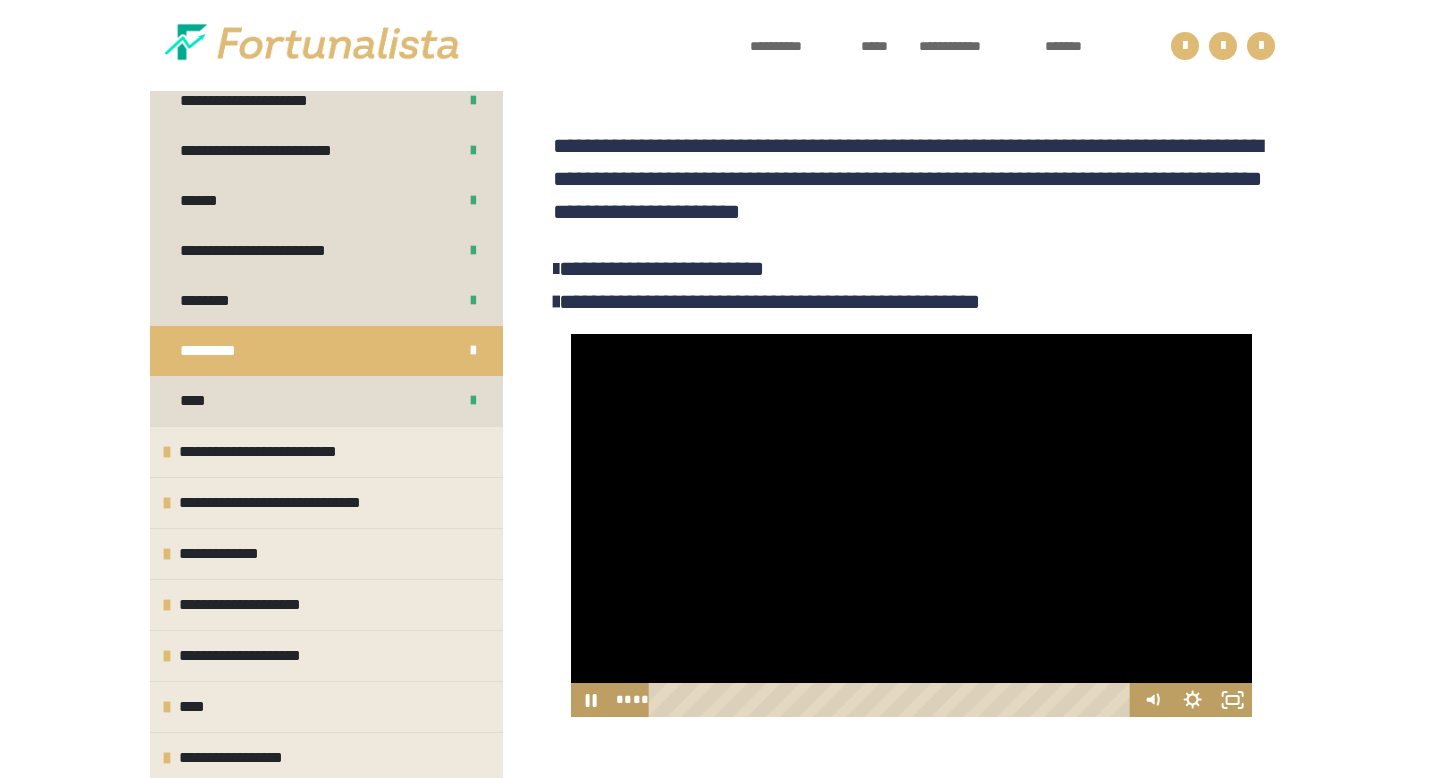 click at bounding box center (911, 525) 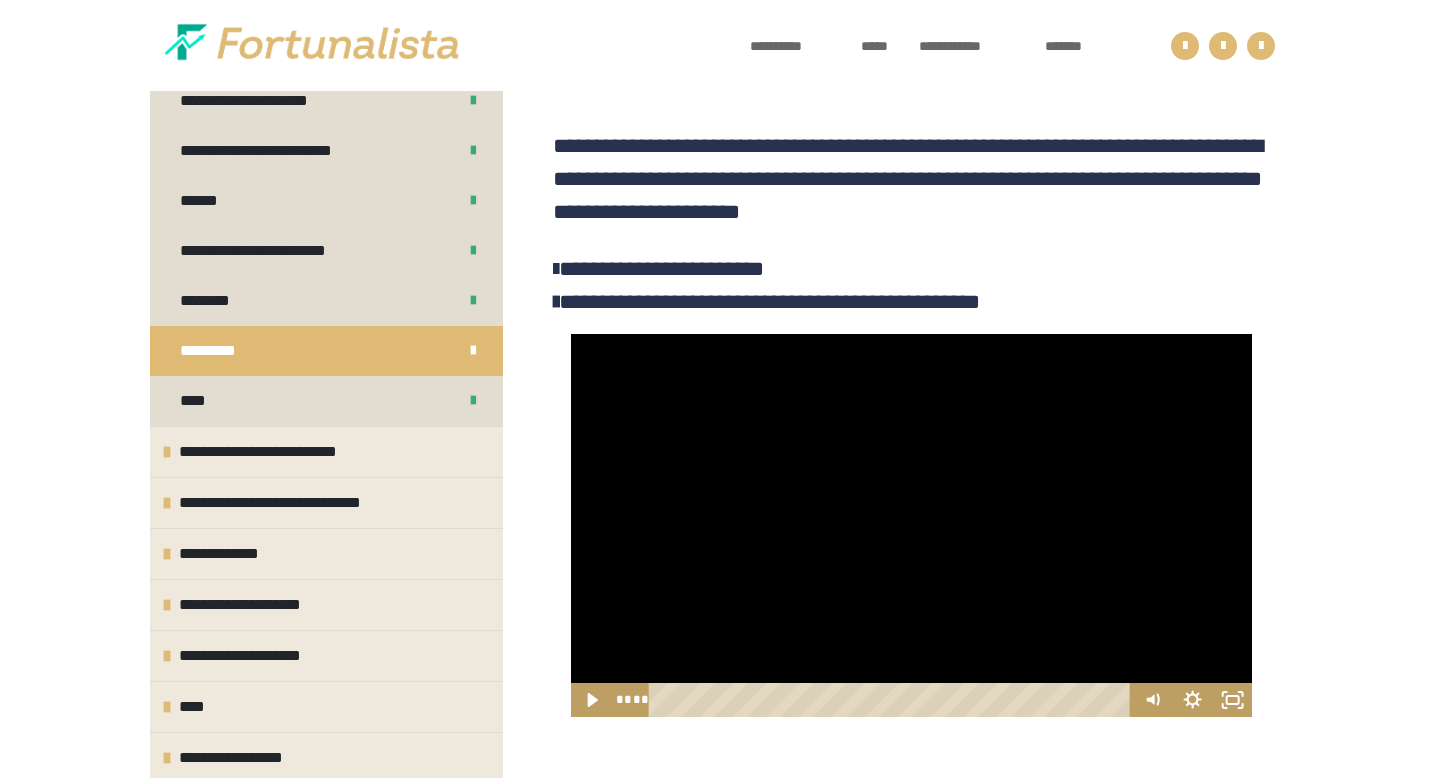 click at bounding box center (911, 525) 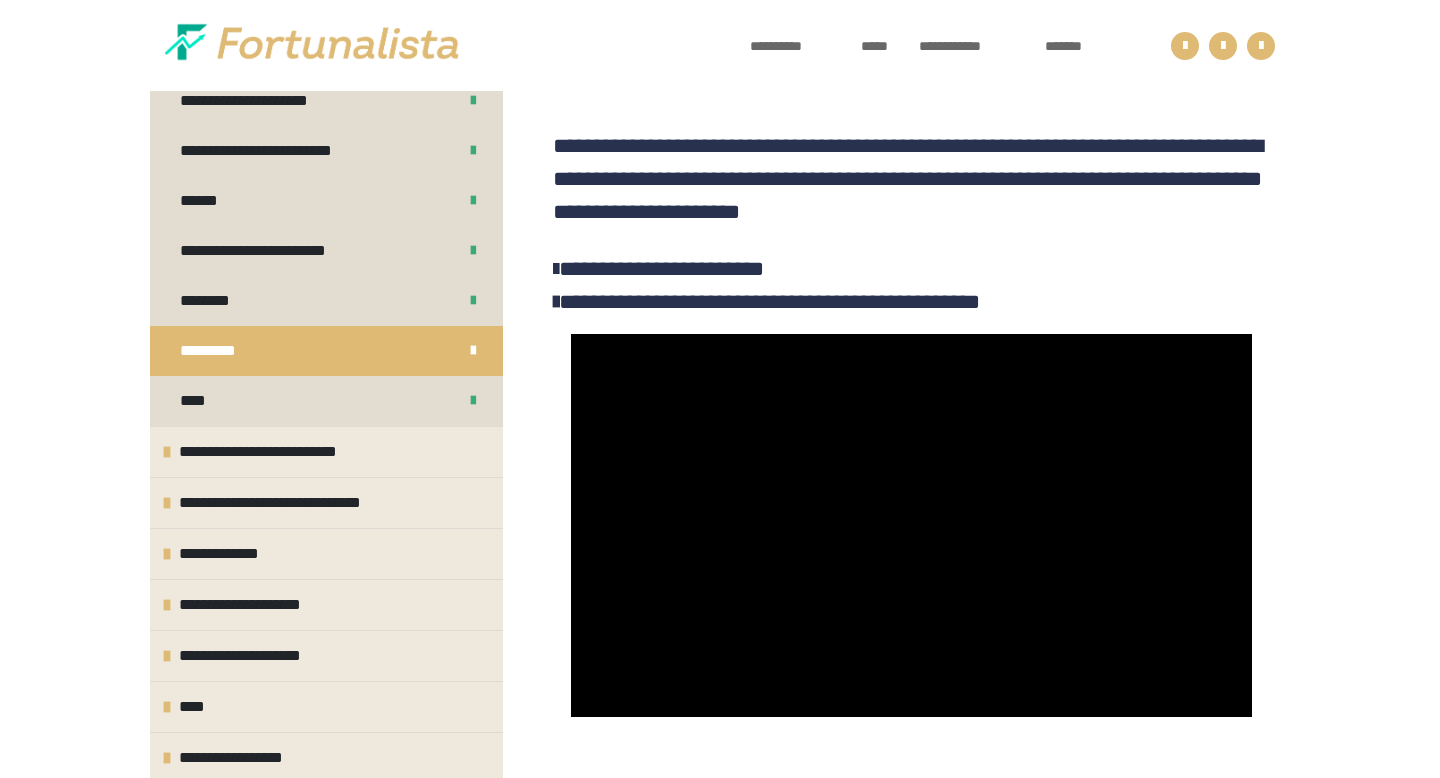 click at bounding box center (911, 525) 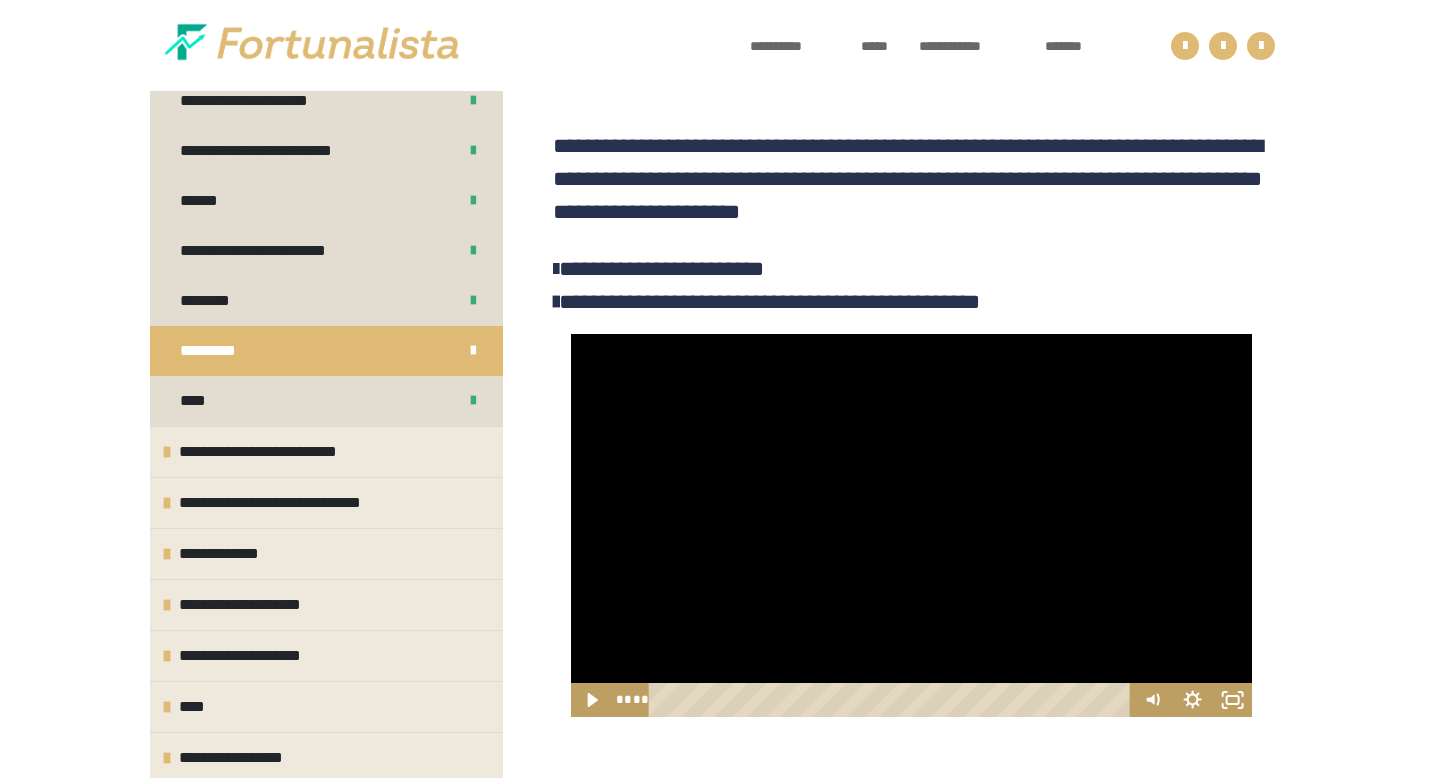 click at bounding box center [911, 525] 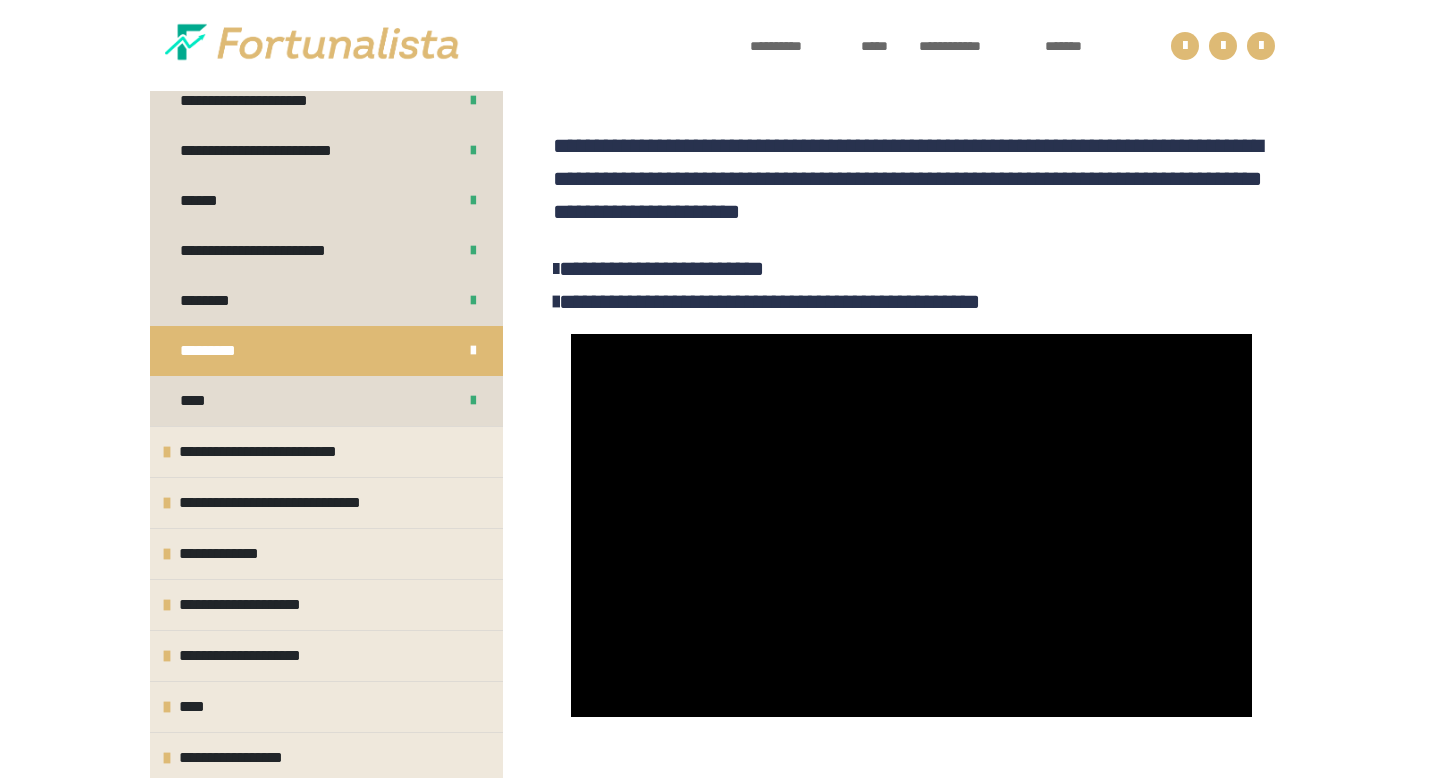 click at bounding box center [911, 525] 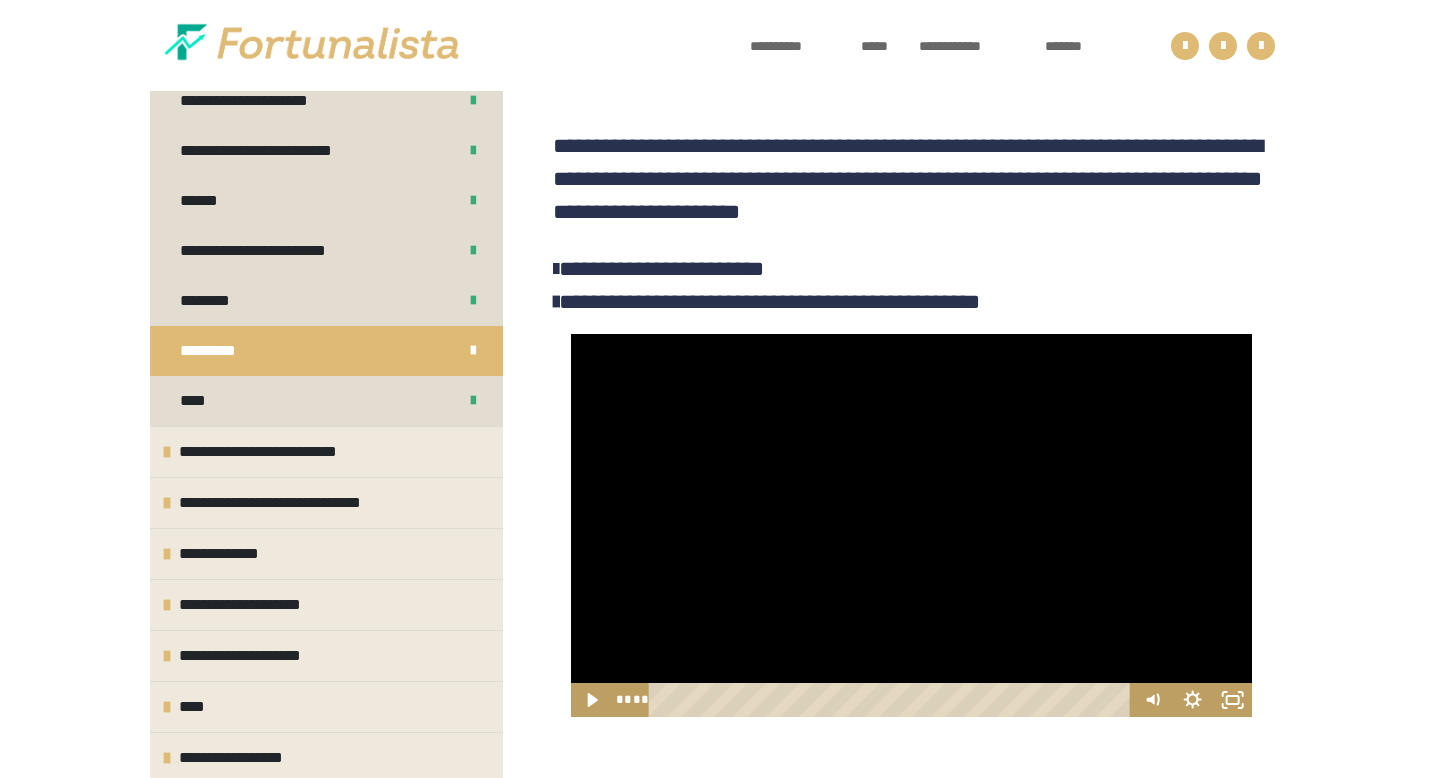 click at bounding box center [911, 525] 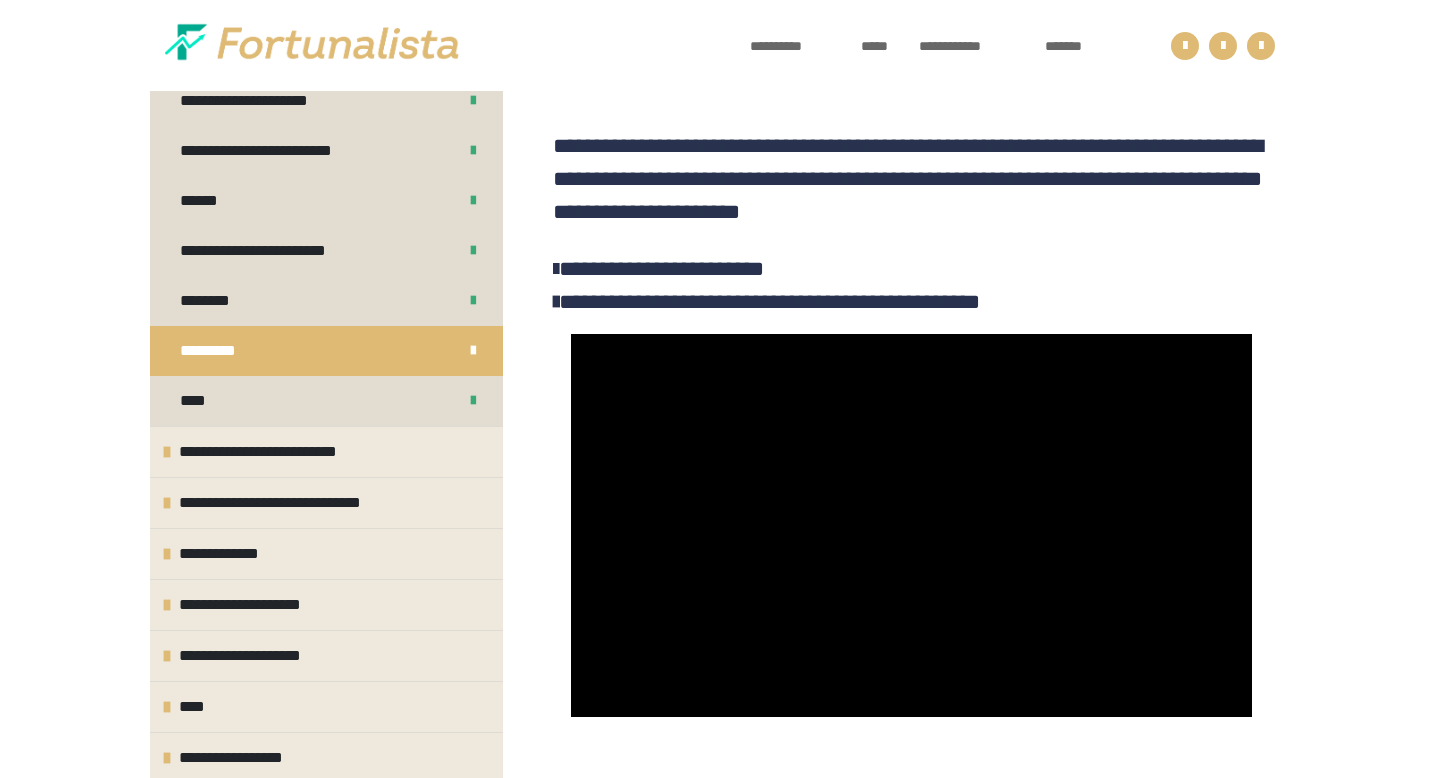 click at bounding box center (911, 525) 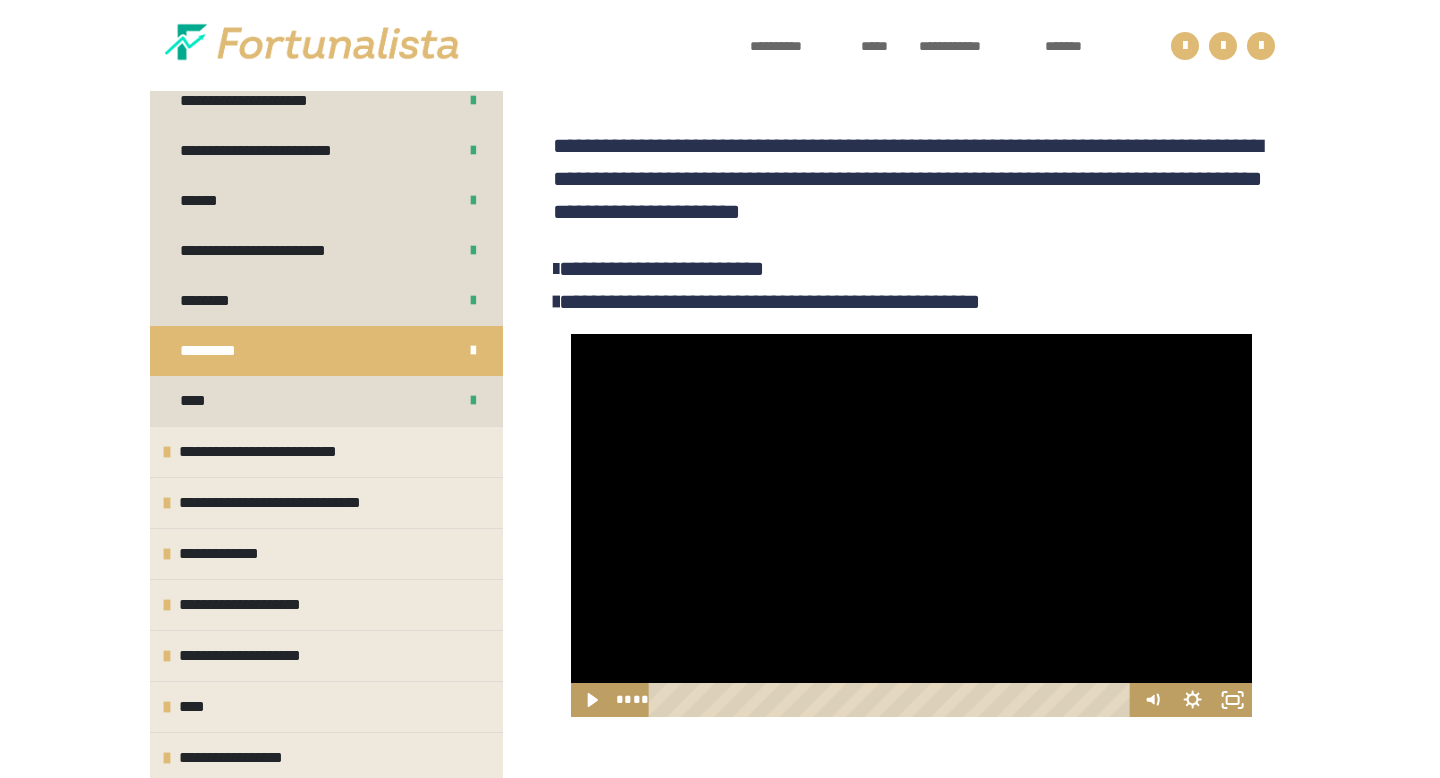 click at bounding box center (911, 525) 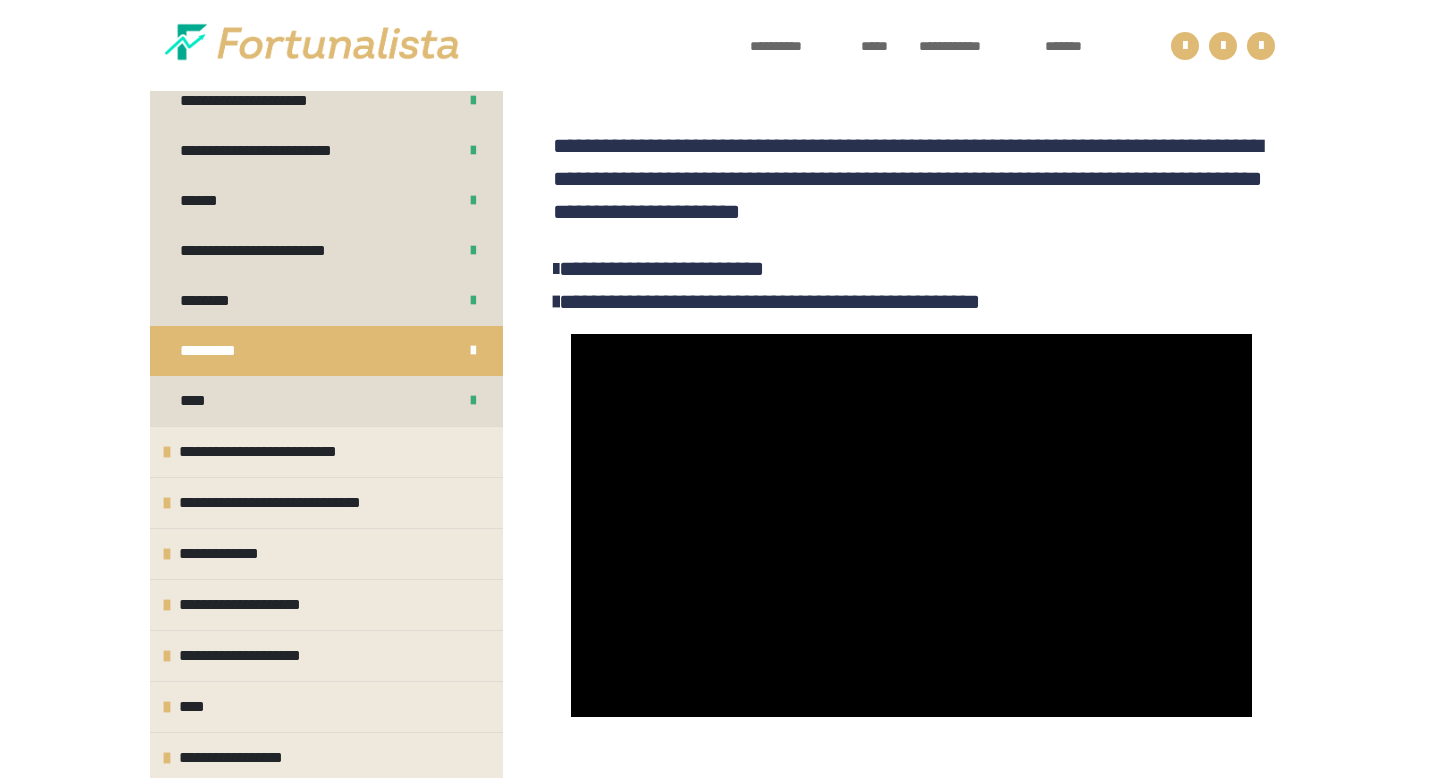 click at bounding box center [911, 525] 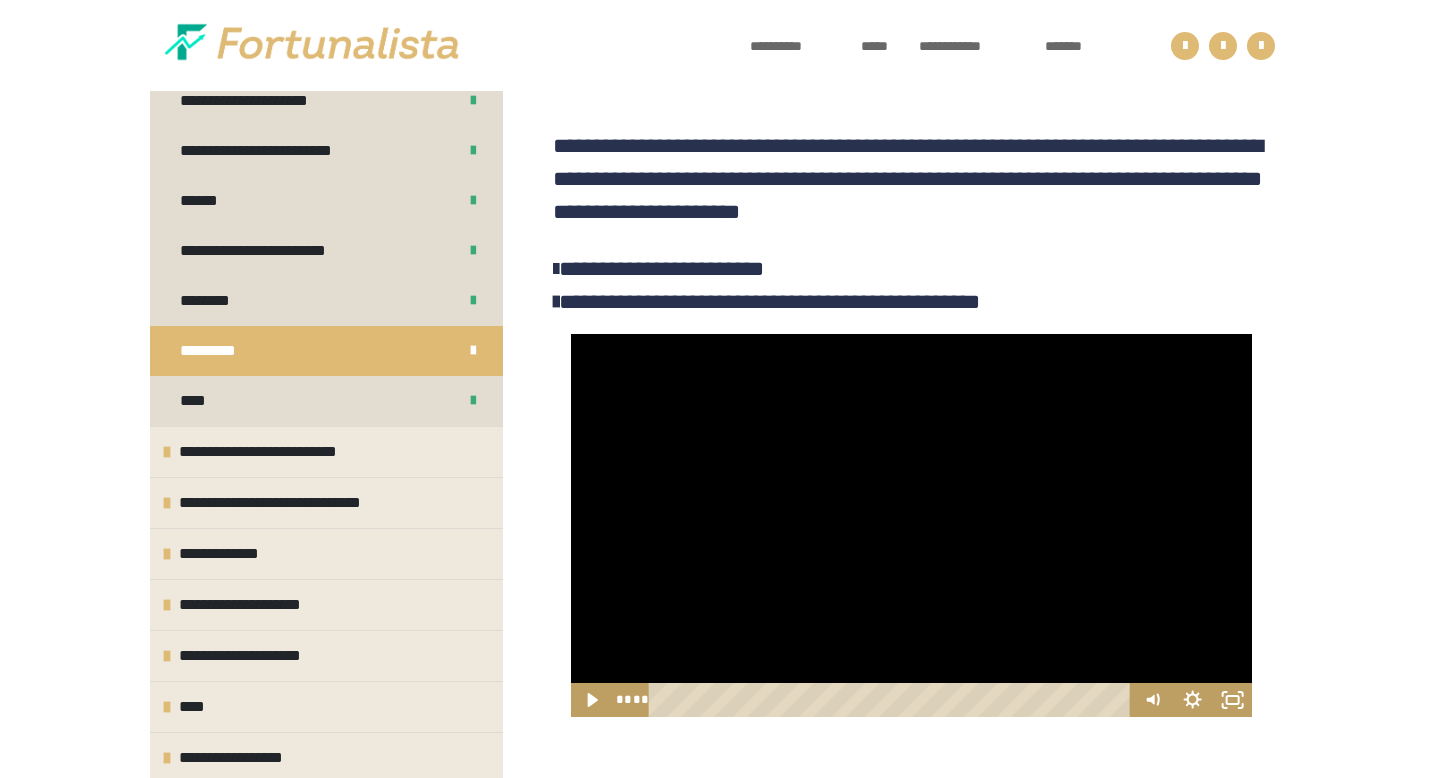 click at bounding box center (911, 525) 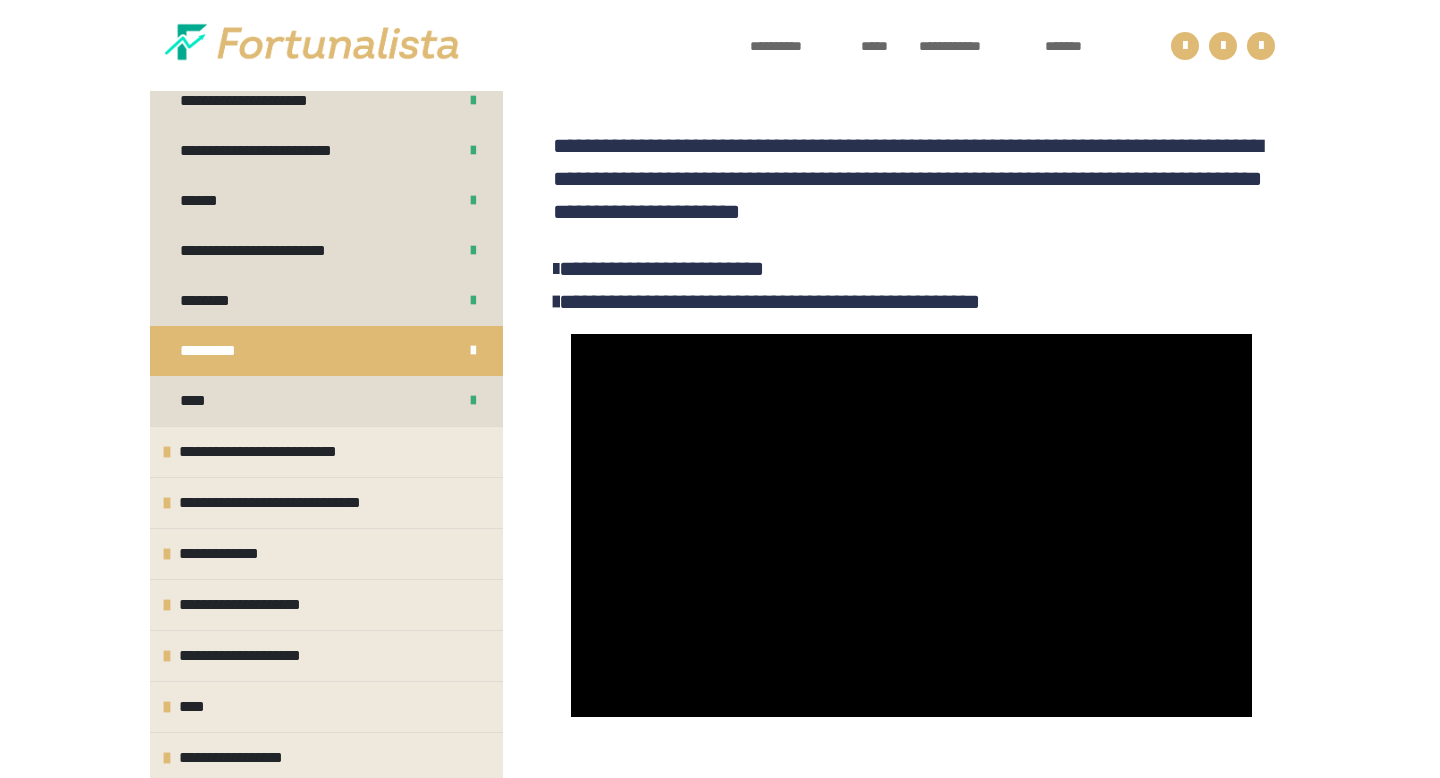 click at bounding box center (911, 525) 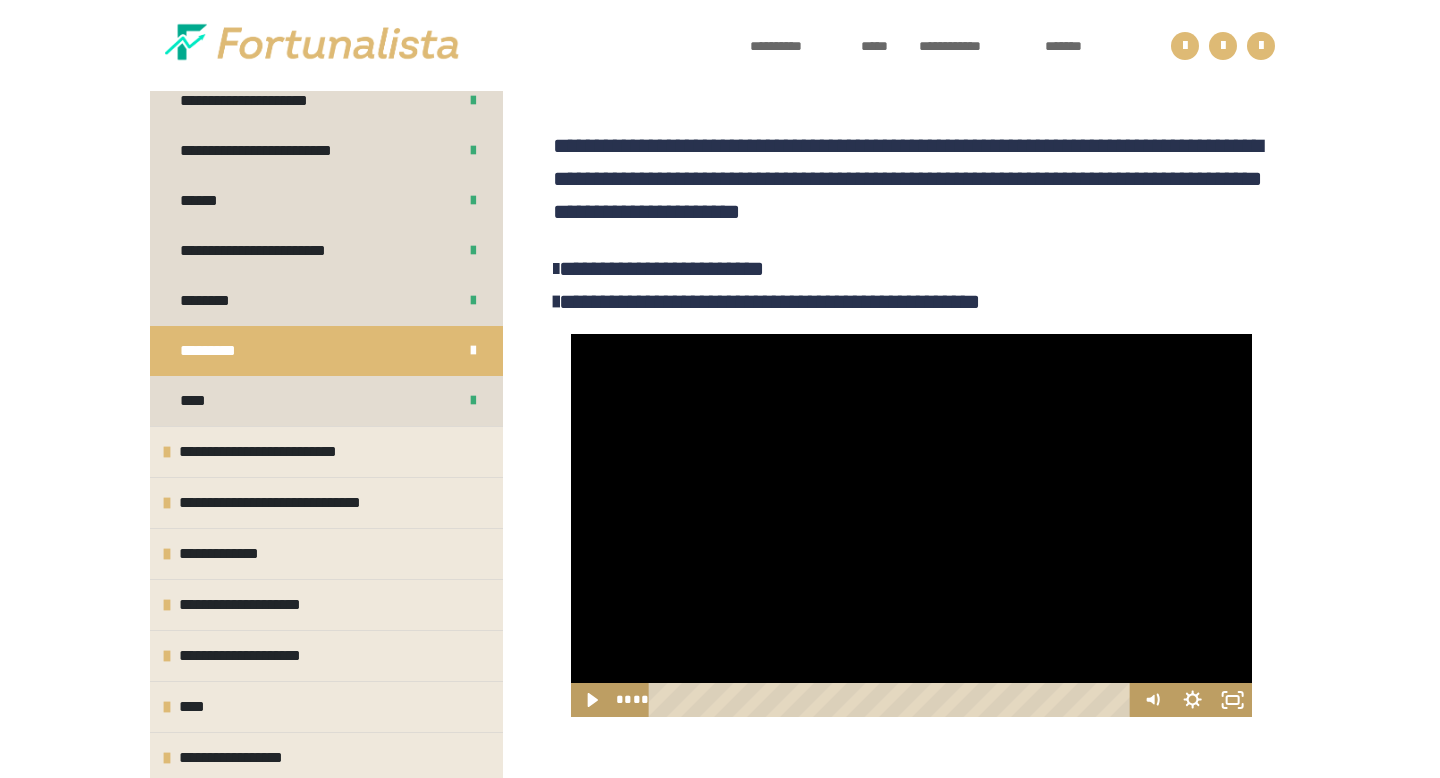 click at bounding box center (911, 525) 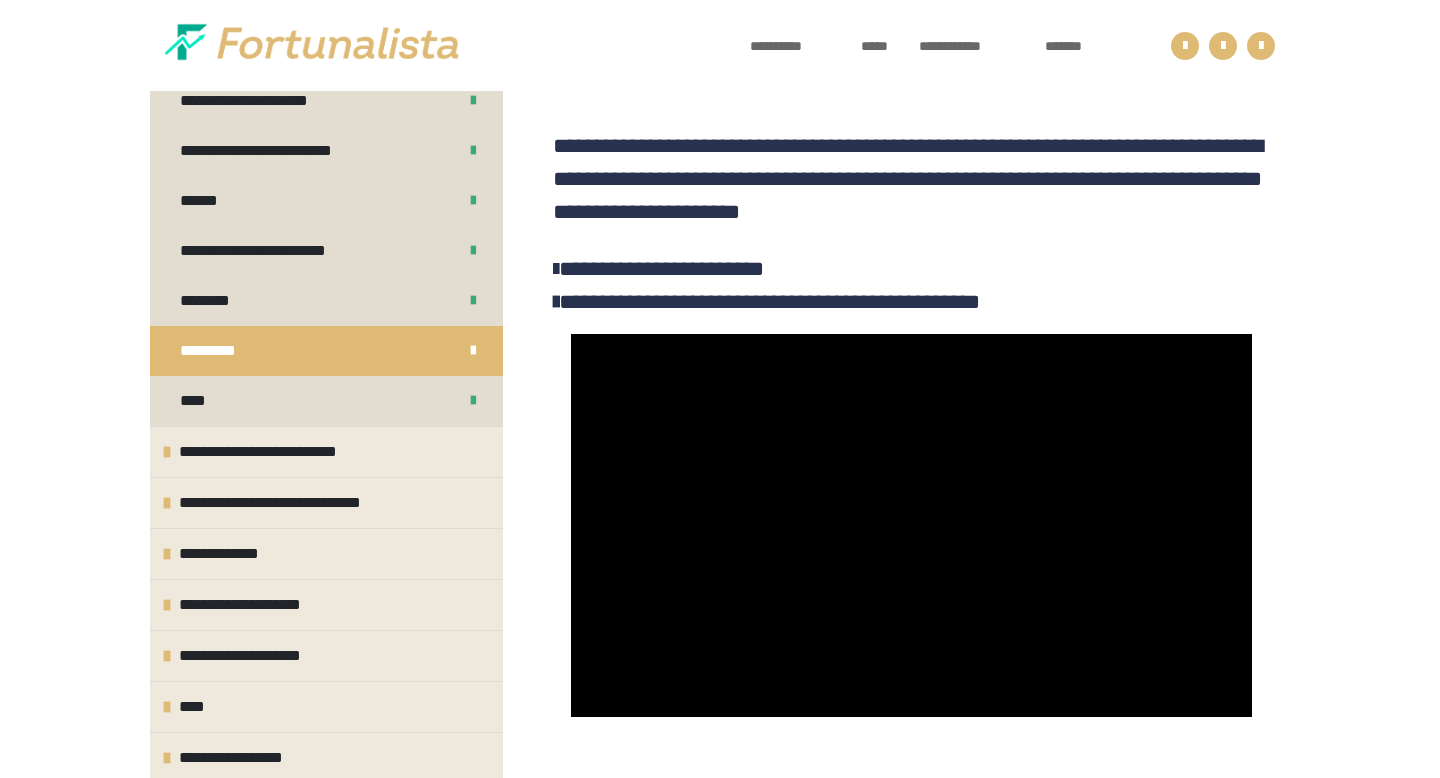 click at bounding box center [911, 525] 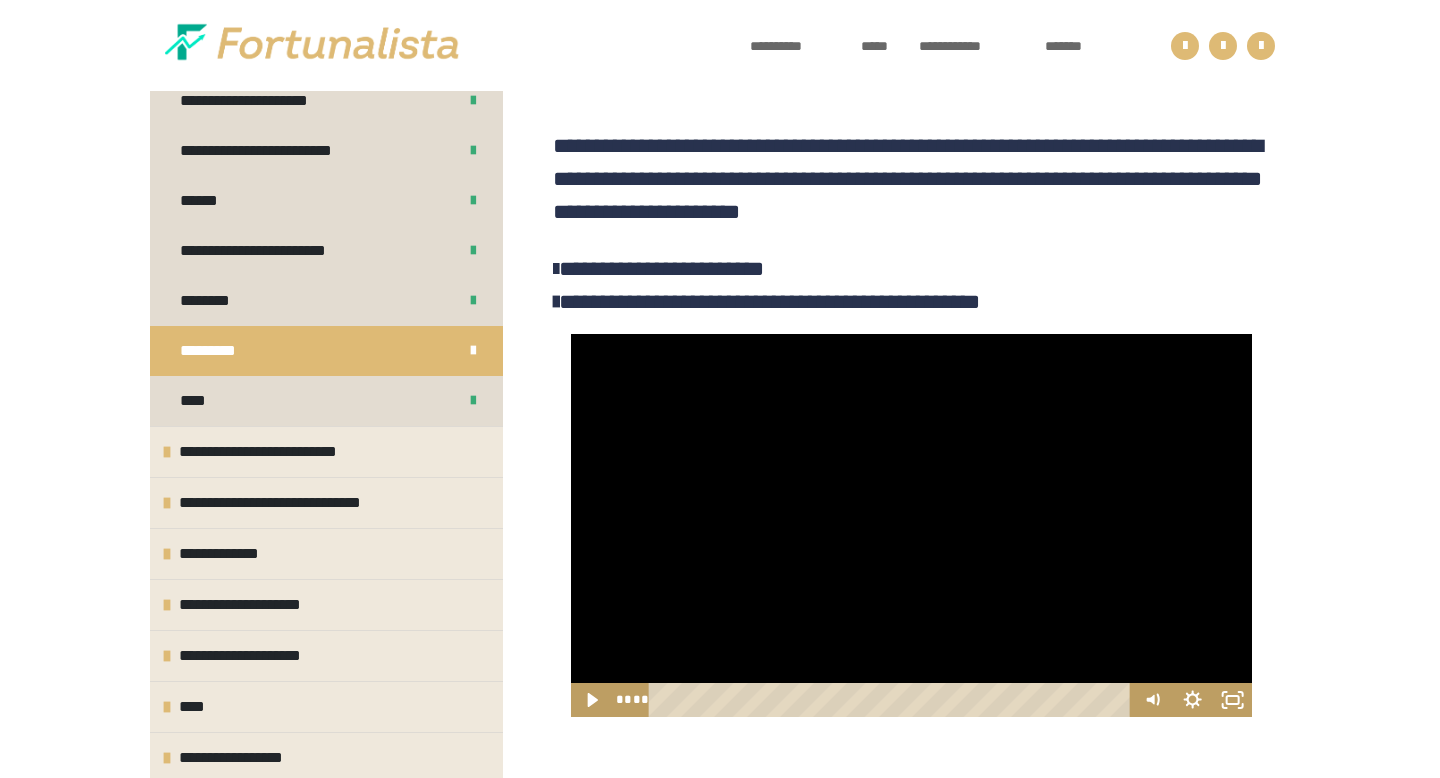 click at bounding box center (911, 525) 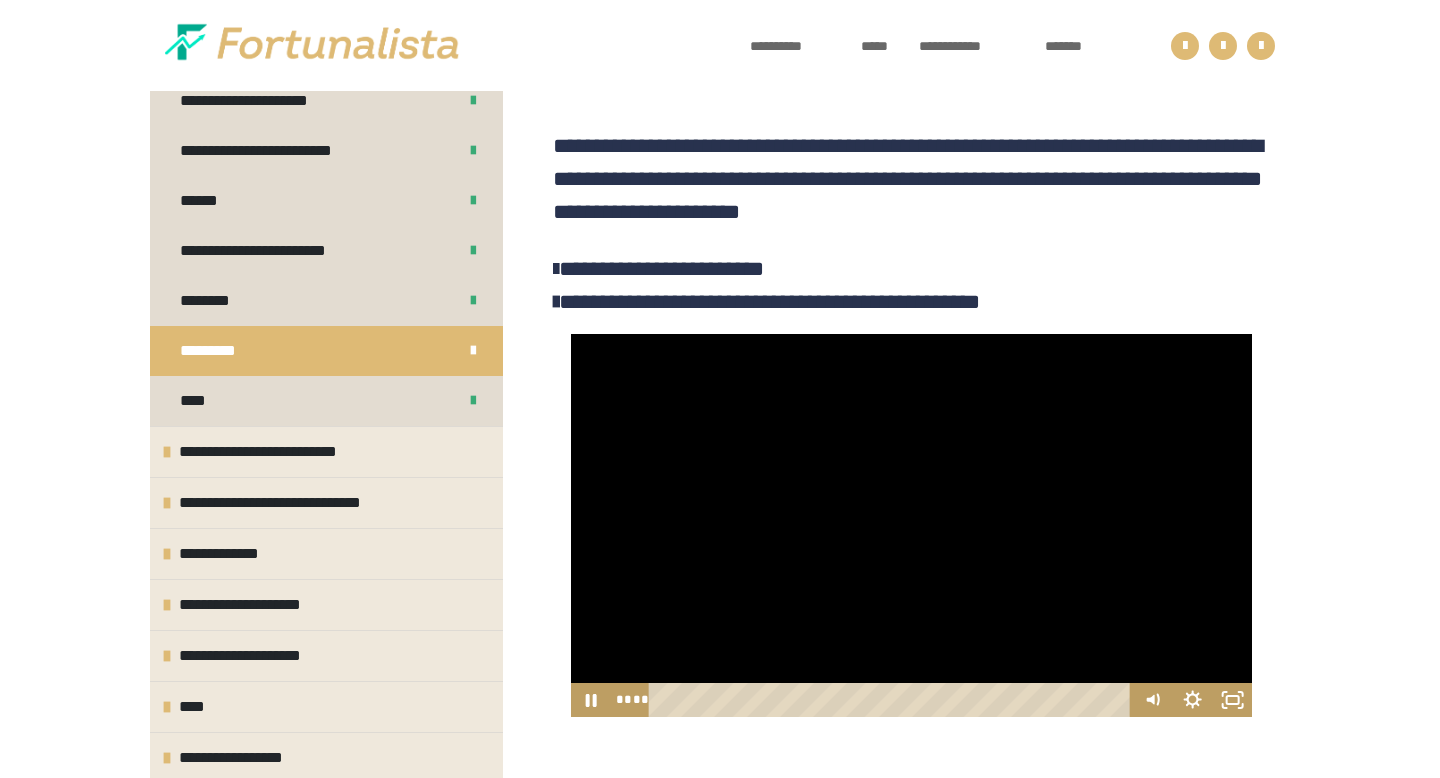 click at bounding box center [911, 525] 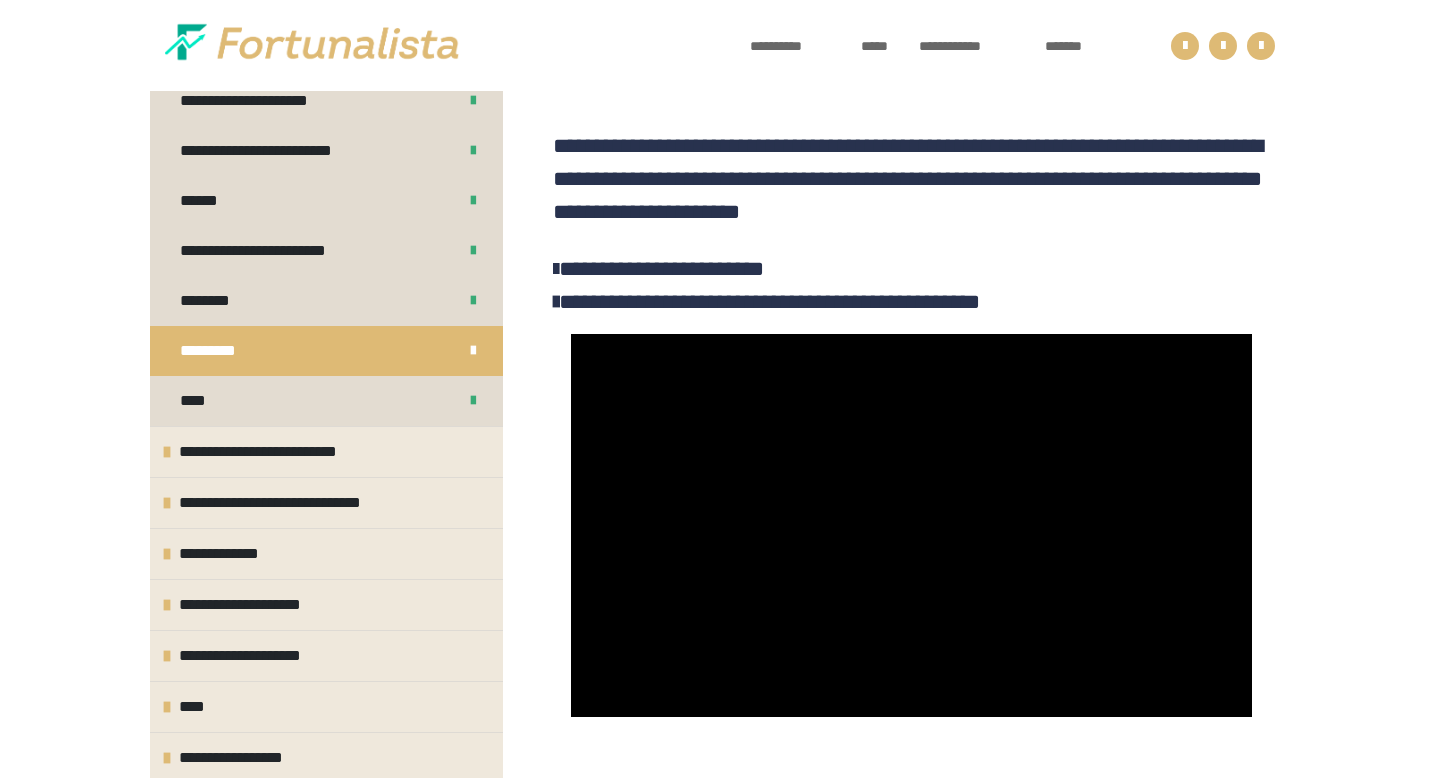 click at bounding box center (911, 525) 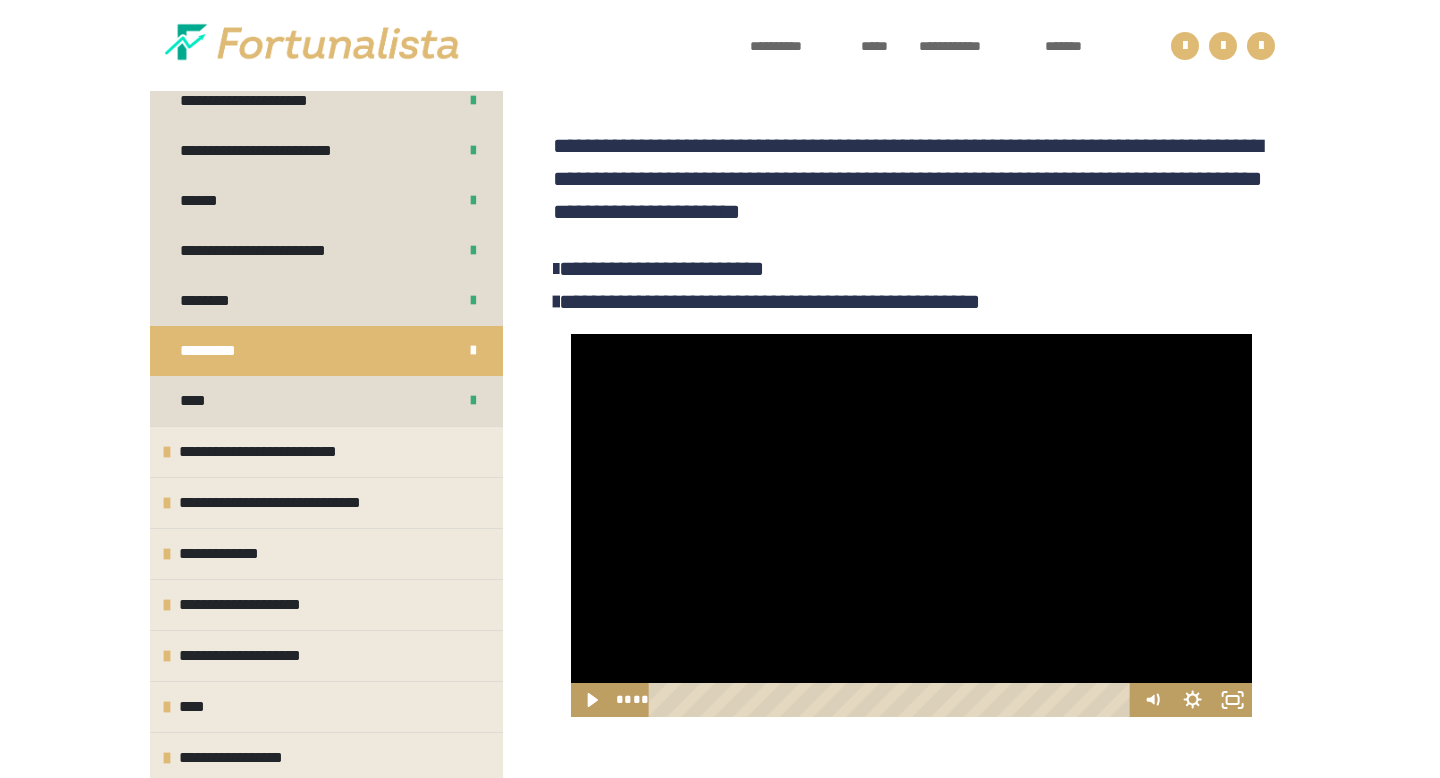 click at bounding box center (911, 525) 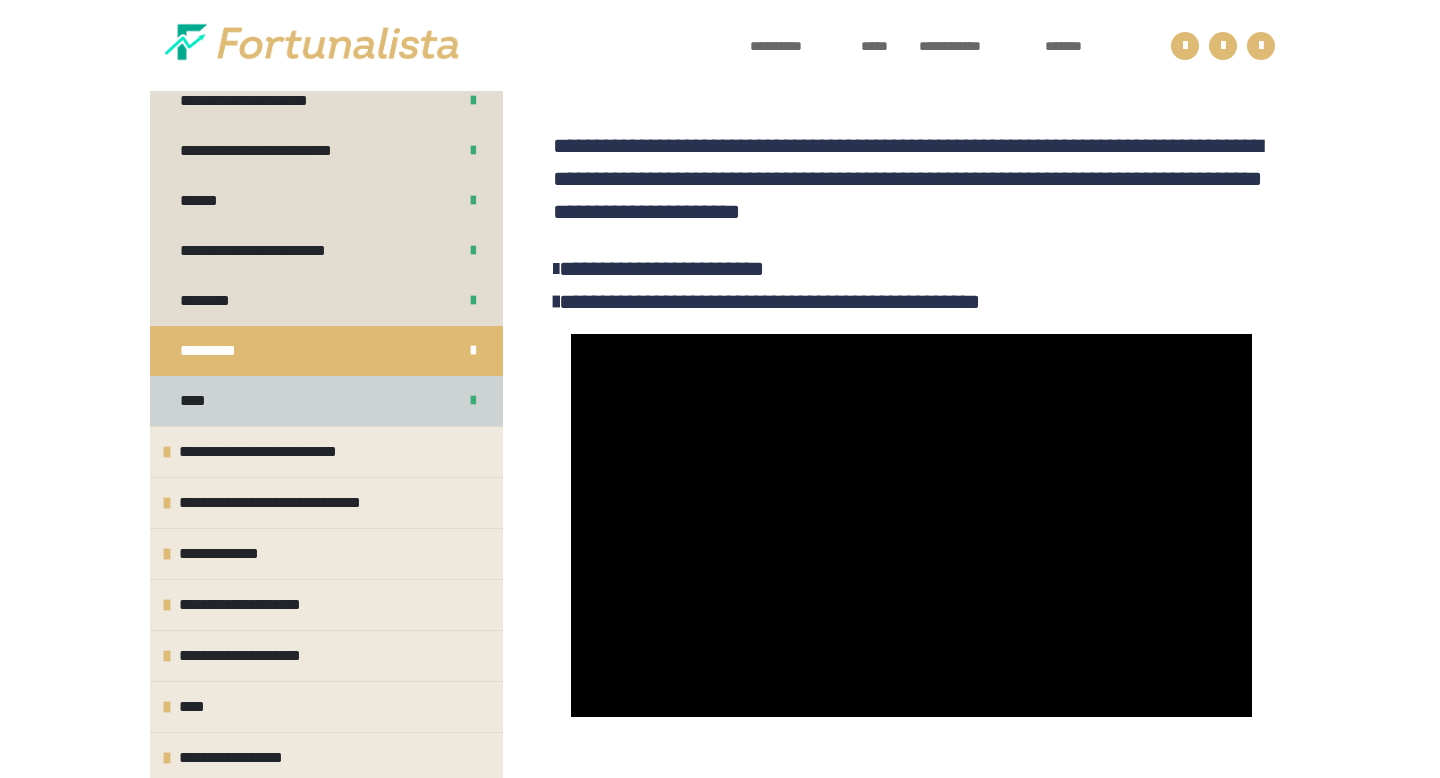 click on "****" at bounding box center [326, 401] 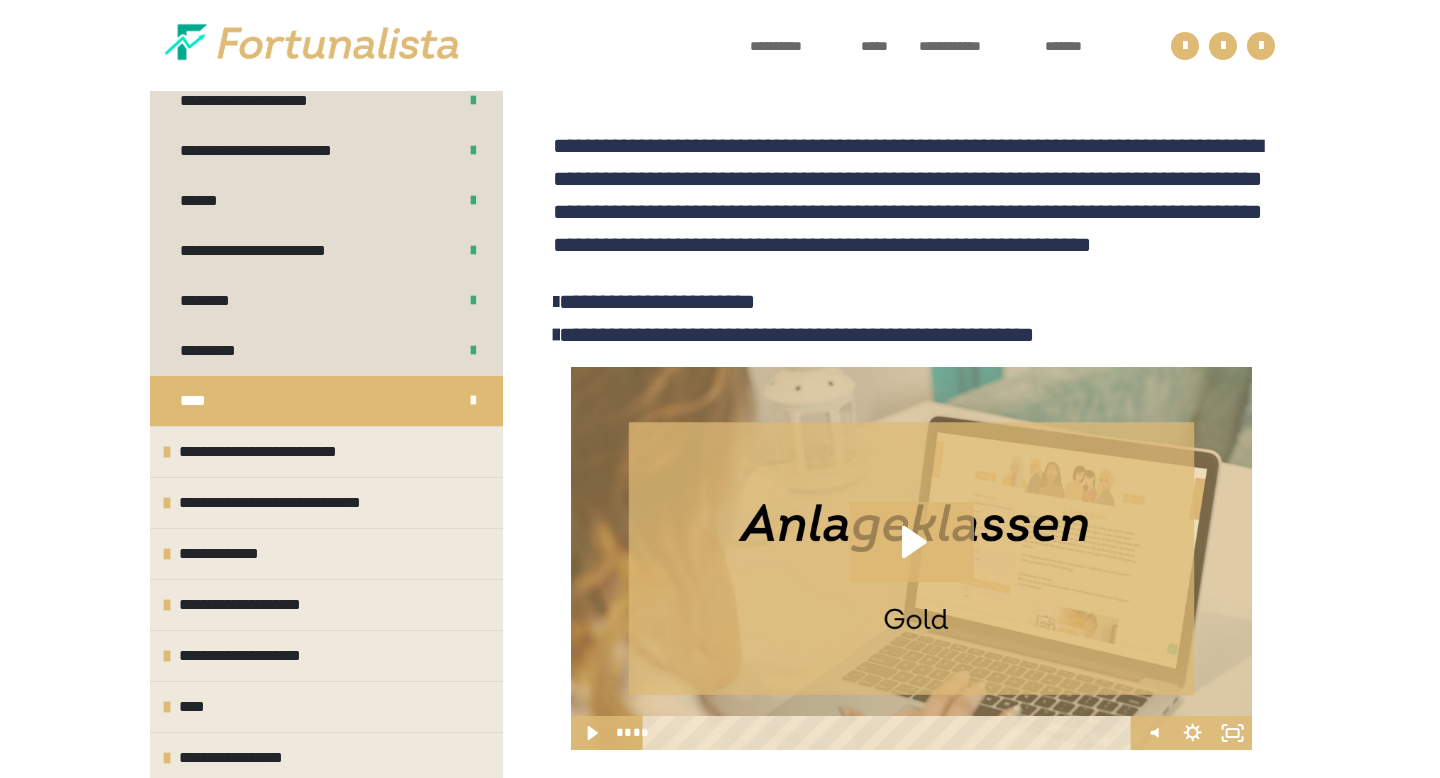 click on "**********" at bounding box center [720, 726] 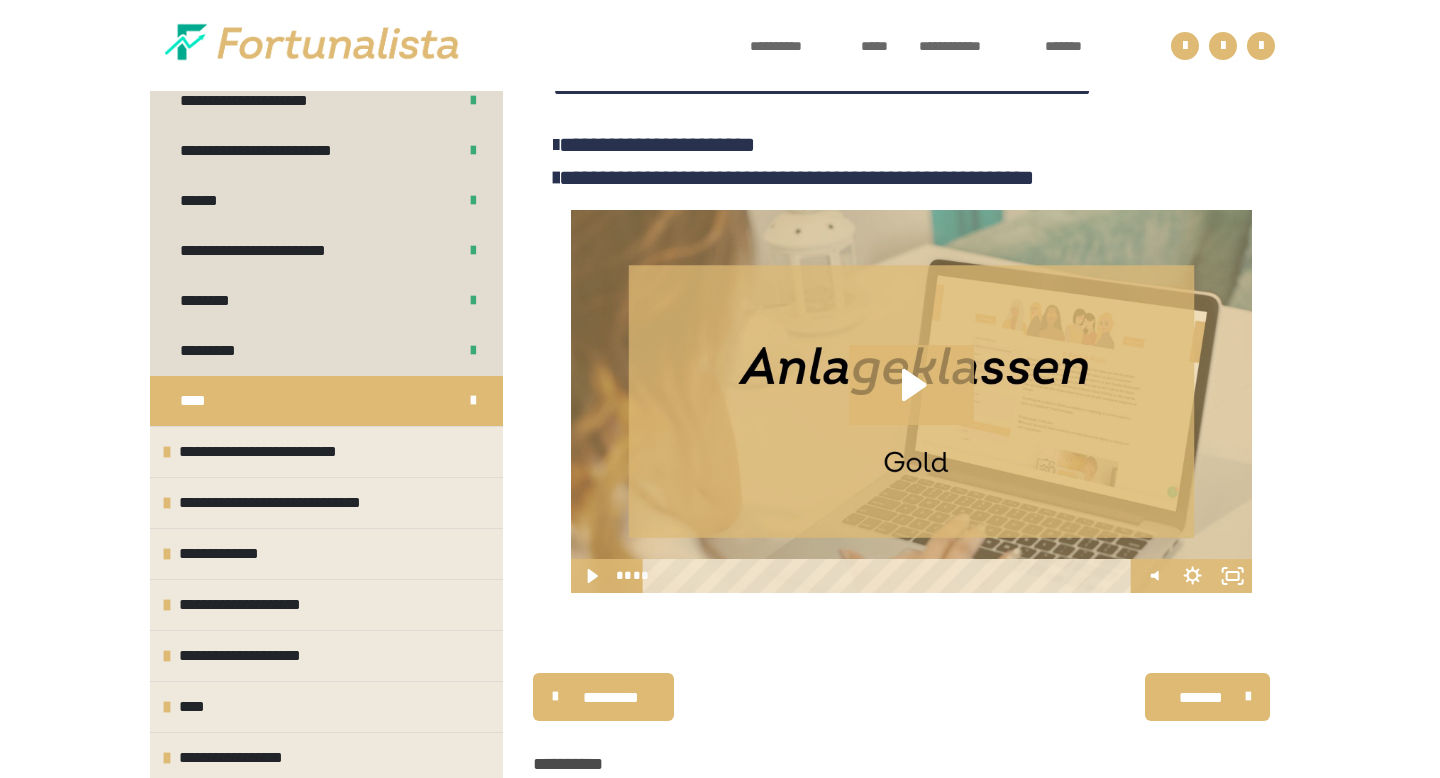 scroll, scrollTop: 521, scrollLeft: 0, axis: vertical 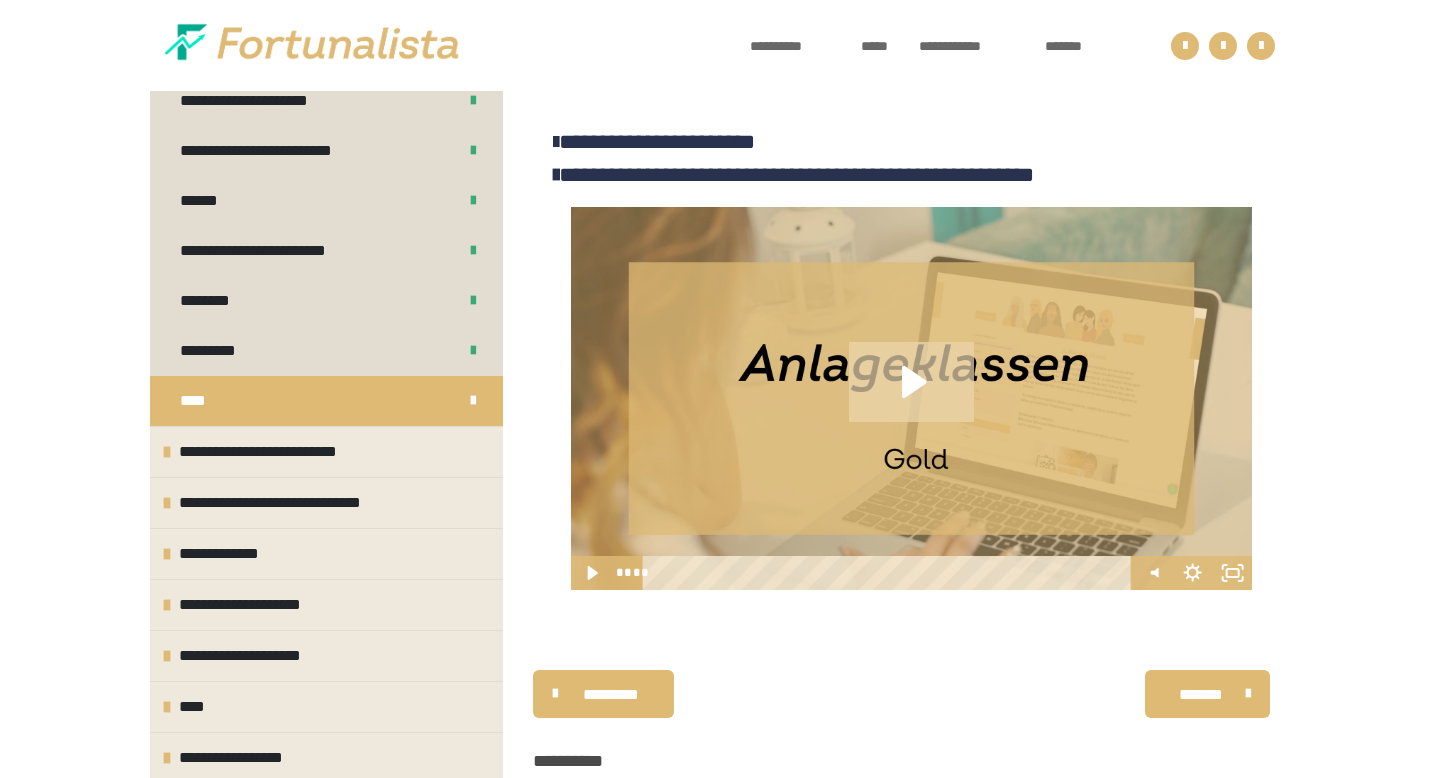 click 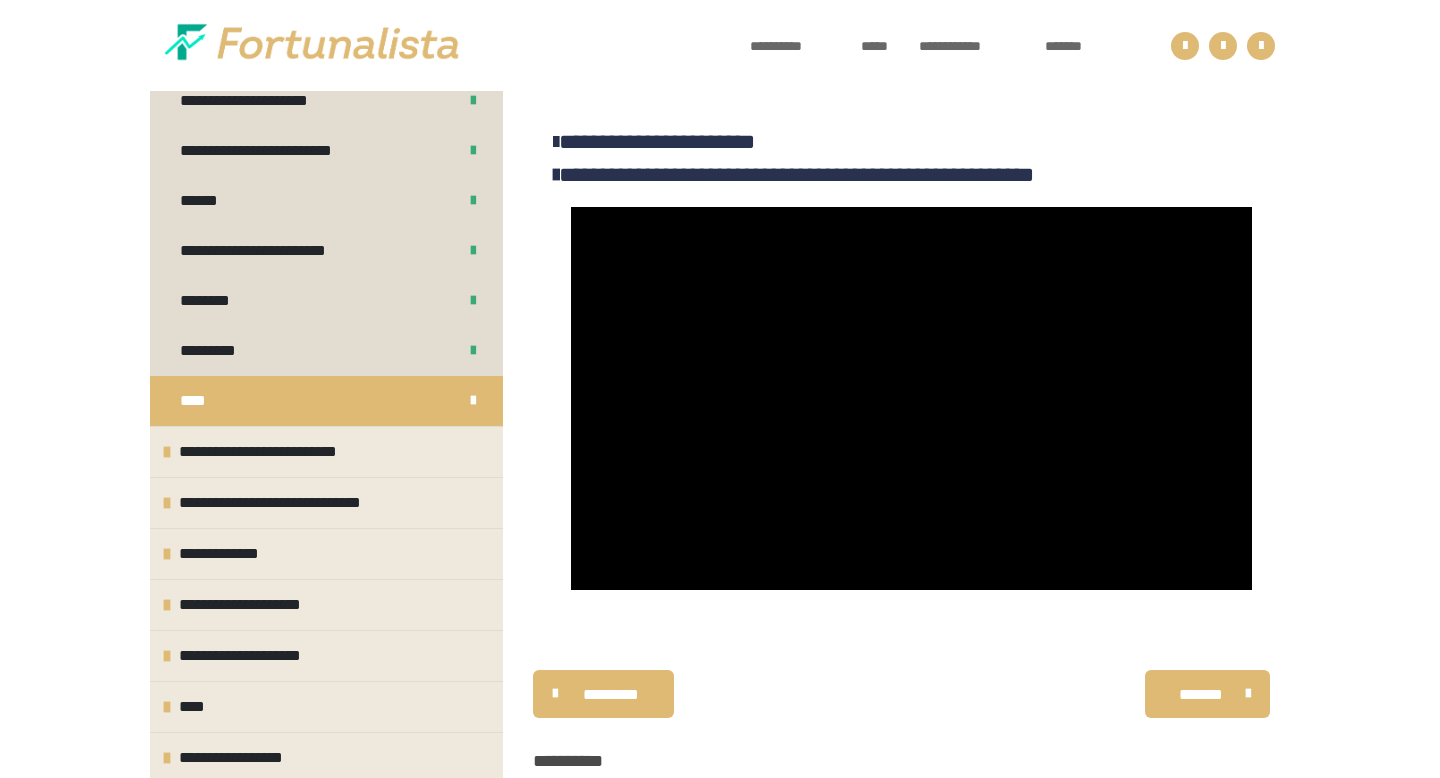 click on "****" at bounding box center [326, 401] 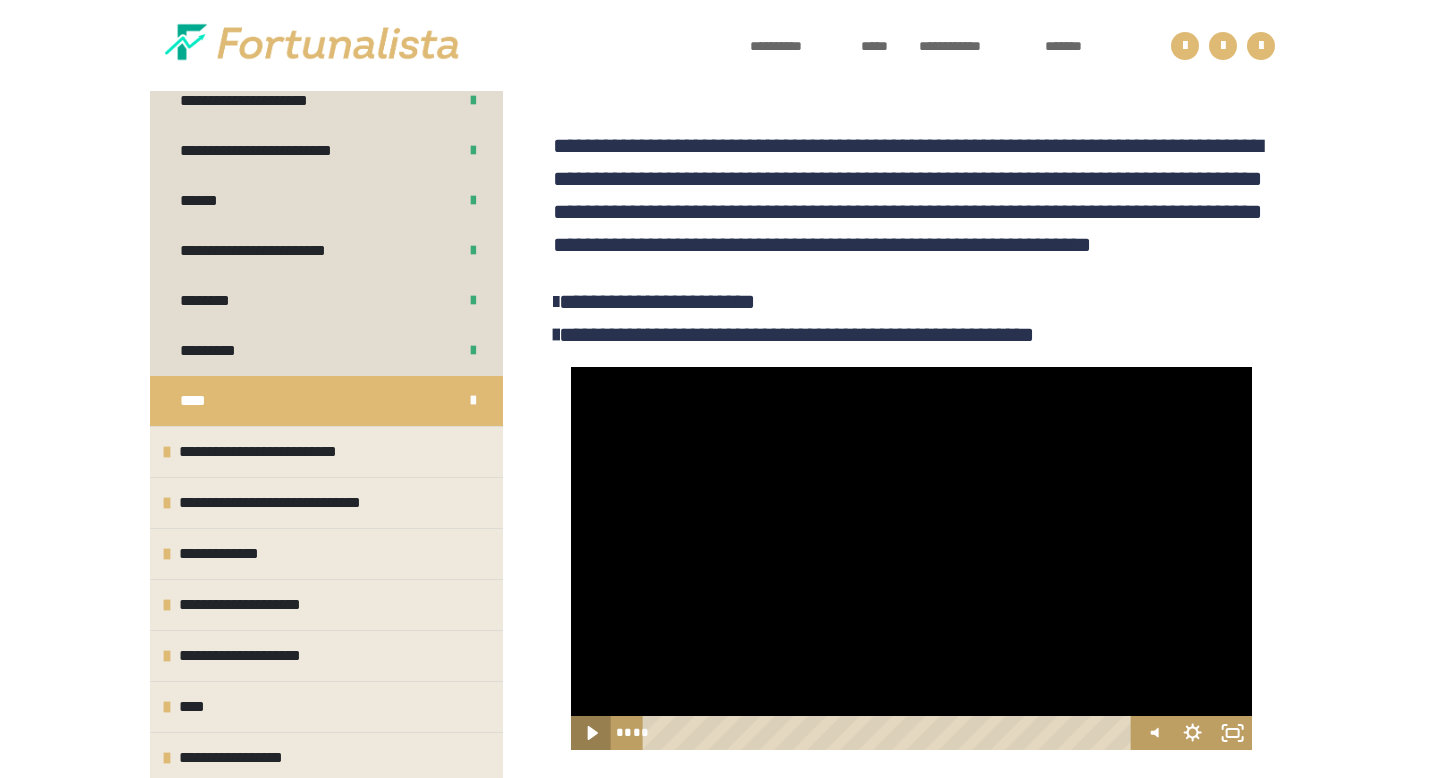 click 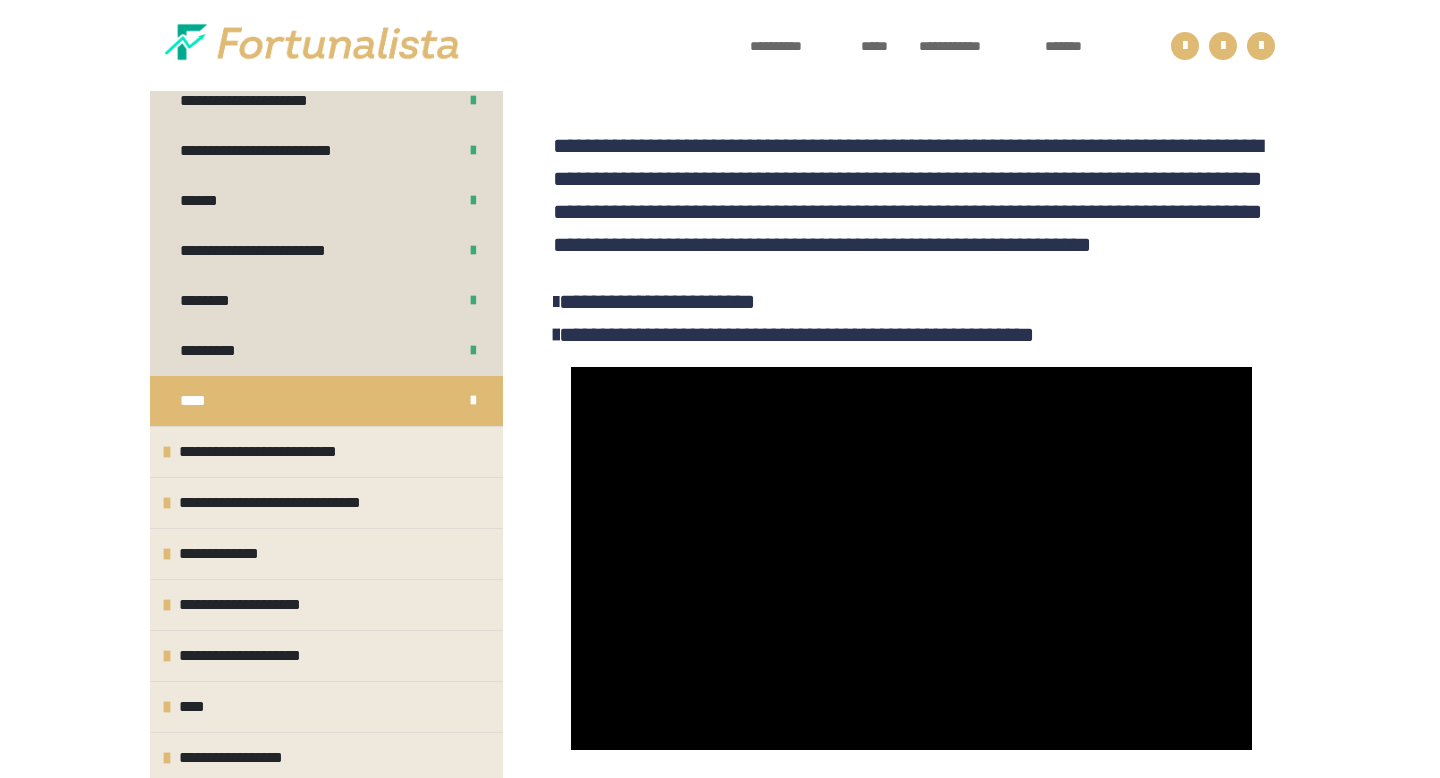 type 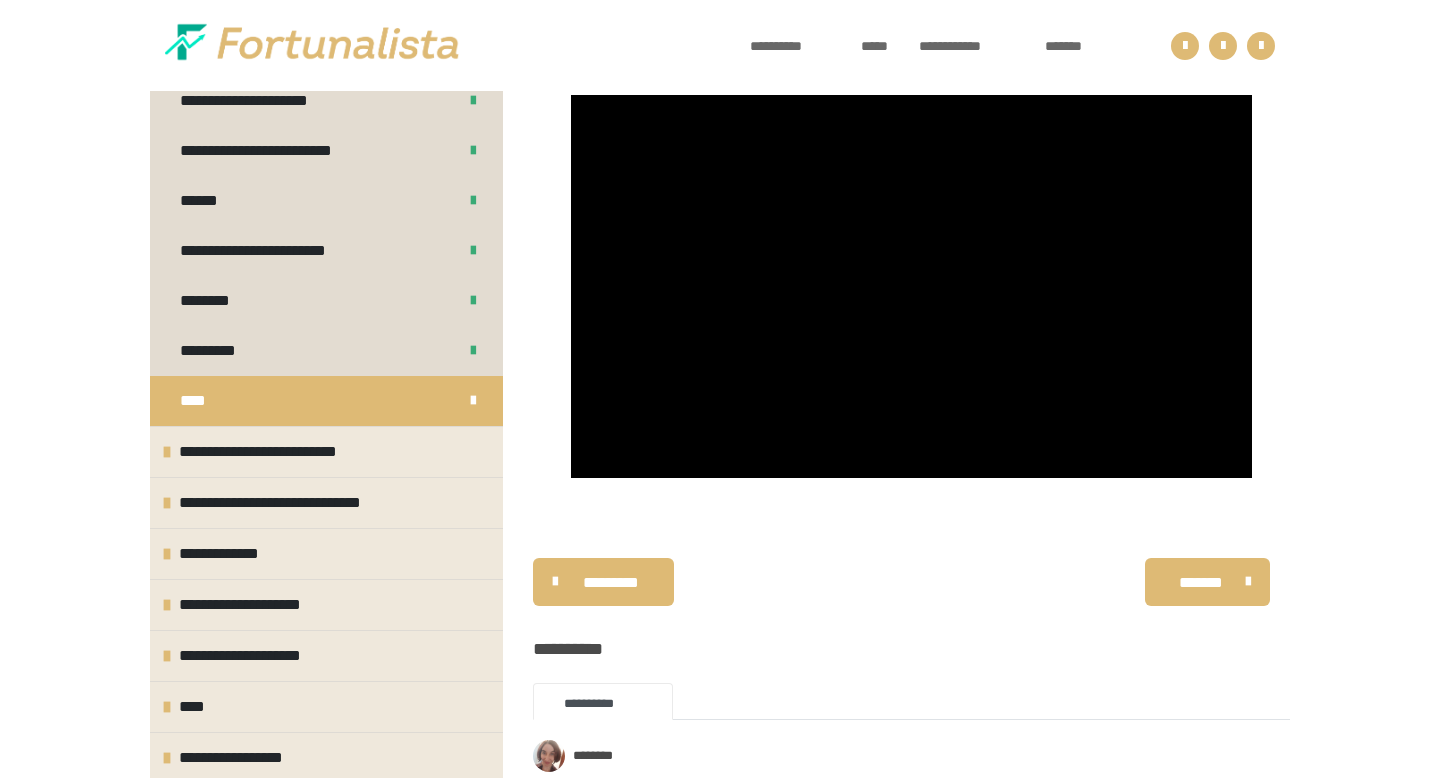 scroll, scrollTop: 641, scrollLeft: 0, axis: vertical 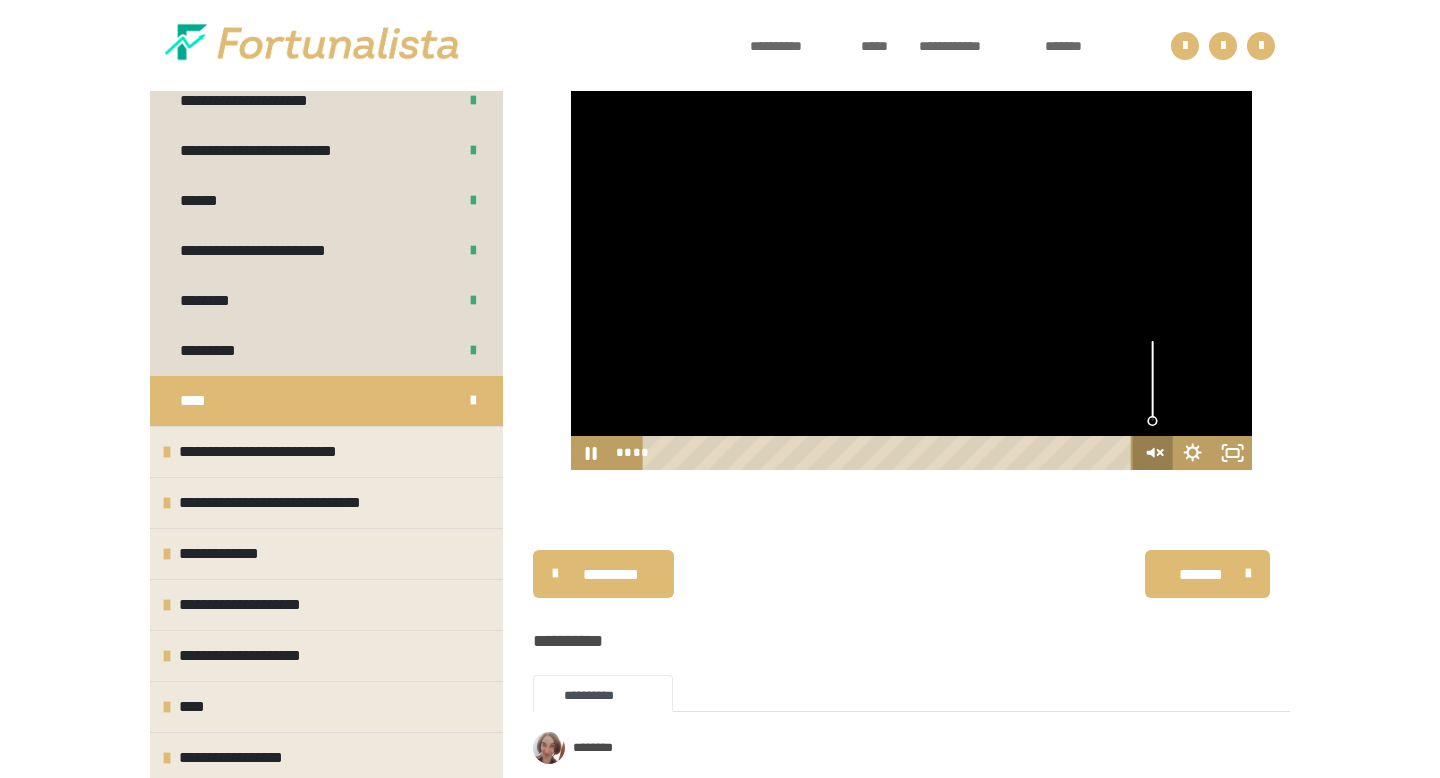 click 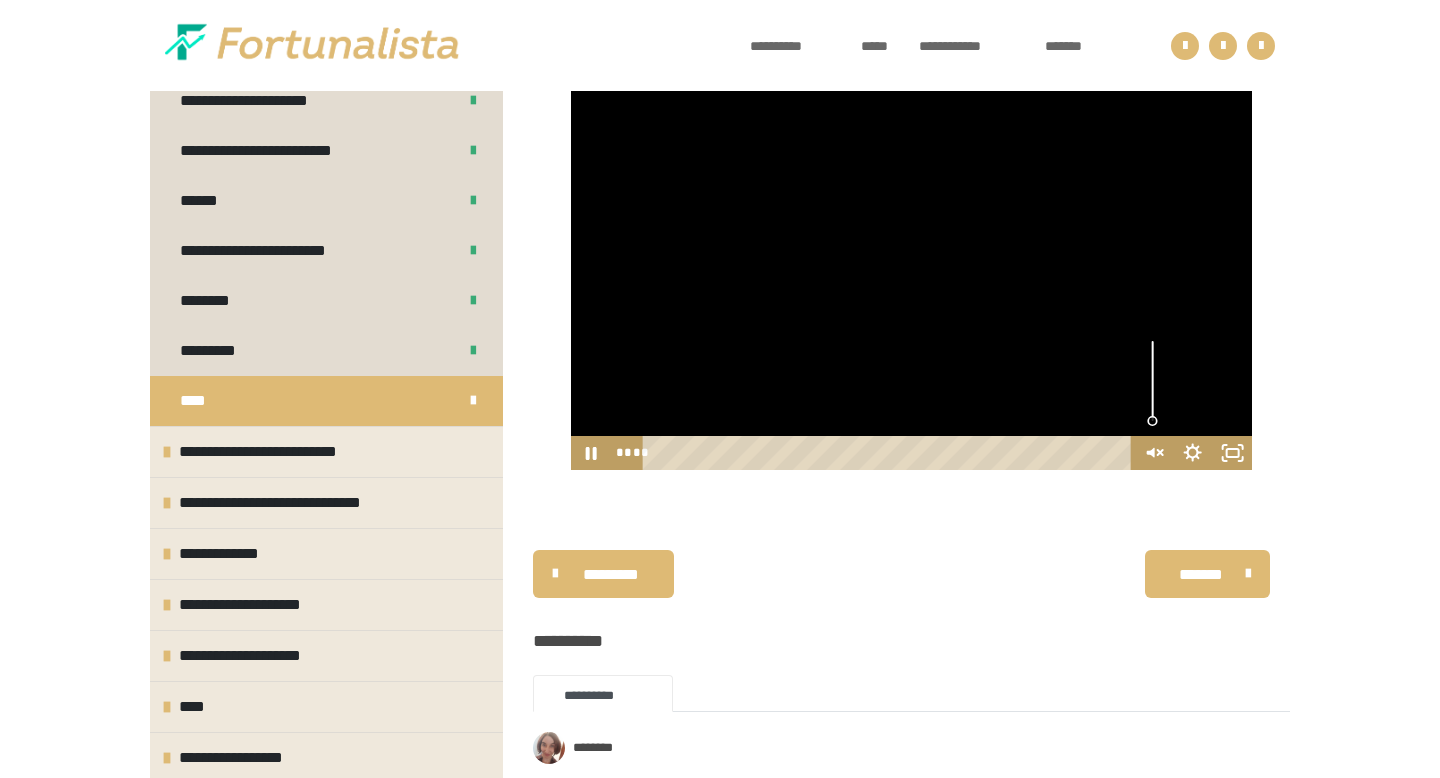 click at bounding box center [1152, 381] 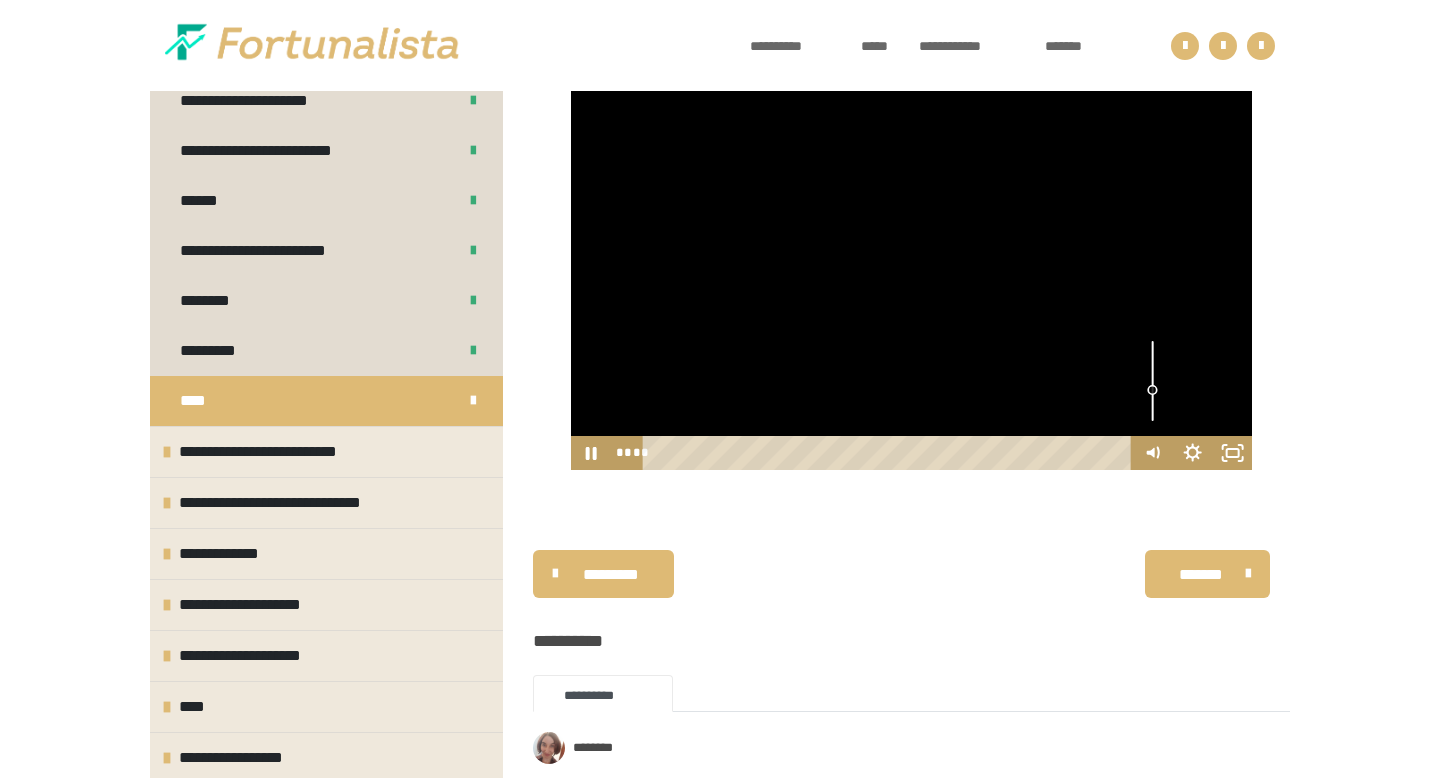 click at bounding box center [1152, 381] 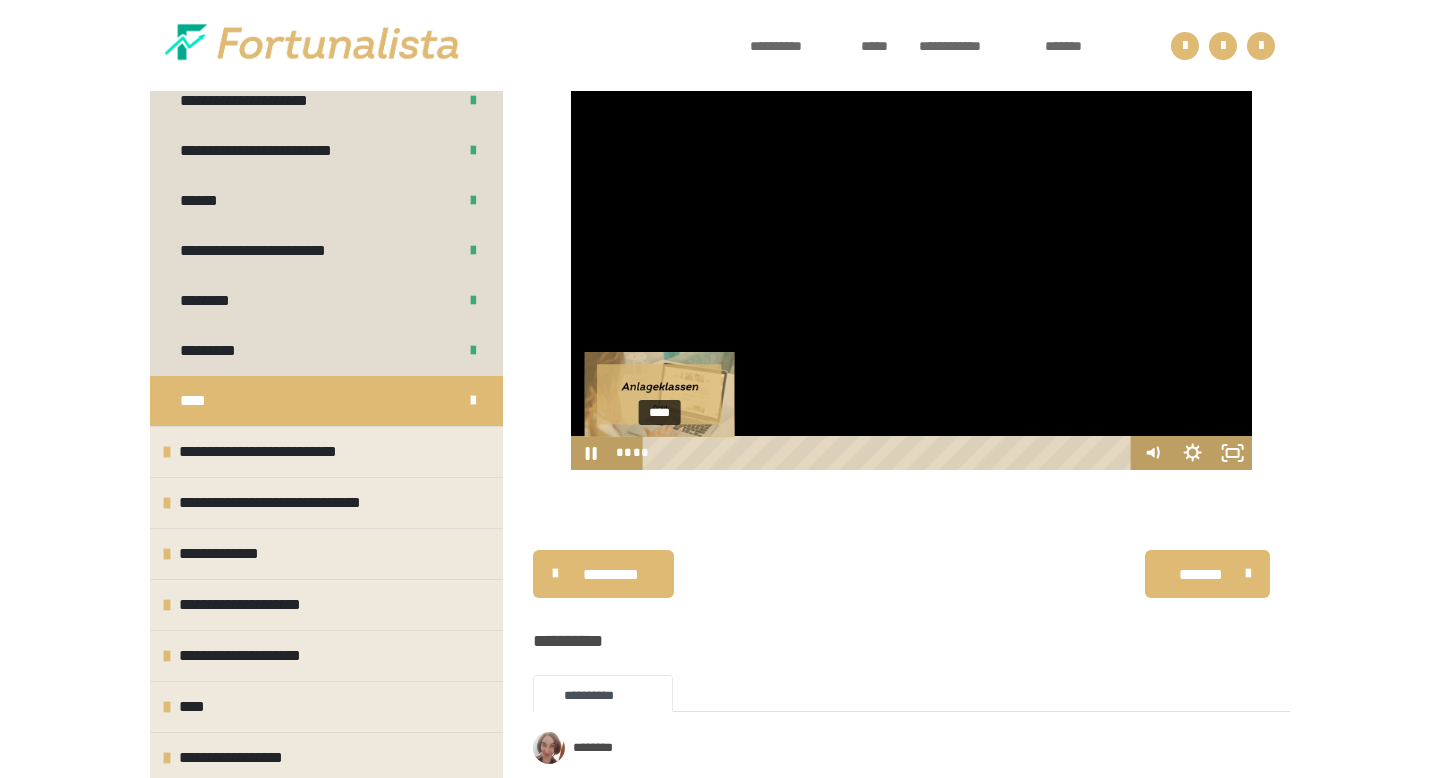 click on "****" at bounding box center (889, 453) 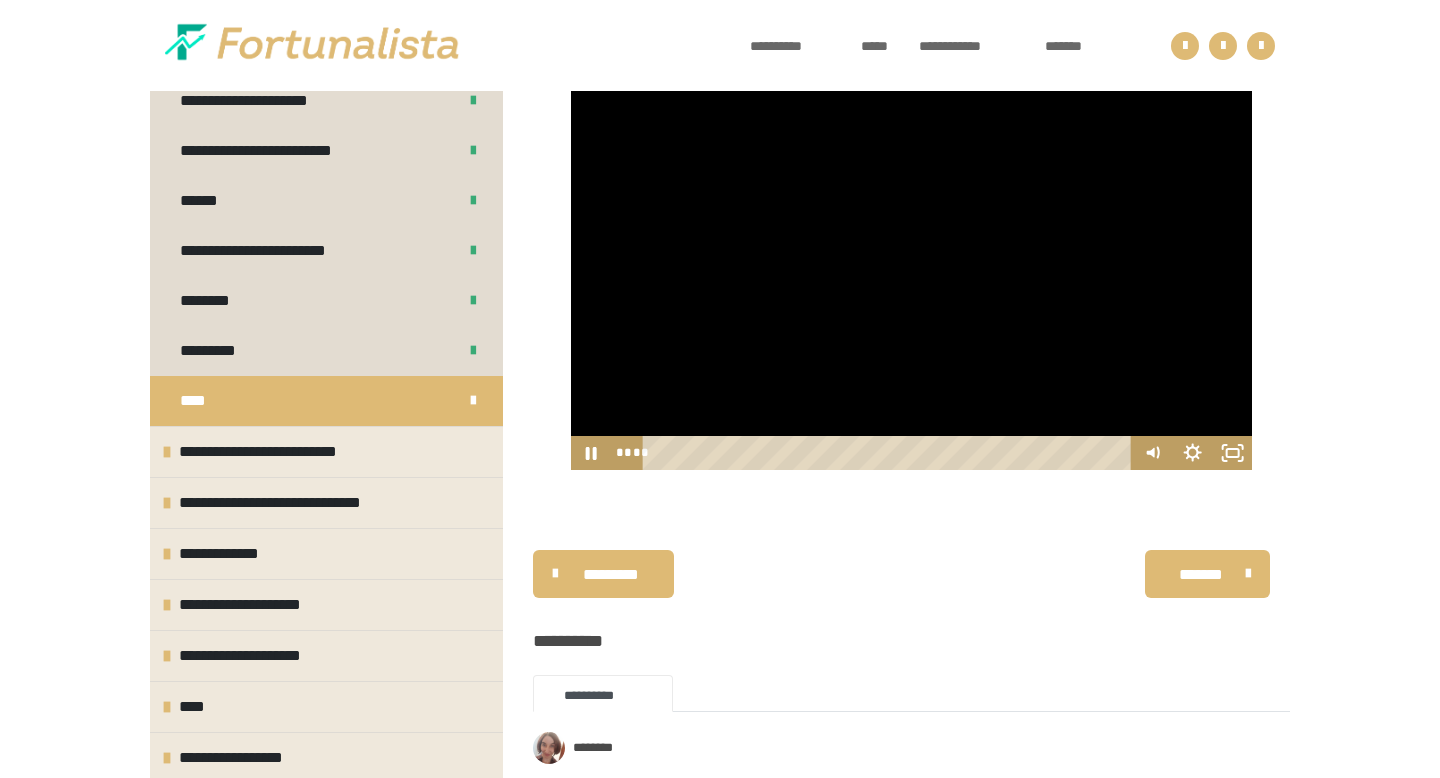 click at bounding box center [911, 278] 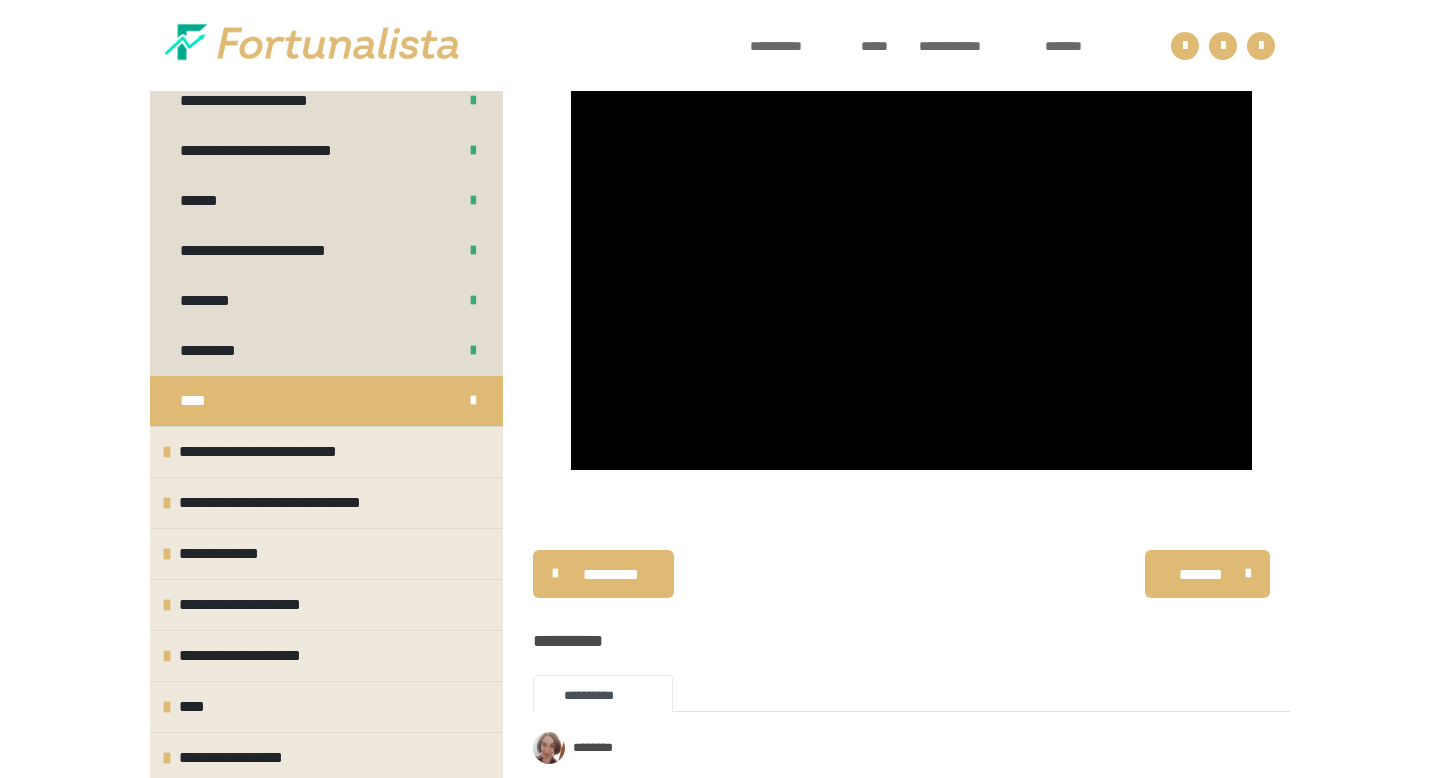 click at bounding box center [911, 278] 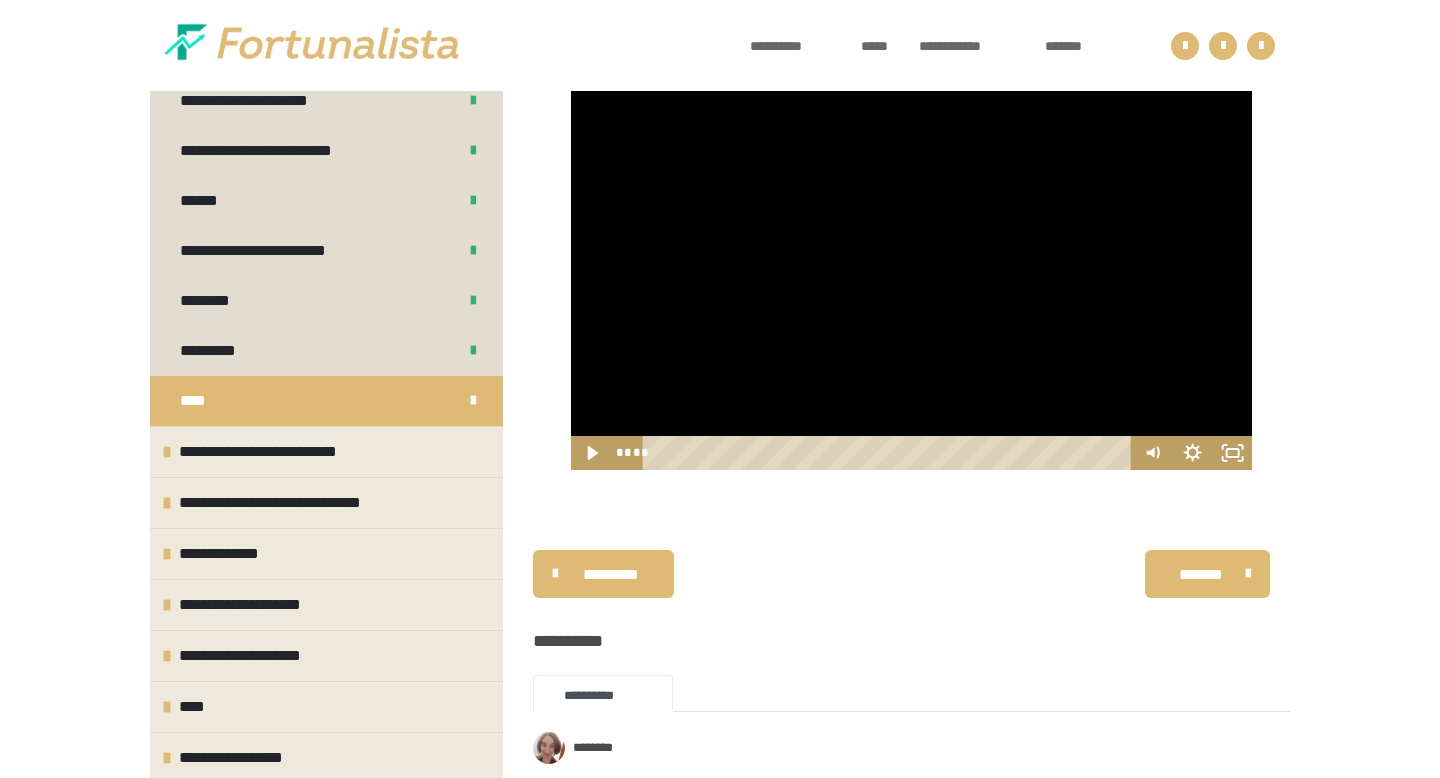 click at bounding box center (911, 278) 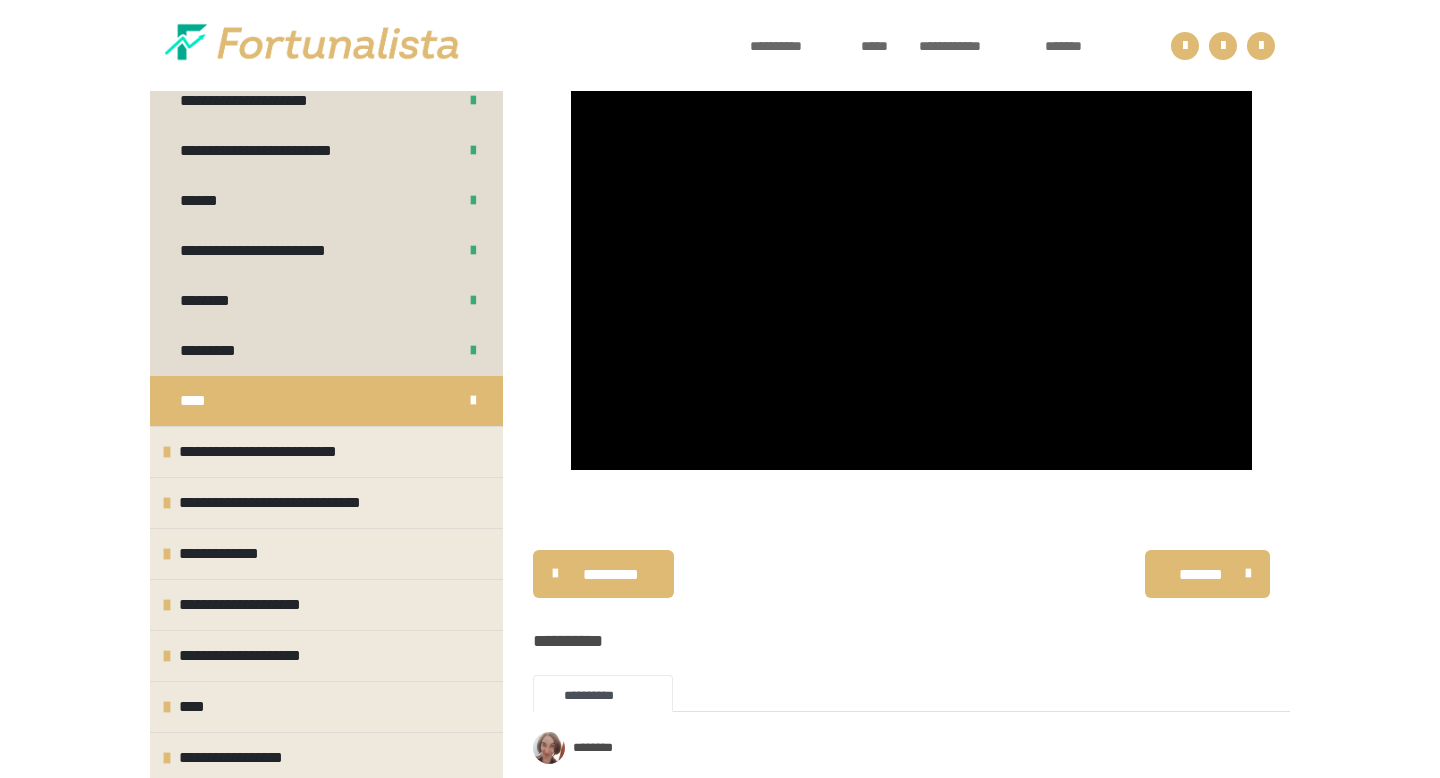 click at bounding box center [911, 278] 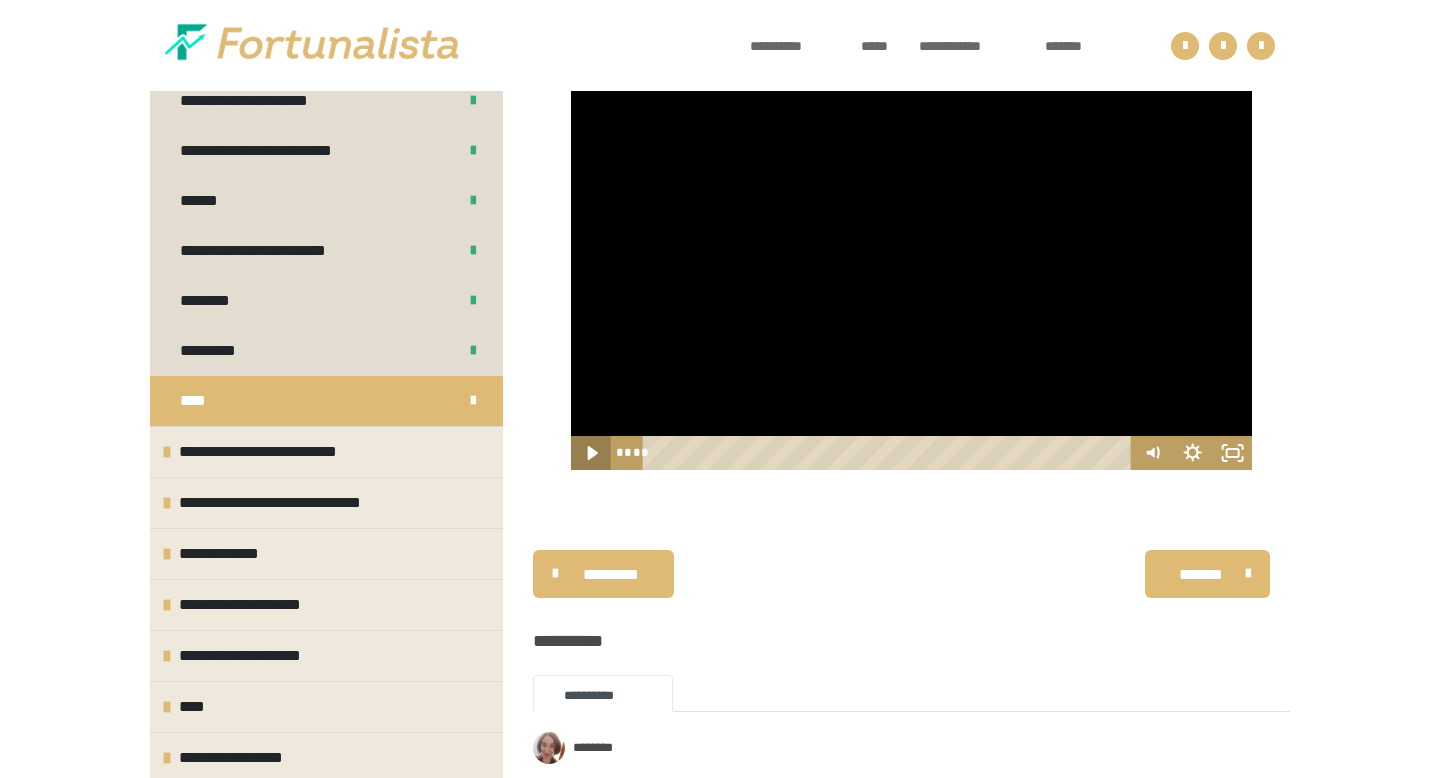 click 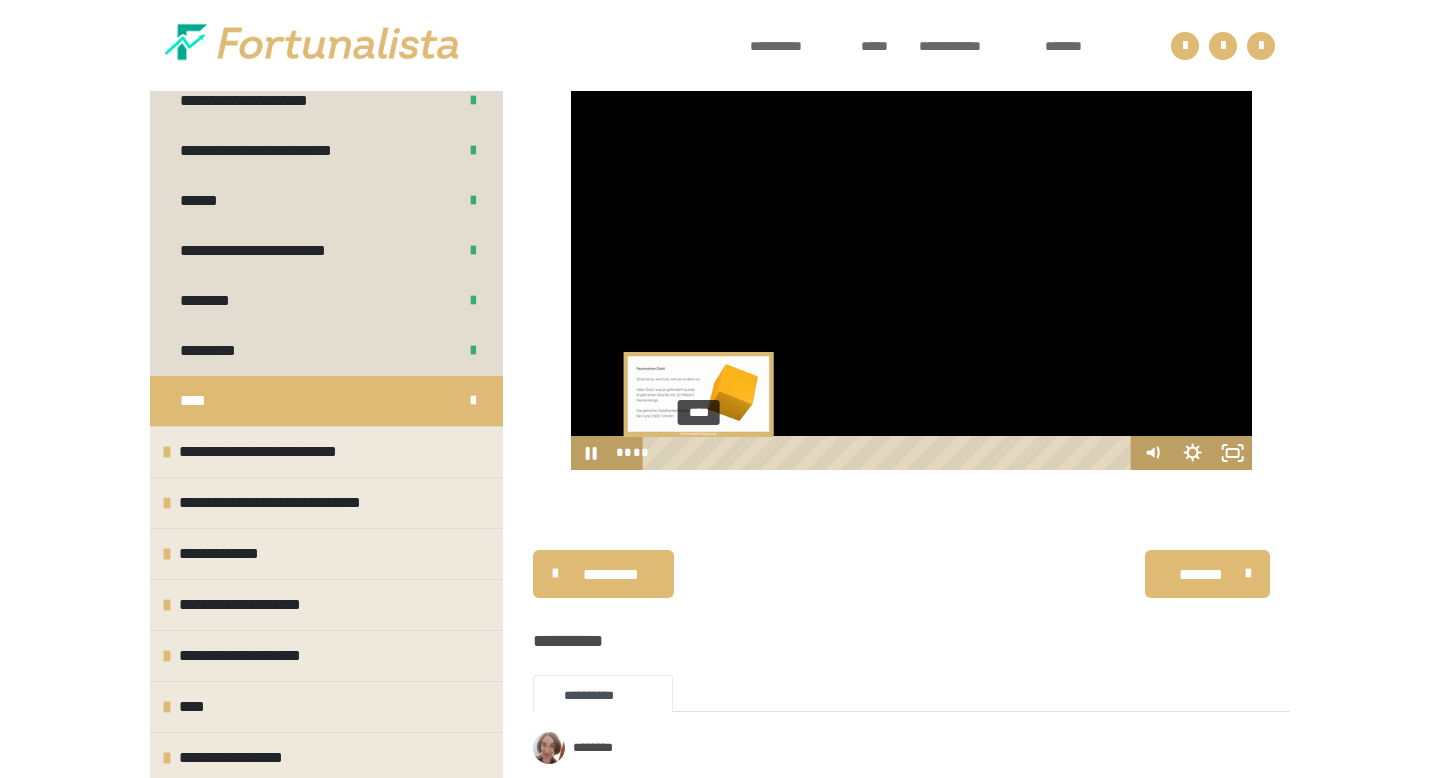 click on "****" at bounding box center (889, 453) 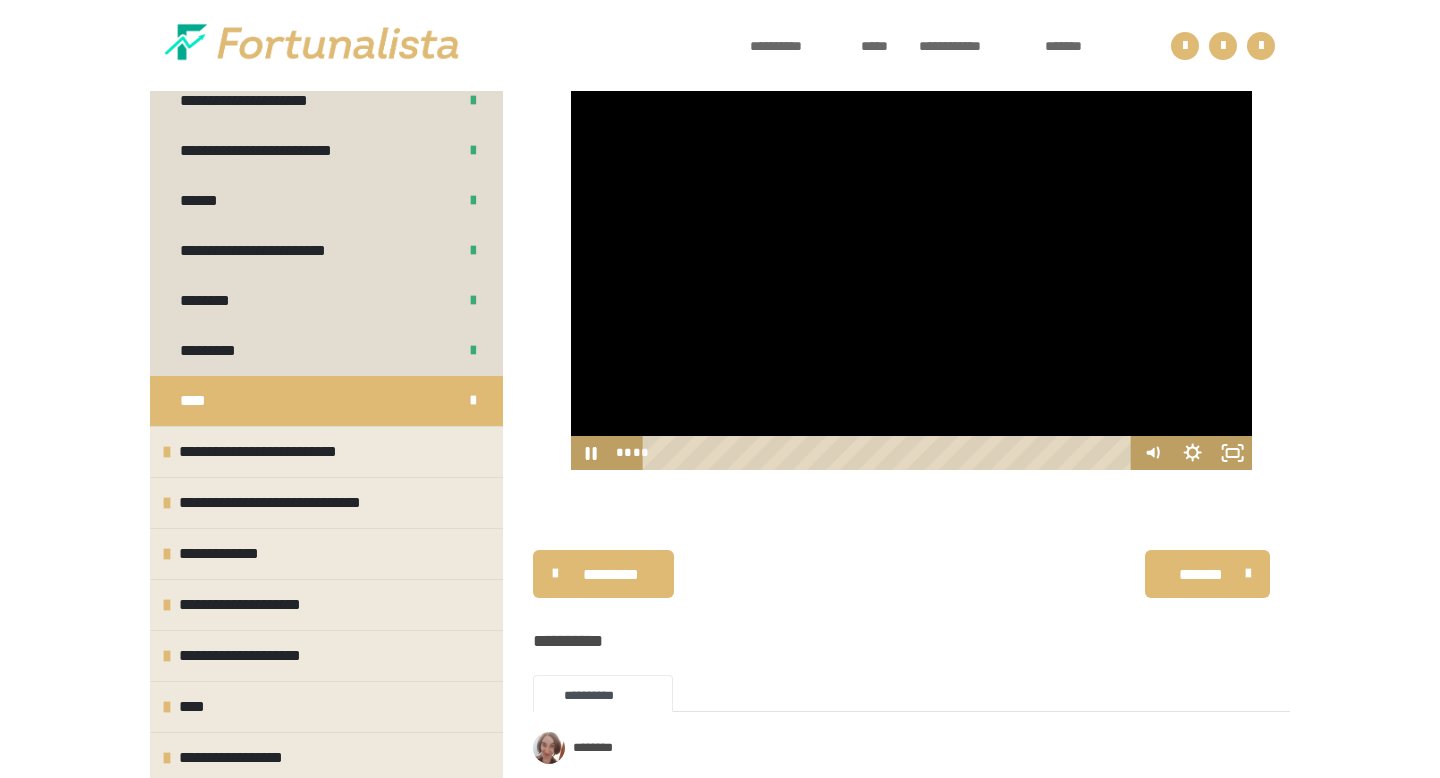 click at bounding box center [911, 278] 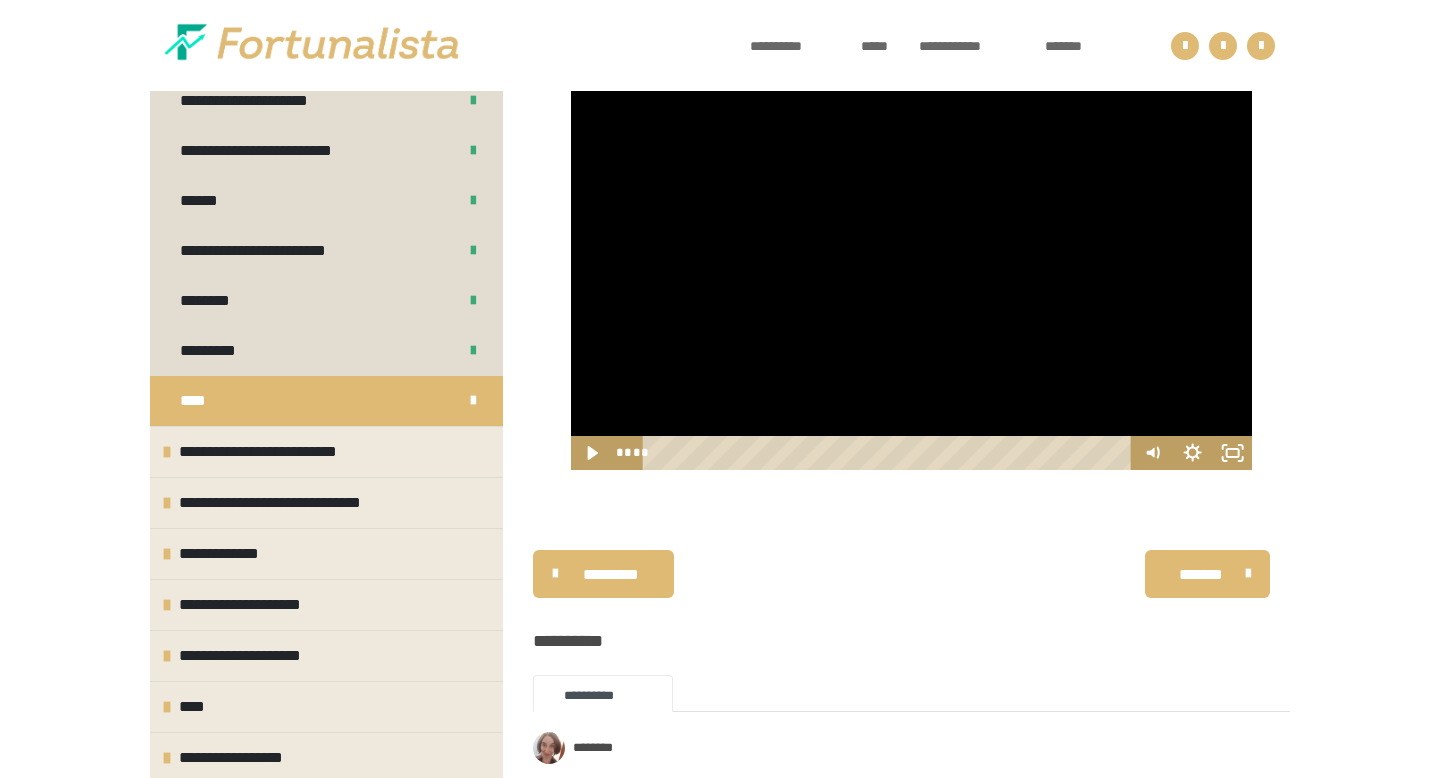 click at bounding box center [911, 278] 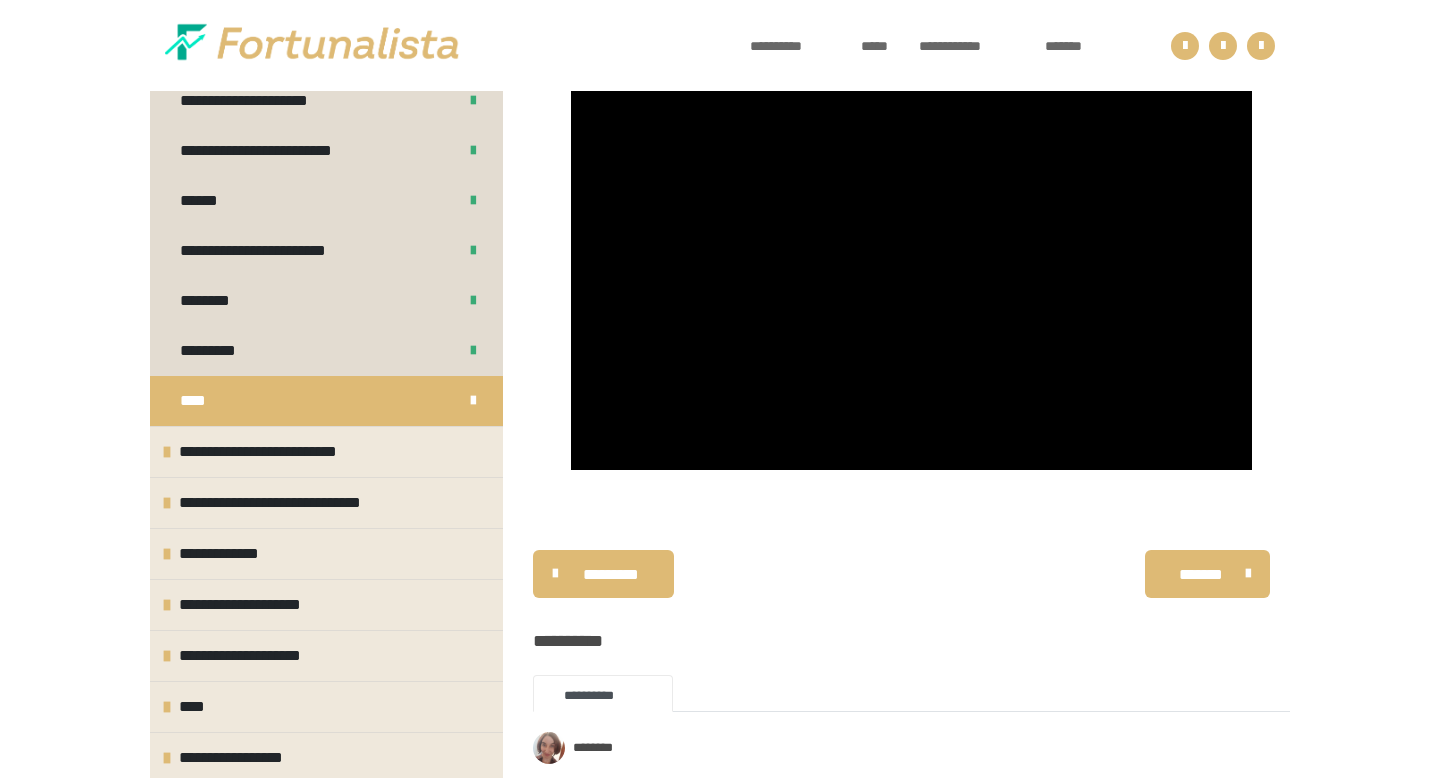 click at bounding box center [911, 278] 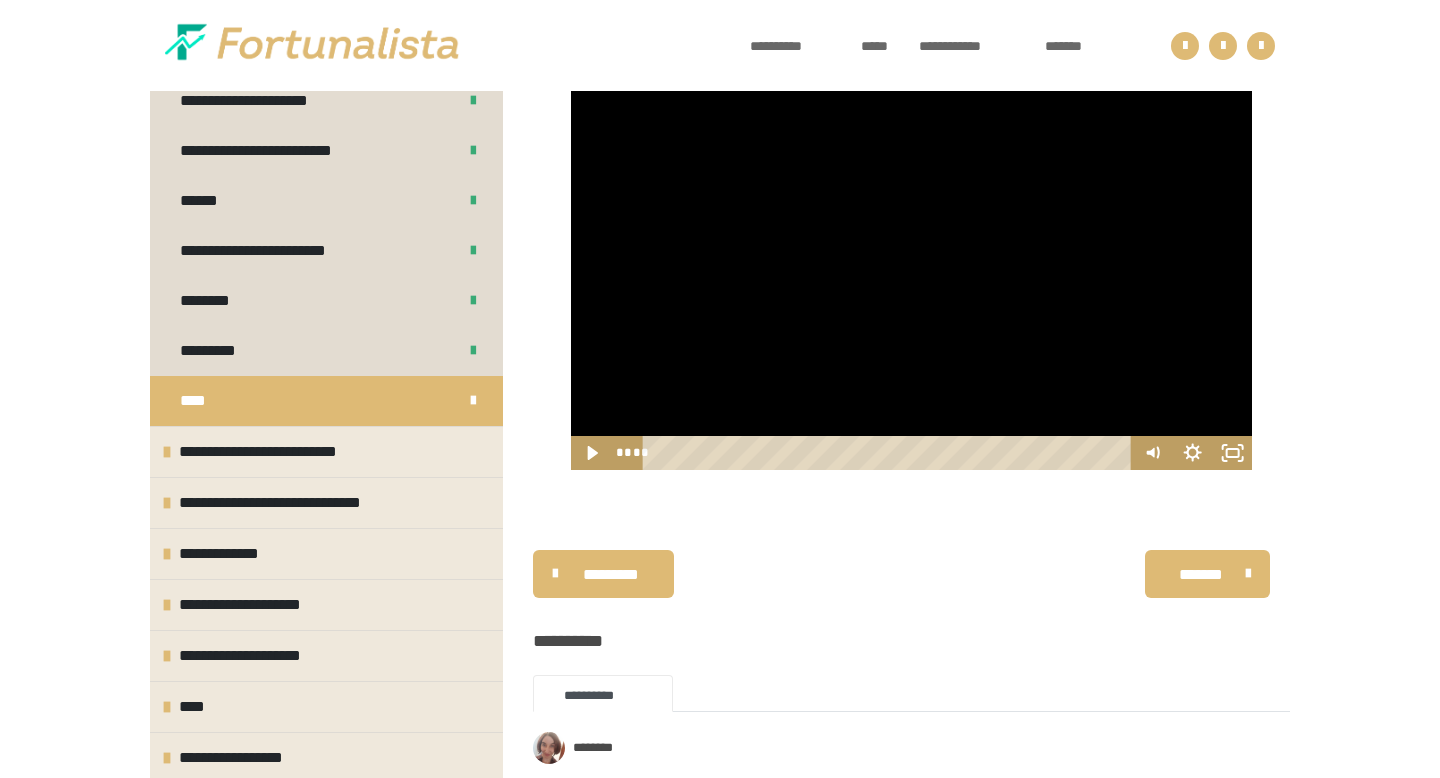 click at bounding box center (911, 278) 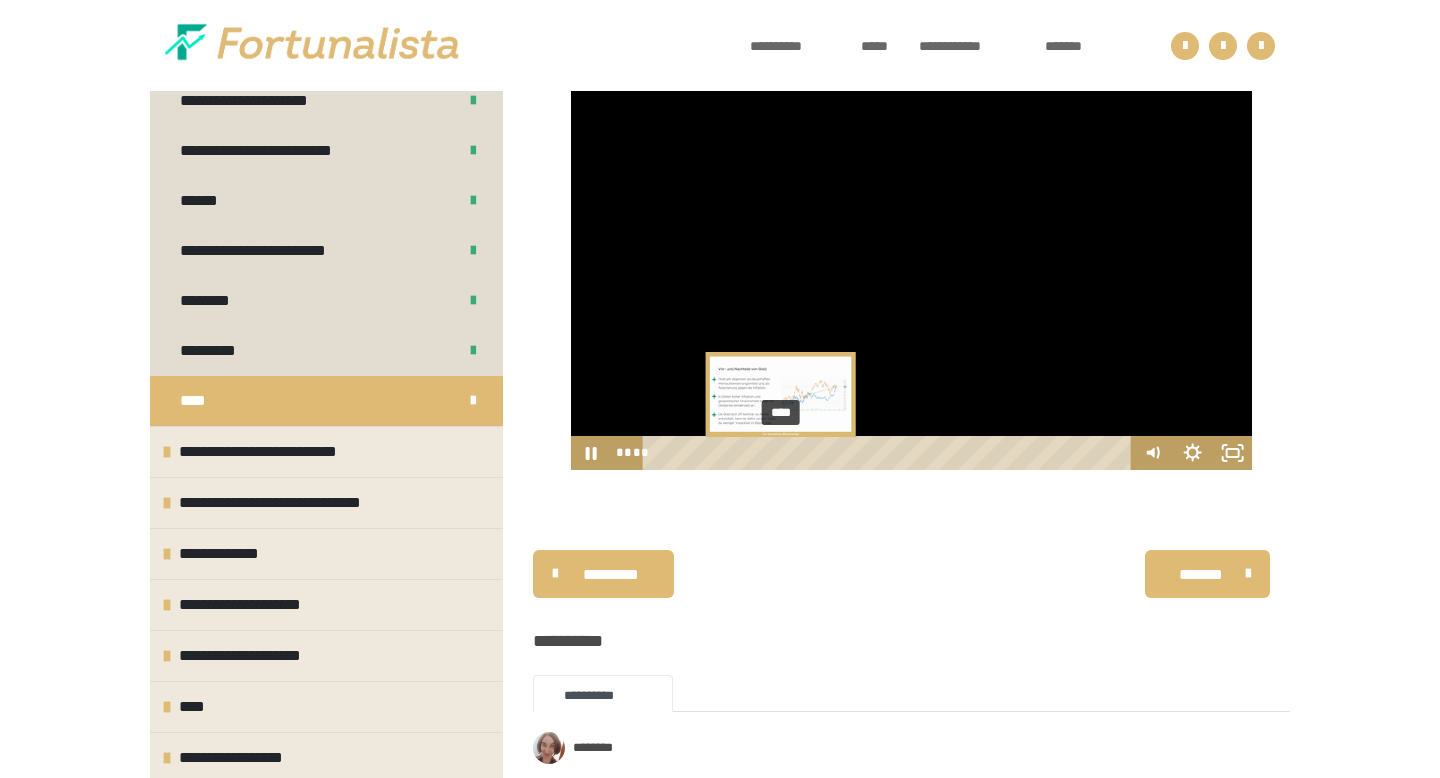 click on "****" at bounding box center [889, 453] 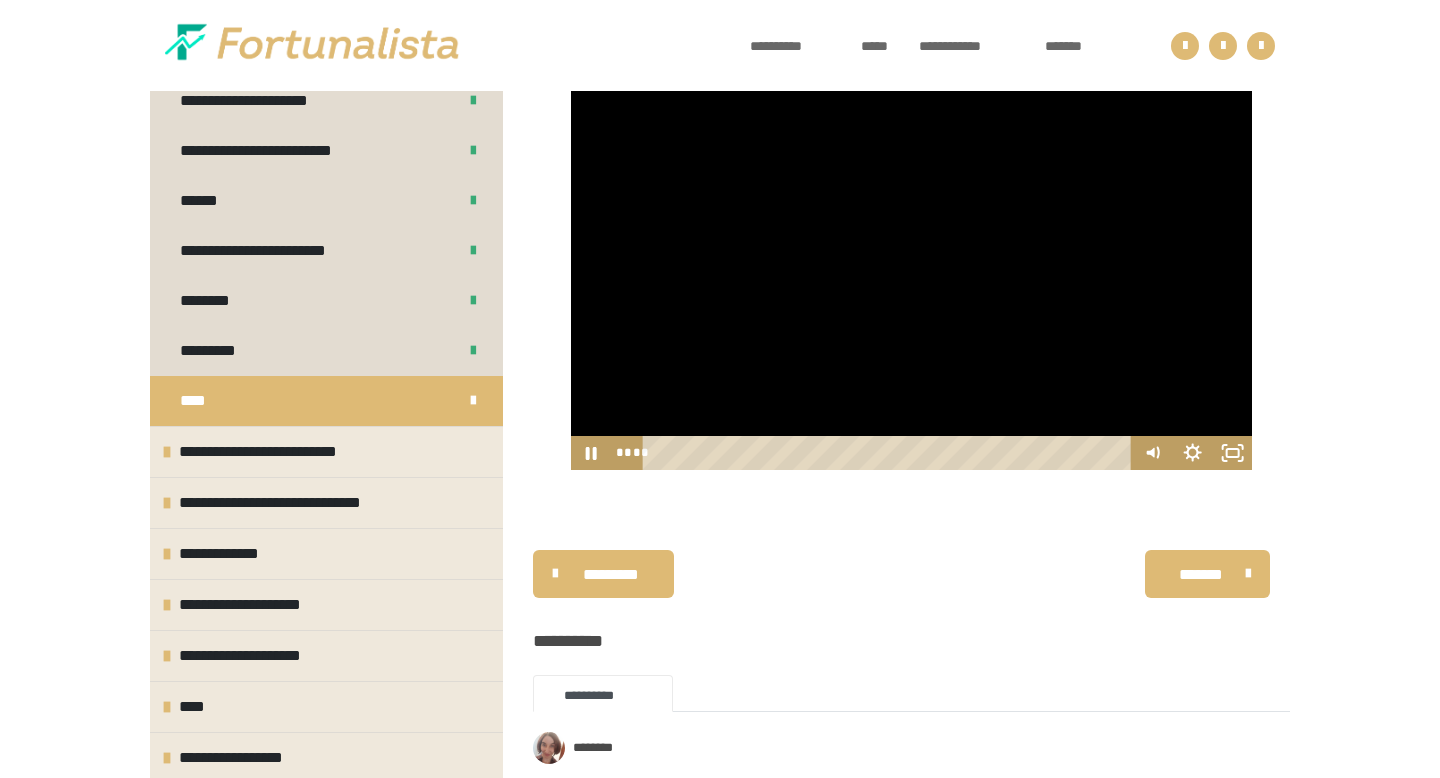 click at bounding box center [911, 278] 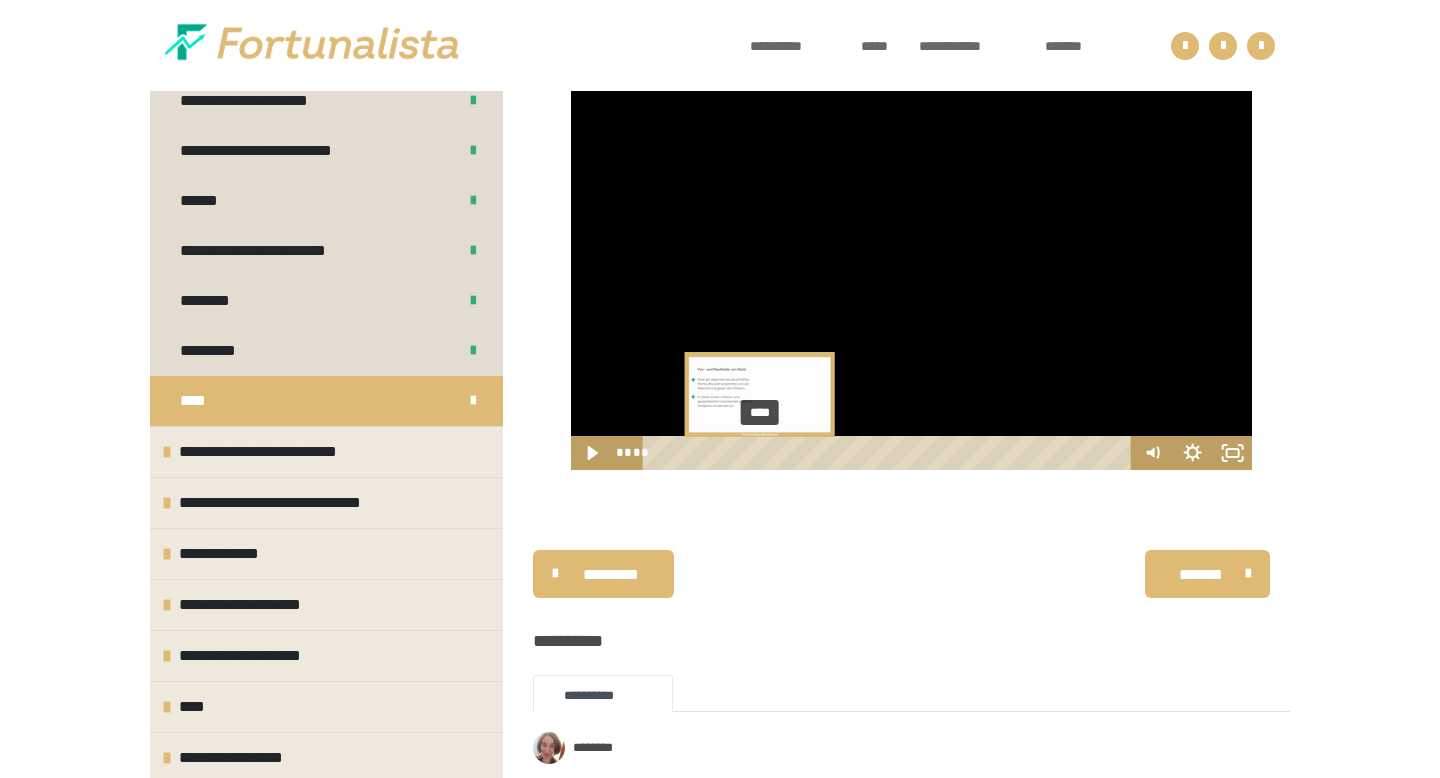 click on "****" at bounding box center [889, 453] 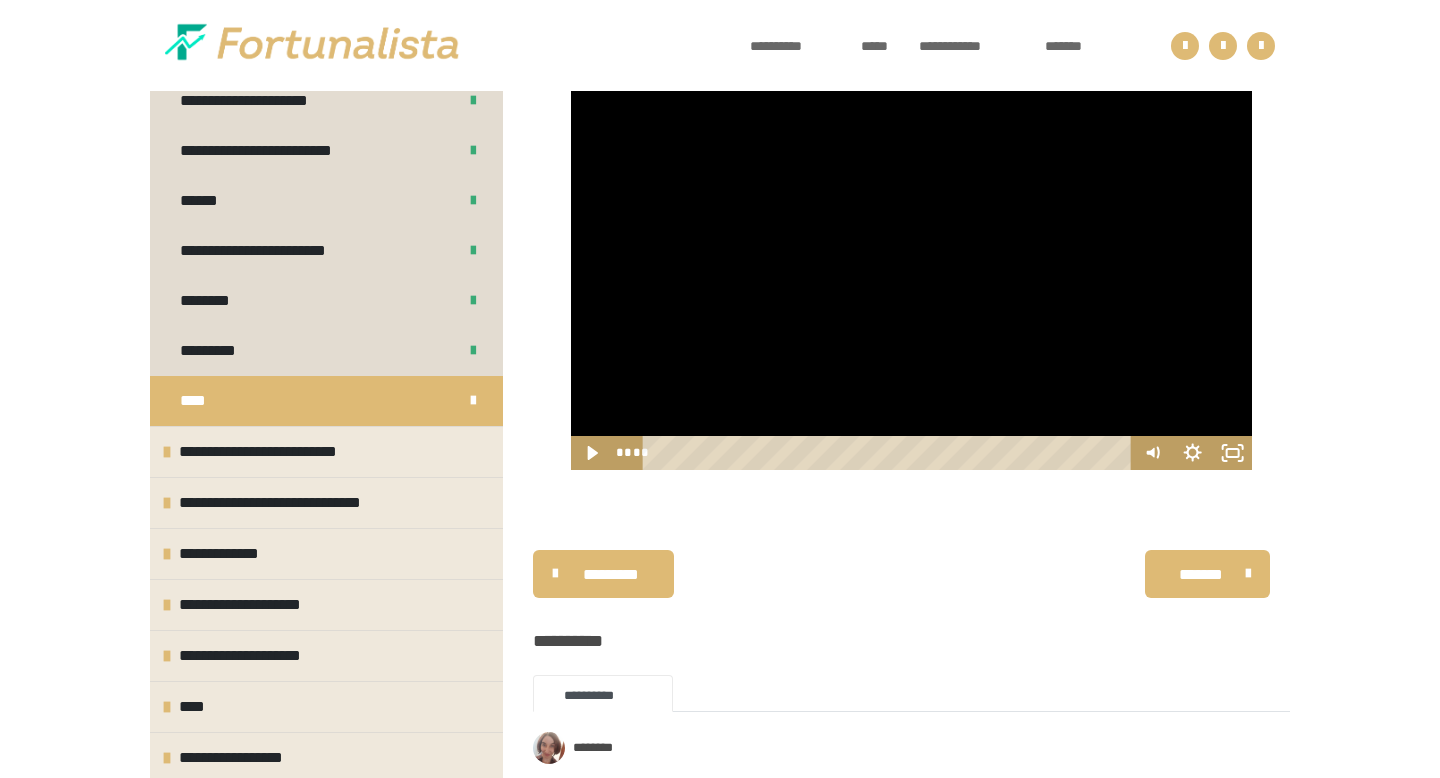 click at bounding box center (911, 278) 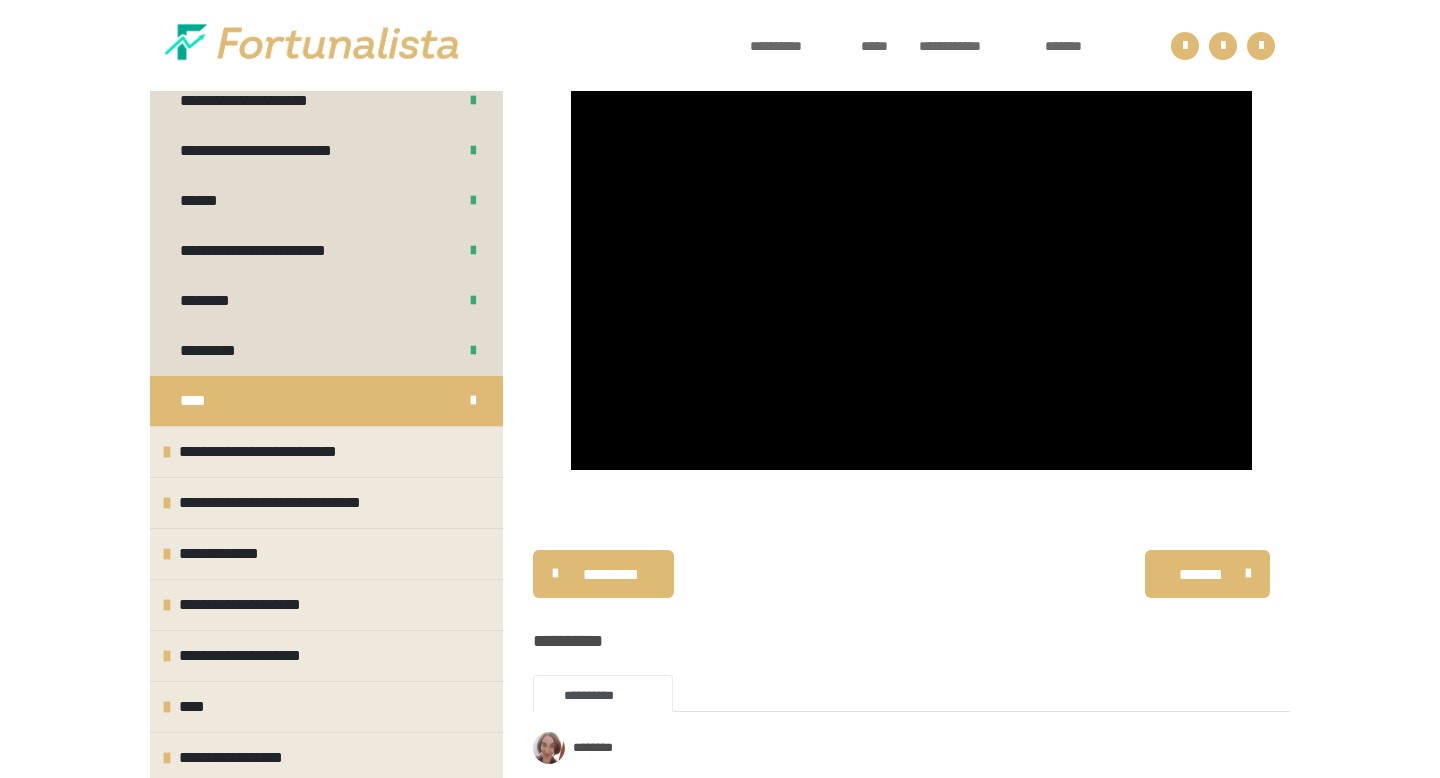 click at bounding box center [911, 278] 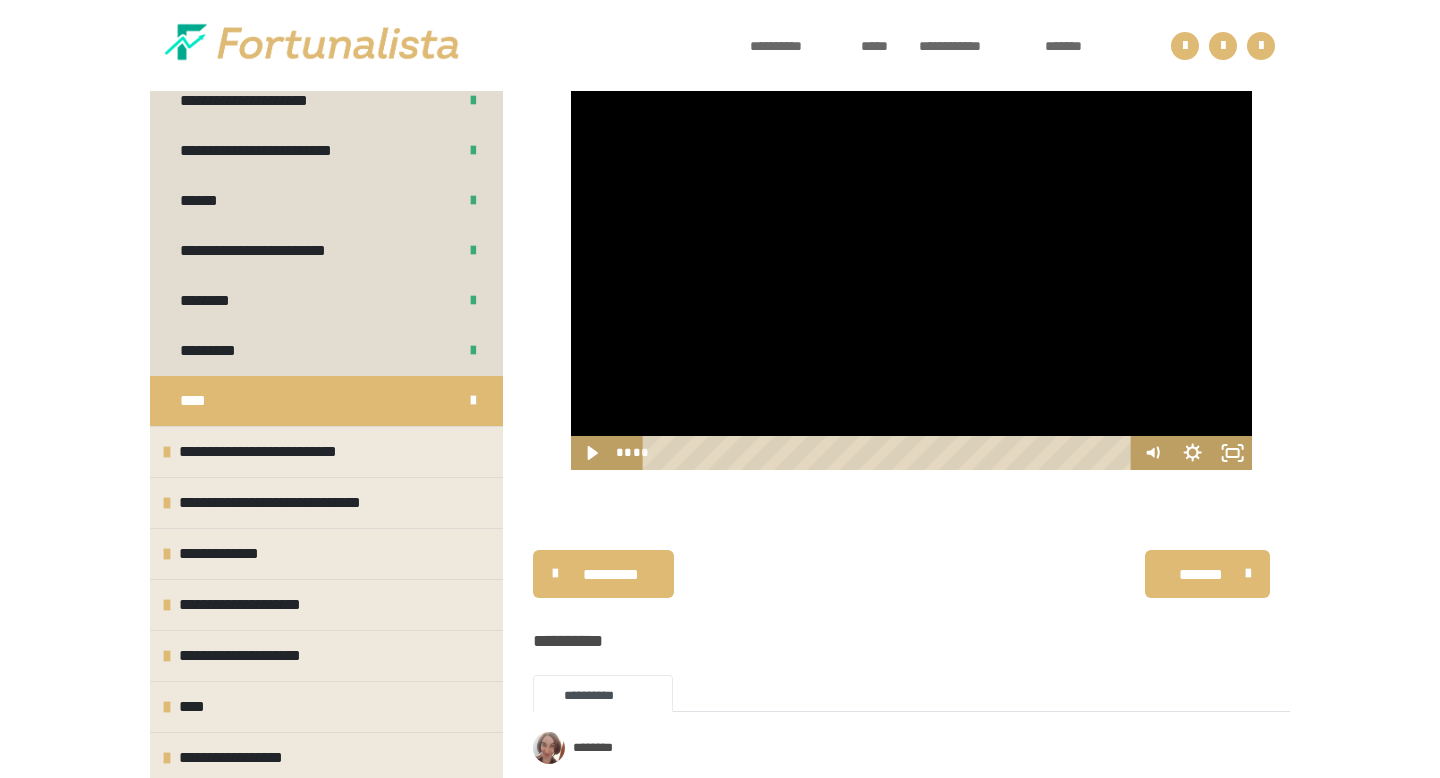 click at bounding box center (911, 278) 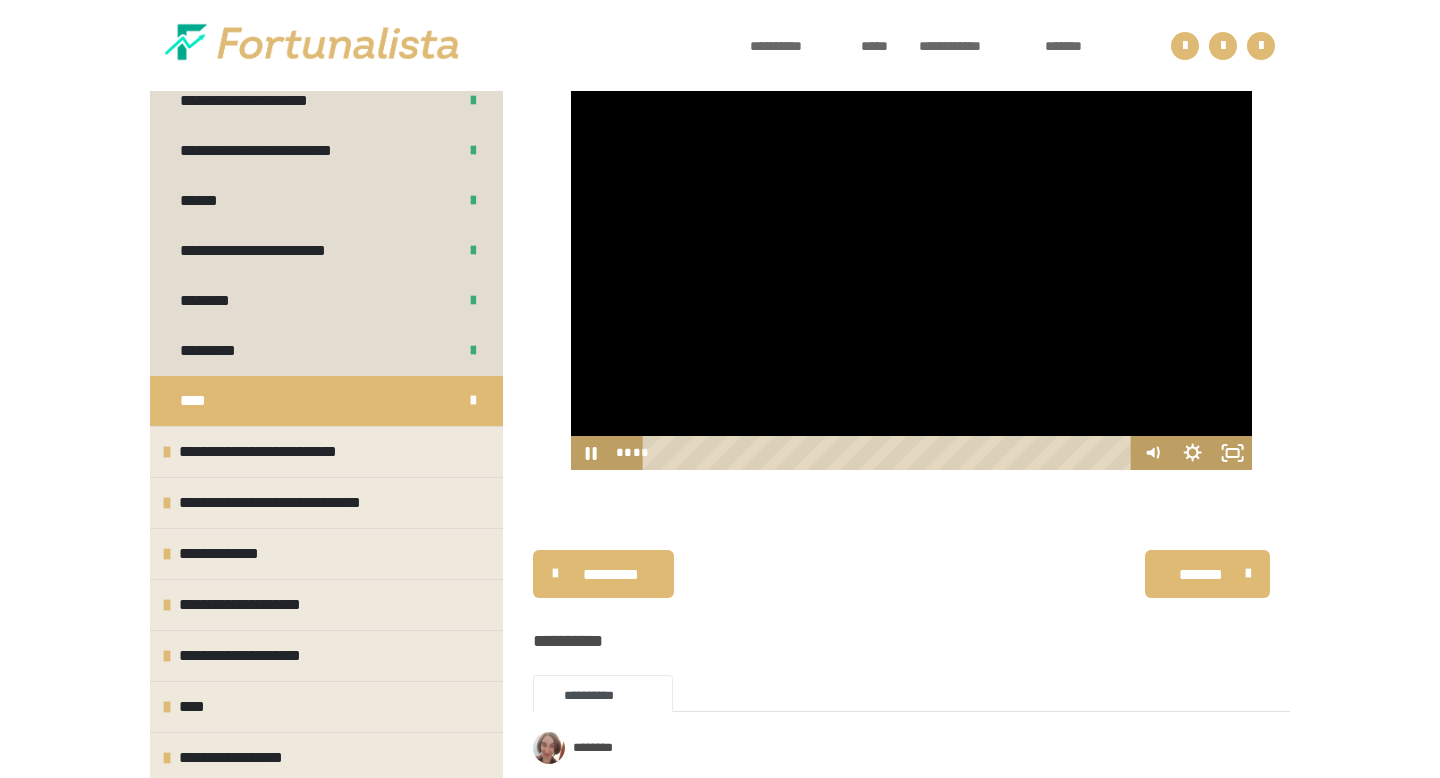 click at bounding box center (911, 278) 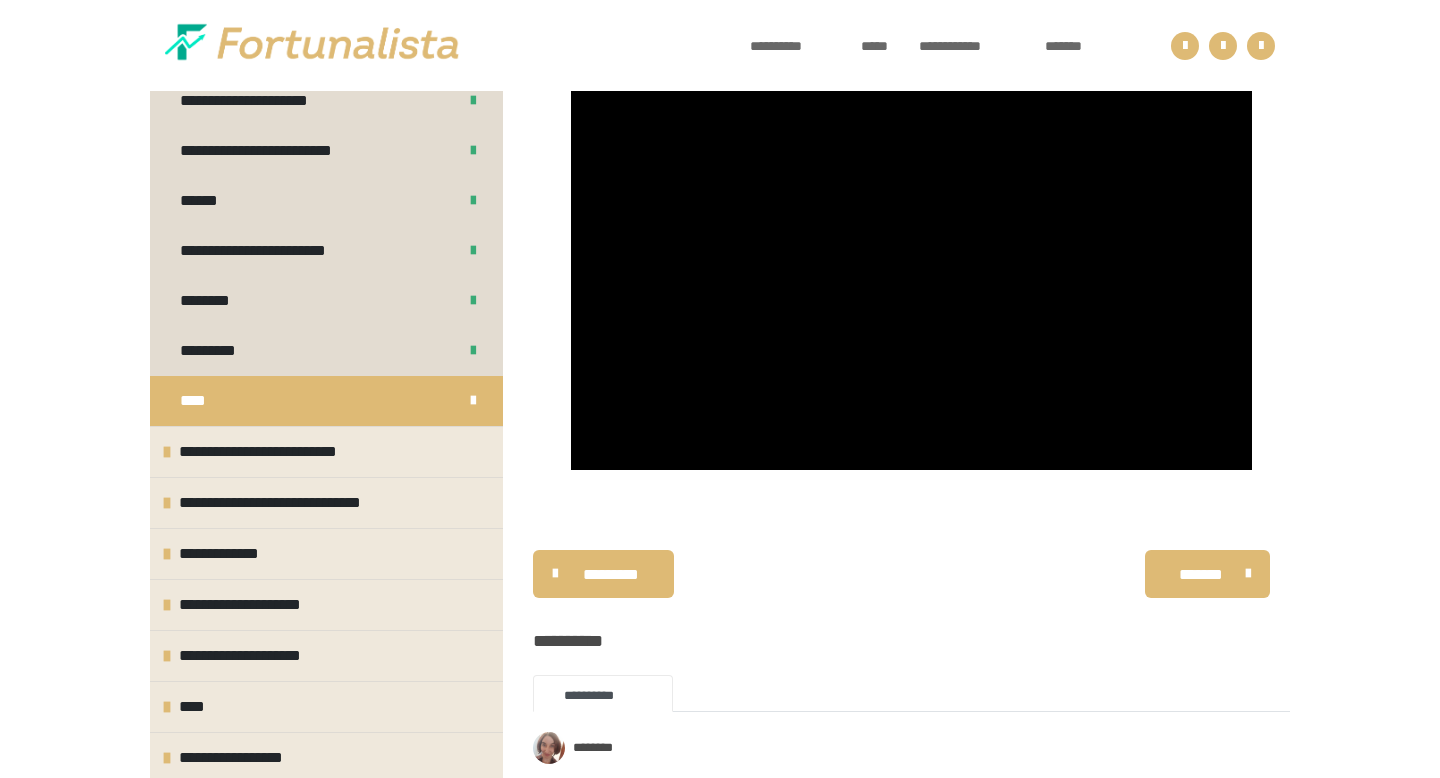 click at bounding box center [911, 278] 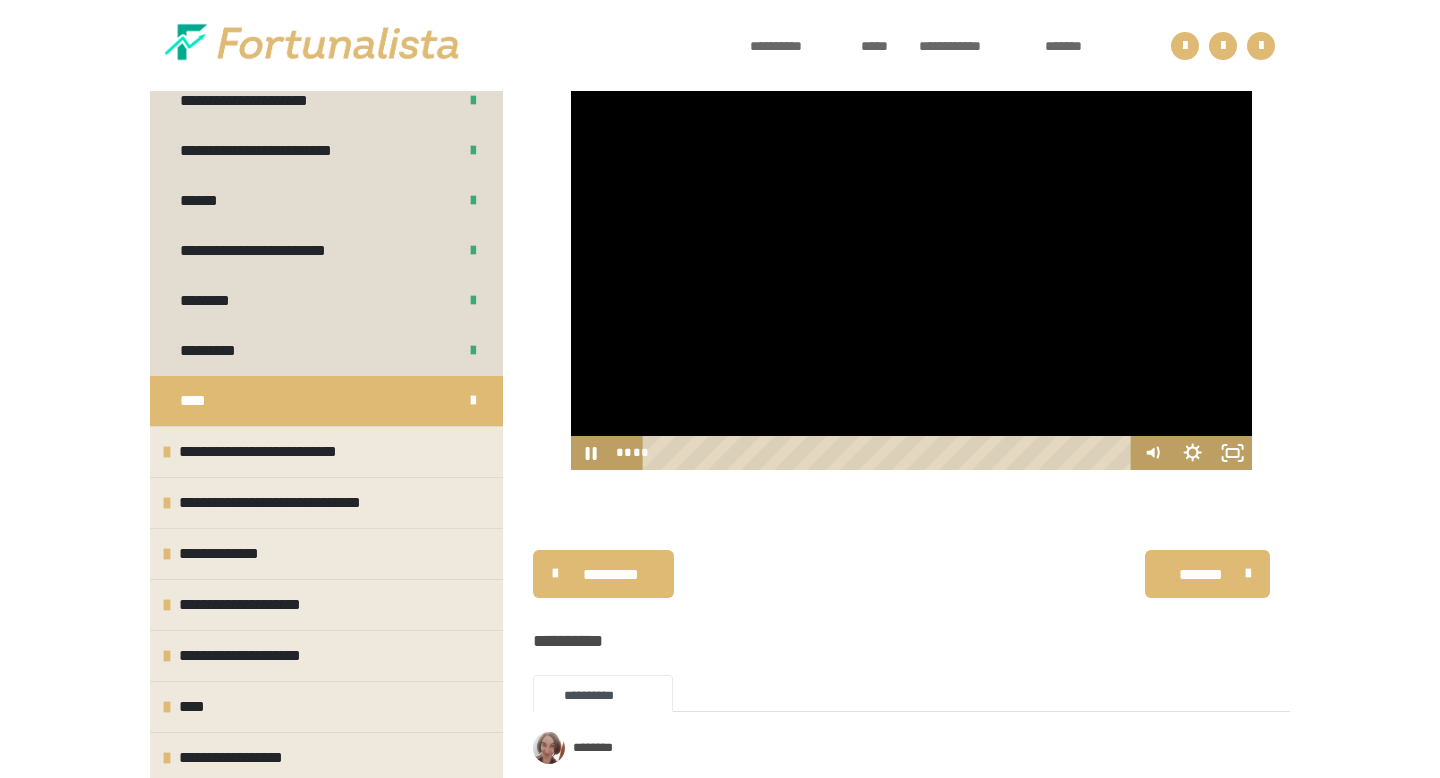 click at bounding box center (911, 278) 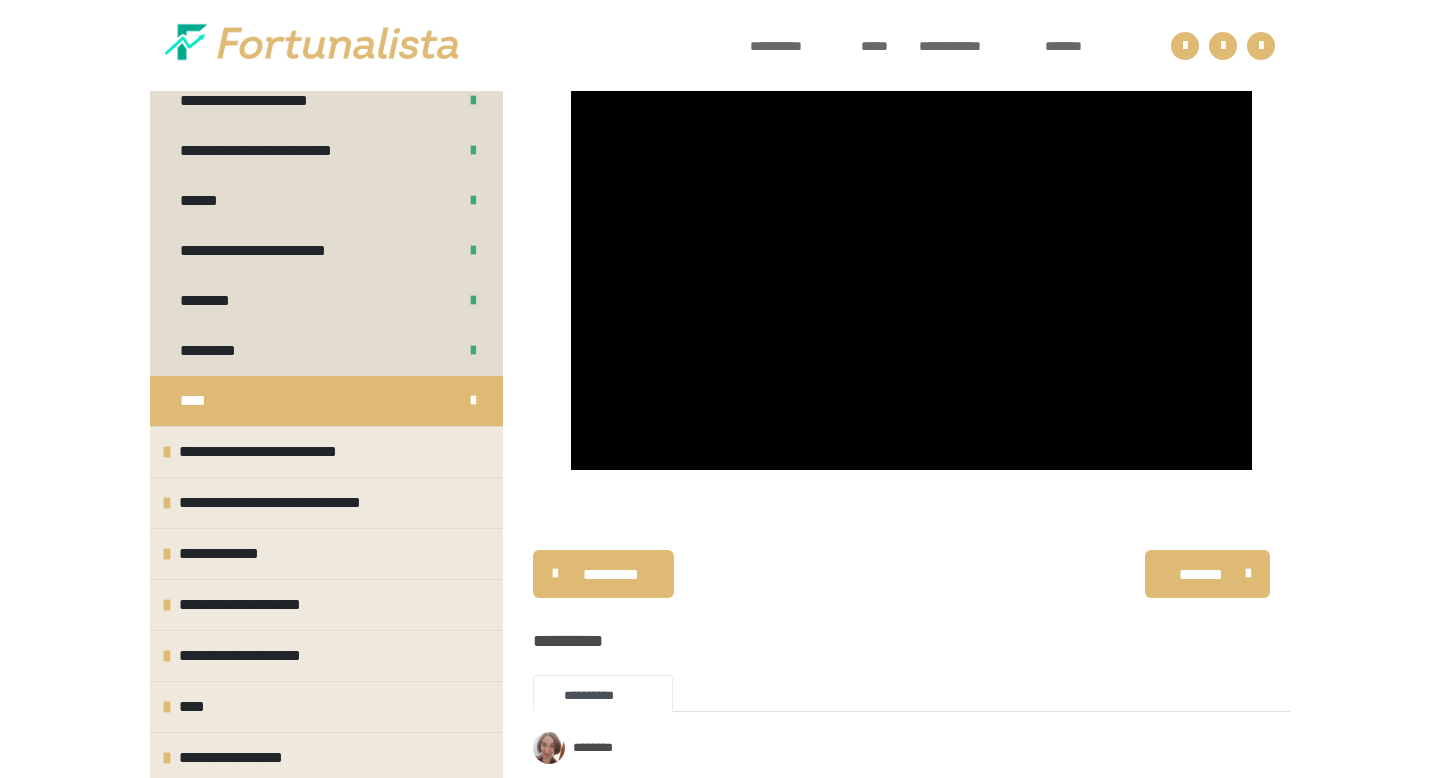 click at bounding box center (911, 278) 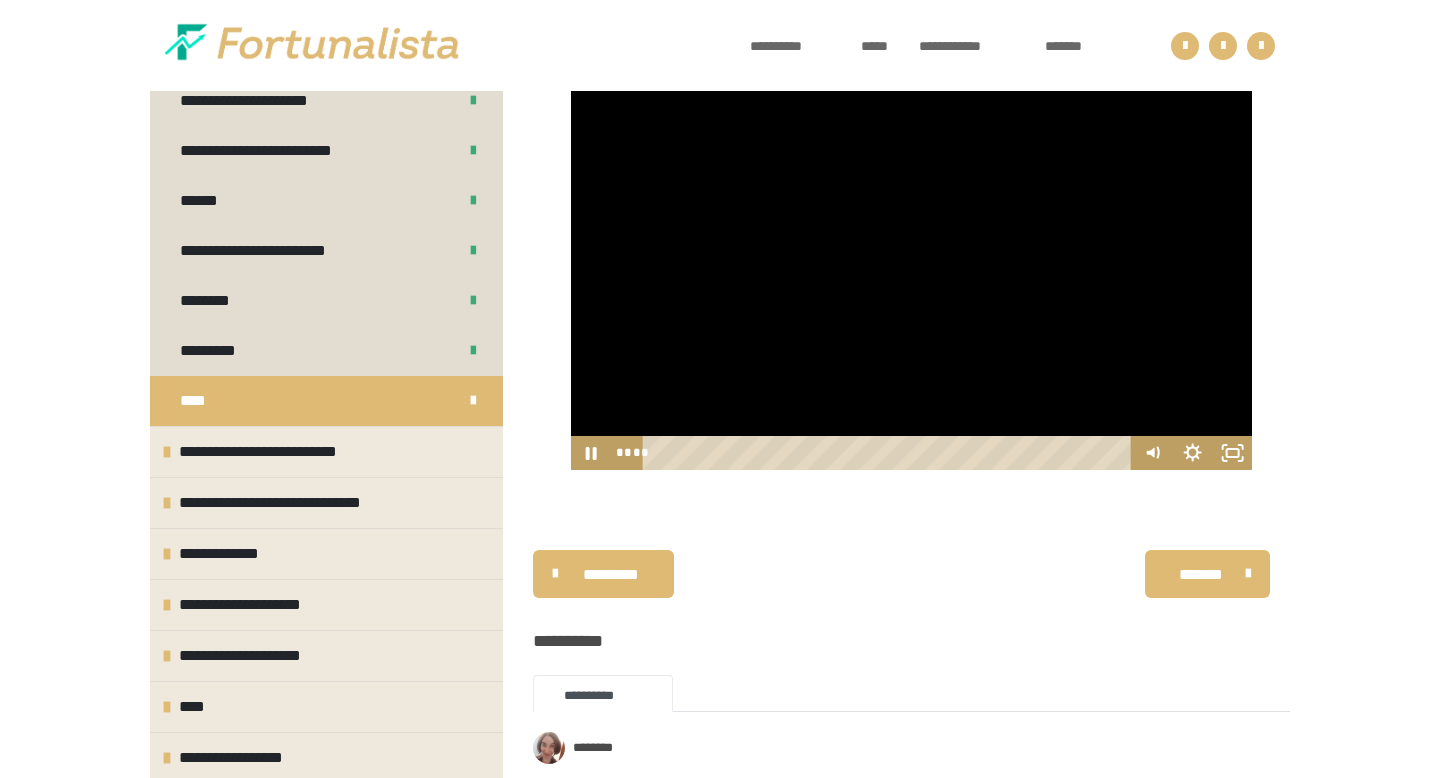 click at bounding box center (911, 278) 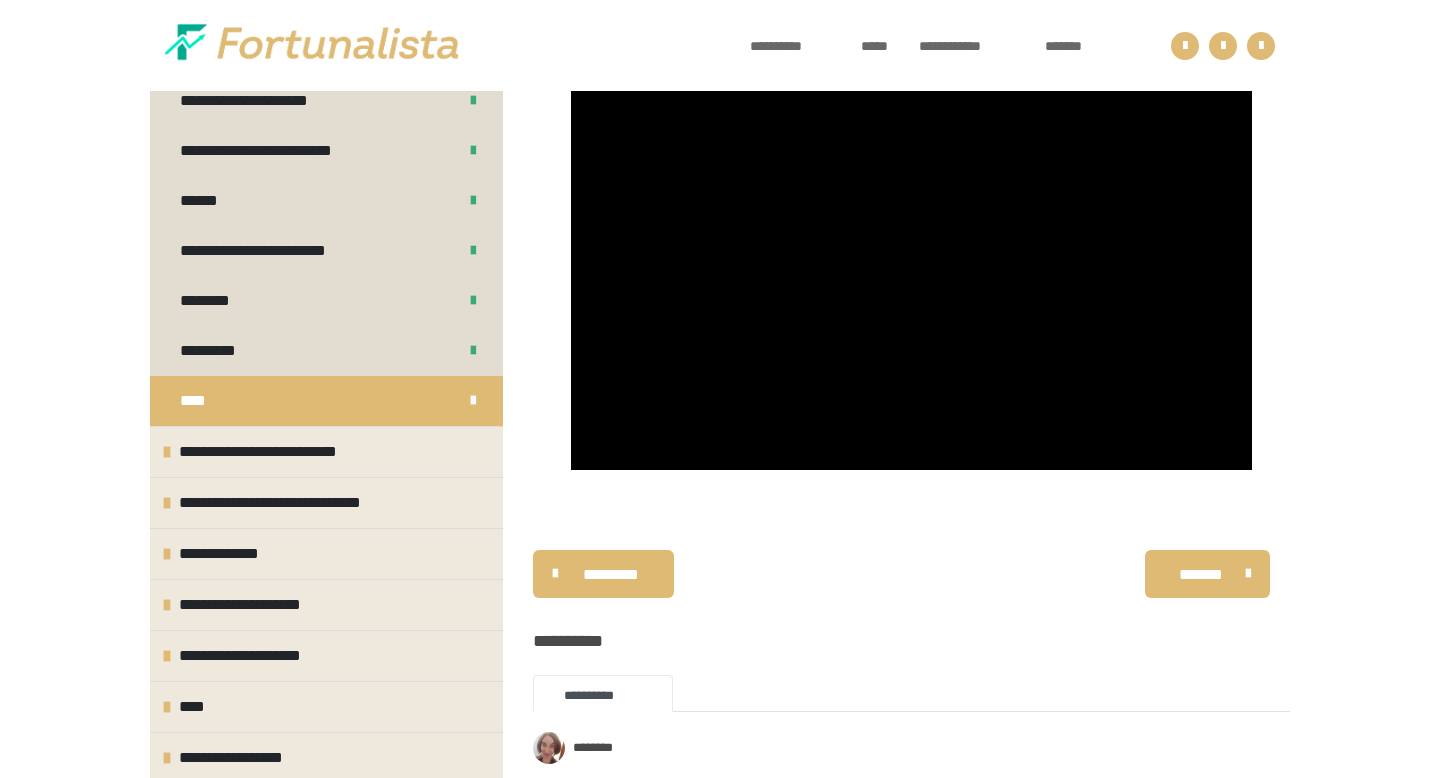 click at bounding box center (911, 278) 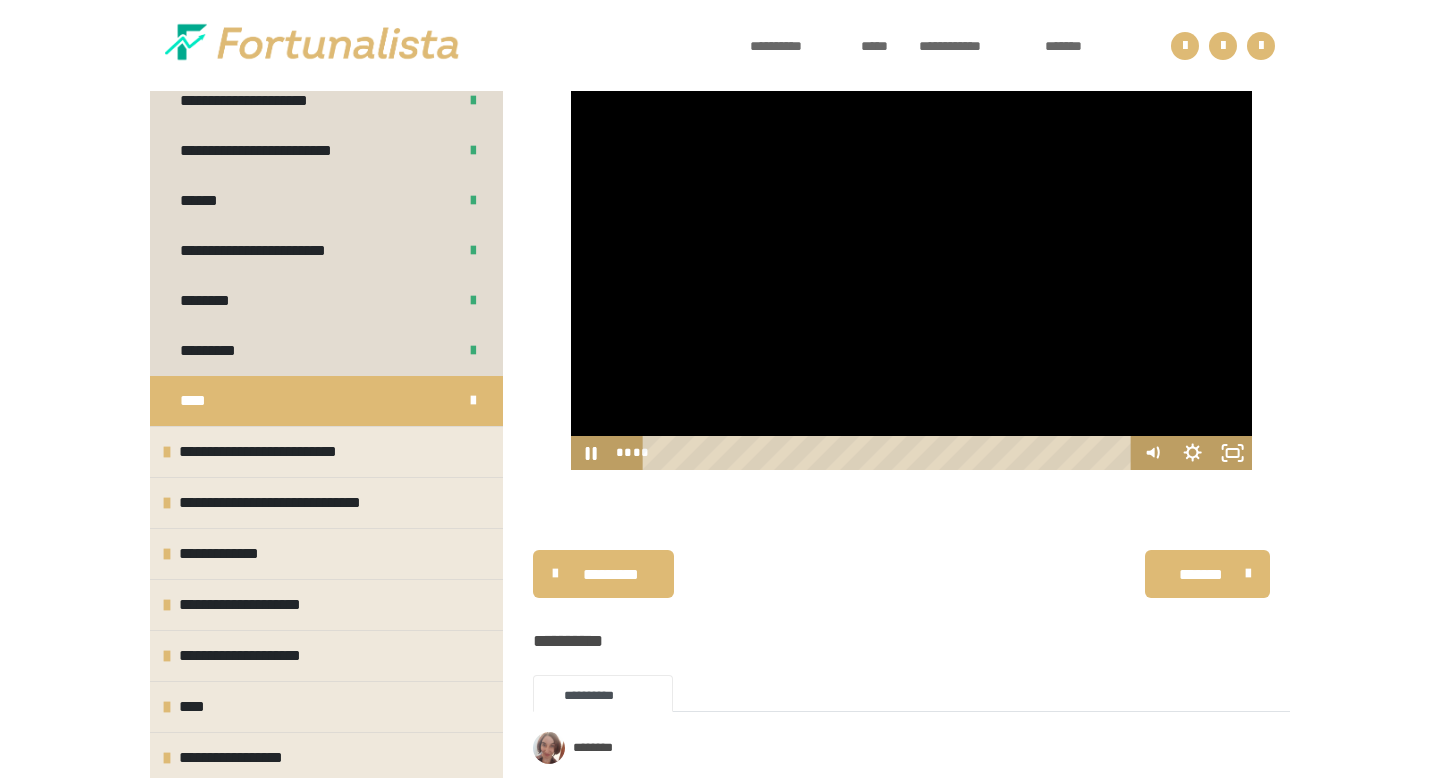 click at bounding box center (911, 278) 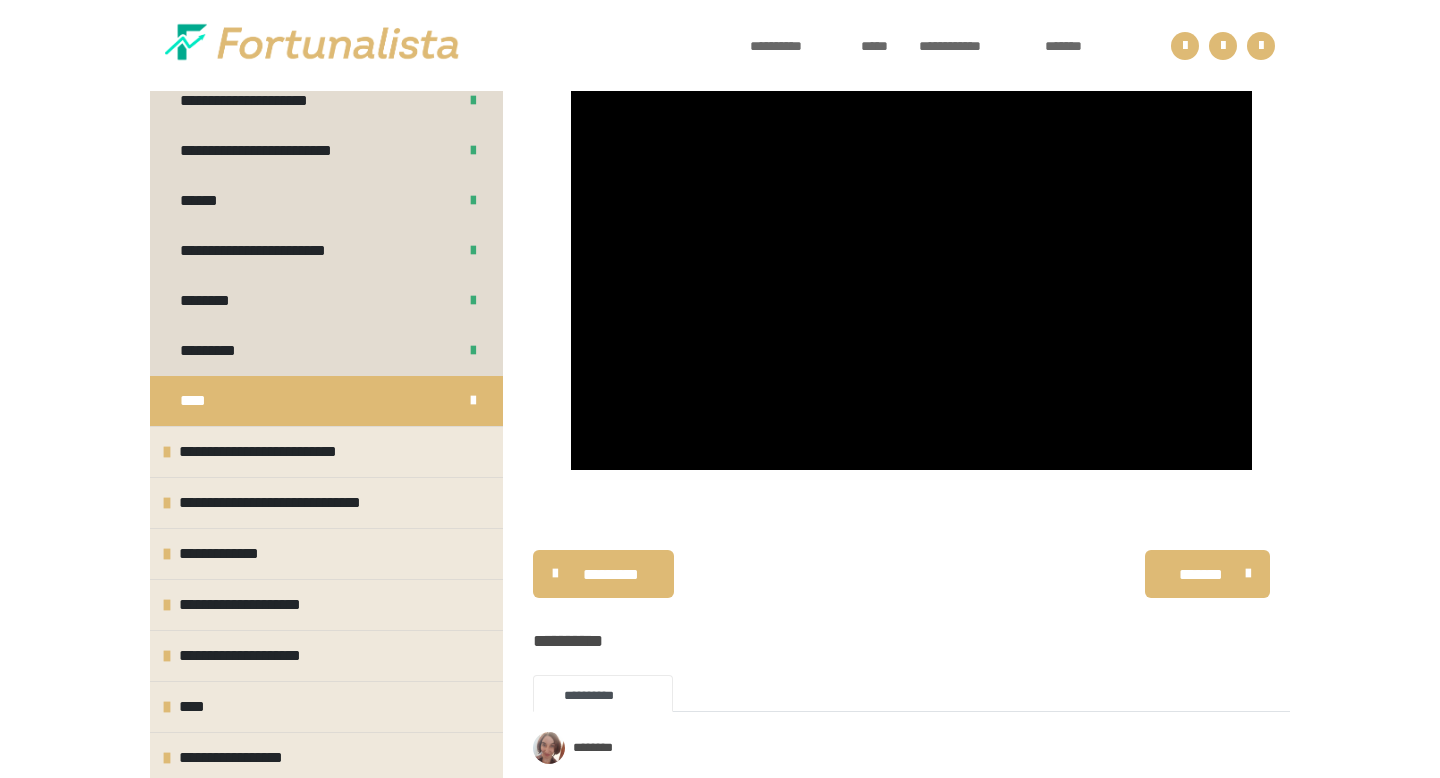 click at bounding box center (911, 278) 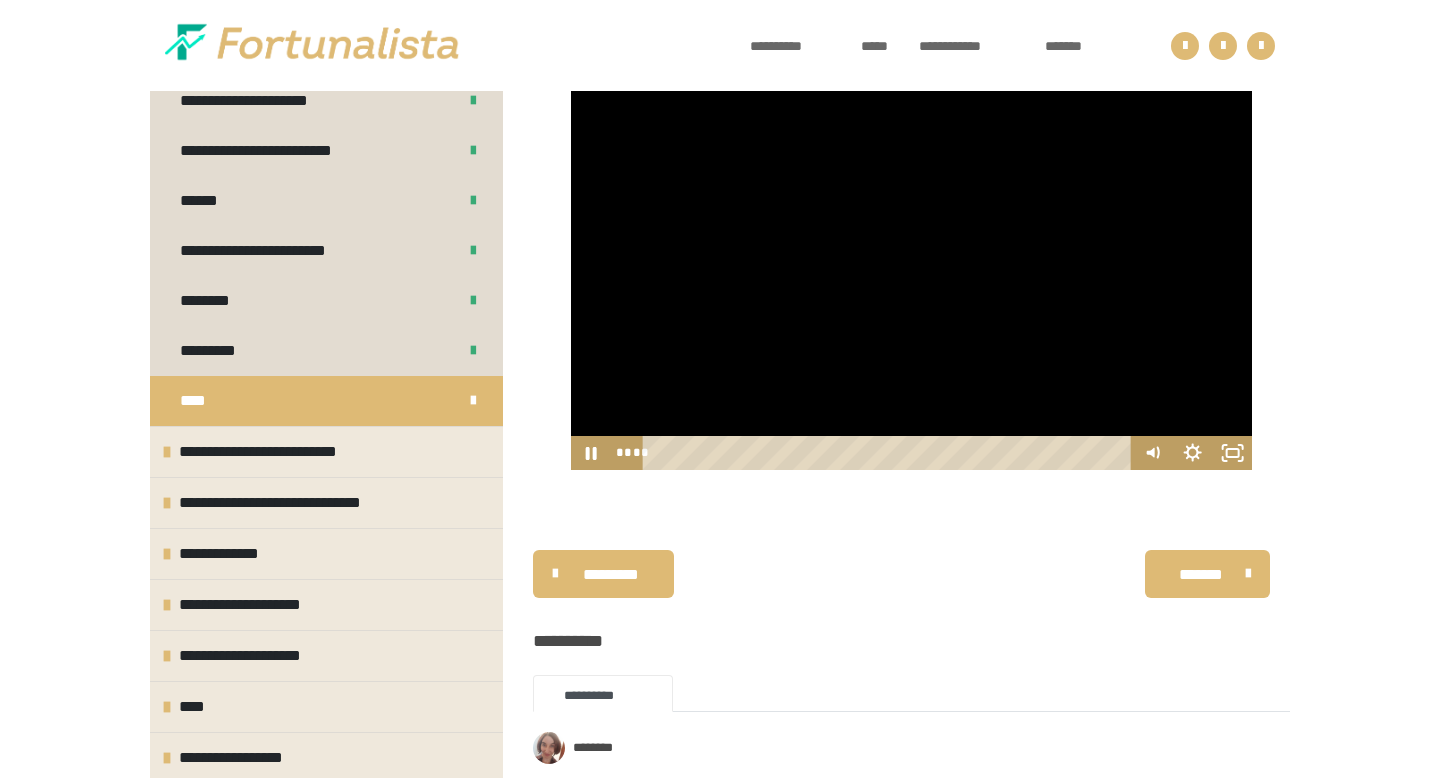 click at bounding box center [911, 278] 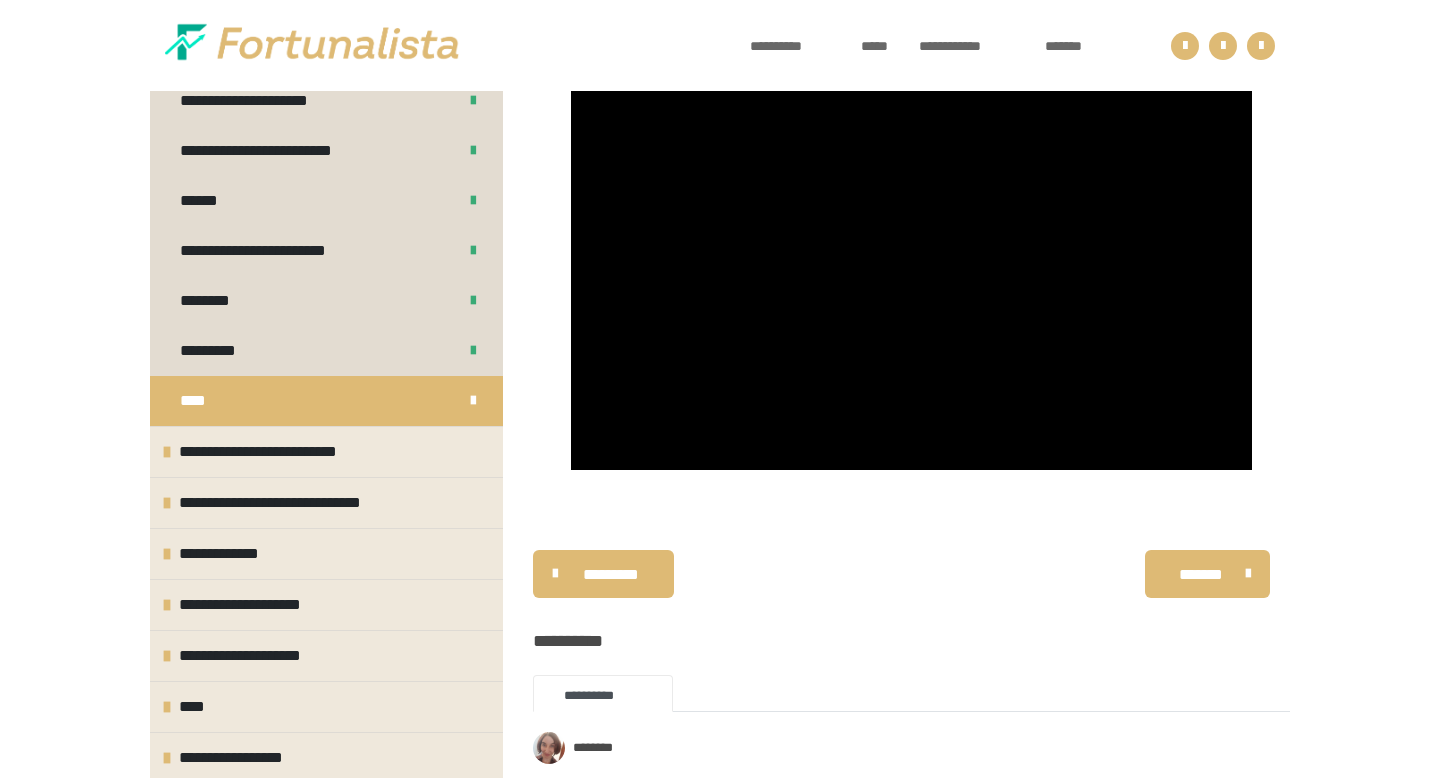 click at bounding box center (911, 278) 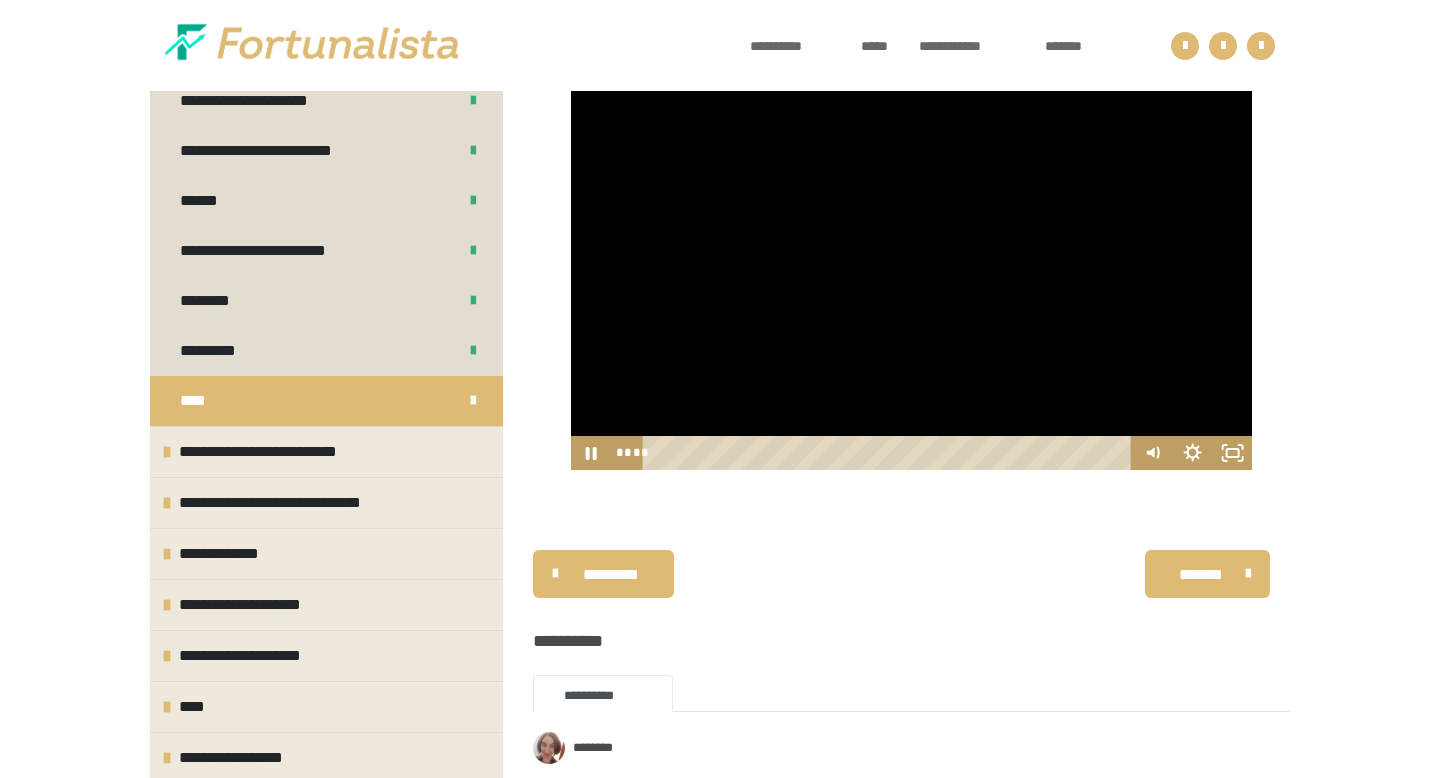 click at bounding box center [911, 278] 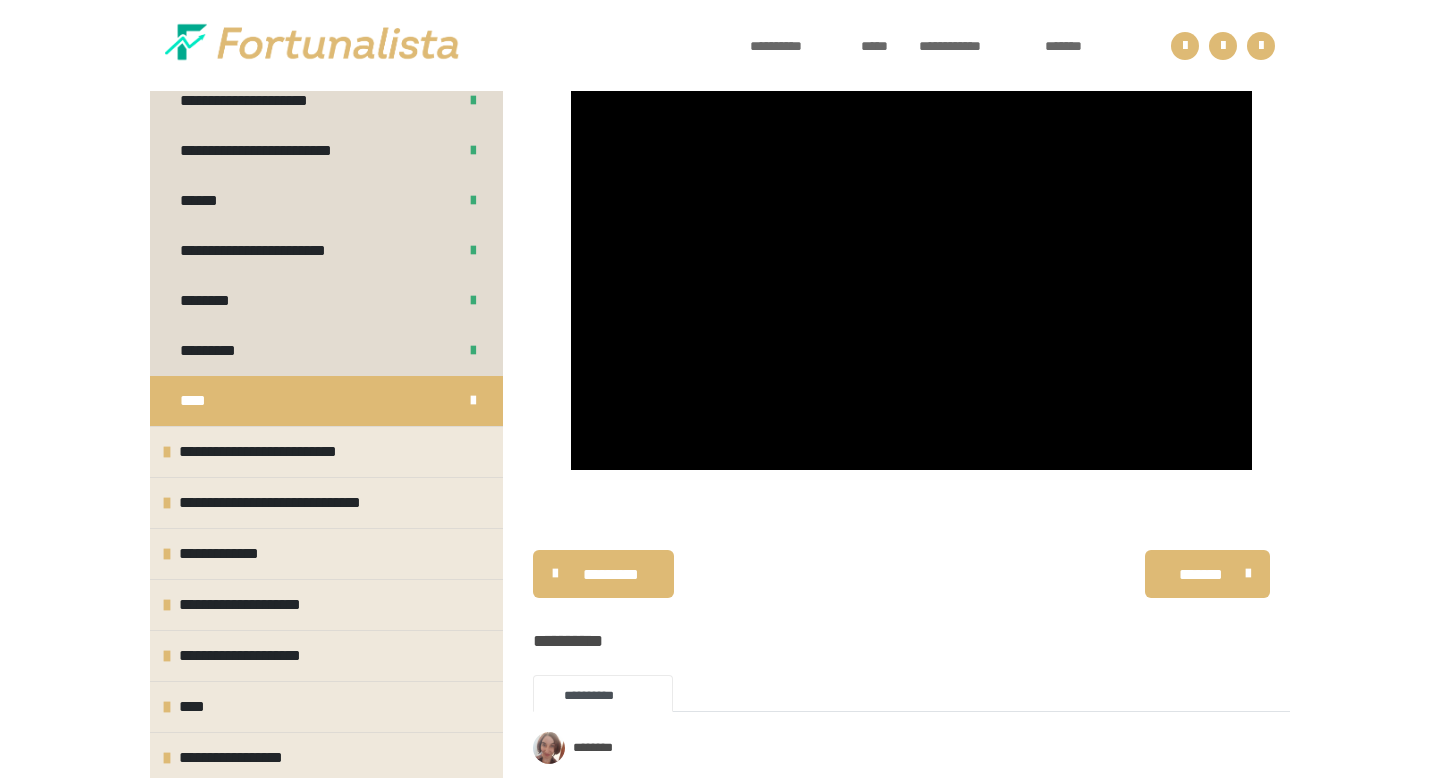 click at bounding box center (911, 278) 